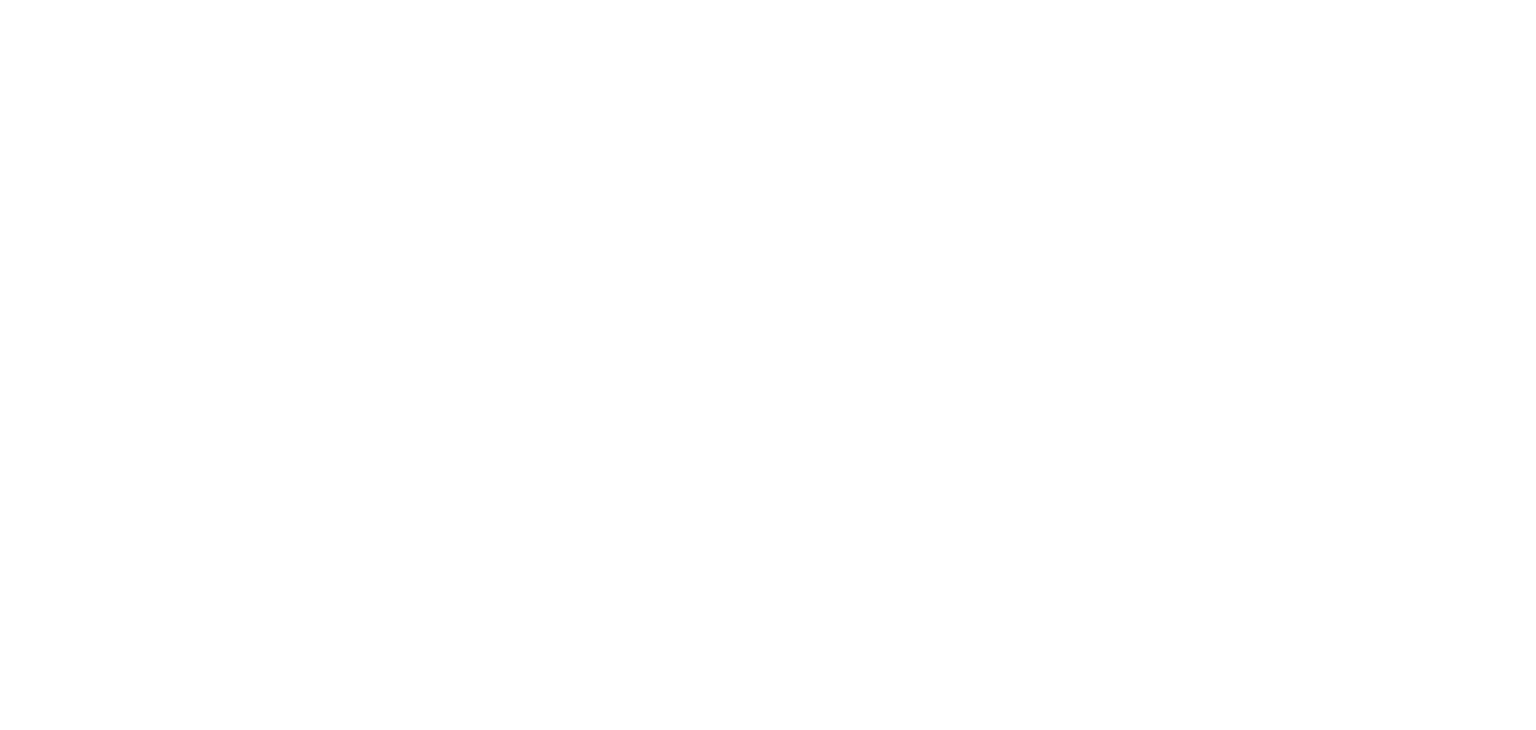 scroll, scrollTop: 0, scrollLeft: 0, axis: both 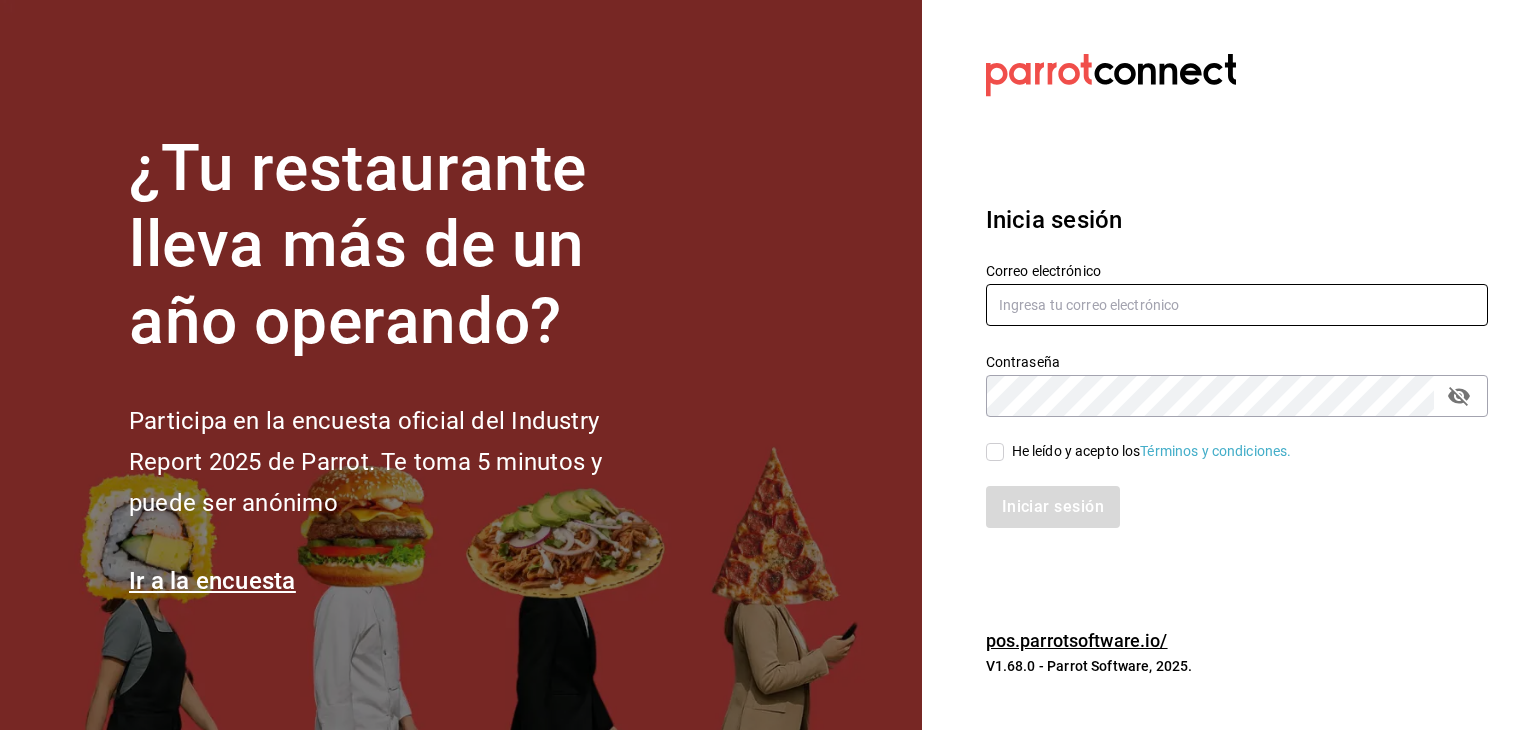 type on "[EMAIL]" 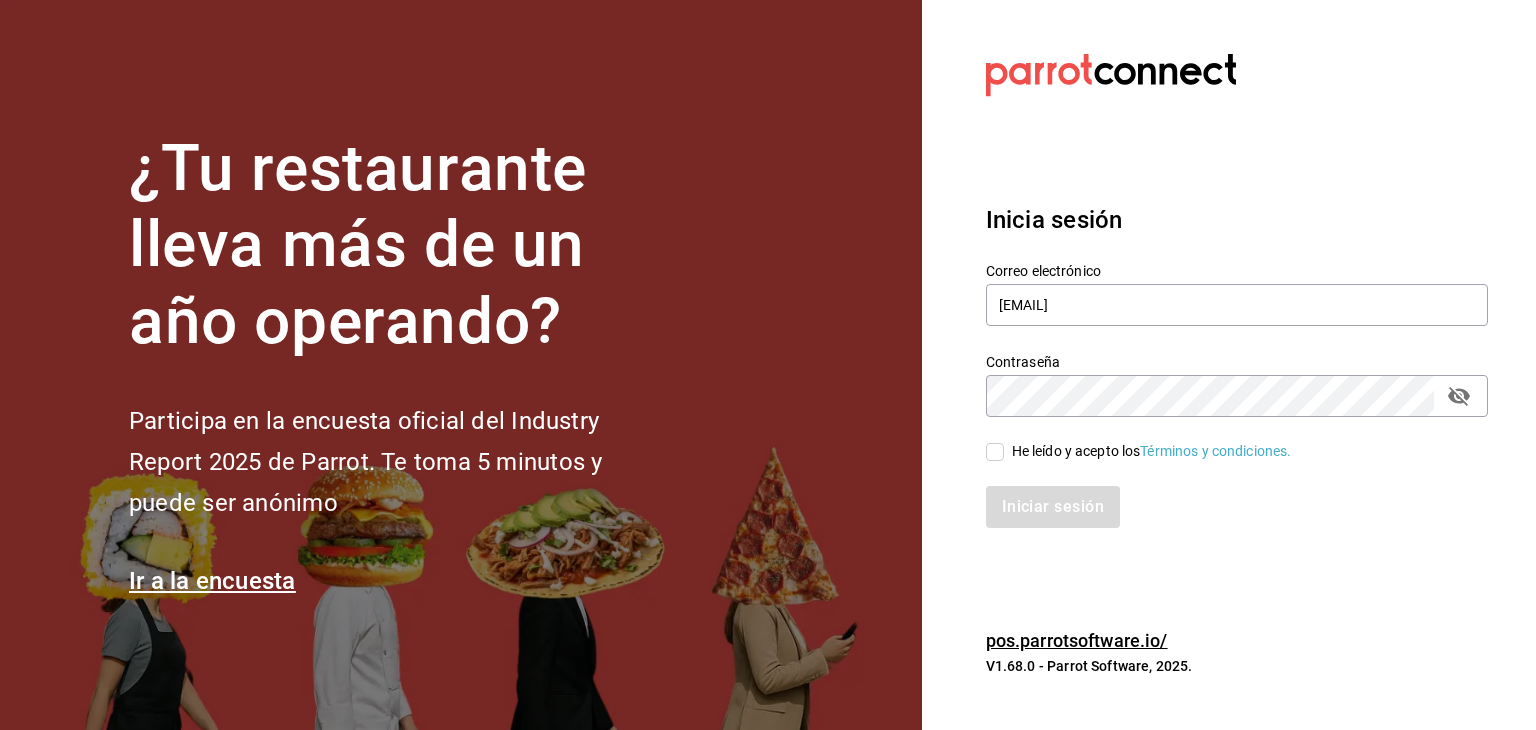 click on "He leído y acepto los  Términos y condiciones." at bounding box center [995, 452] 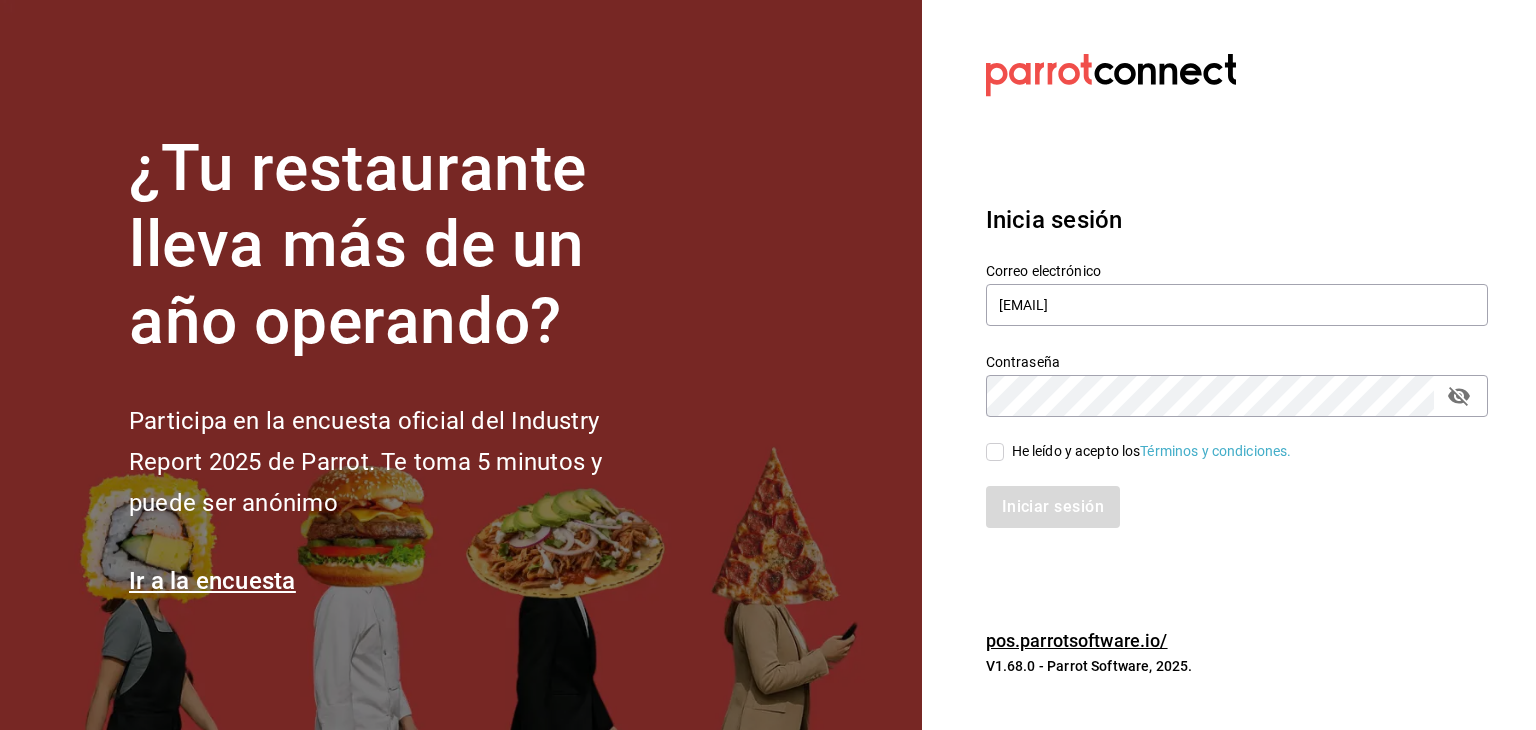 checkbox on "true" 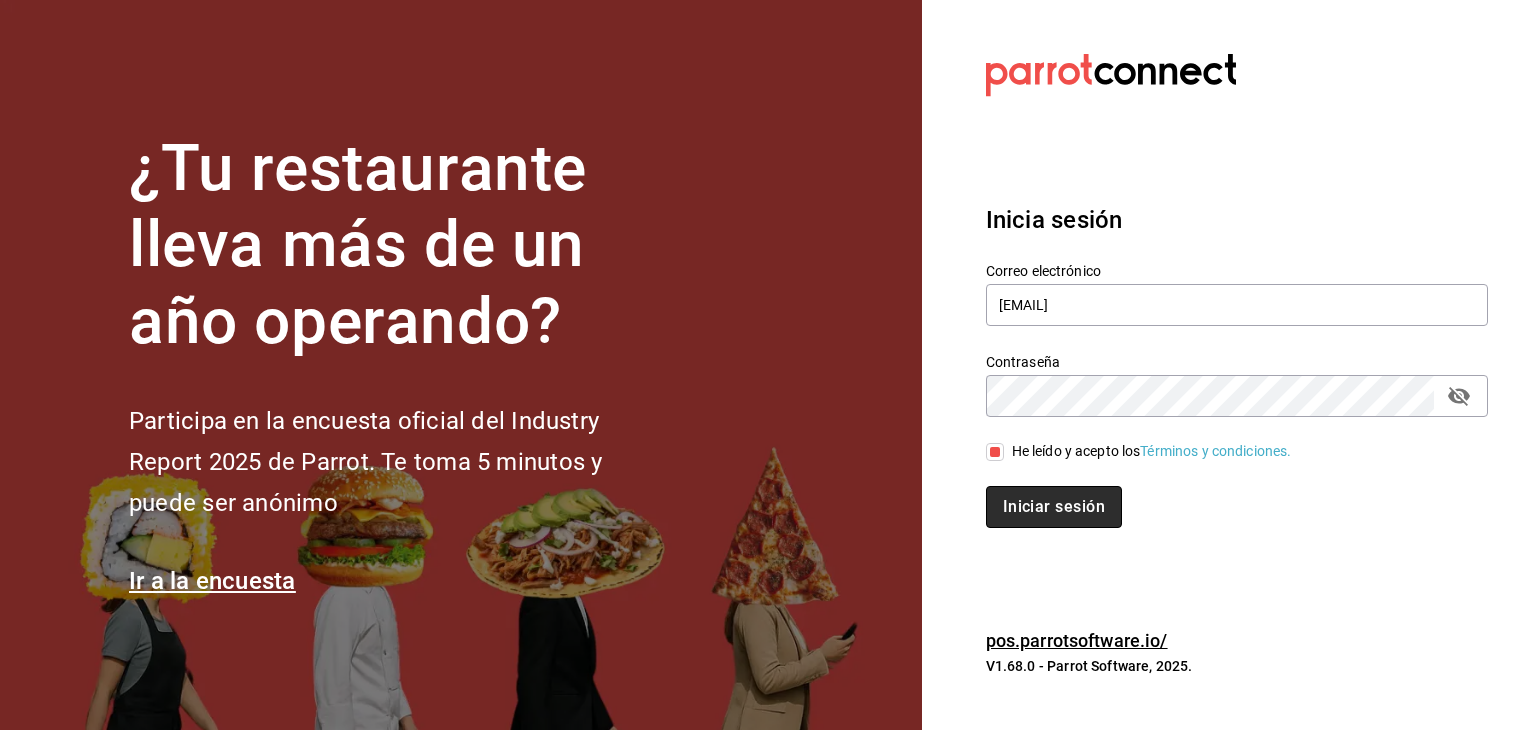 click on "Iniciar sesión" at bounding box center [1054, 507] 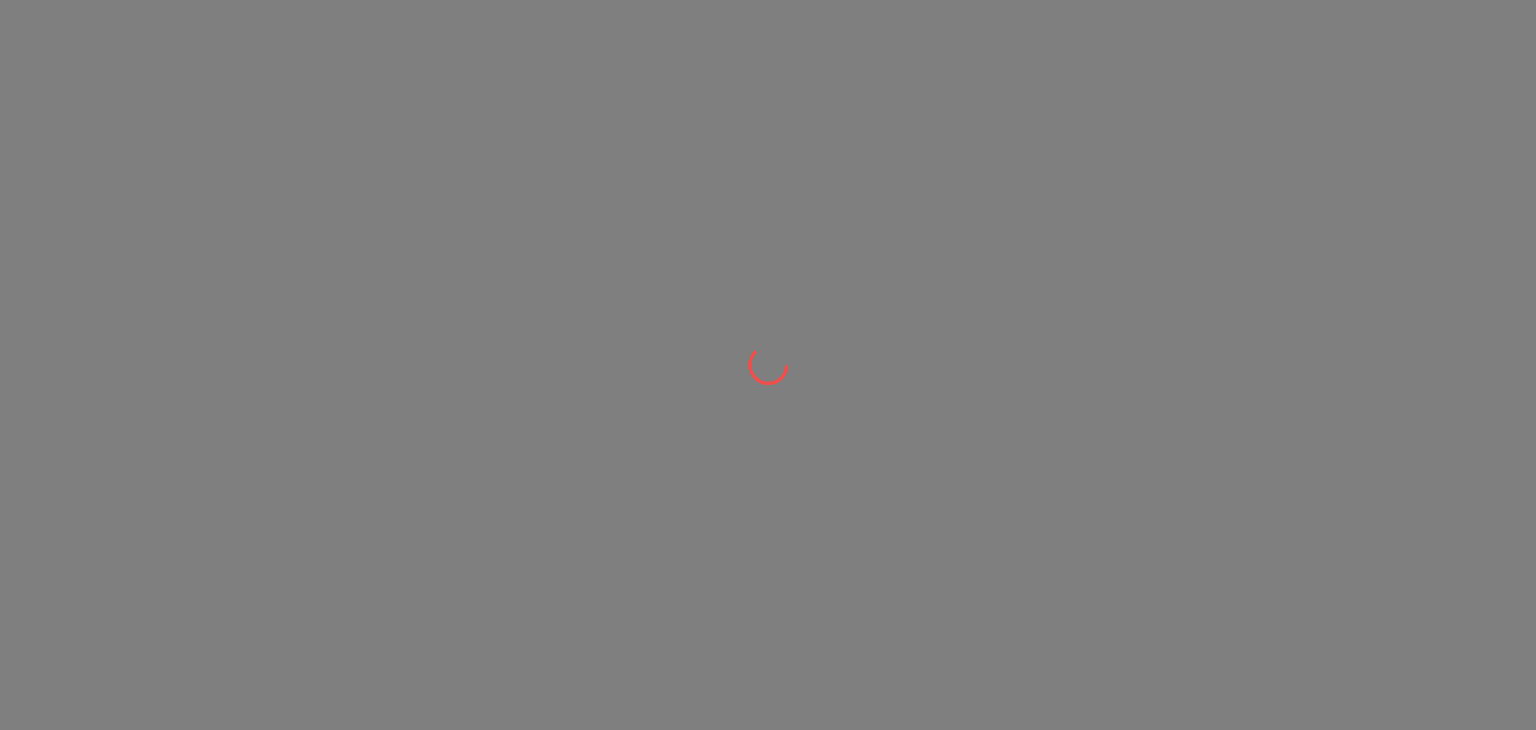scroll, scrollTop: 0, scrollLeft: 0, axis: both 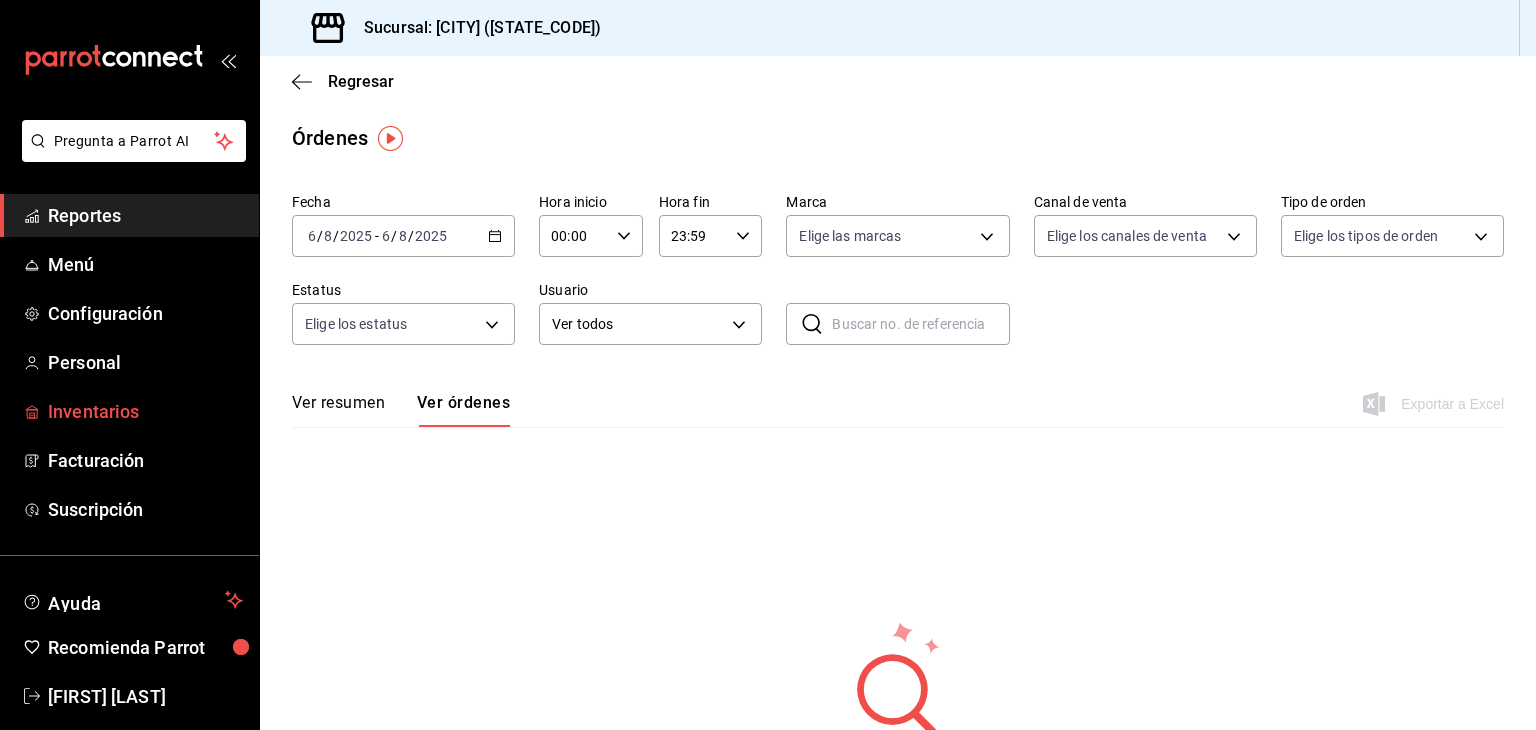 click on "Inventarios" at bounding box center [145, 411] 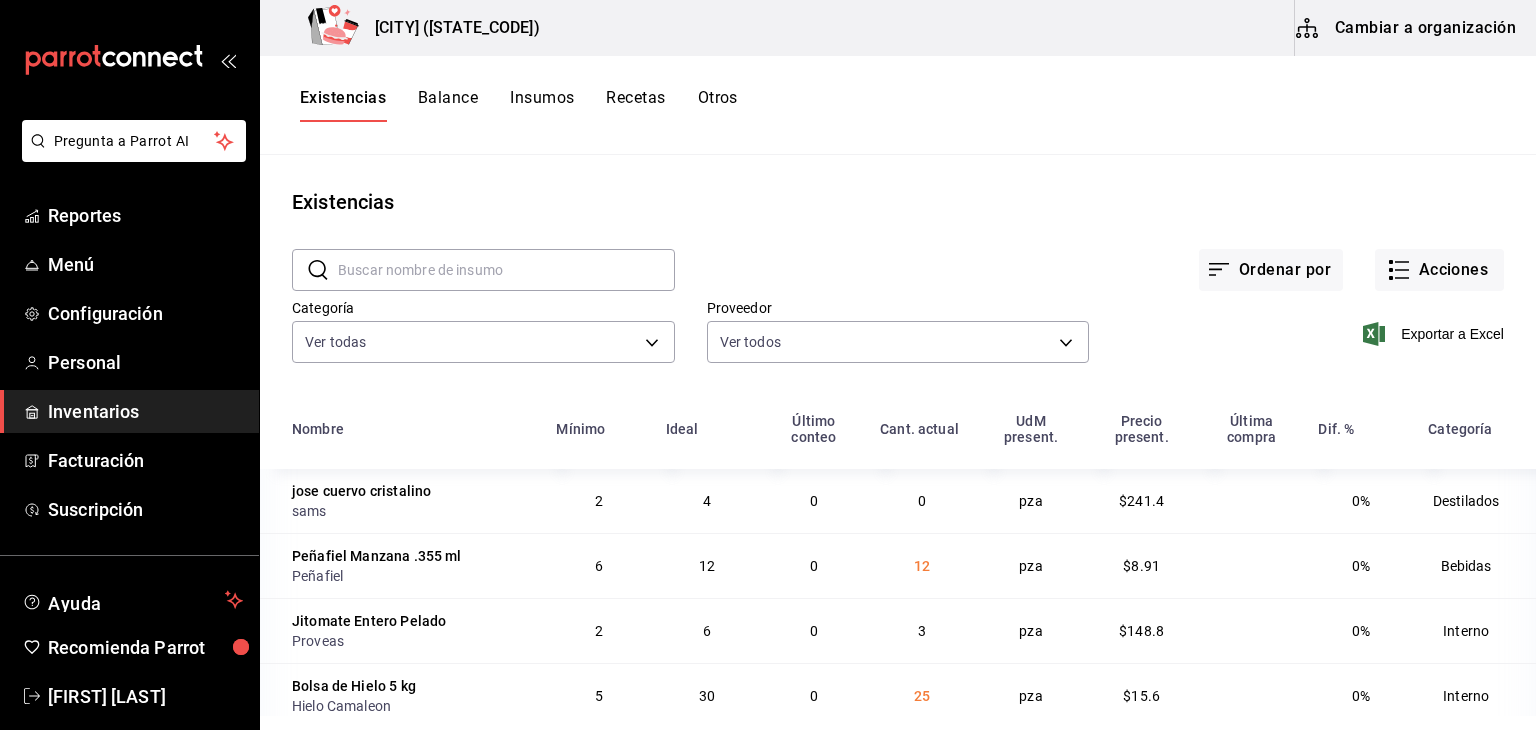 click on "Cambiar a organización" at bounding box center [1407, 28] 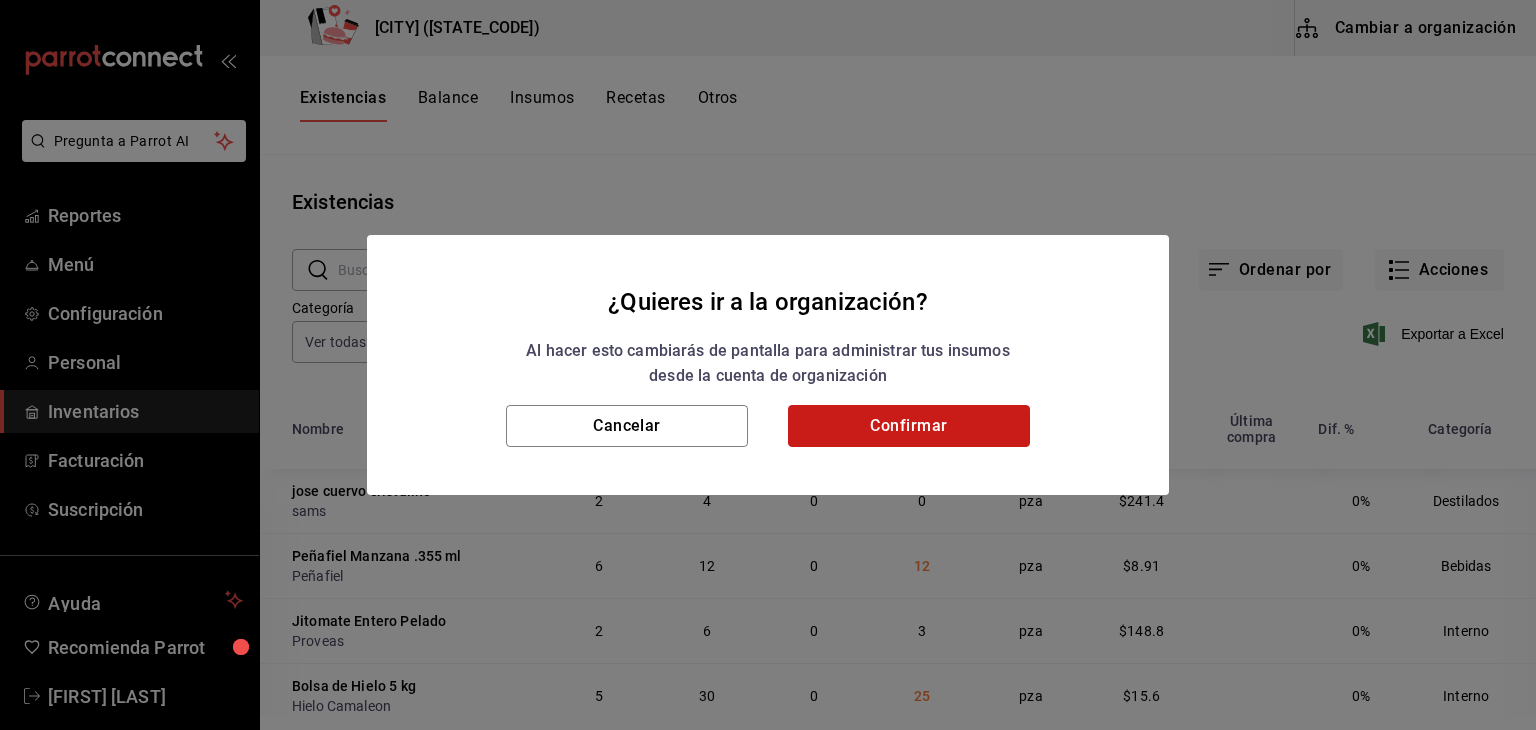 click on "Confirmar" at bounding box center [909, 426] 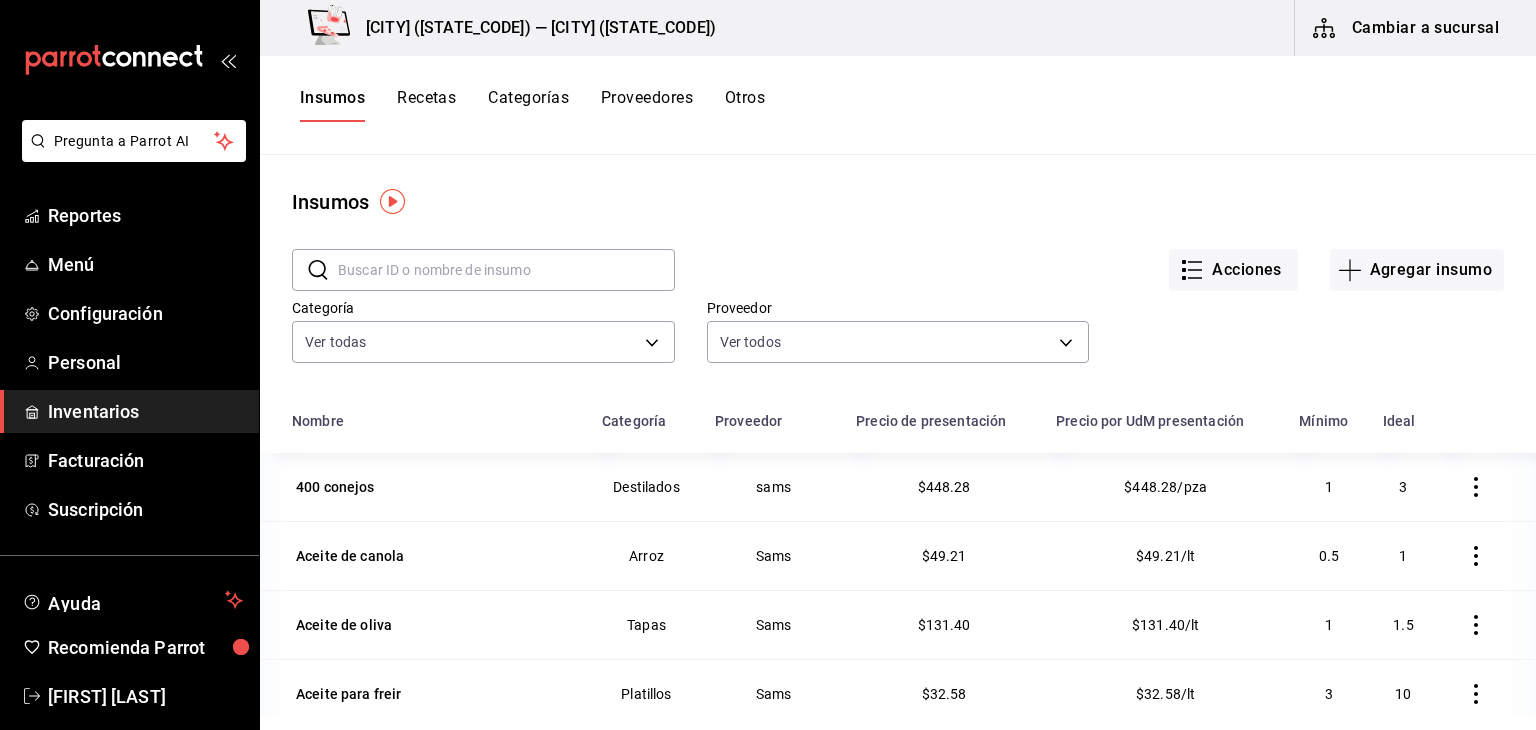 click on "Categorías" at bounding box center (528, 105) 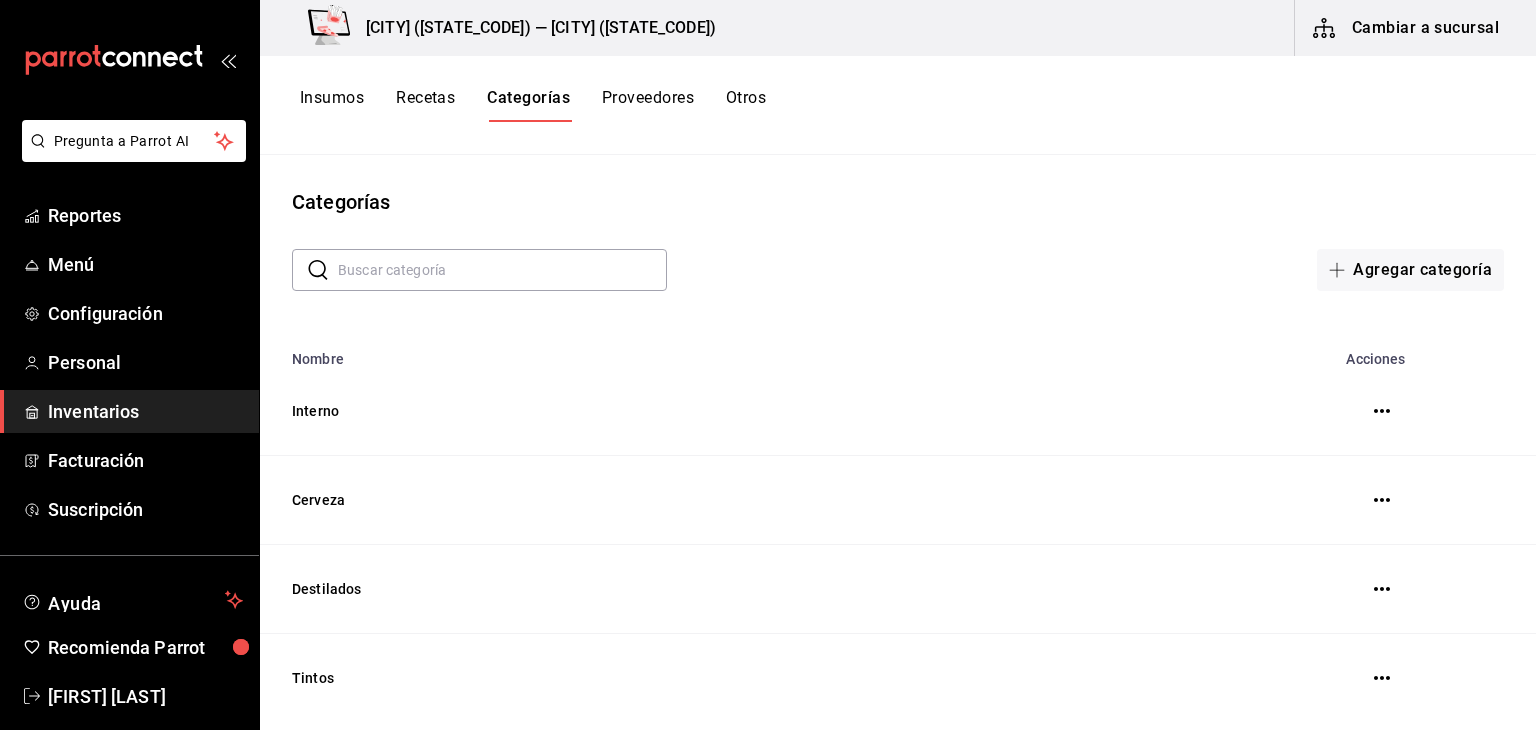 click 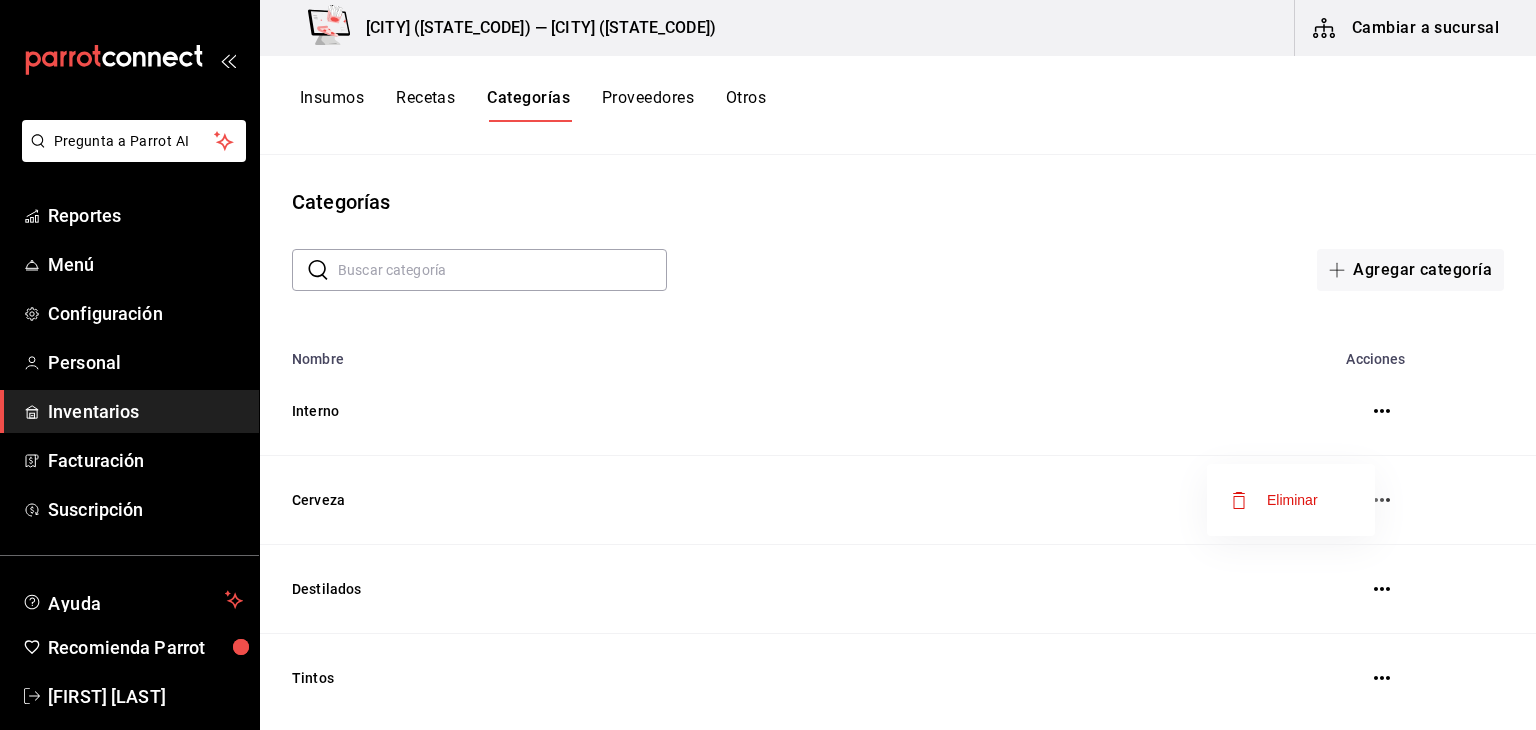 click at bounding box center (768, 365) 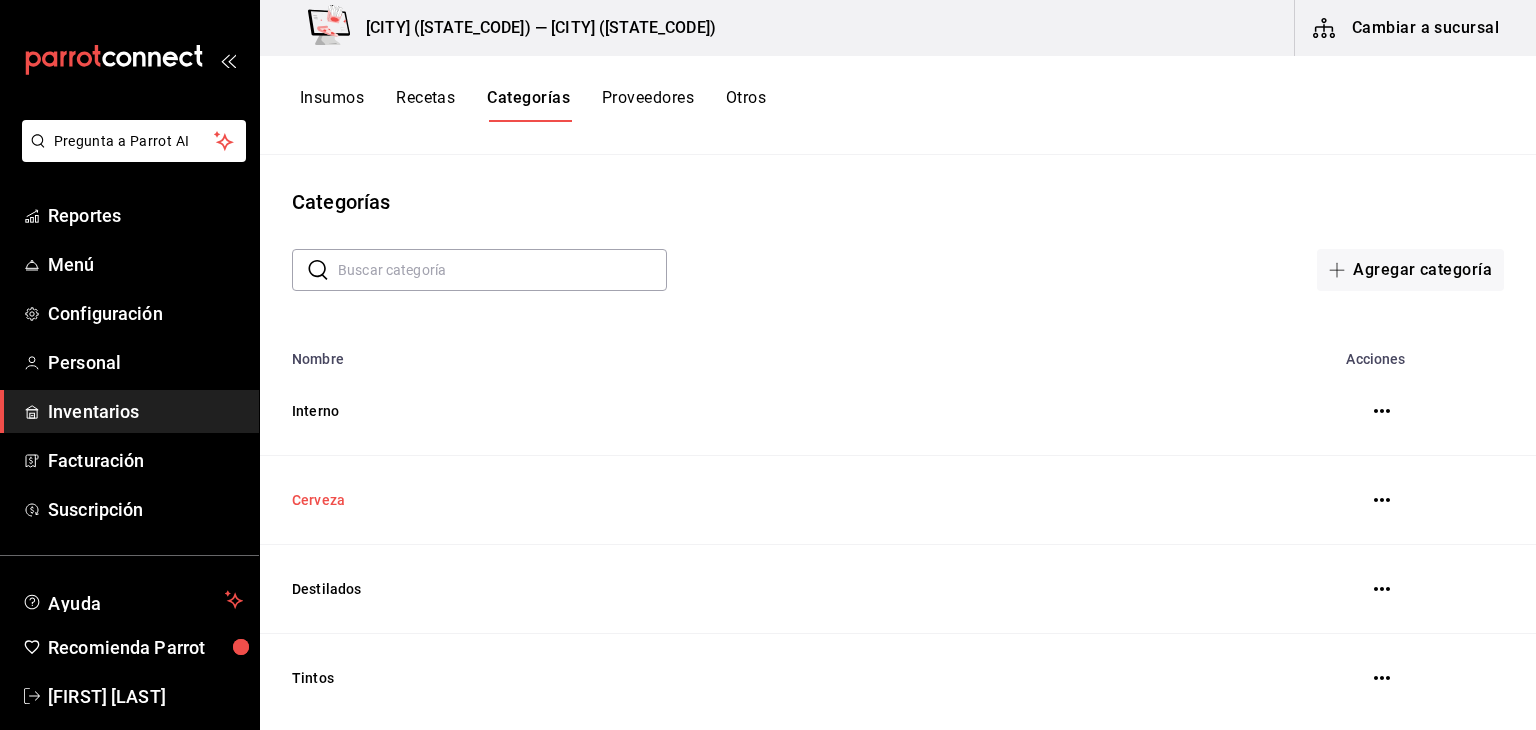 click on "Cerveza" at bounding box center (748, 500) 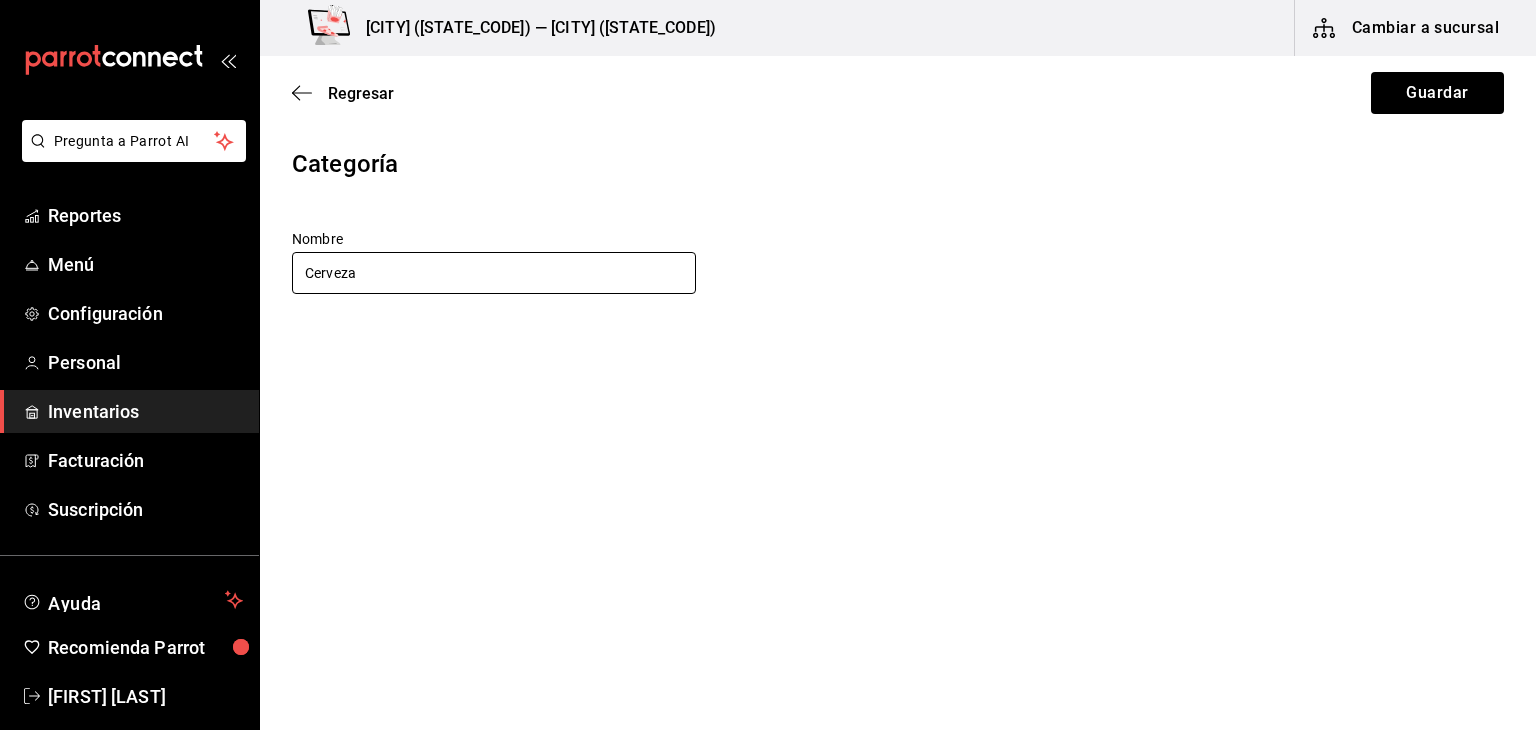 click on "Cerveza" at bounding box center [494, 273] 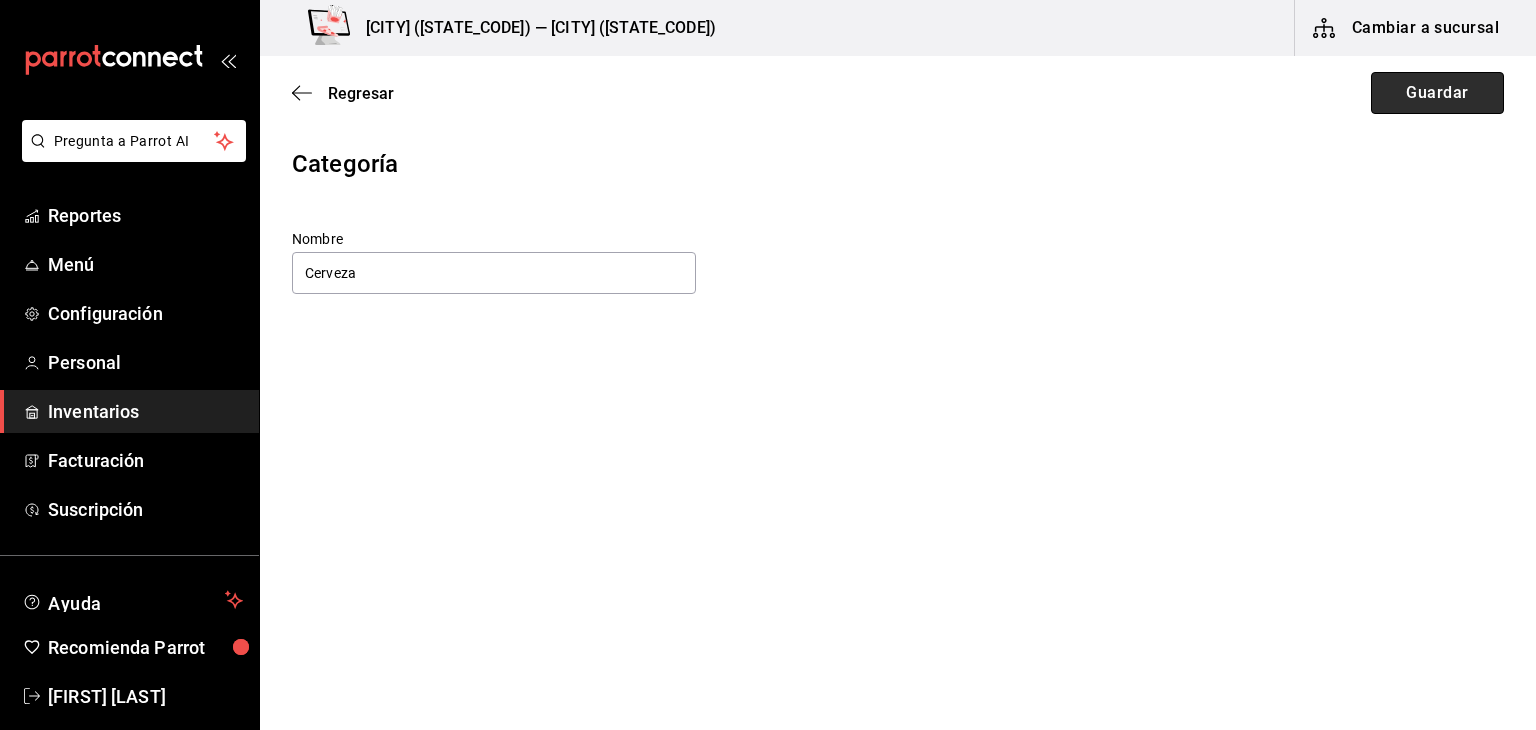 click on "Guardar" at bounding box center (1437, 93) 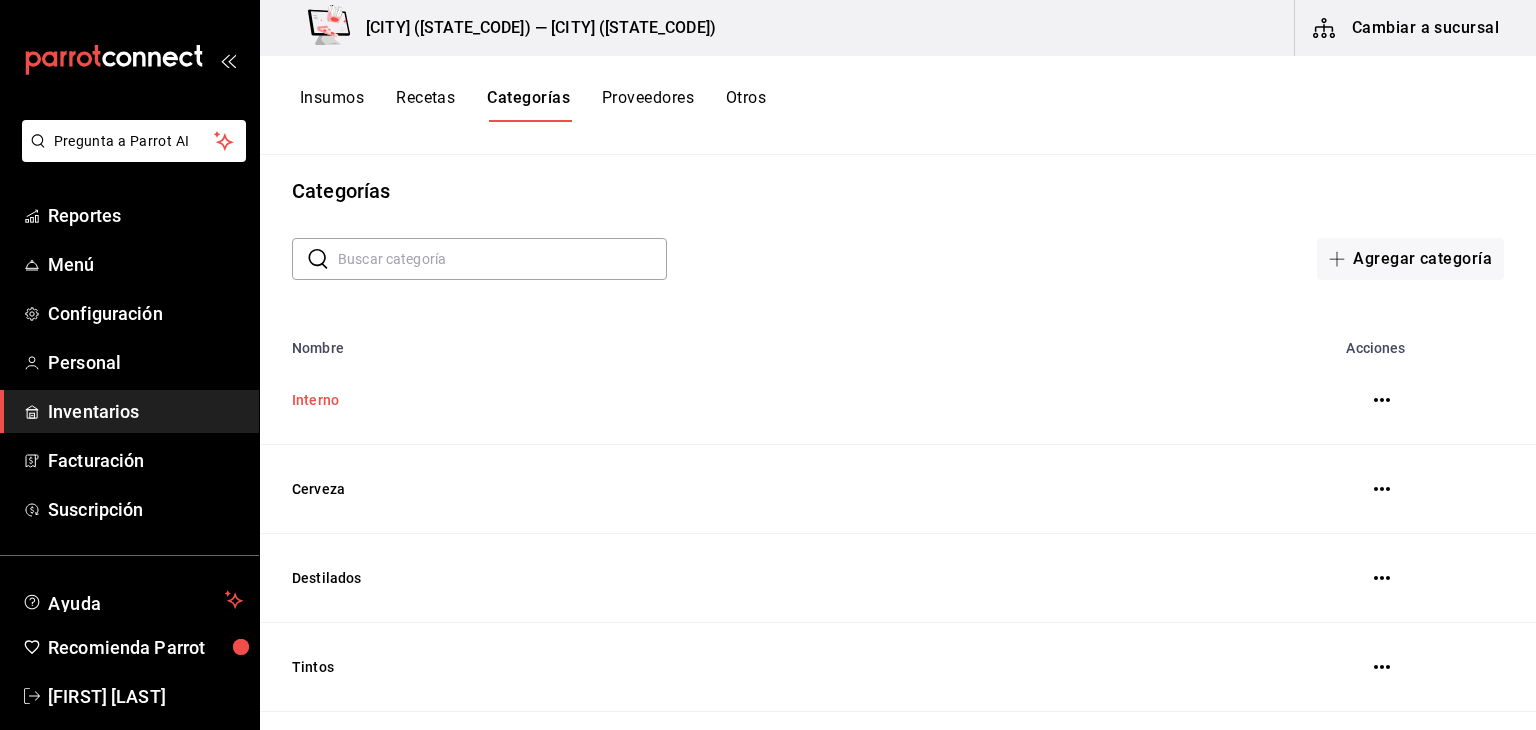 scroll, scrollTop: 12, scrollLeft: 0, axis: vertical 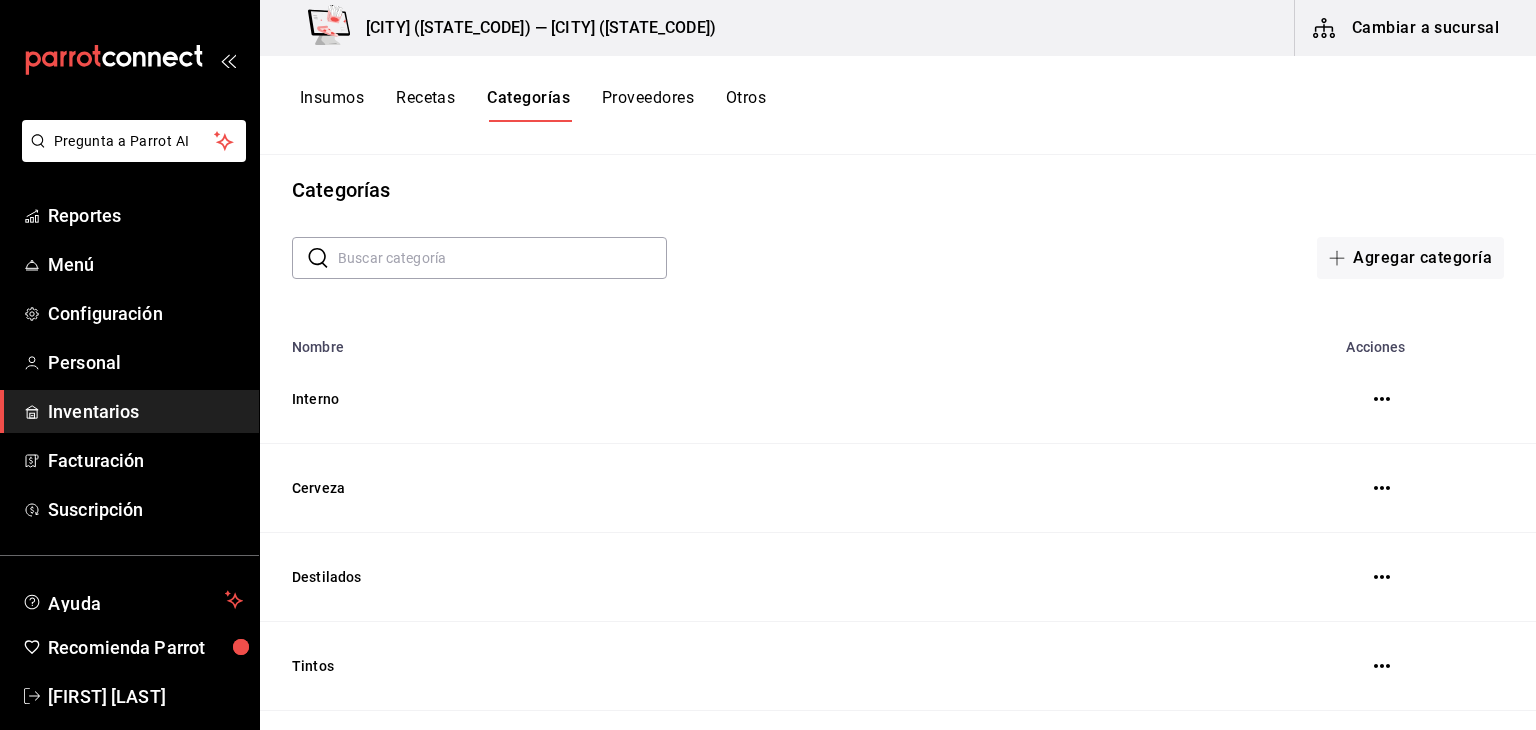 click on "Proveedores" at bounding box center (648, 105) 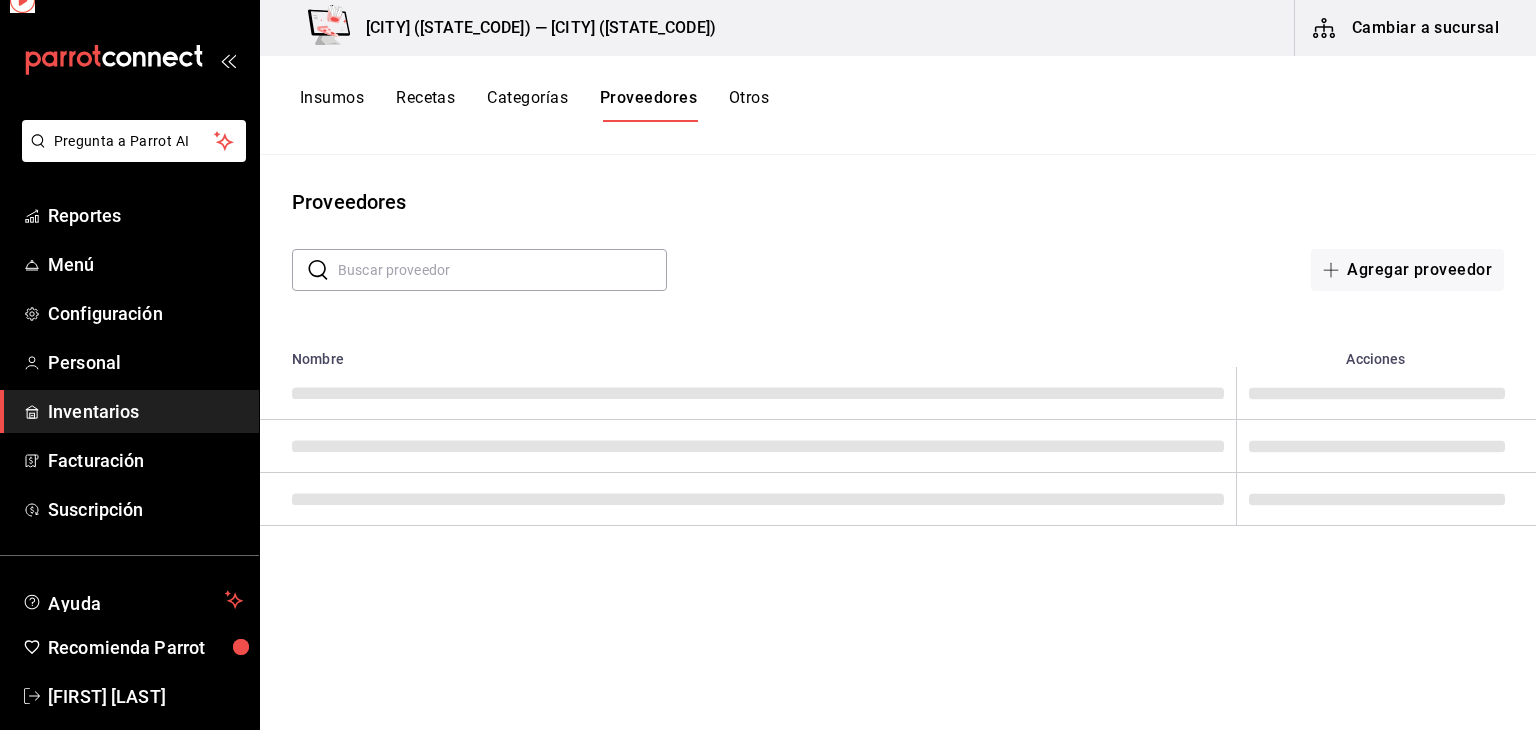 scroll, scrollTop: 0, scrollLeft: 0, axis: both 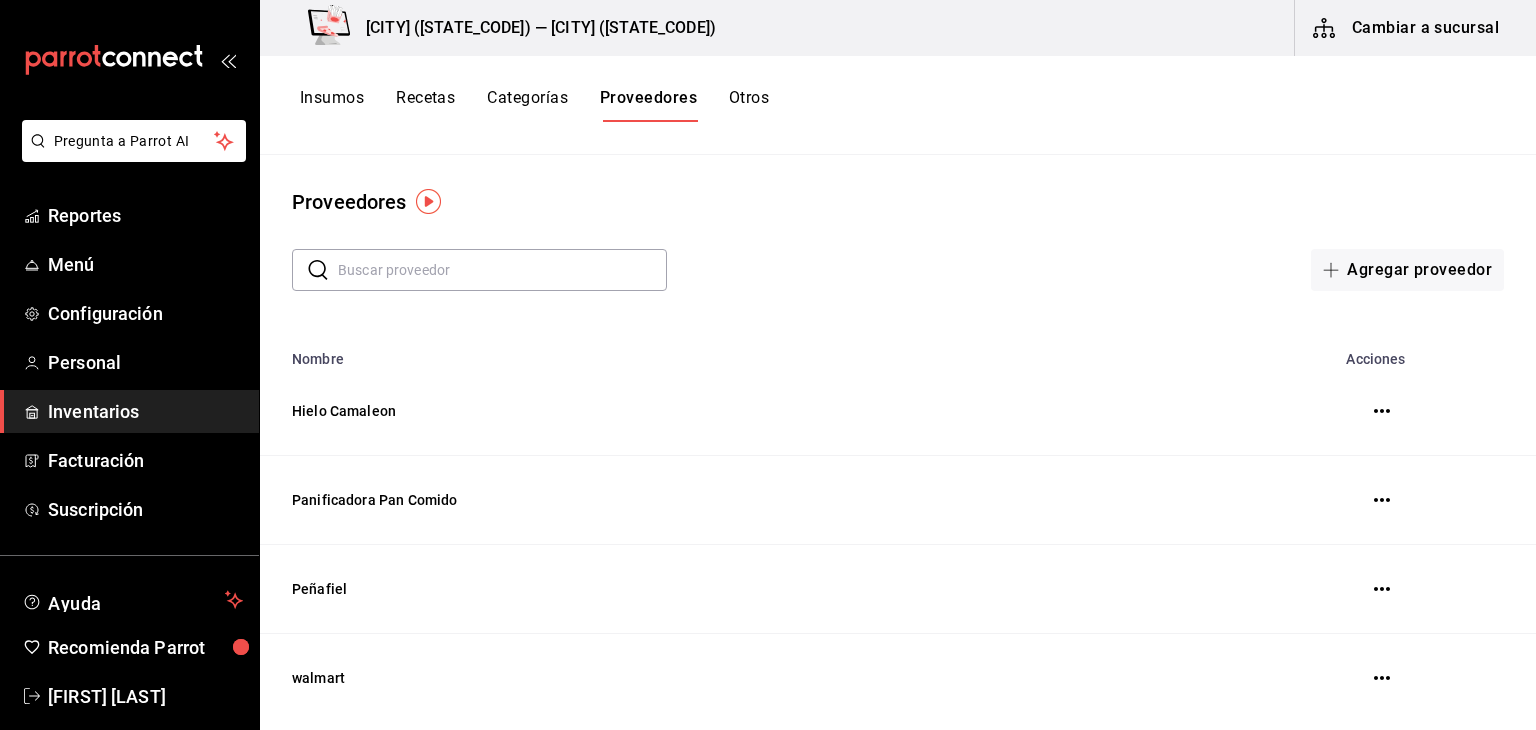click on "Otros" at bounding box center [749, 105] 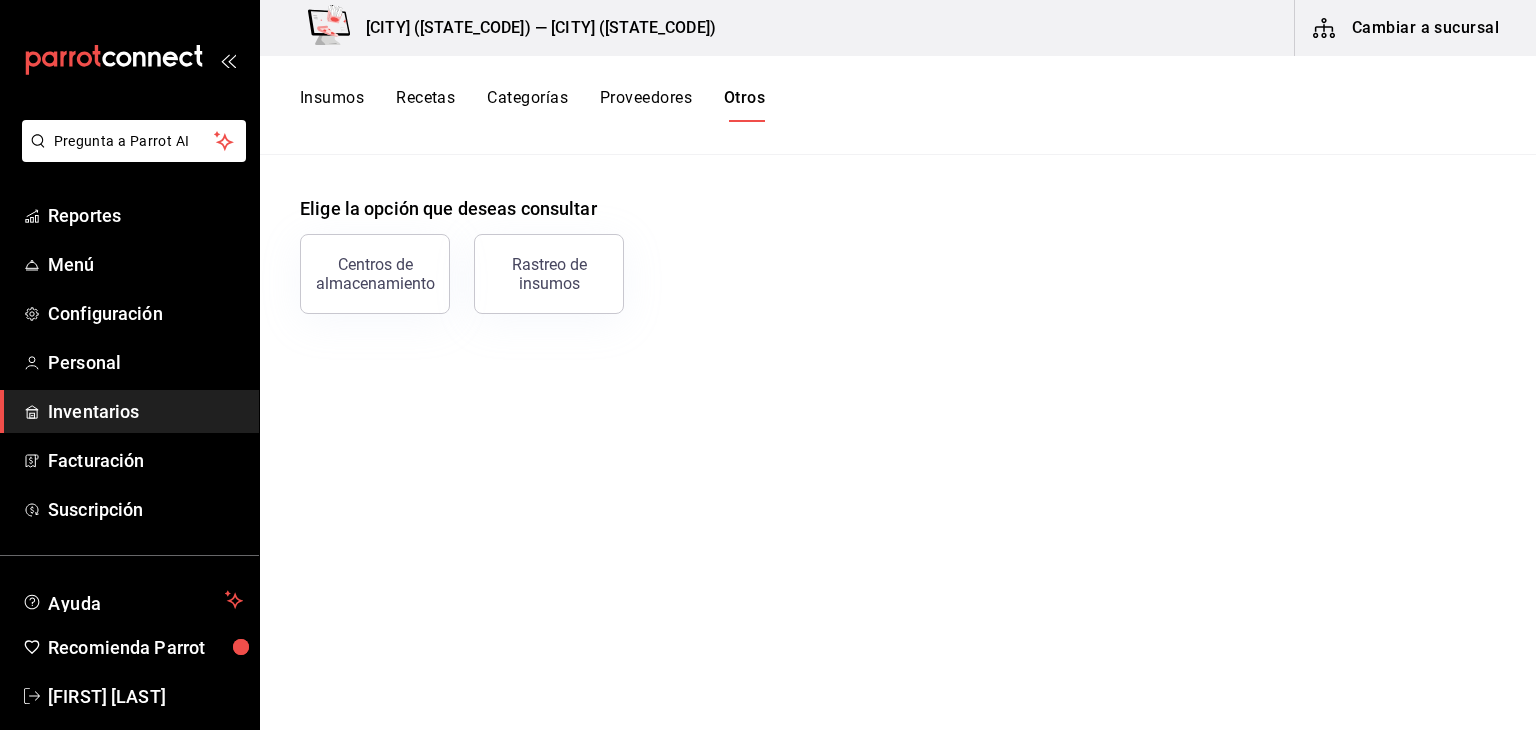 click on "Recetas" at bounding box center (425, 105) 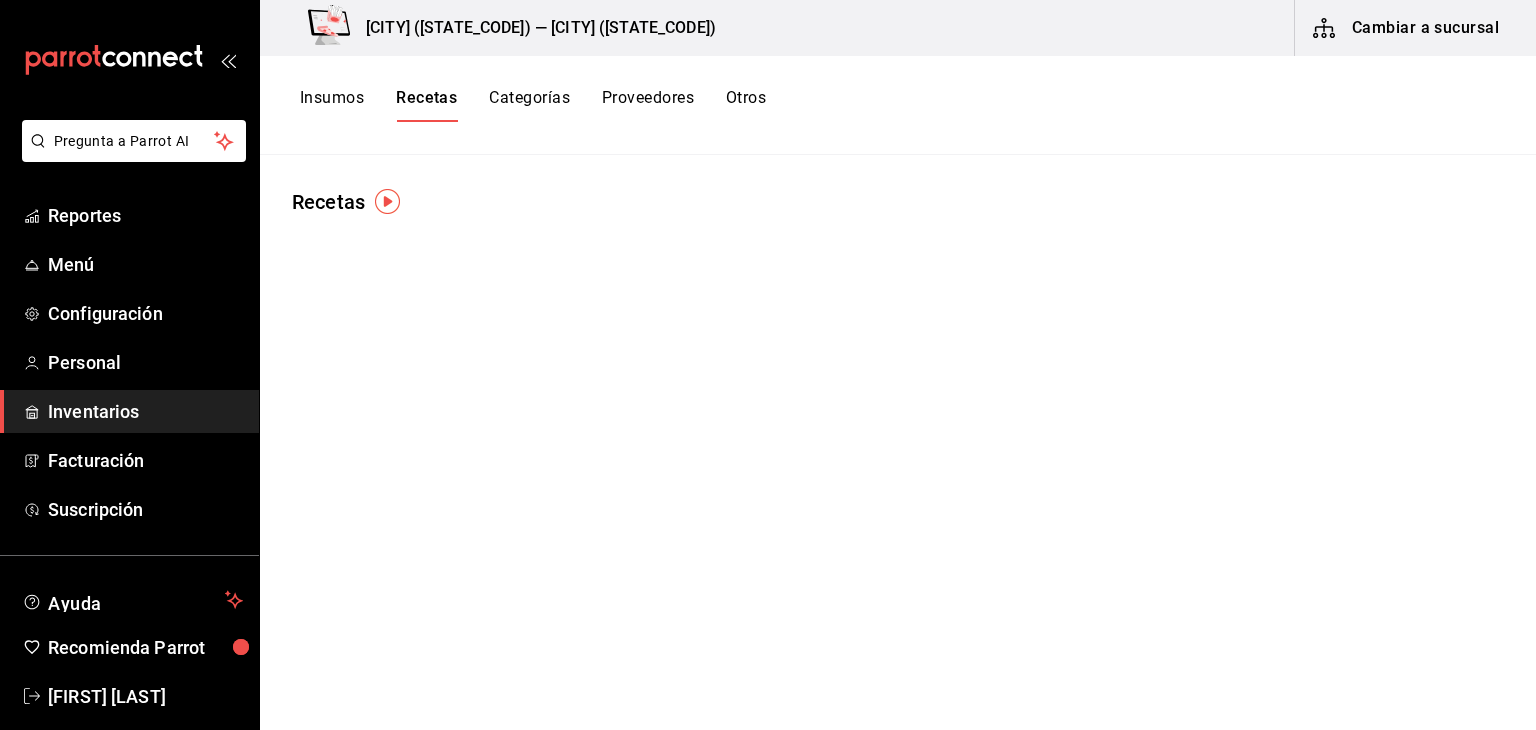 click on "Insumos" at bounding box center [332, 105] 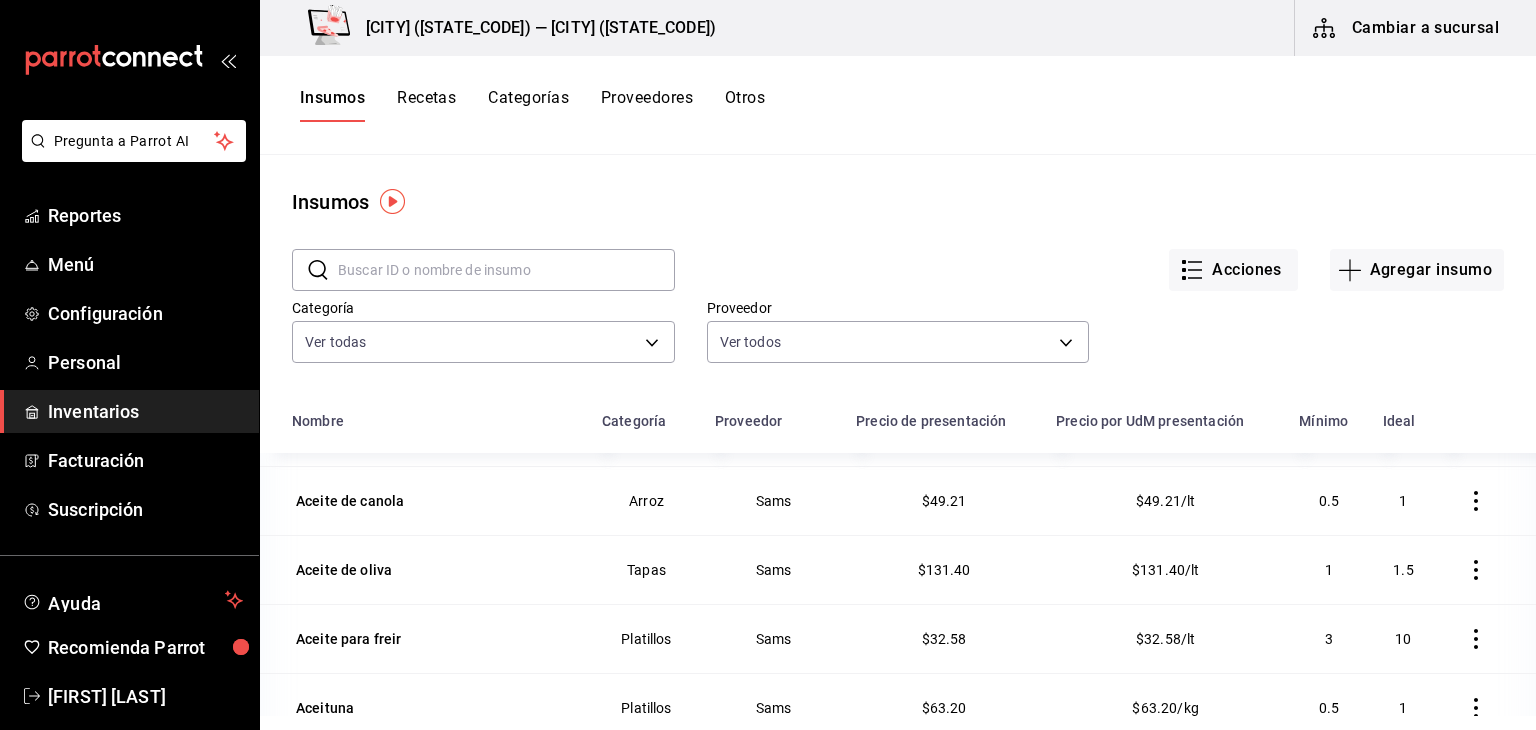 scroll, scrollTop: 0, scrollLeft: 0, axis: both 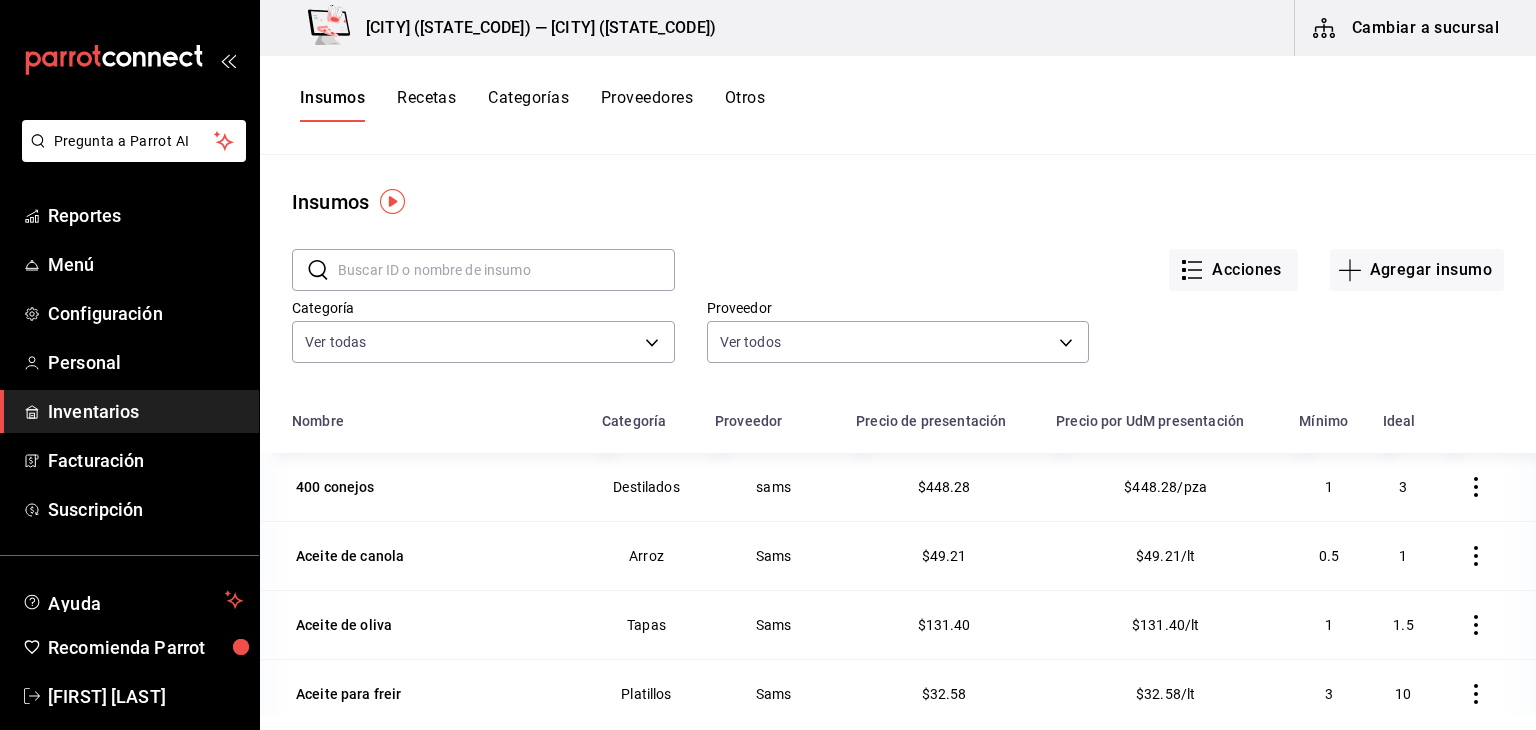 click on "Cambiar a sucursal" at bounding box center [1407, 28] 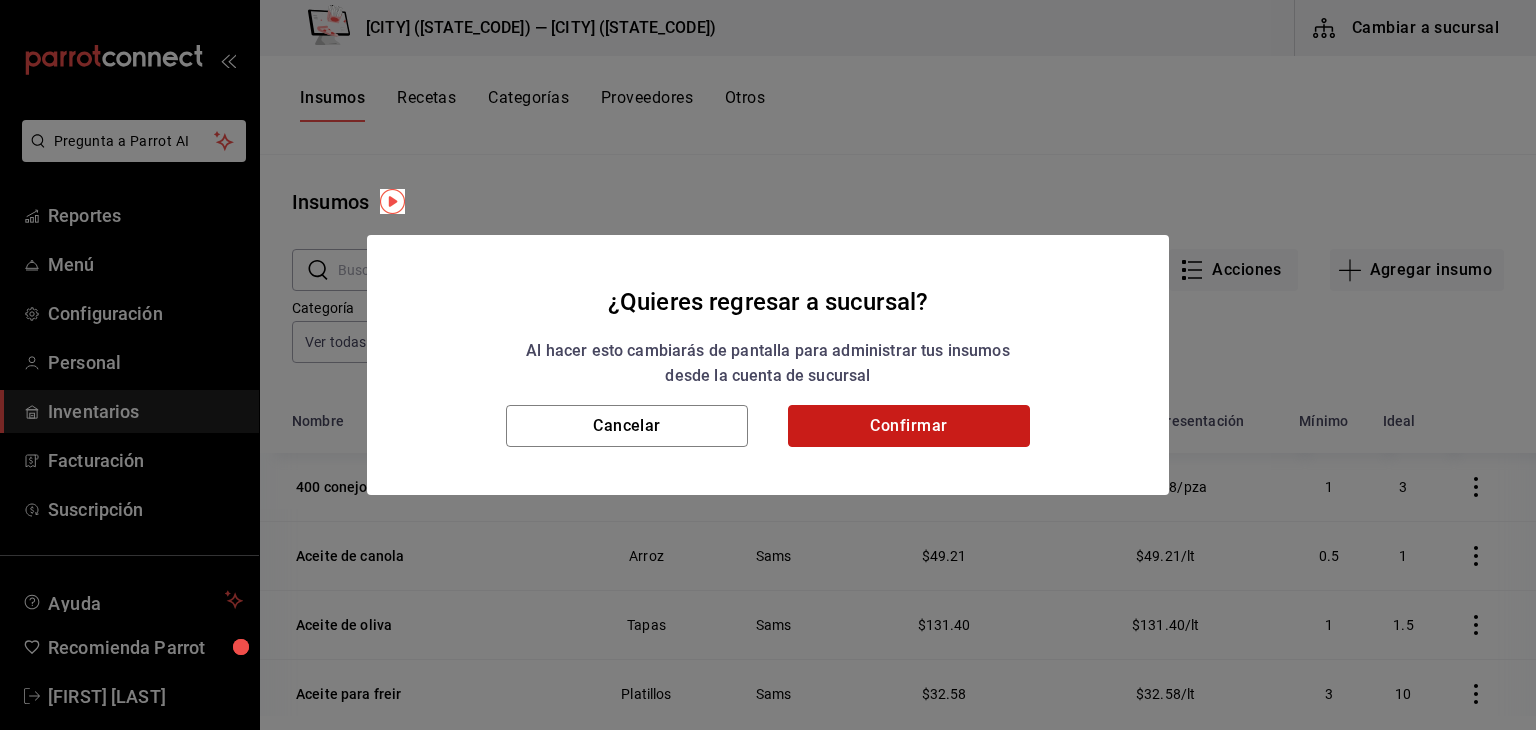 click on "Confirmar" at bounding box center (909, 426) 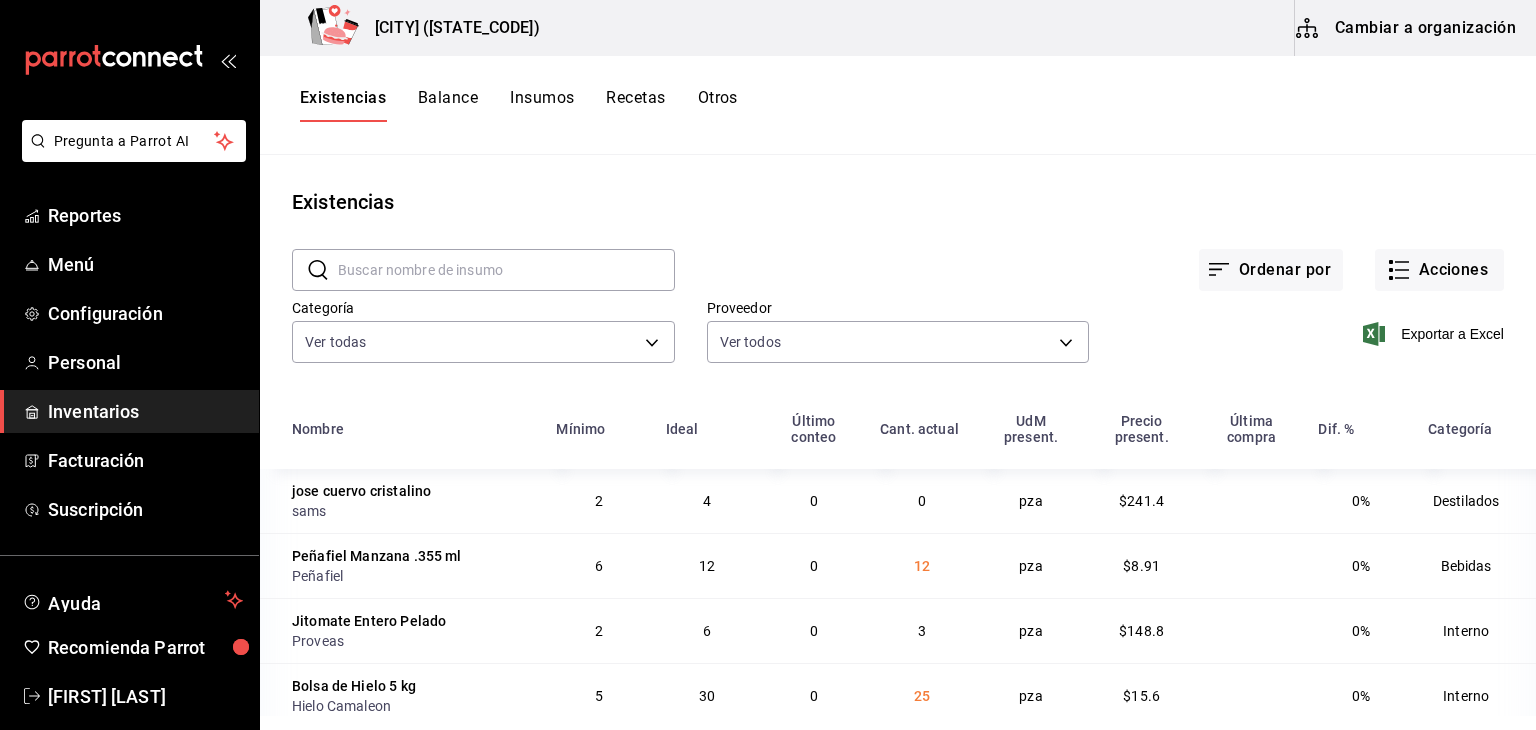 click on "Insumos" at bounding box center (542, 105) 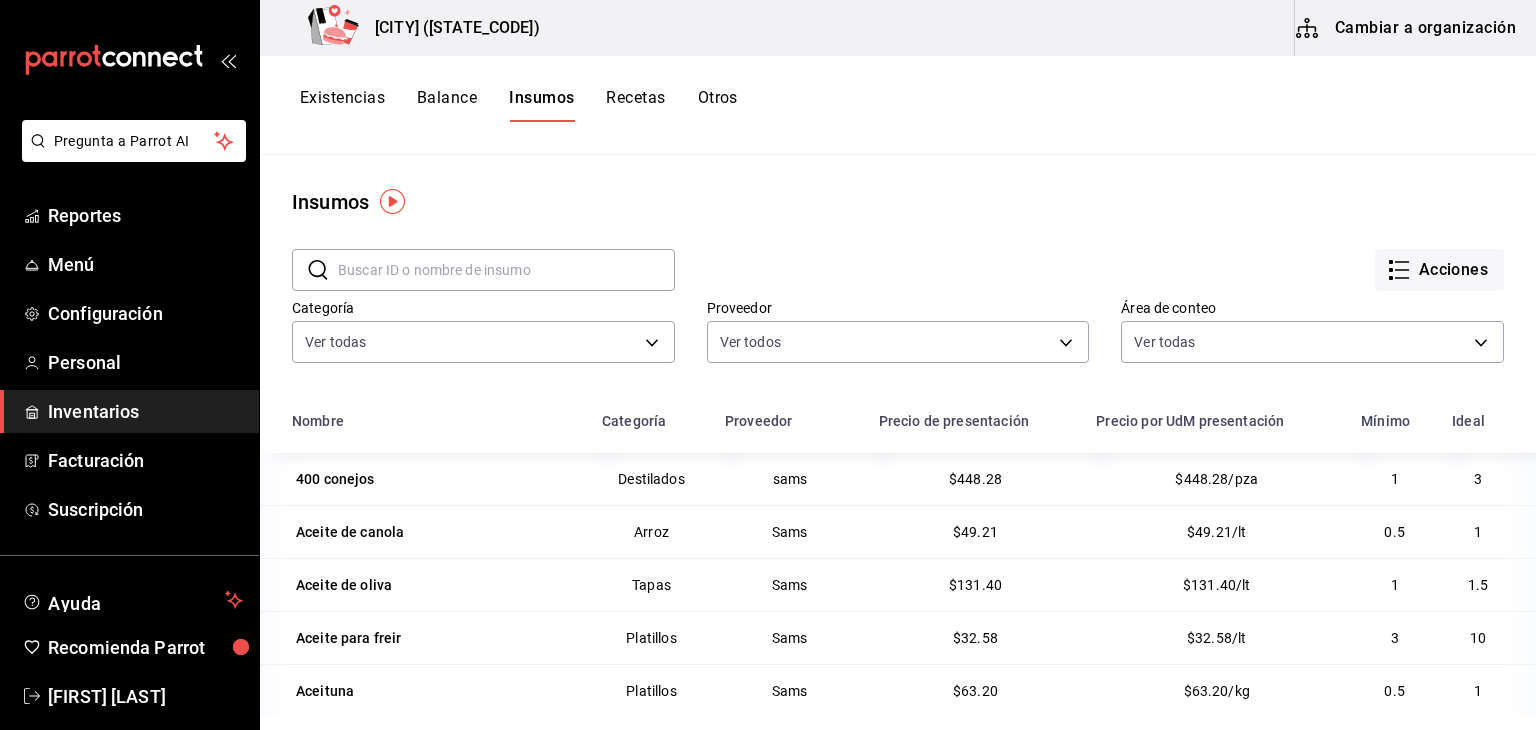 click on "Existencias" at bounding box center (342, 105) 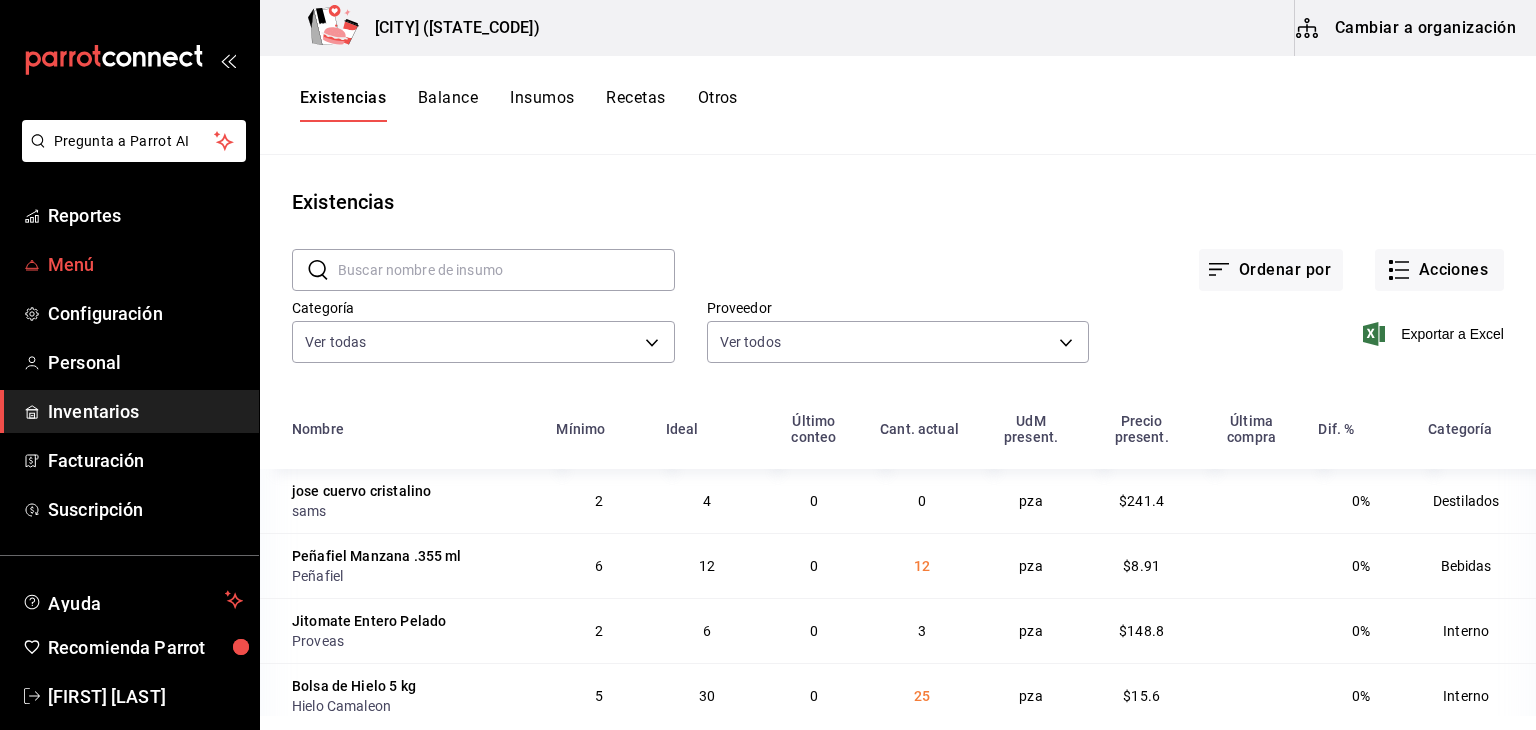 click on "Menú" at bounding box center (145, 264) 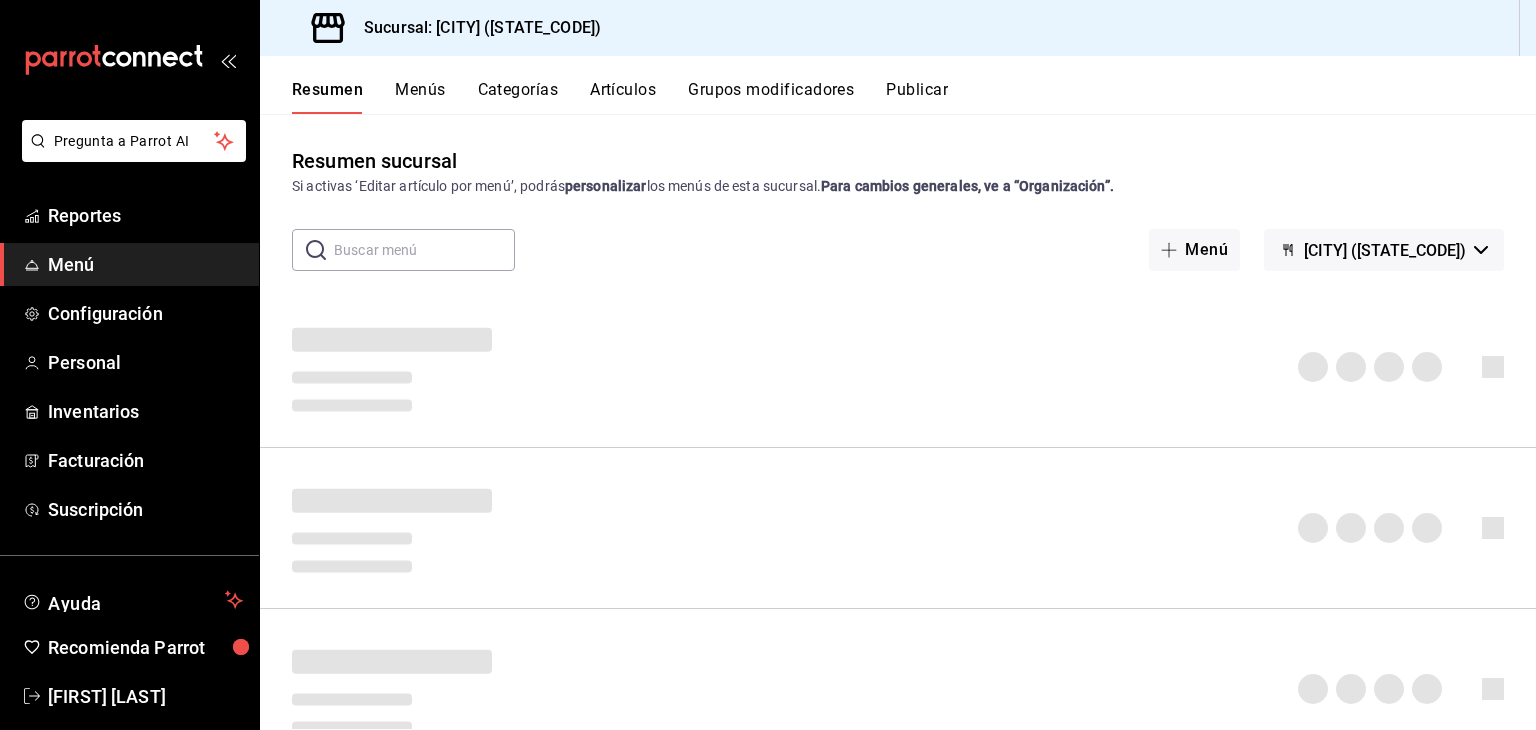 click on "Categorías" at bounding box center (518, 97) 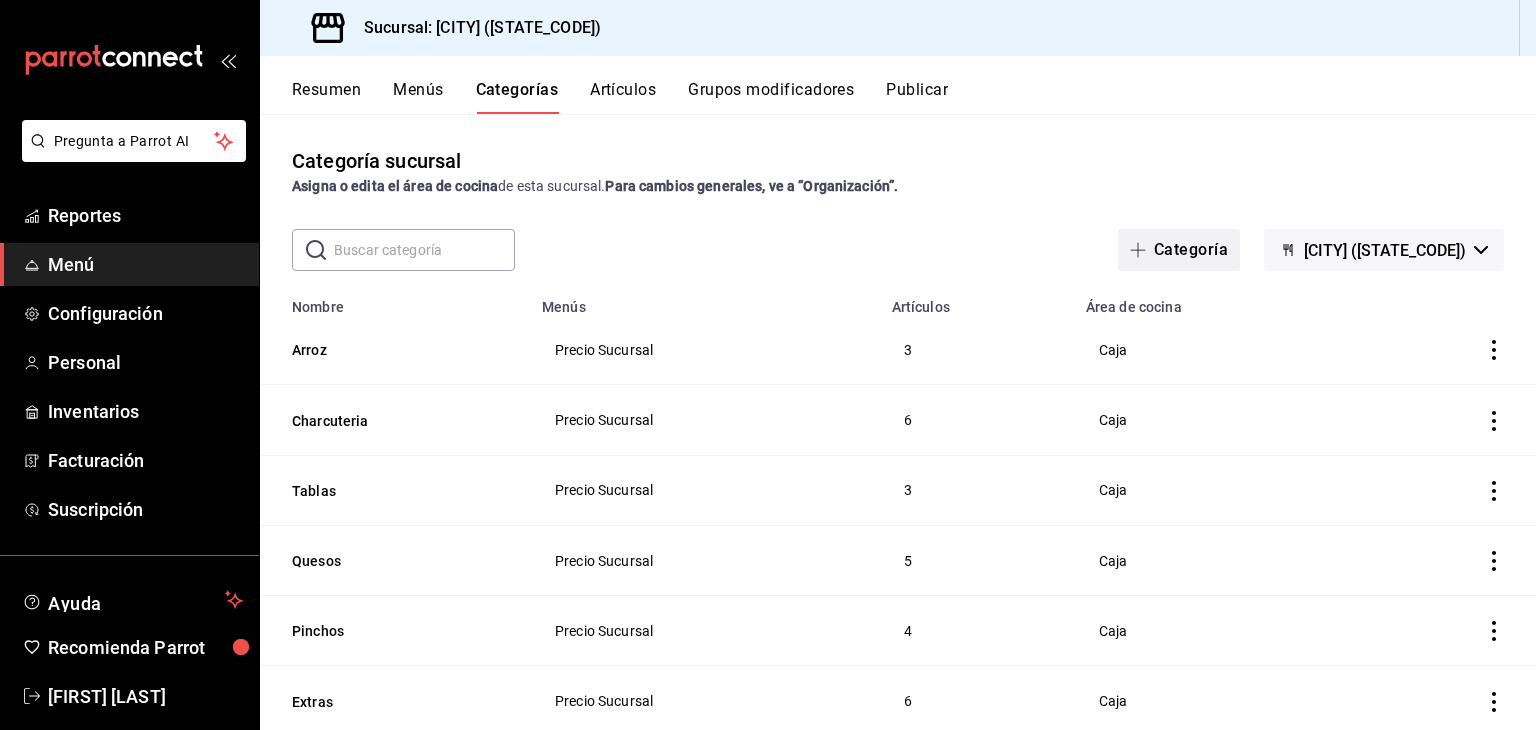 click 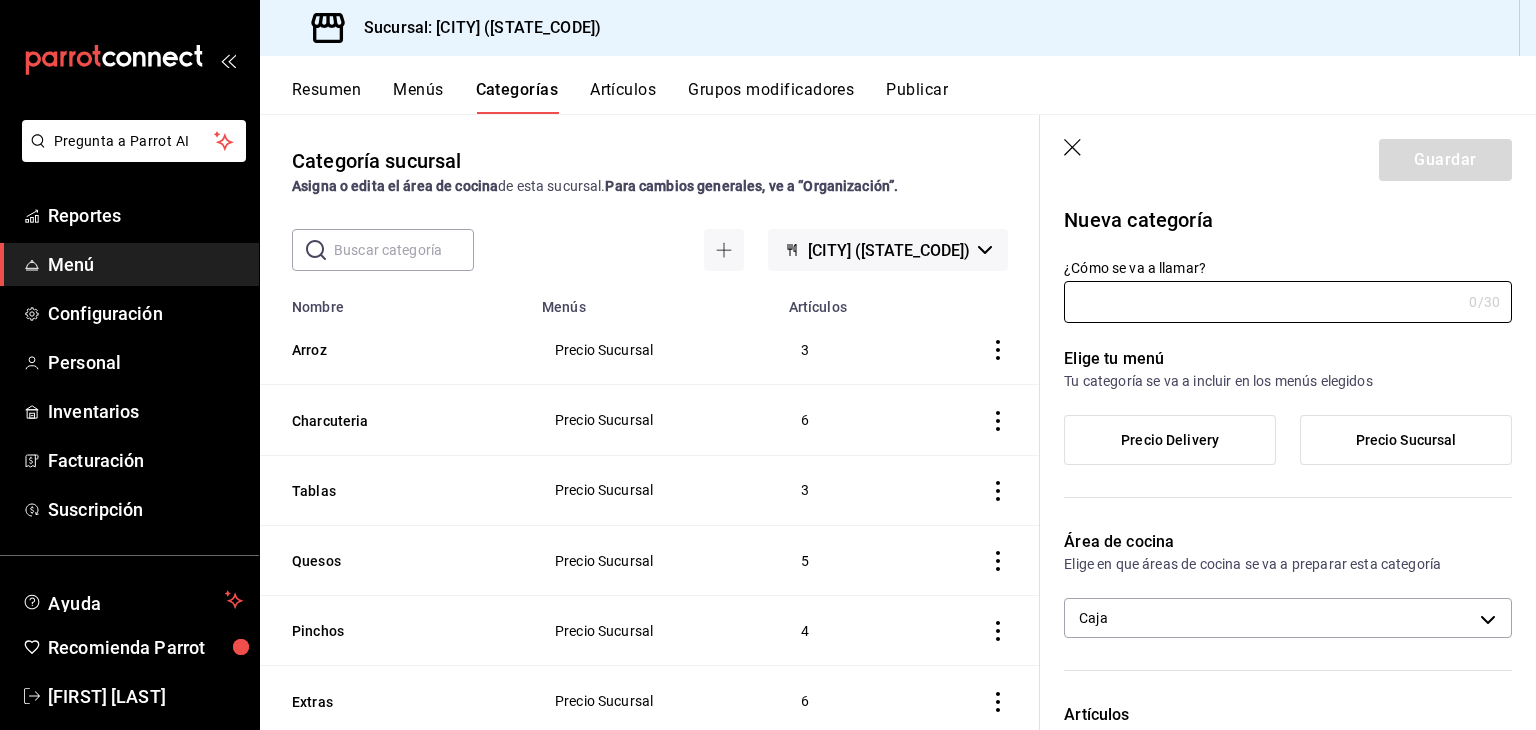 type on "c" 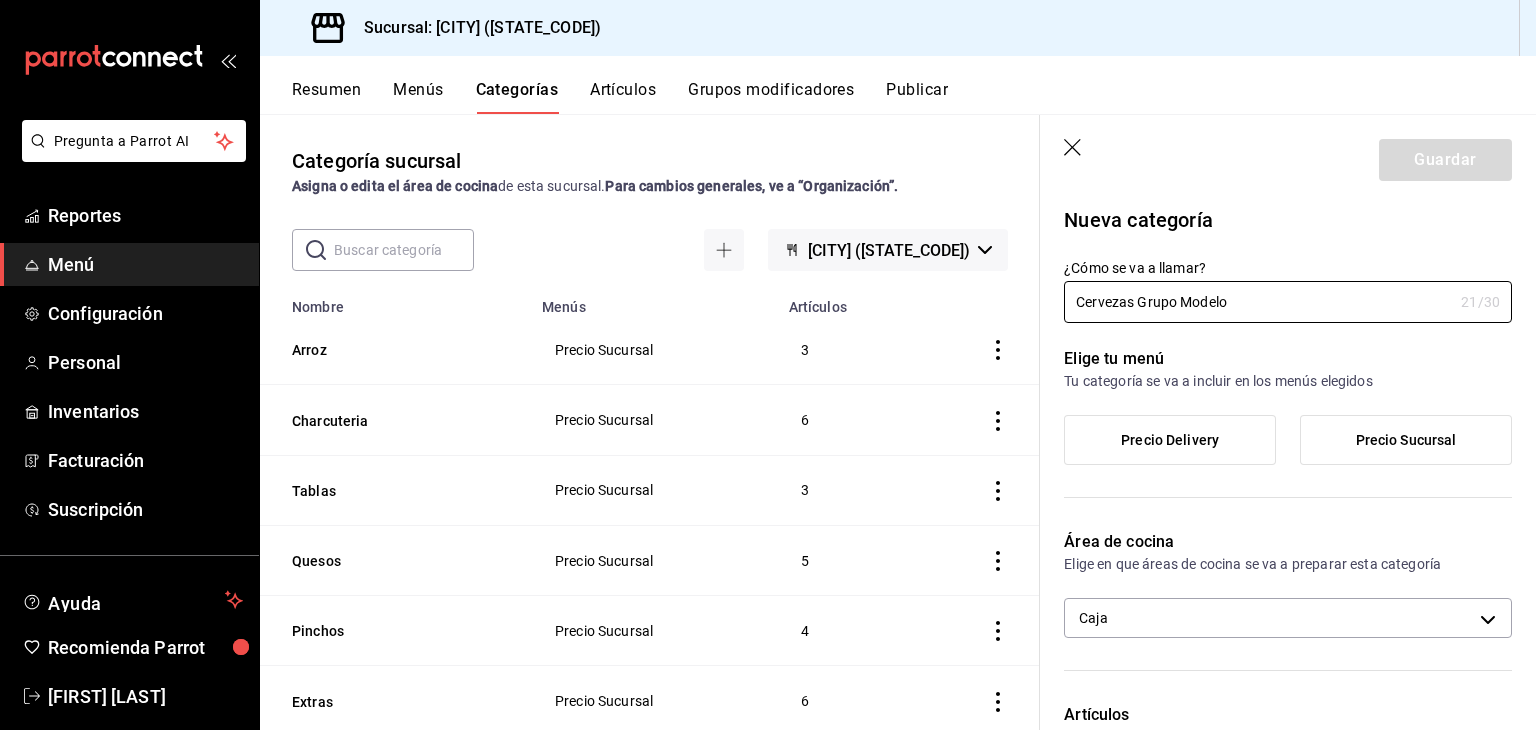 type on "Cervezas Grupo Modelo" 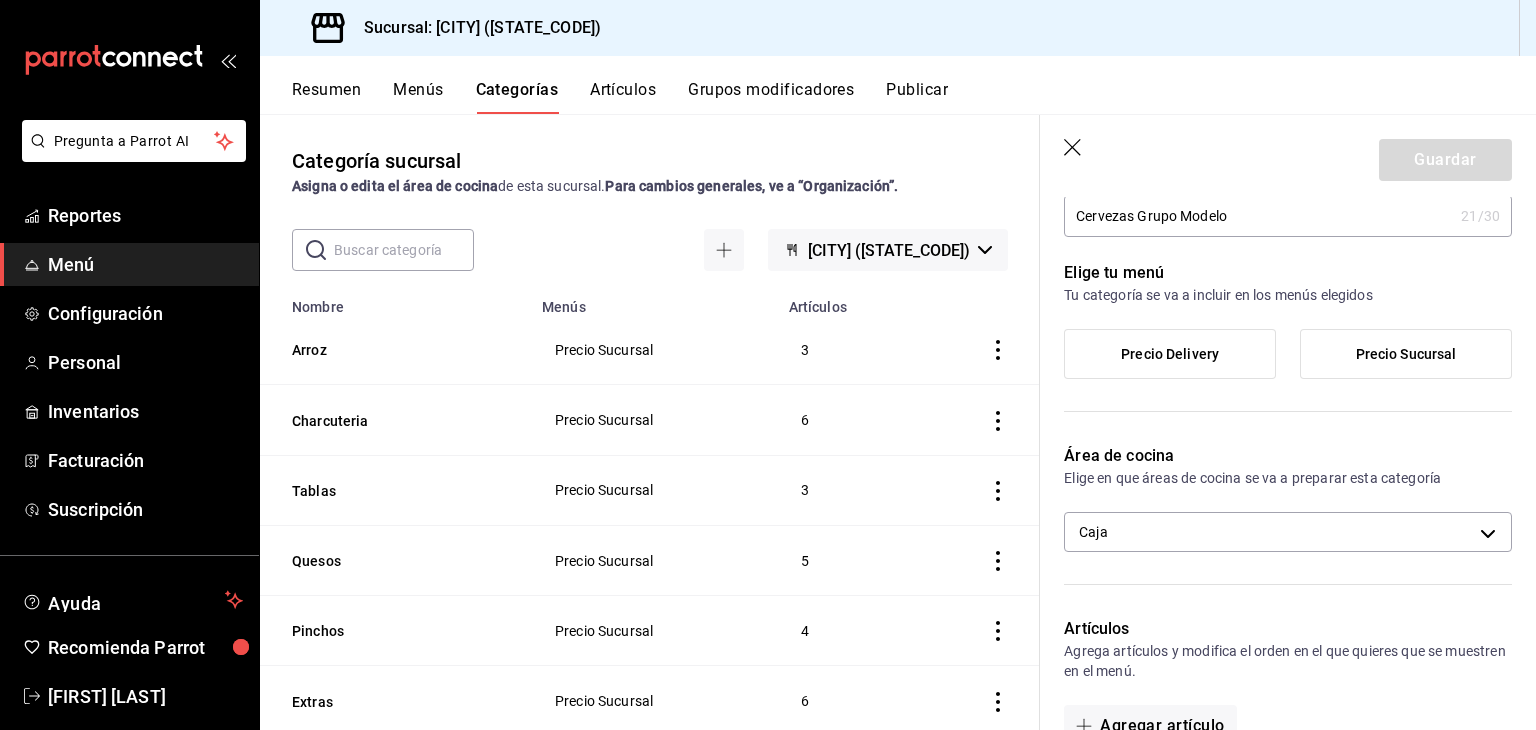 scroll, scrollTop: 87, scrollLeft: 0, axis: vertical 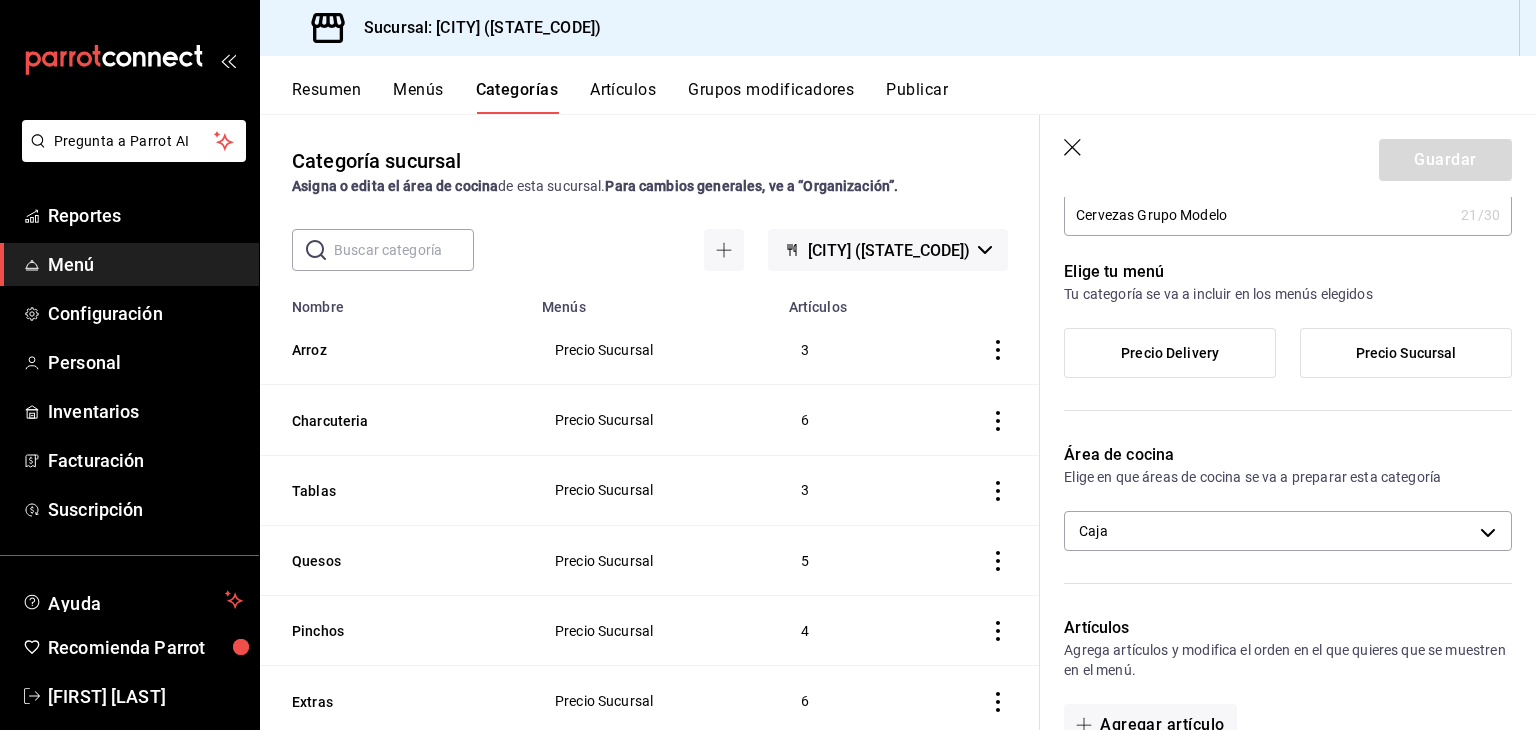 click on "Precio Sucursal" at bounding box center [1406, 353] 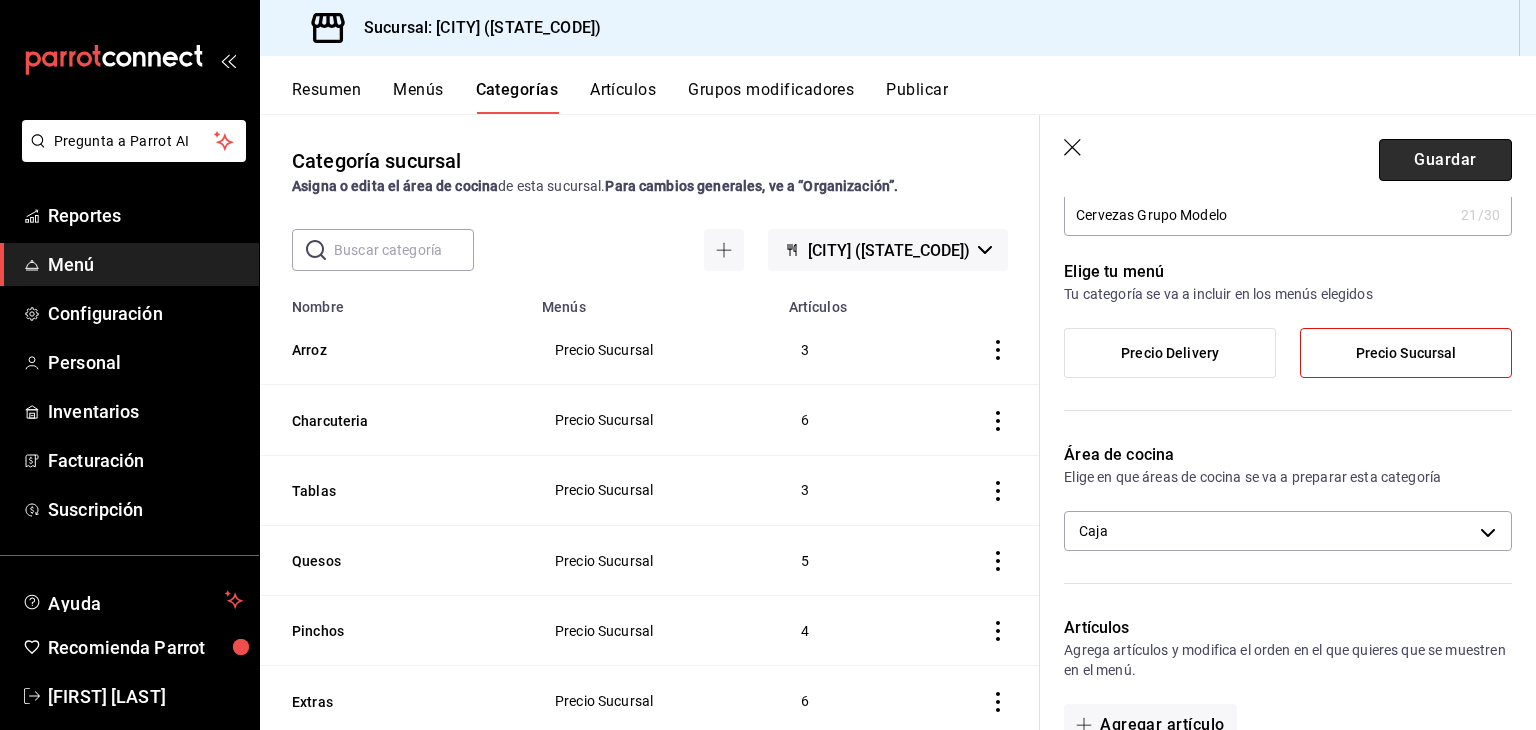 click on "Guardar" at bounding box center (1445, 160) 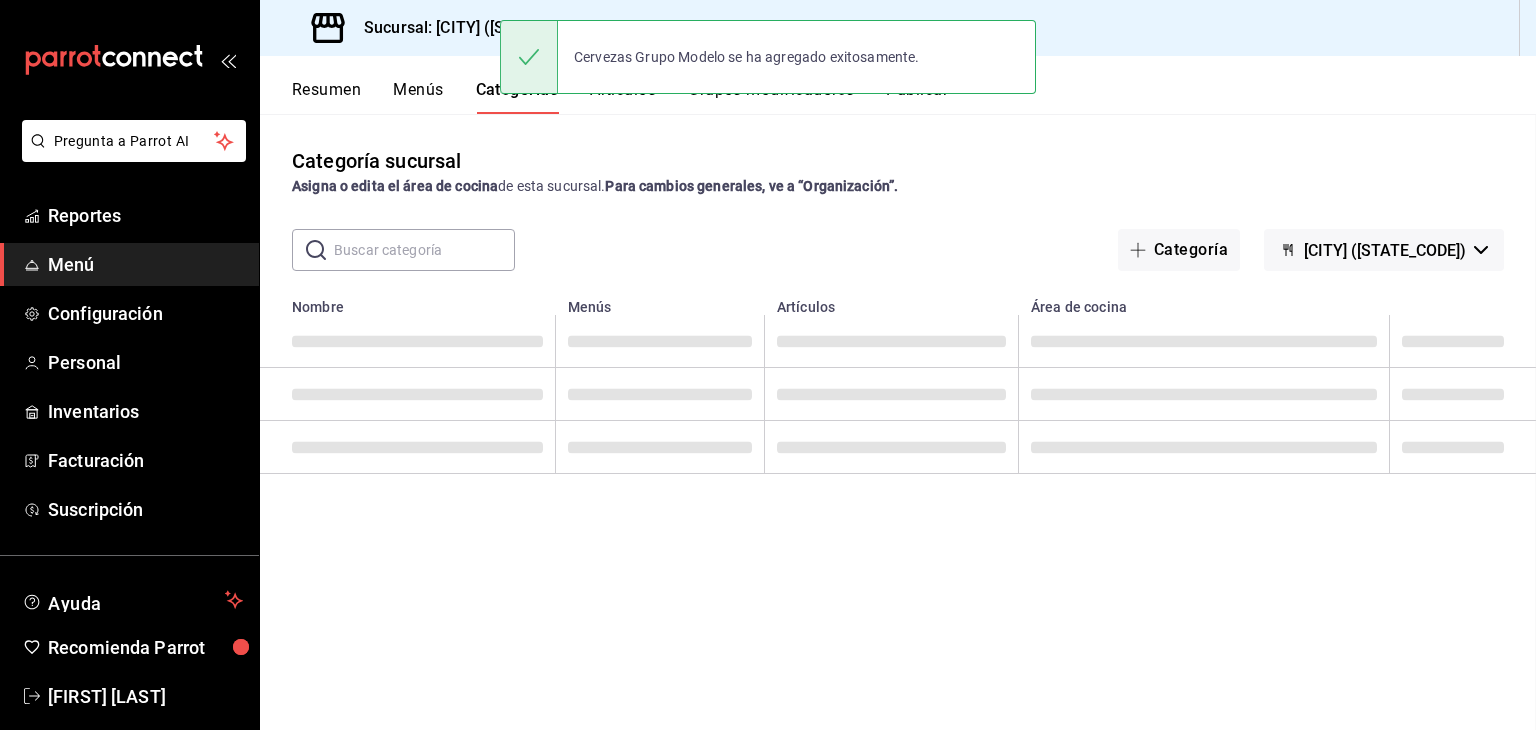scroll, scrollTop: 0, scrollLeft: 0, axis: both 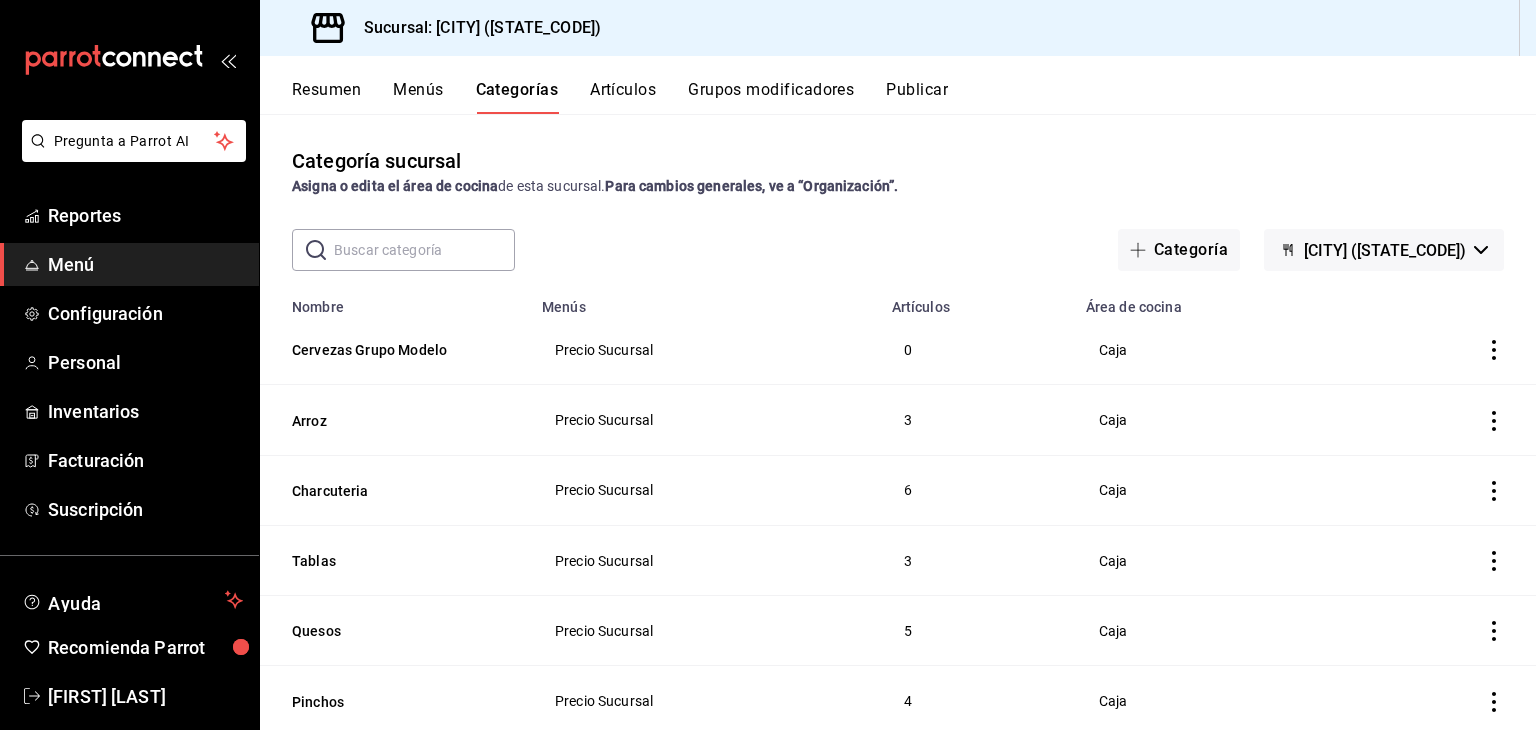 click on "Artículos" at bounding box center (623, 97) 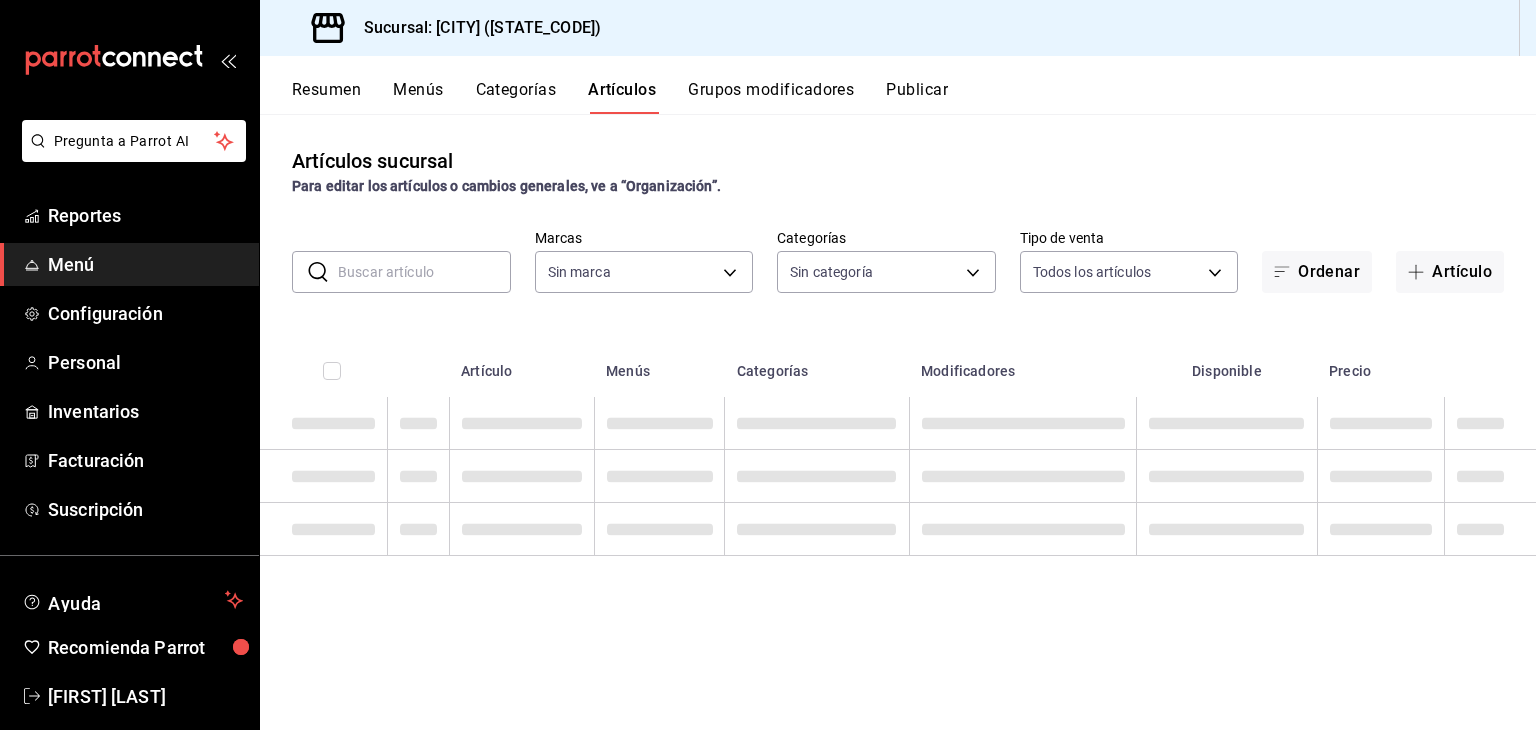 type on "795c9877-54bb-4326-a9d6-a8cd62d79700" 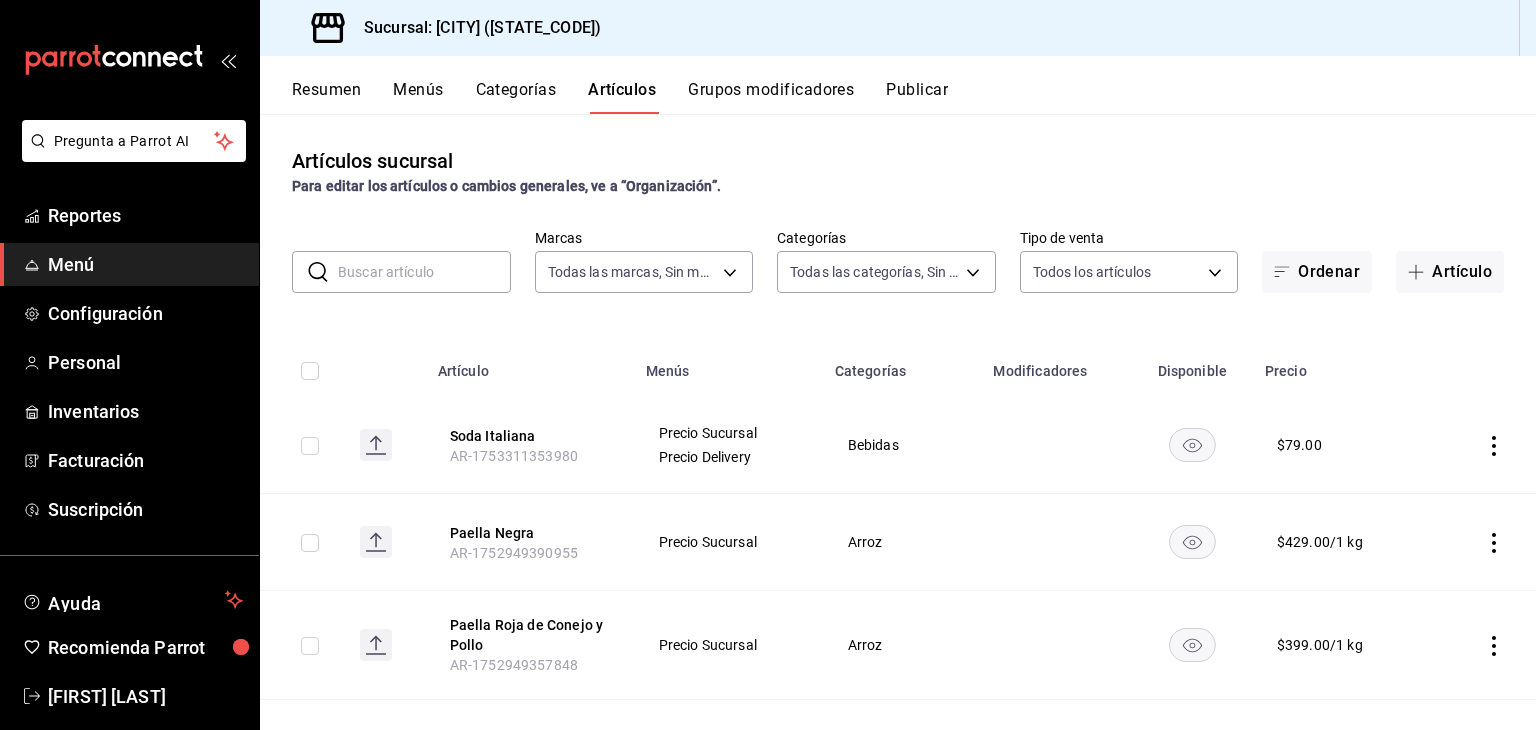 type on "[UUID],[UUID],[UUID],[UUID],[UUID],[UUID],[UUID],[UUID],[UUID],[UUID],[UUID],[UUID],[UUID],[UUID],[UUID],[UUID]" 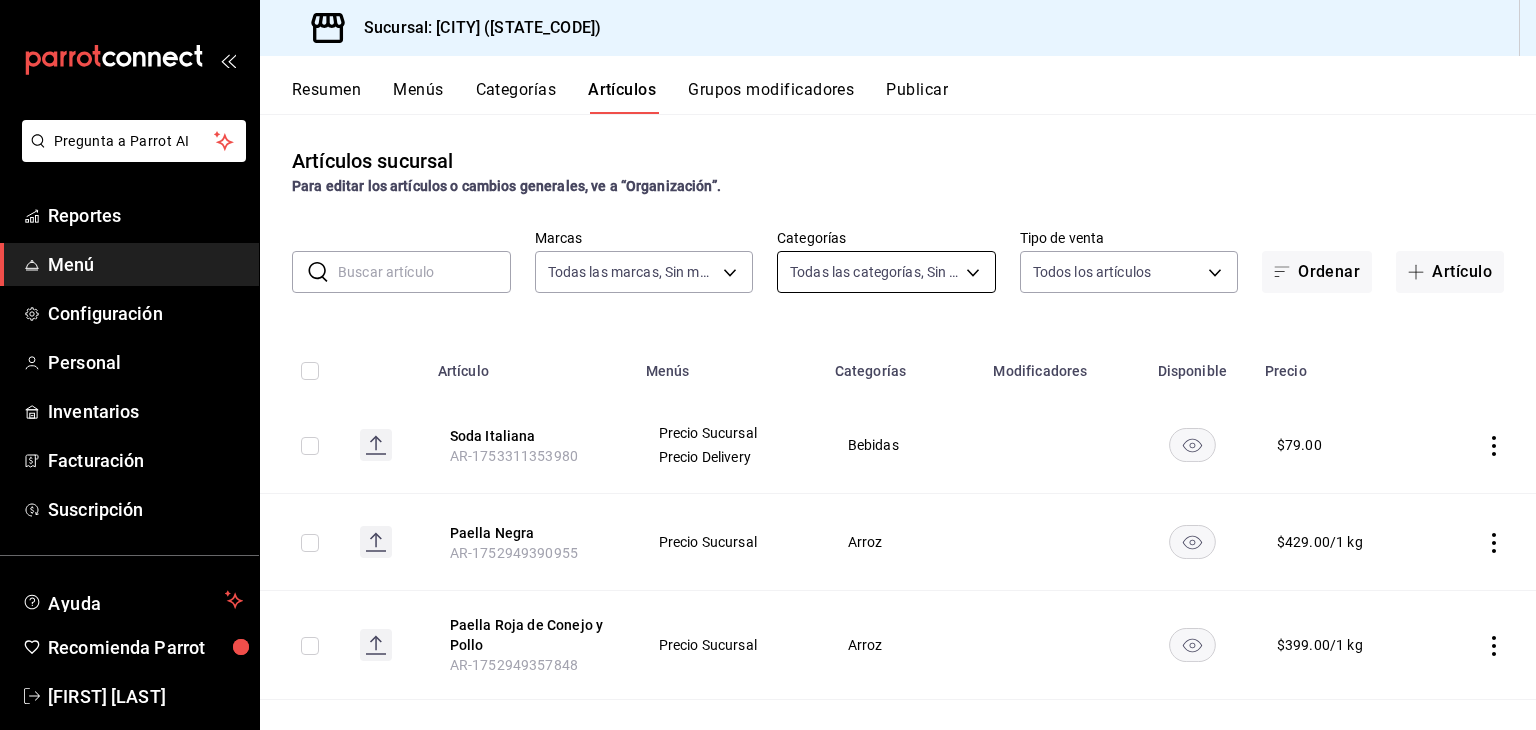 click on "Pregunta a Parrot AI Reportes   Menú   Configuración   Personal   Inventarios   Facturación   Suscripción   Ayuda Recomienda Parrot   [FIRST] [LAST]   Sugerir nueva función   Sucursal: [CITY] ([STATE_CODE]) Resumen Menús Categorías Artículos Grupos modificadores Publicar Artículos sucursal Para editar los artículos o cambios generales, ve a “Organización”. ​ ​ Marcas Todas las marcas, Sin marca [UUID] Categorías Todas las categorías, Sin categoría Tipo de venta Todos los artículos ALL Ordenar Artículo Artículo Menús Categorías Modificadores Disponible Precio Soda Italiana [PRODUCT_CODE] Precio Precio Sucursal Precio Delivery Bebidas $ 79.00 Paella Negra [PRODUCT_CODE] Precio Sucursal Arroz $ 429.00 / 1   kg Paella Roja de Conejo y Pollo [PRODUCT_CODE] Precio Sucursal Arroz $ 399.00 / 1   kg Paella Mixta [PRODUCT_CODE] Precio Sucursal Arroz $ 399.00 / 1   kg Jueves de margaritas [PRODUCT_CODE] Precio Sucursal Preparados $ 149.00 Mezcalita Preparados" at bounding box center (768, 365) 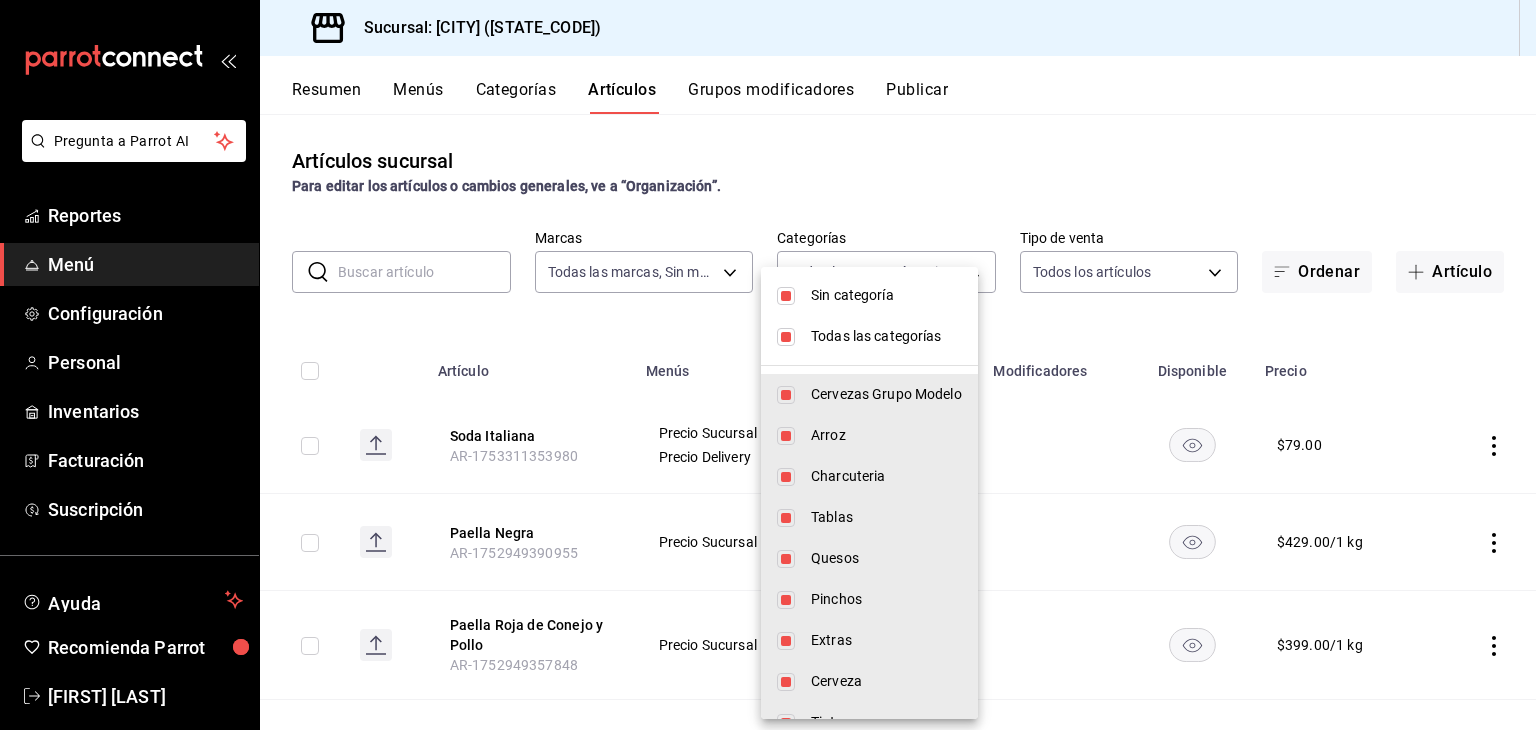 click on "Sin categoría" at bounding box center [886, 295] 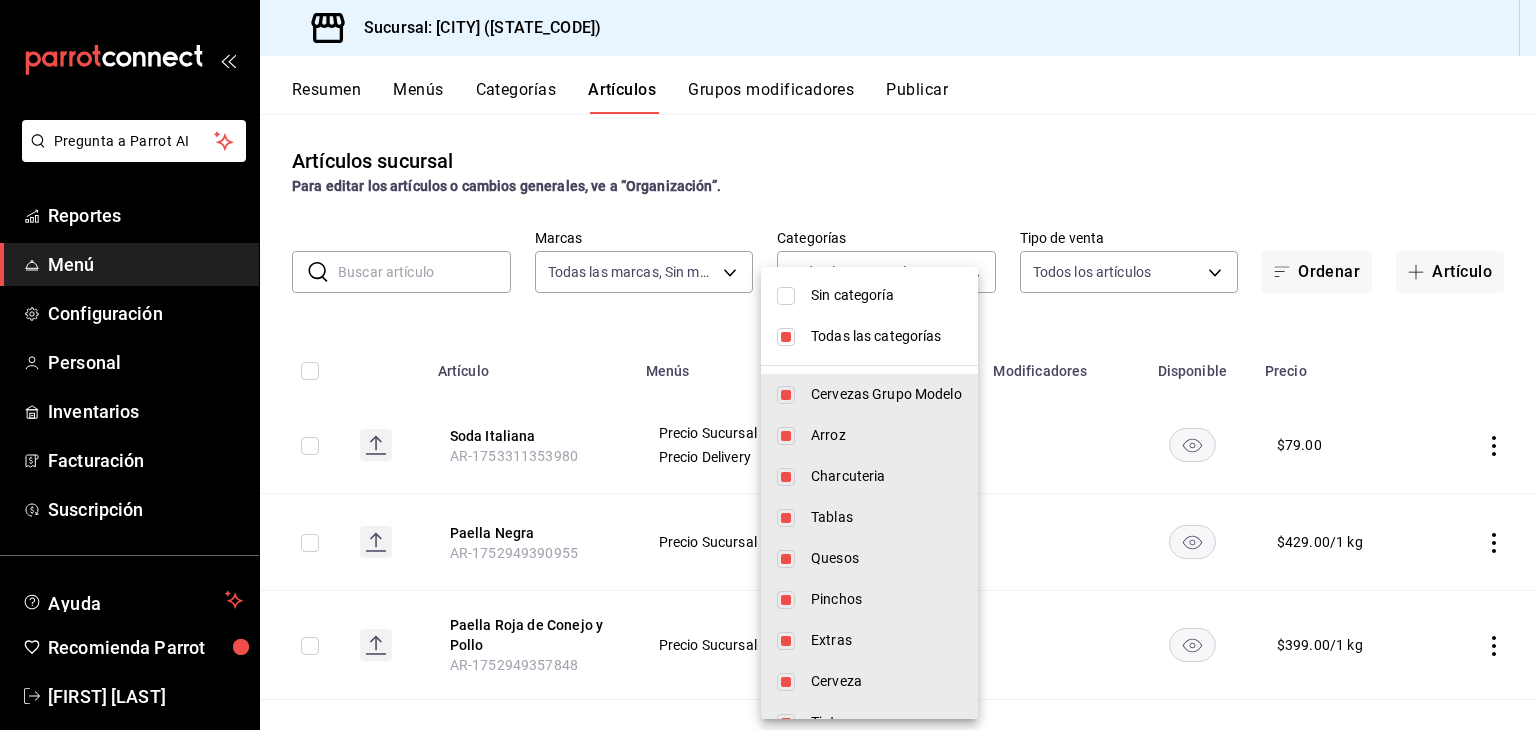 click on "Sin categoría" at bounding box center [886, 295] 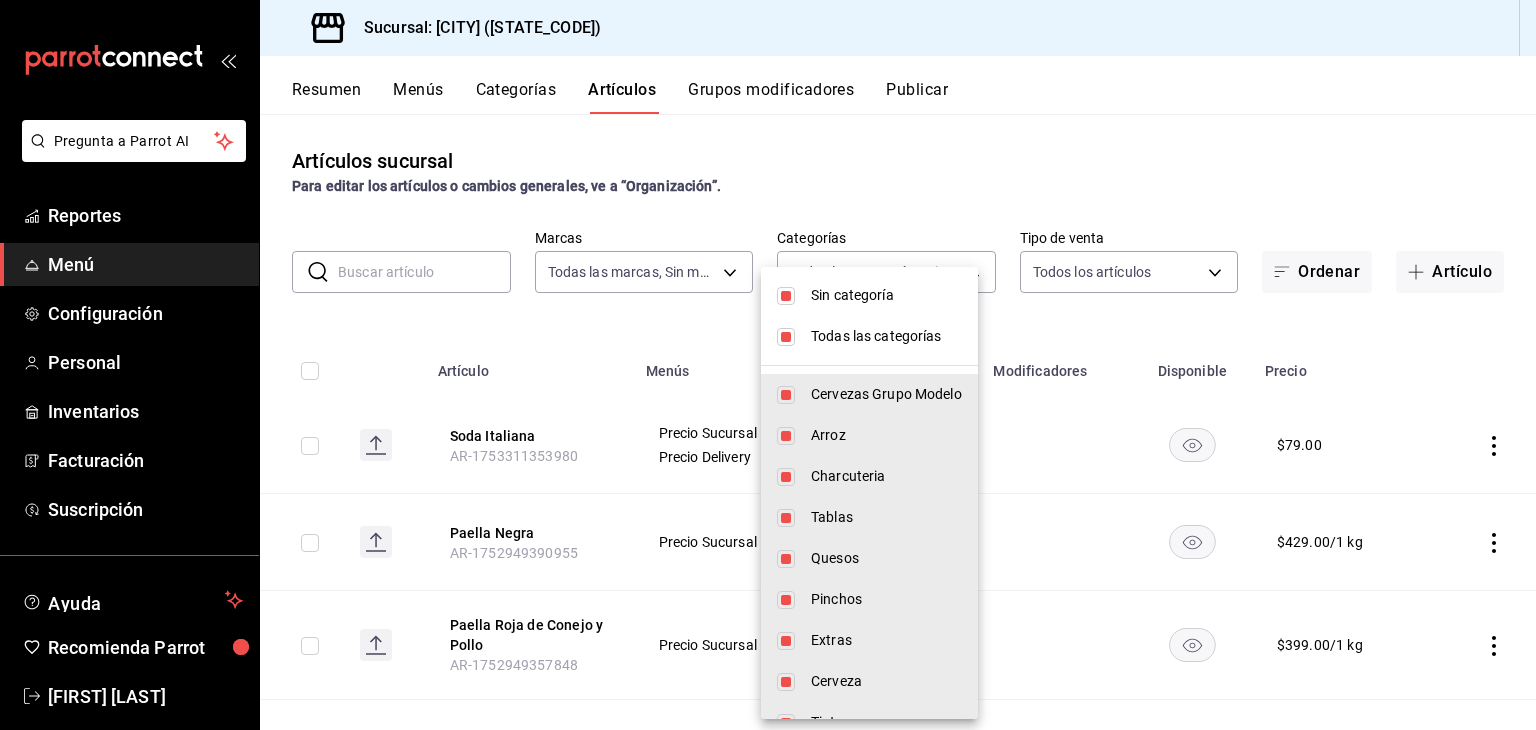 click at bounding box center [786, 337] 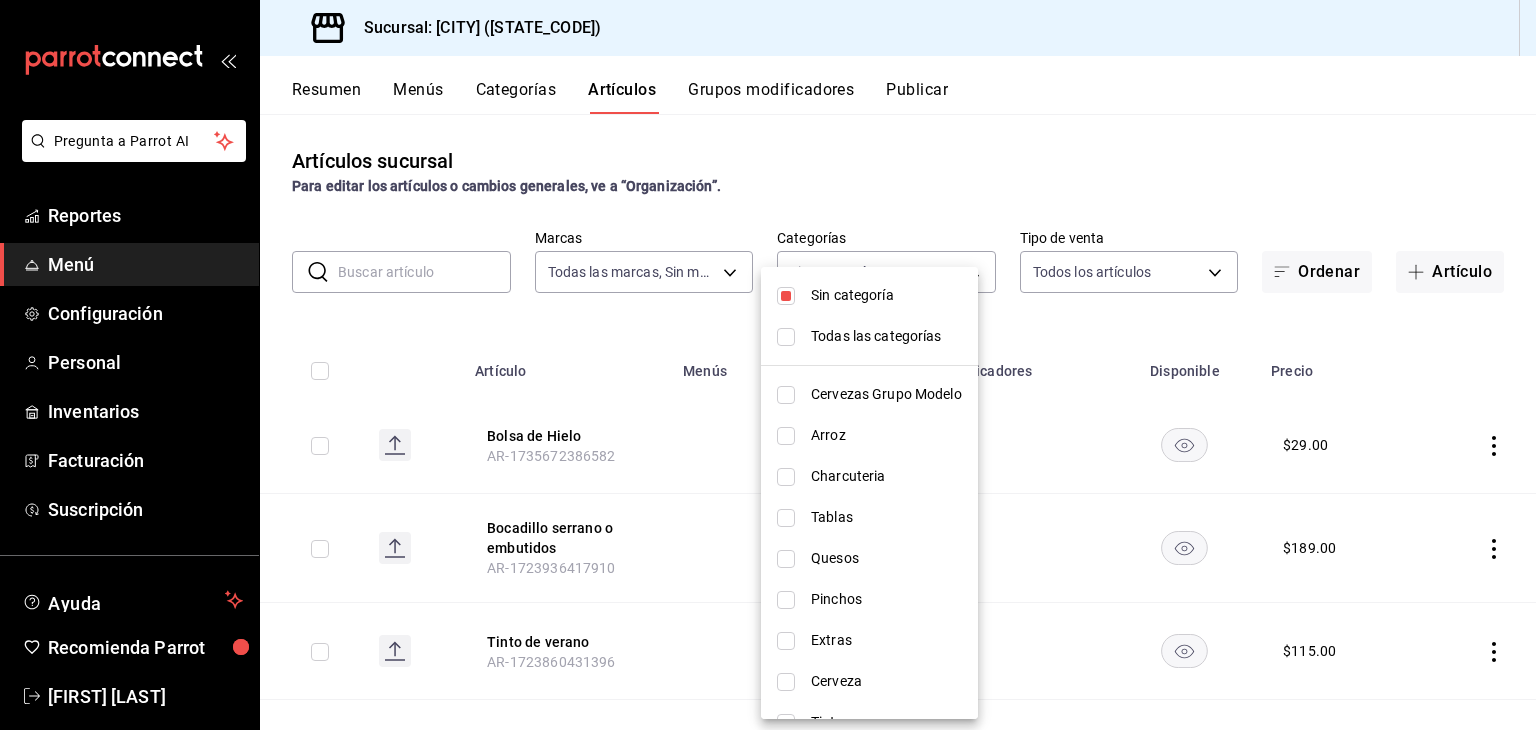 click at bounding box center [786, 395] 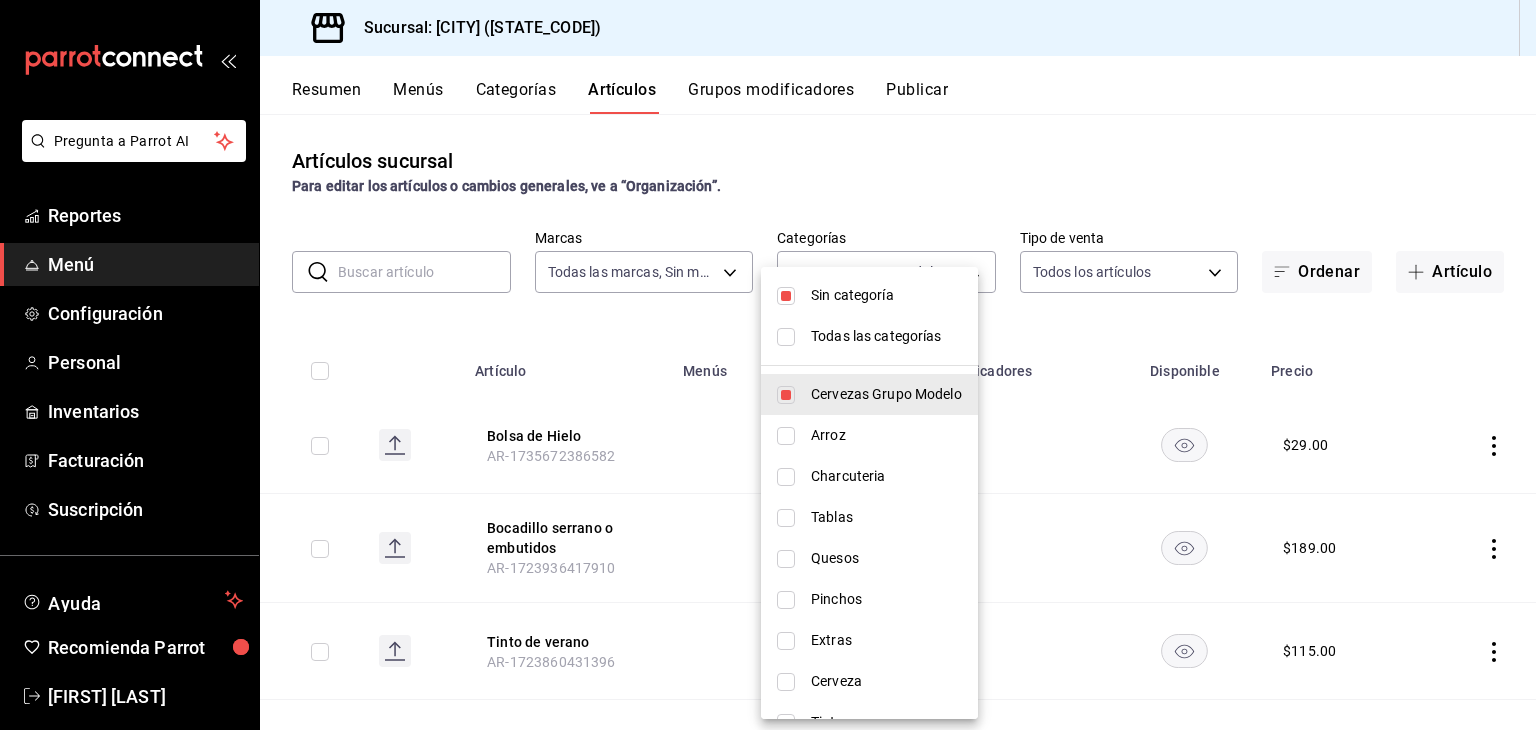 click at bounding box center (768, 365) 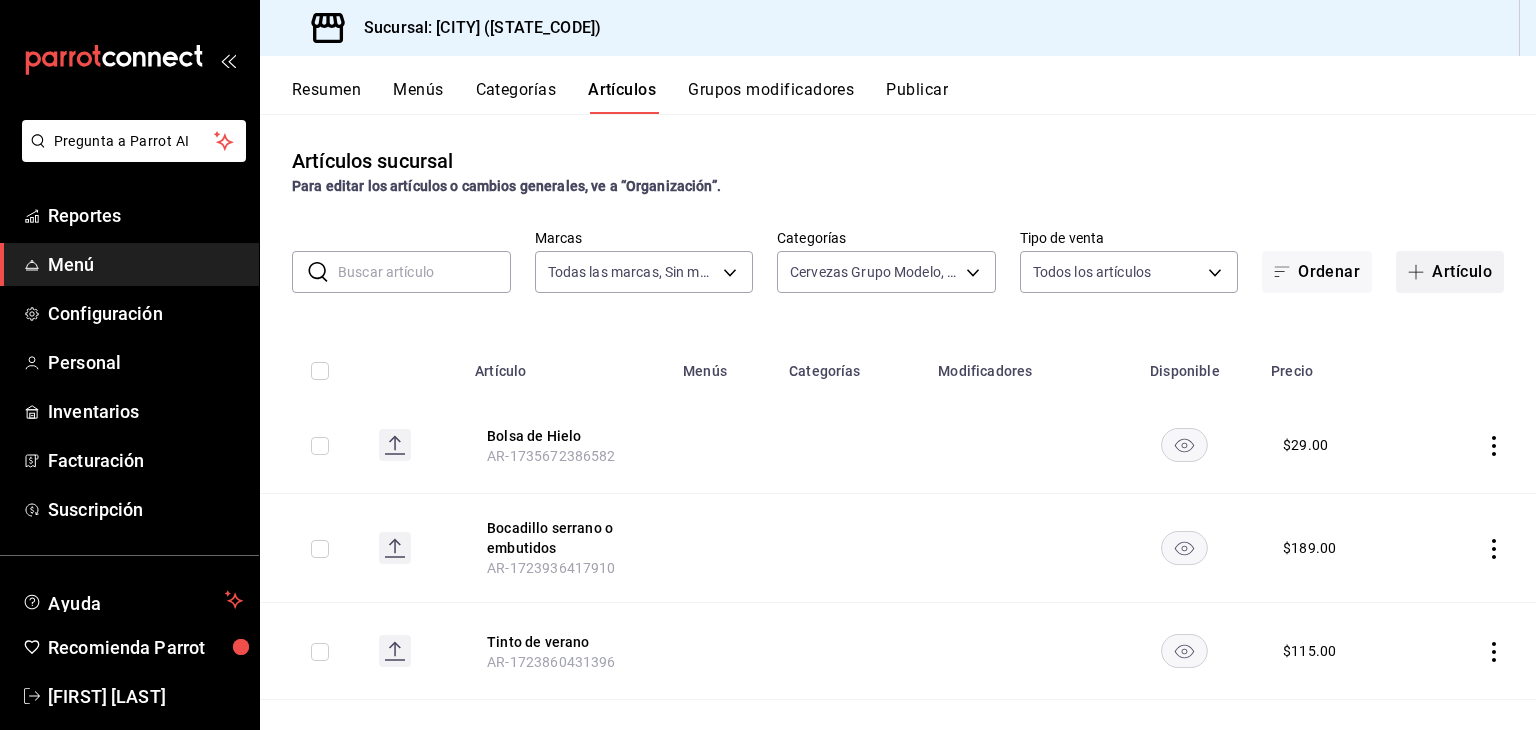 click on "Artículo" at bounding box center (1450, 272) 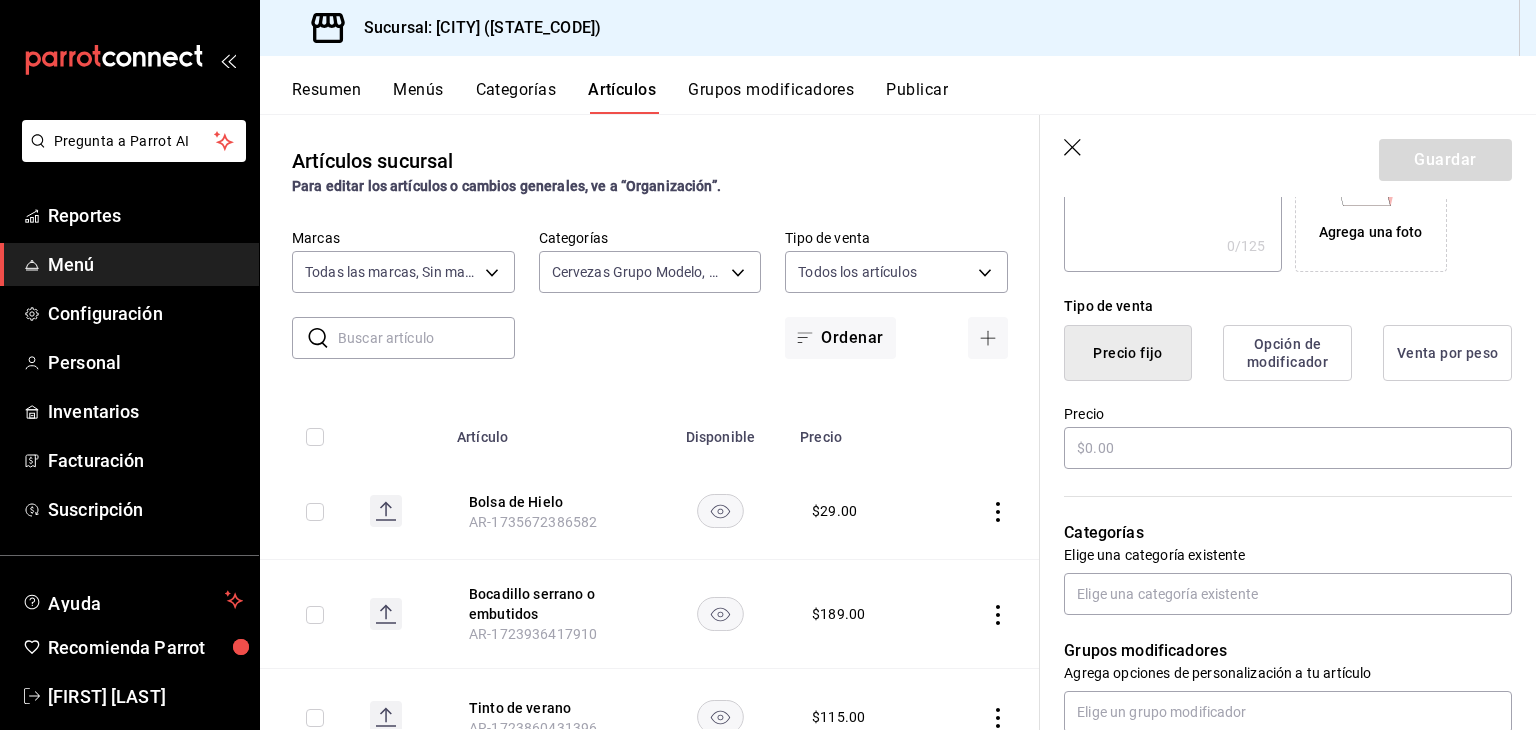 scroll, scrollTop: 324, scrollLeft: 0, axis: vertical 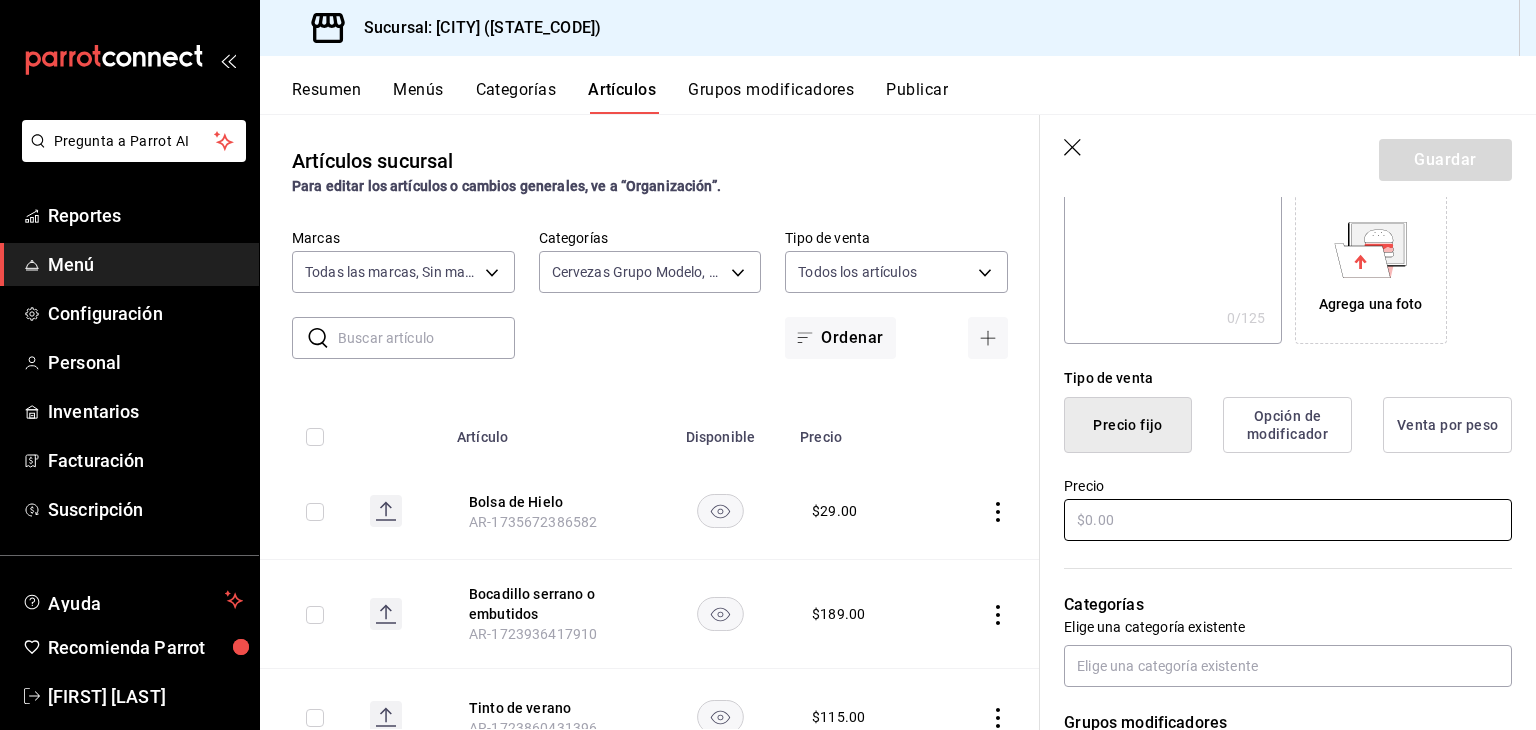 type on "Victoria" 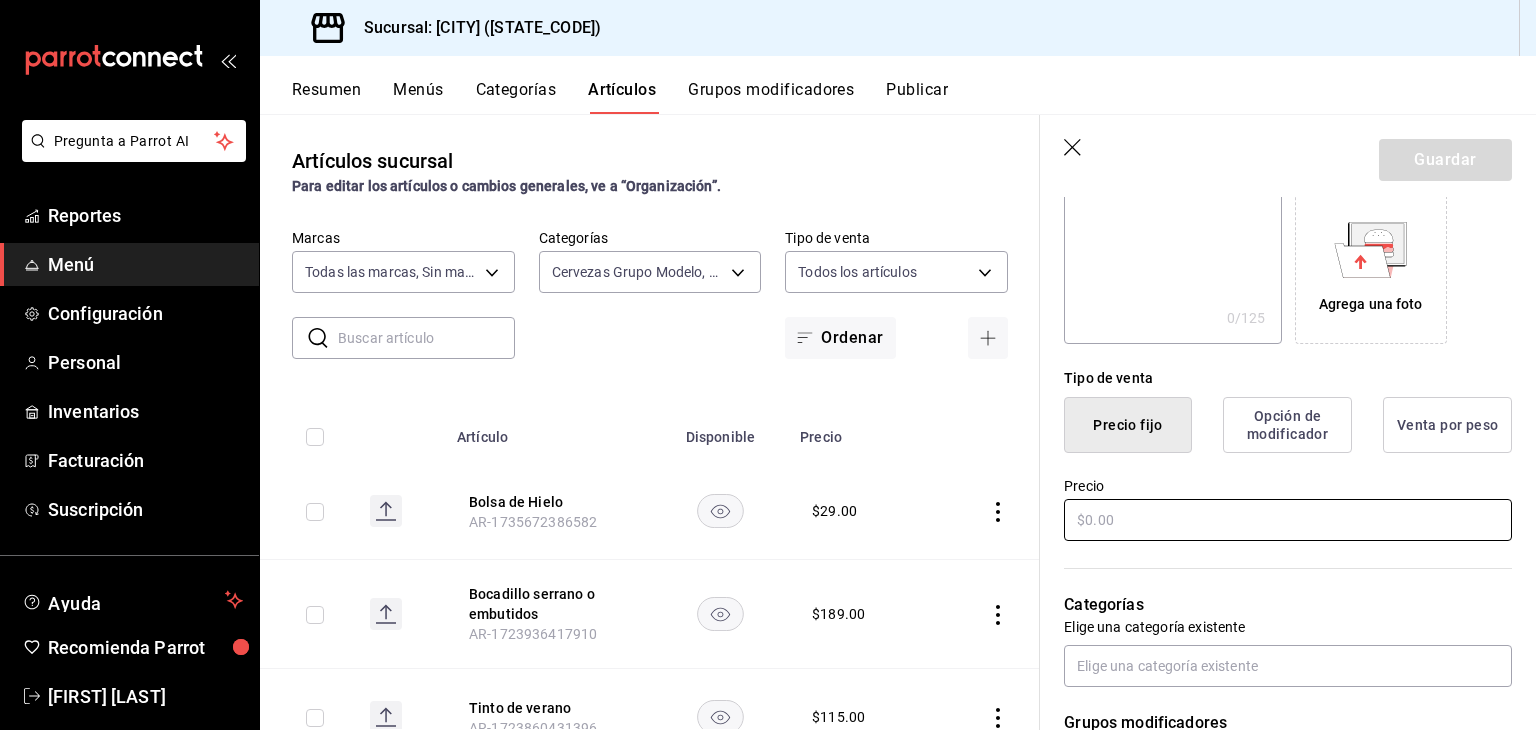click at bounding box center [1288, 520] 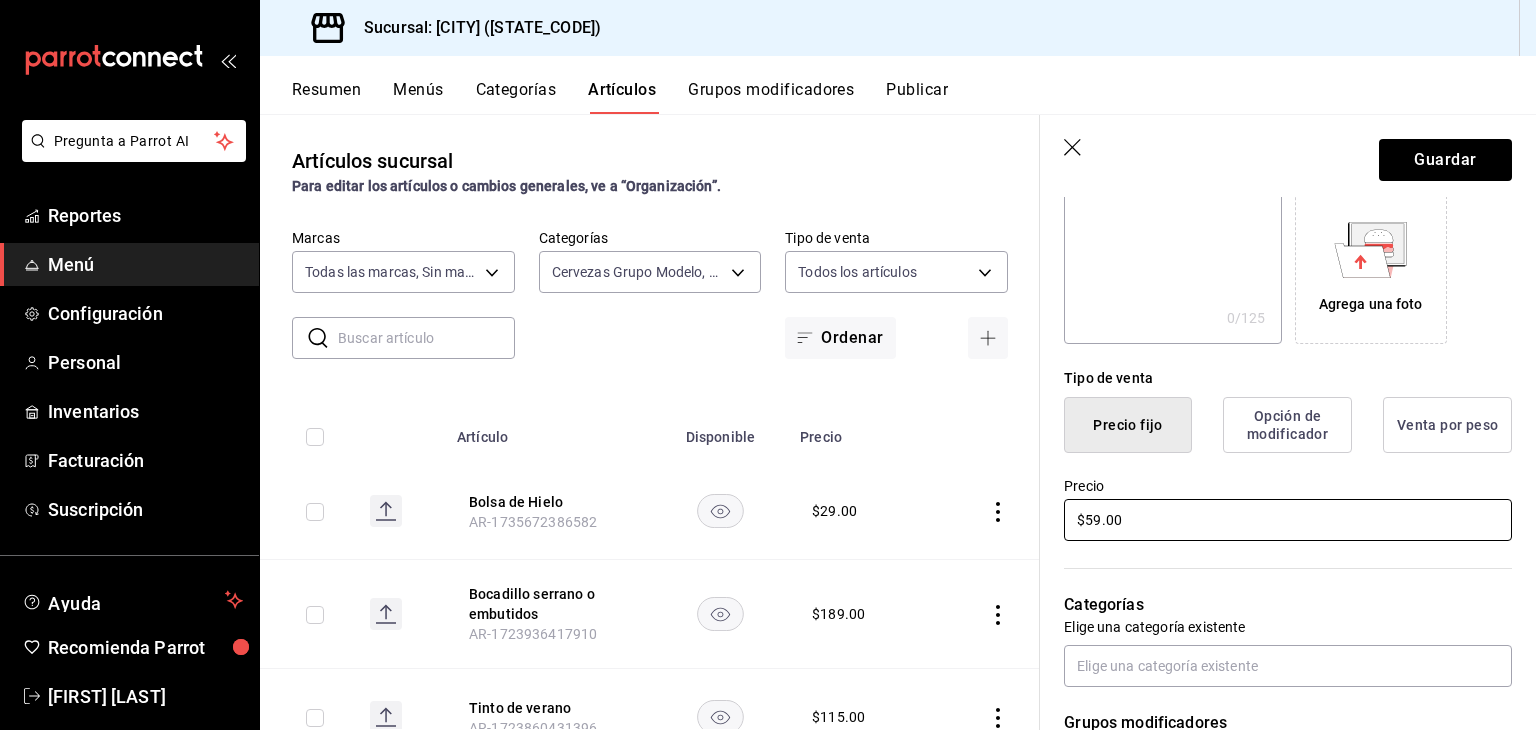 scroll, scrollTop: 512, scrollLeft: 0, axis: vertical 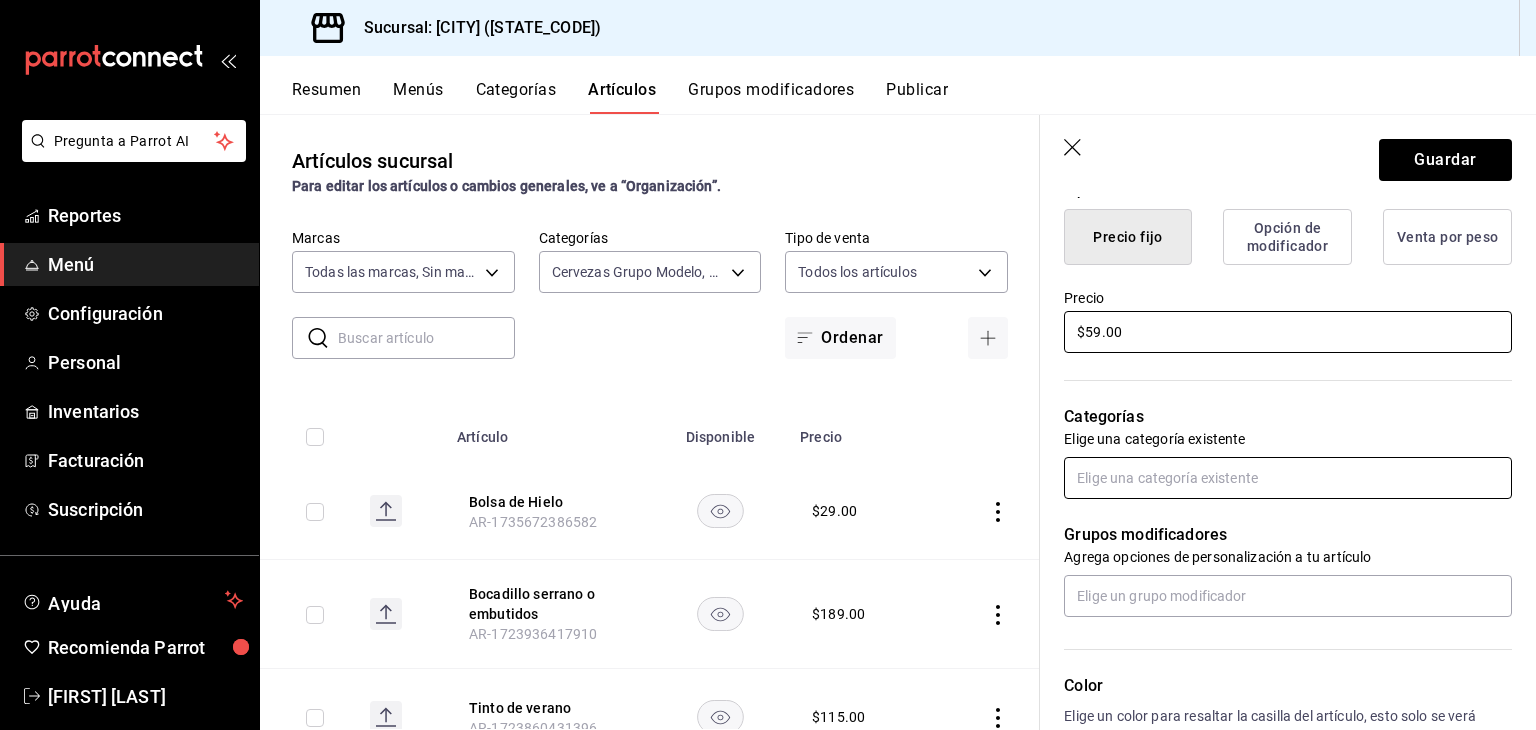 type on "$59.00" 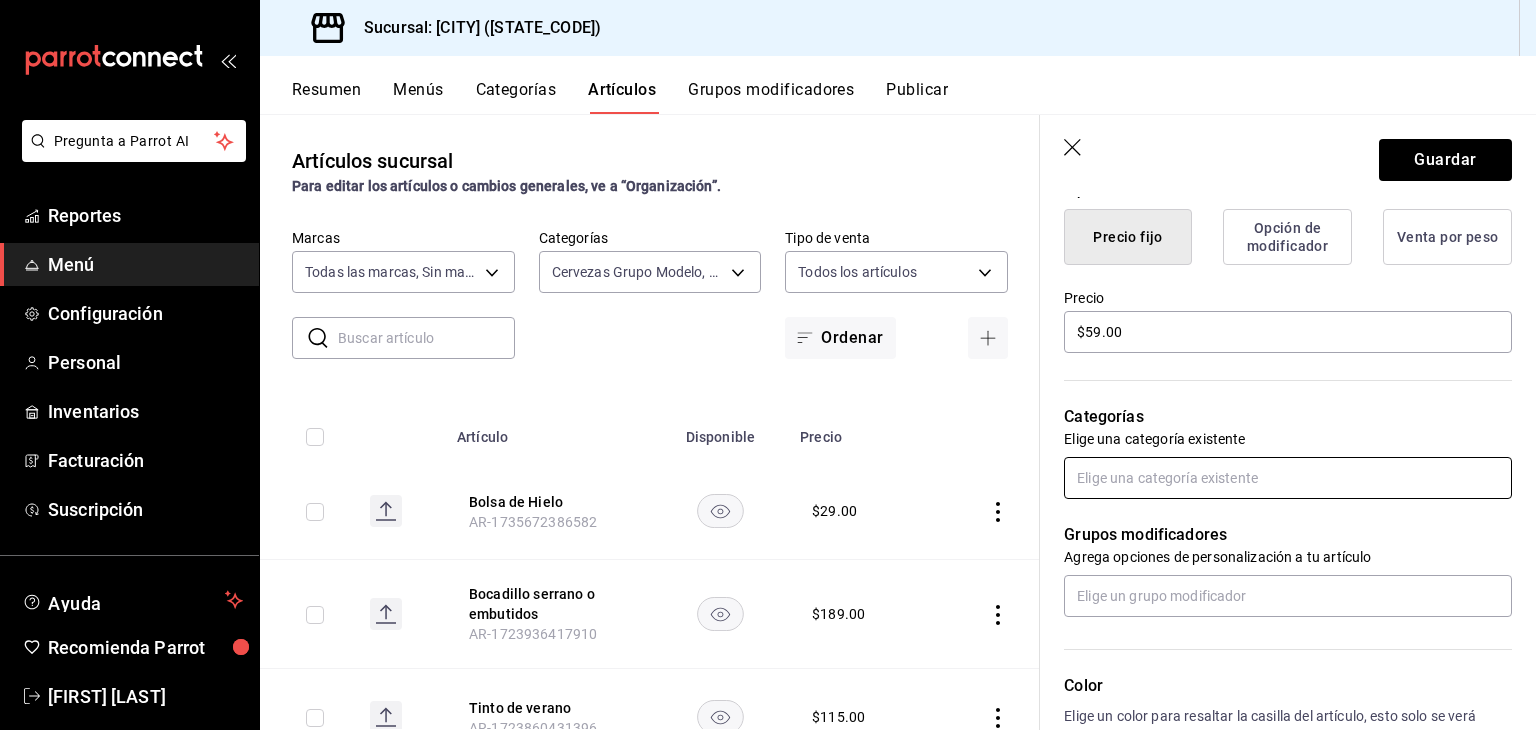 click at bounding box center [1288, 478] 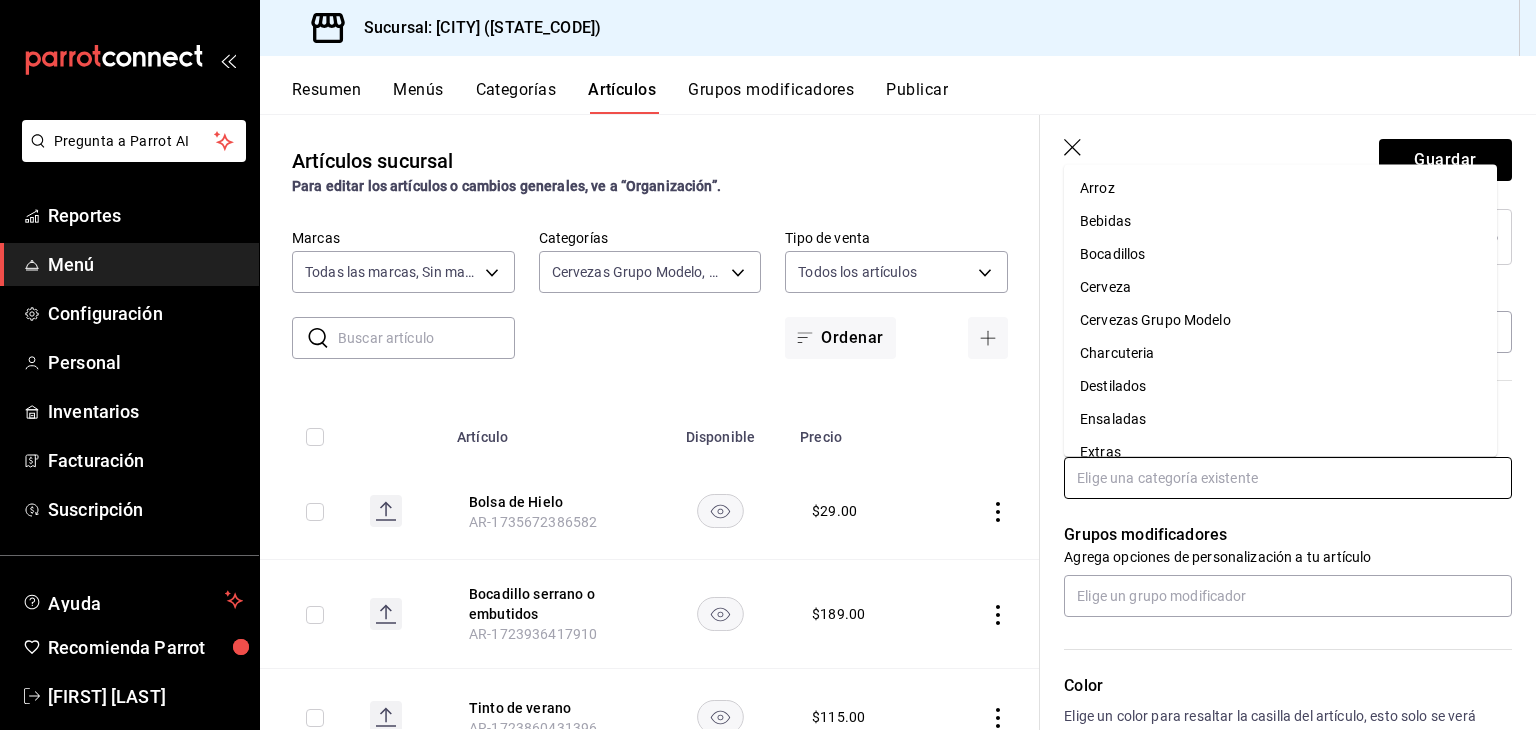 click on "Cervezas Grupo Modelo" at bounding box center [1280, 320] 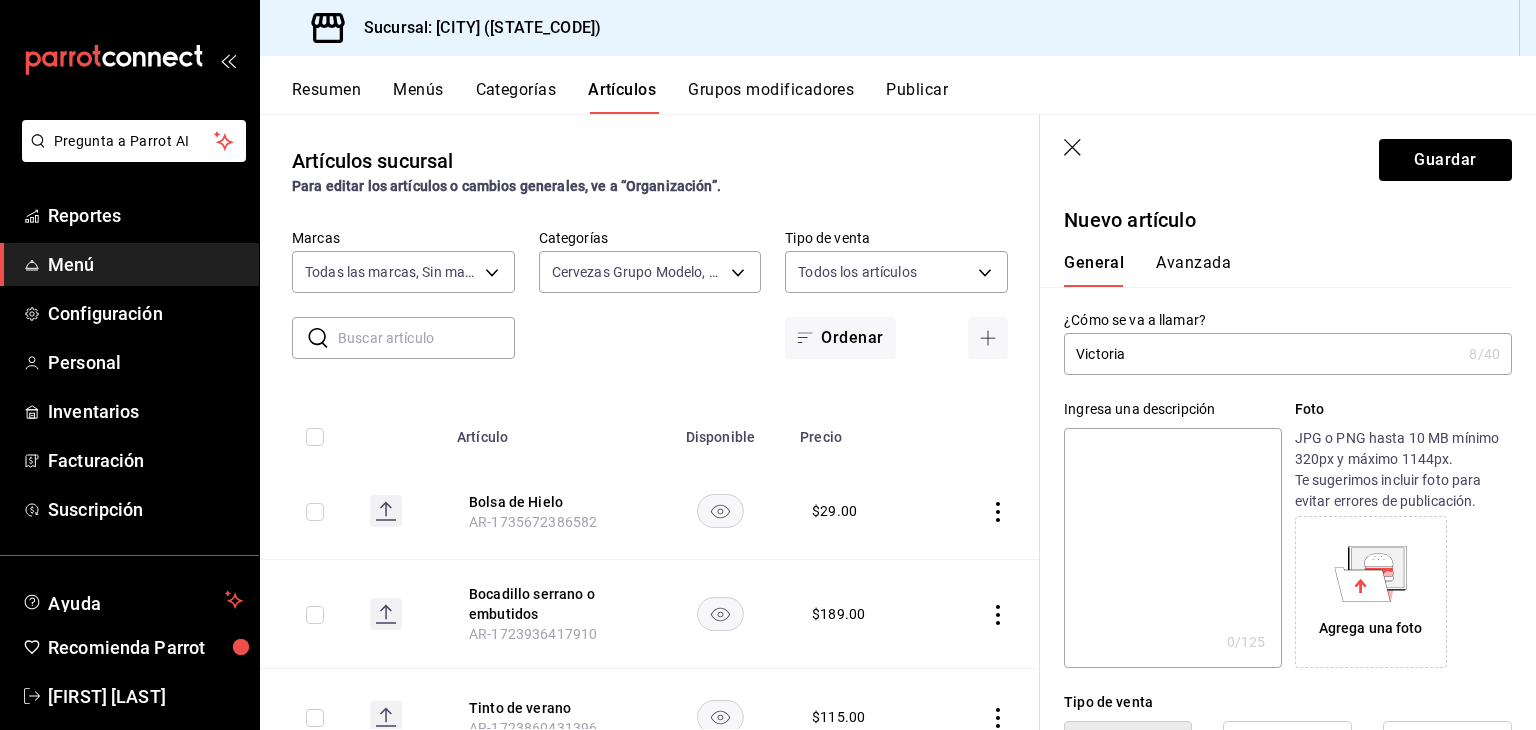scroll, scrollTop: 0, scrollLeft: 0, axis: both 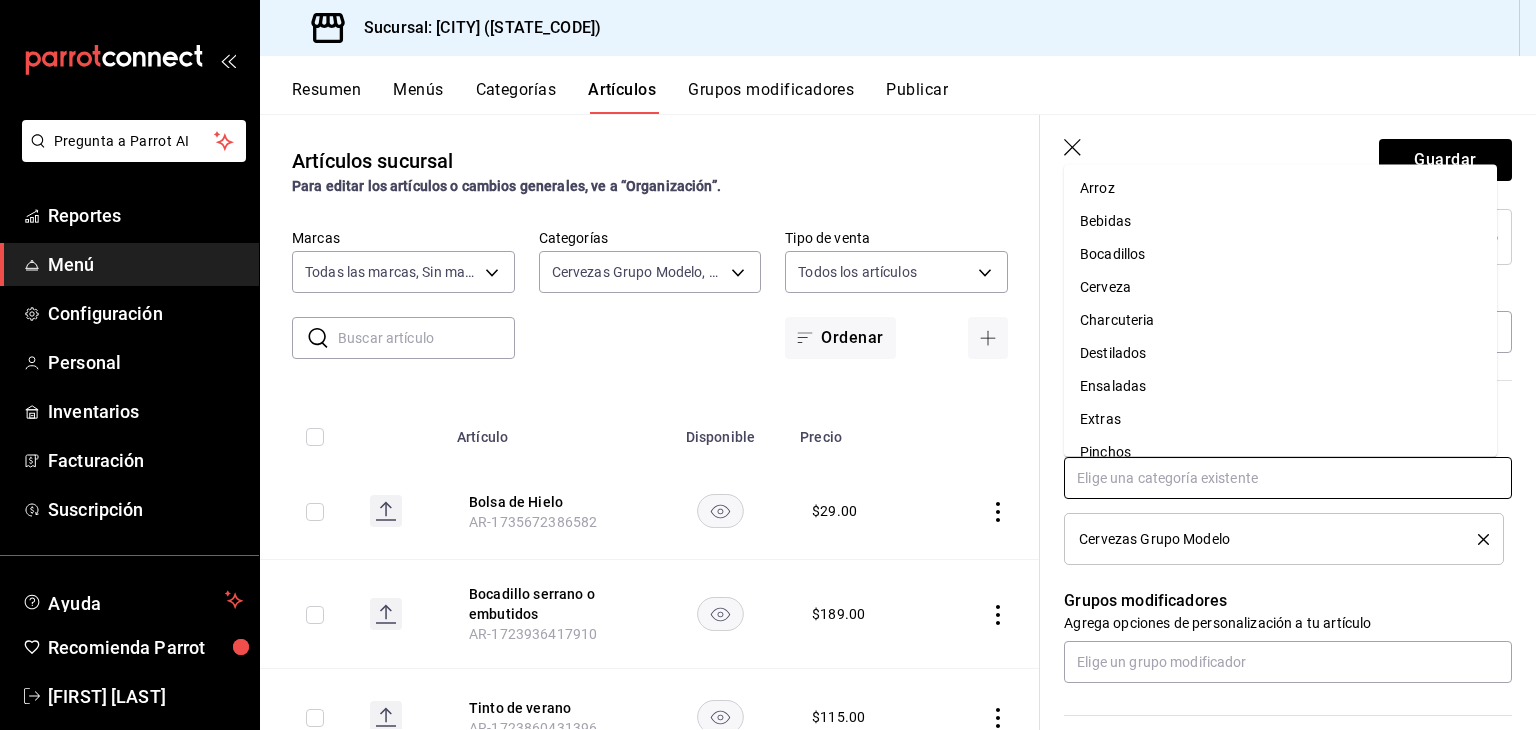 click at bounding box center [1288, 478] 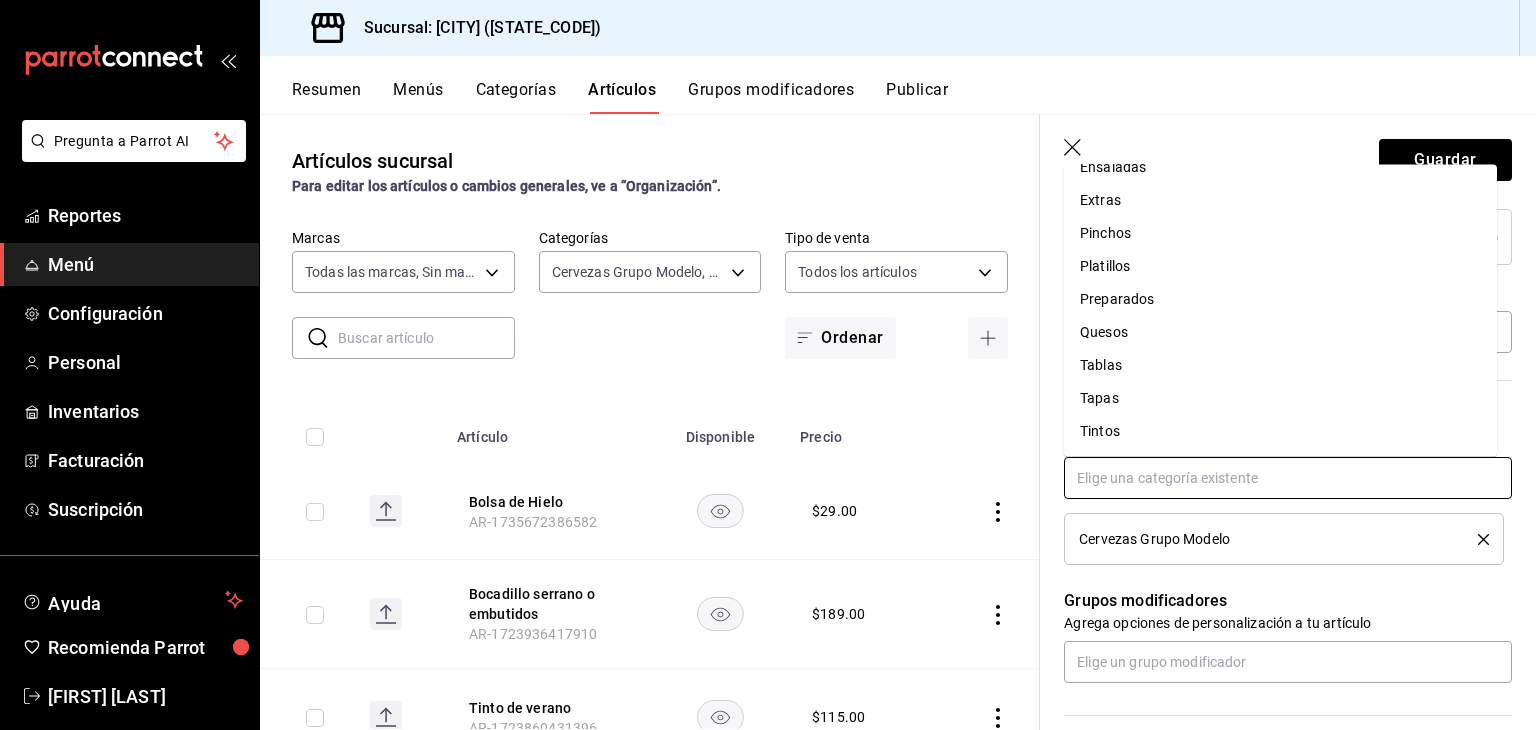 scroll, scrollTop: 0, scrollLeft: 0, axis: both 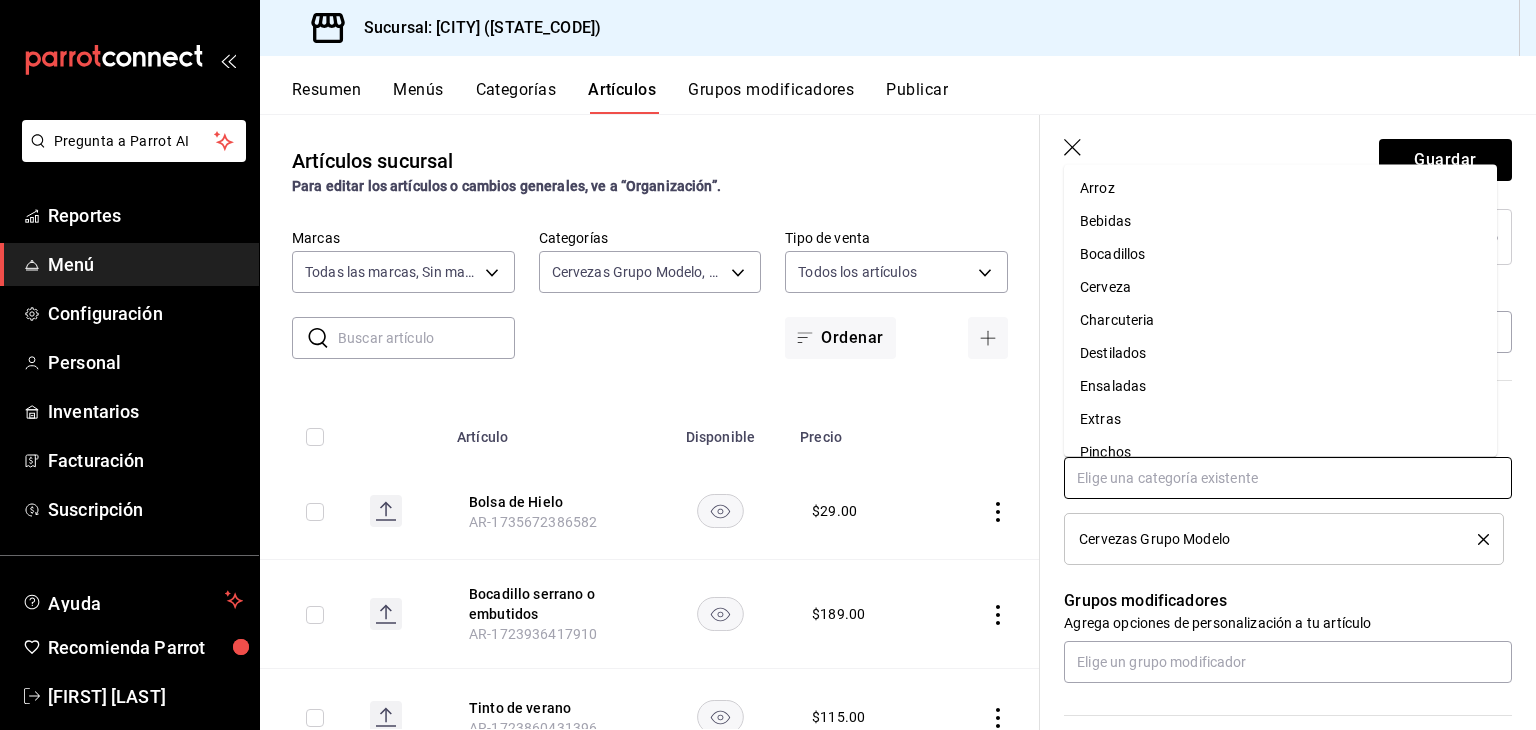click on "Cerveza" at bounding box center (1280, 287) 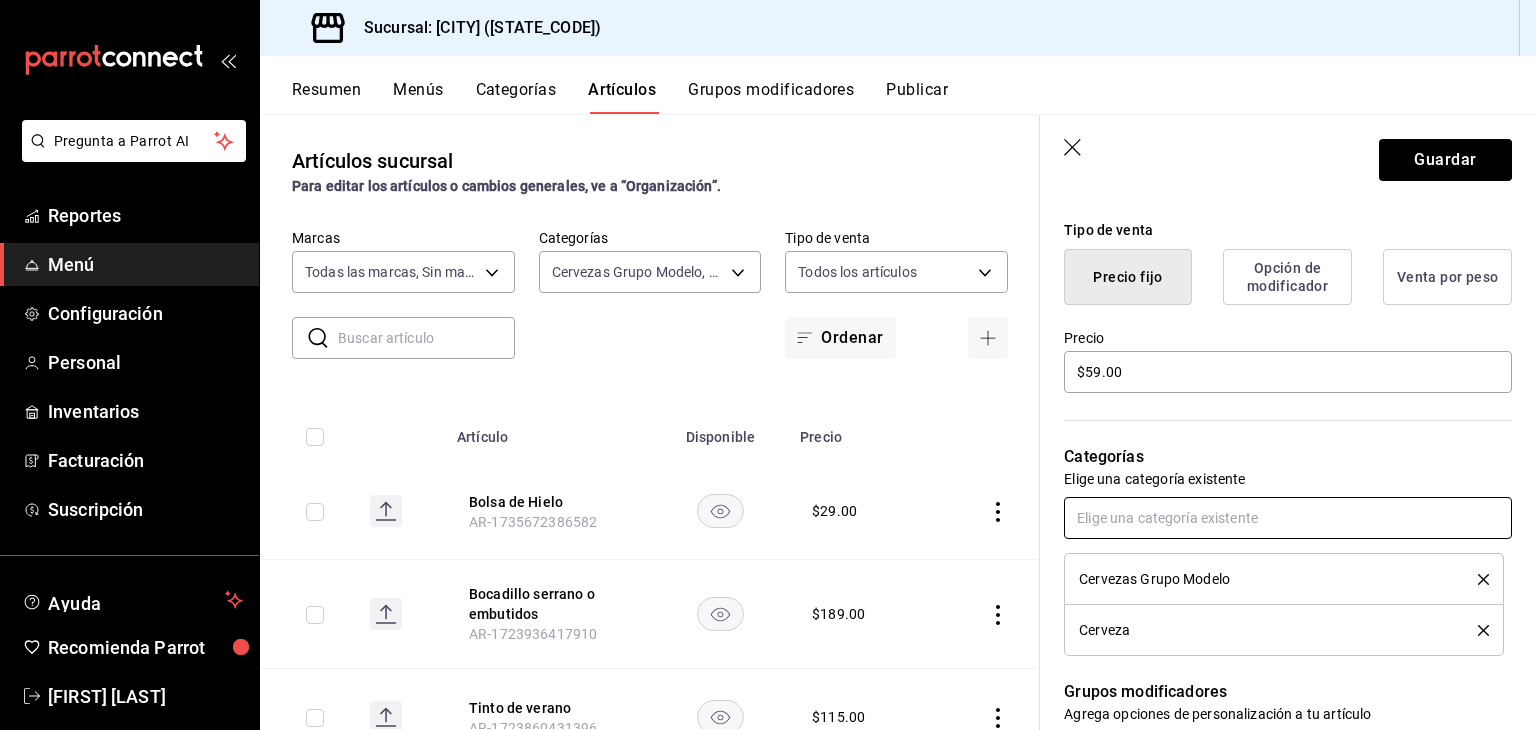 scroll, scrollTop: 504, scrollLeft: 0, axis: vertical 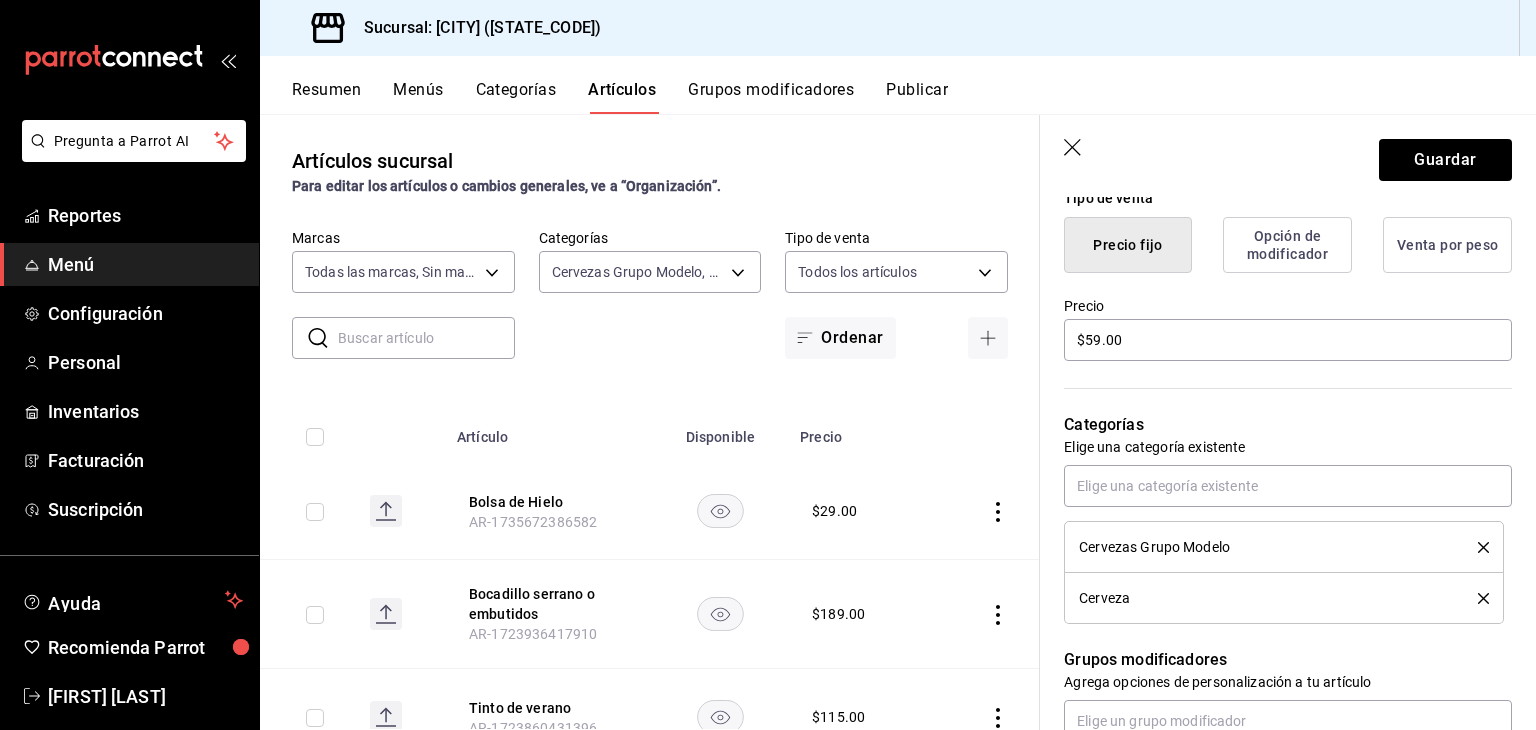 click on "Cervezas Grupo Modelo" at bounding box center (1154, 547) 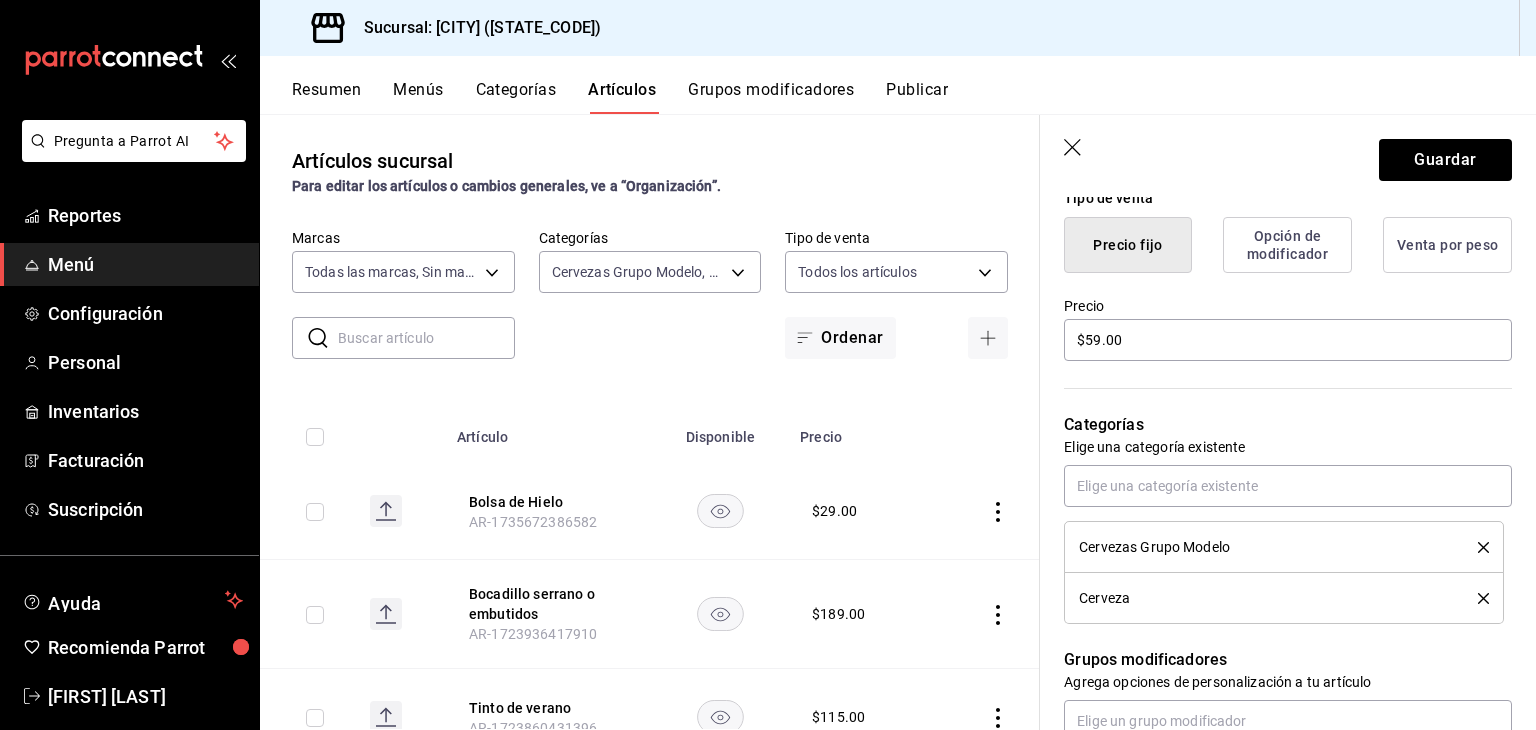click 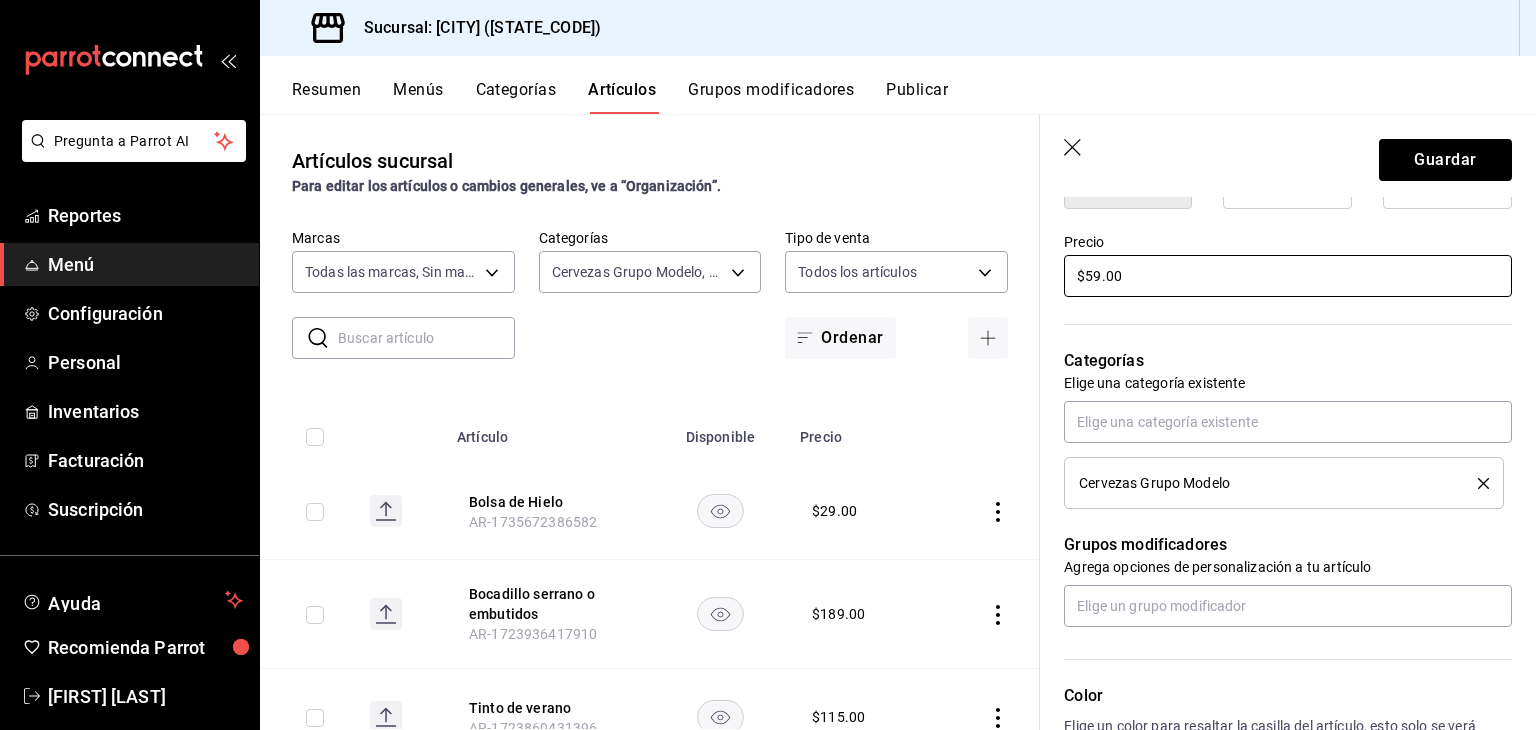 scroll, scrollTop: 567, scrollLeft: 0, axis: vertical 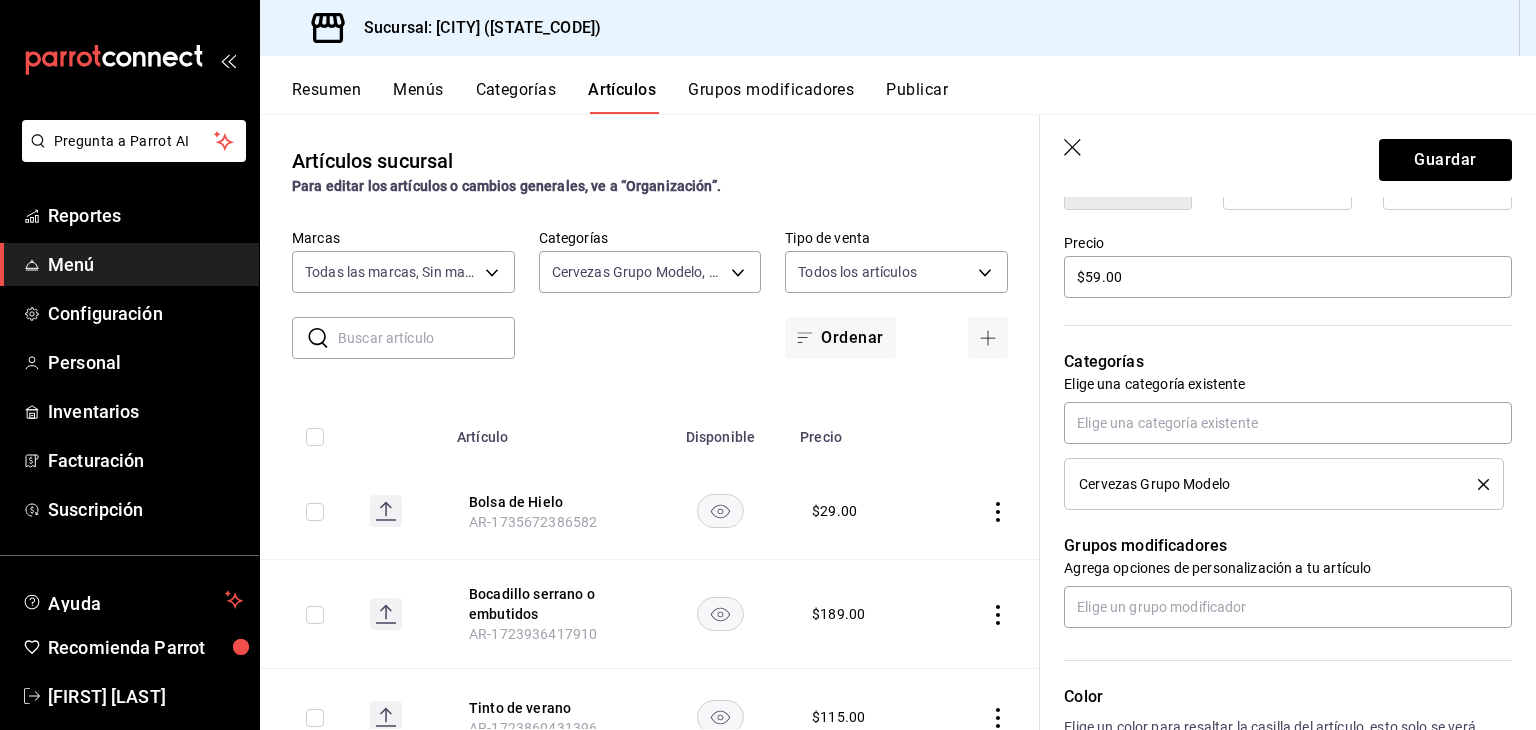 click on "Categorías Elige una categoría existente Cervezas Grupo Modelo" at bounding box center [1276, 405] 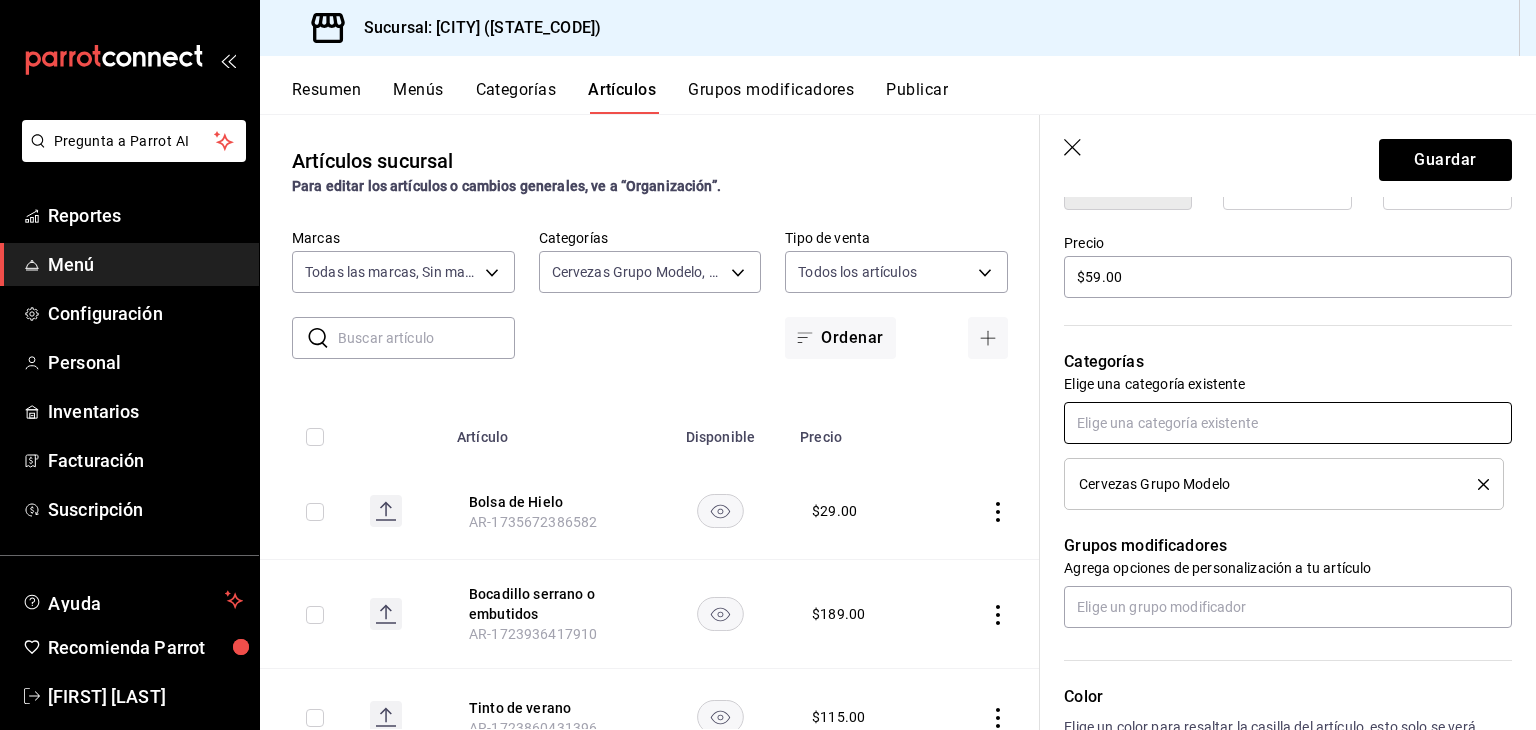 click at bounding box center (1288, 423) 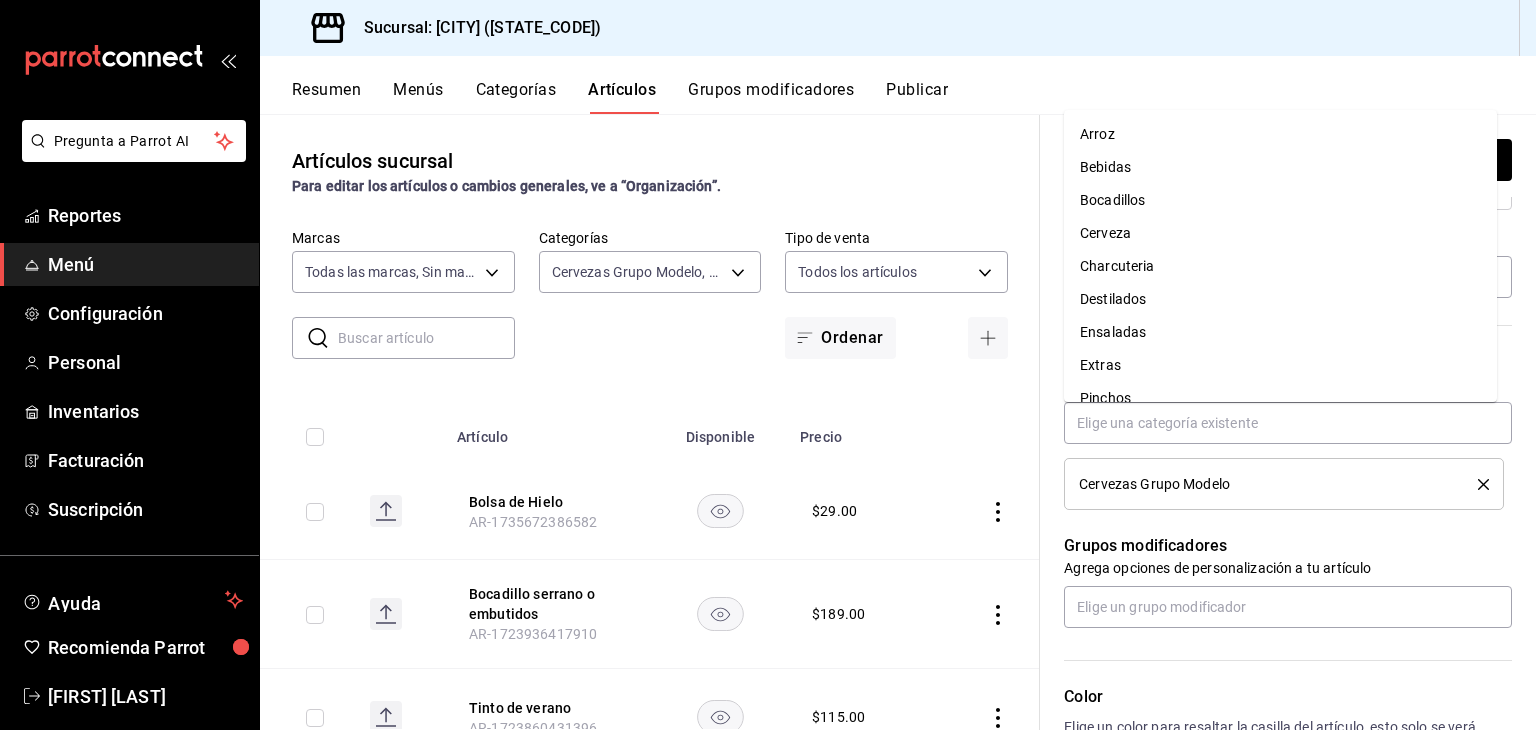 click on "Categorías Elige una categoría existente Cervezas Grupo Modelo" at bounding box center (1276, 405) 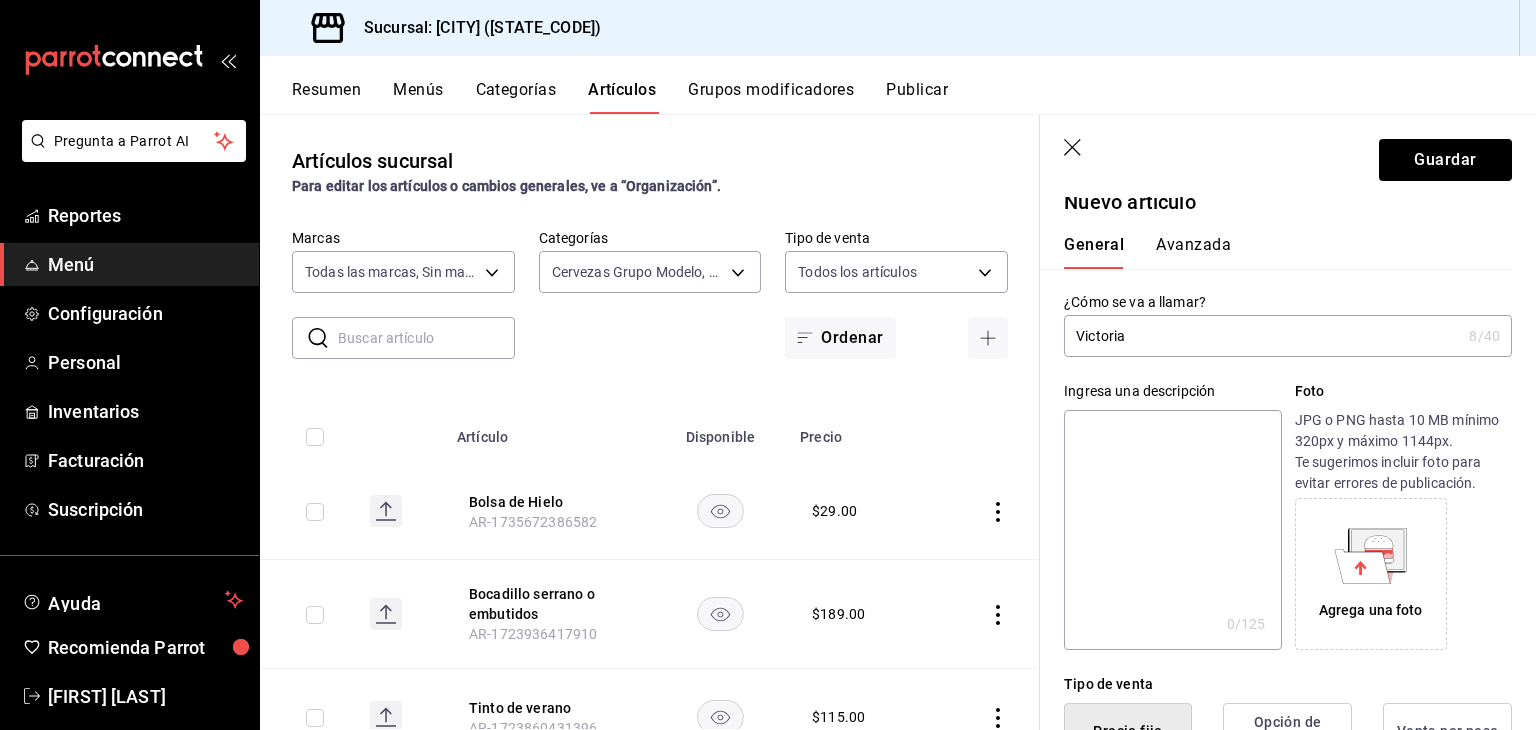 scroll, scrollTop: 17, scrollLeft: 0, axis: vertical 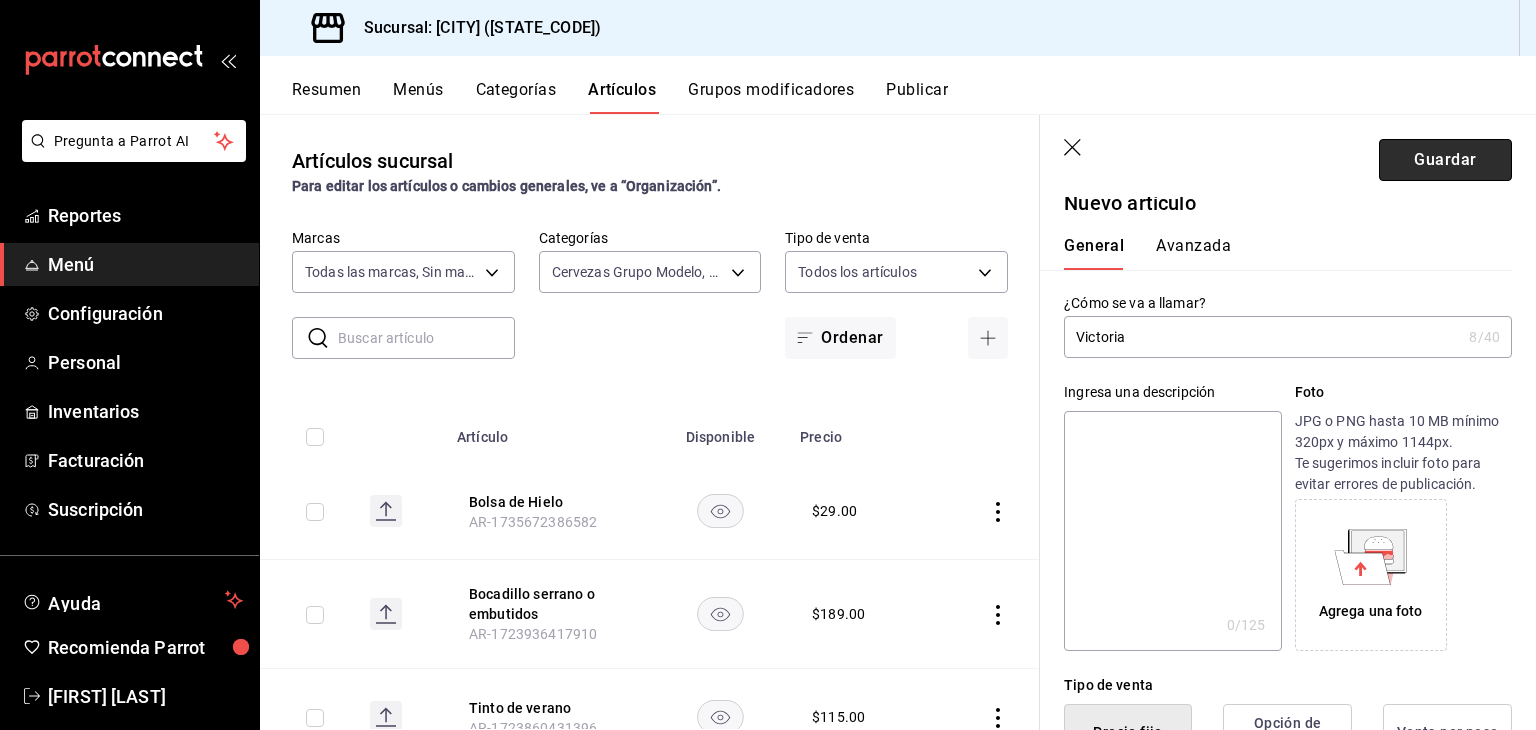 click on "Guardar" at bounding box center (1445, 160) 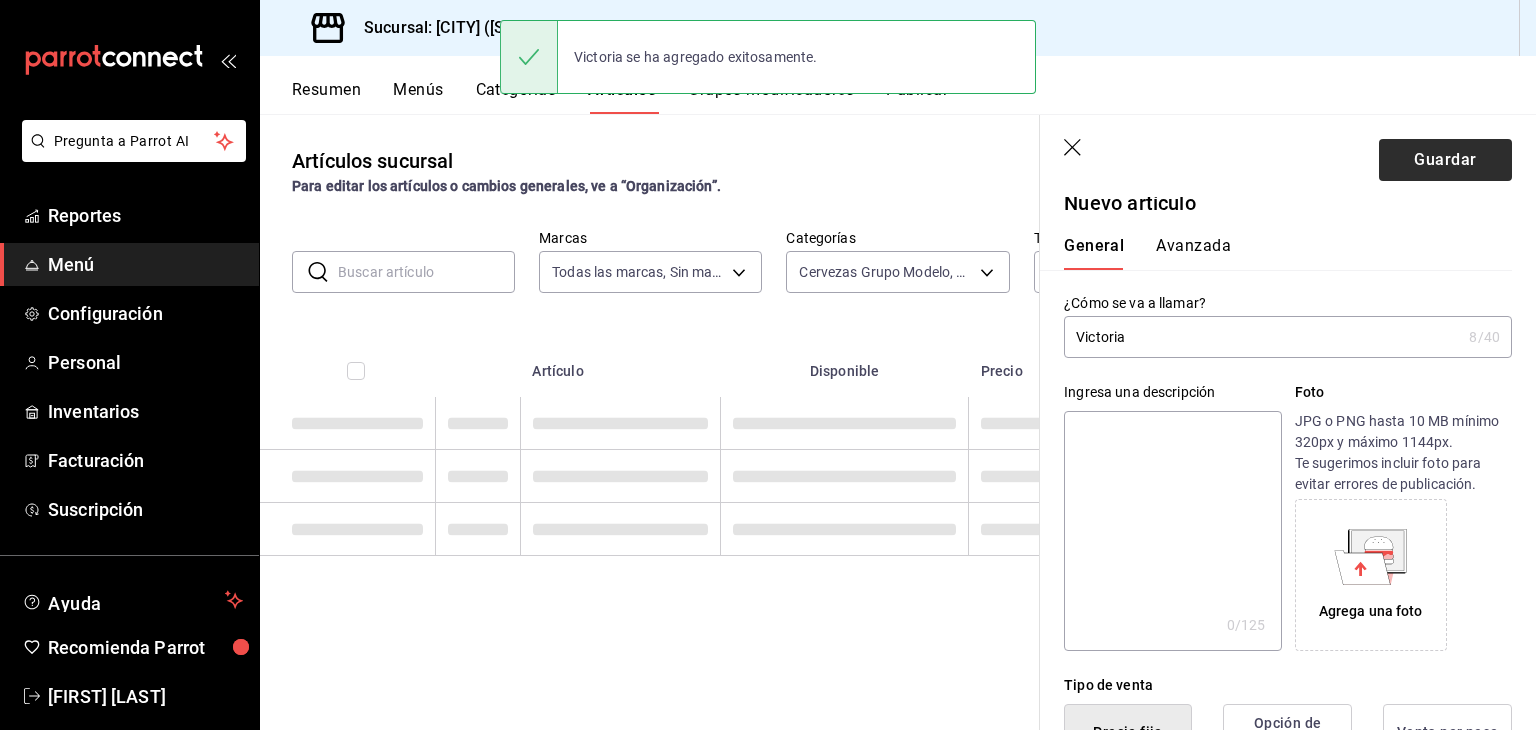 scroll, scrollTop: 0, scrollLeft: 0, axis: both 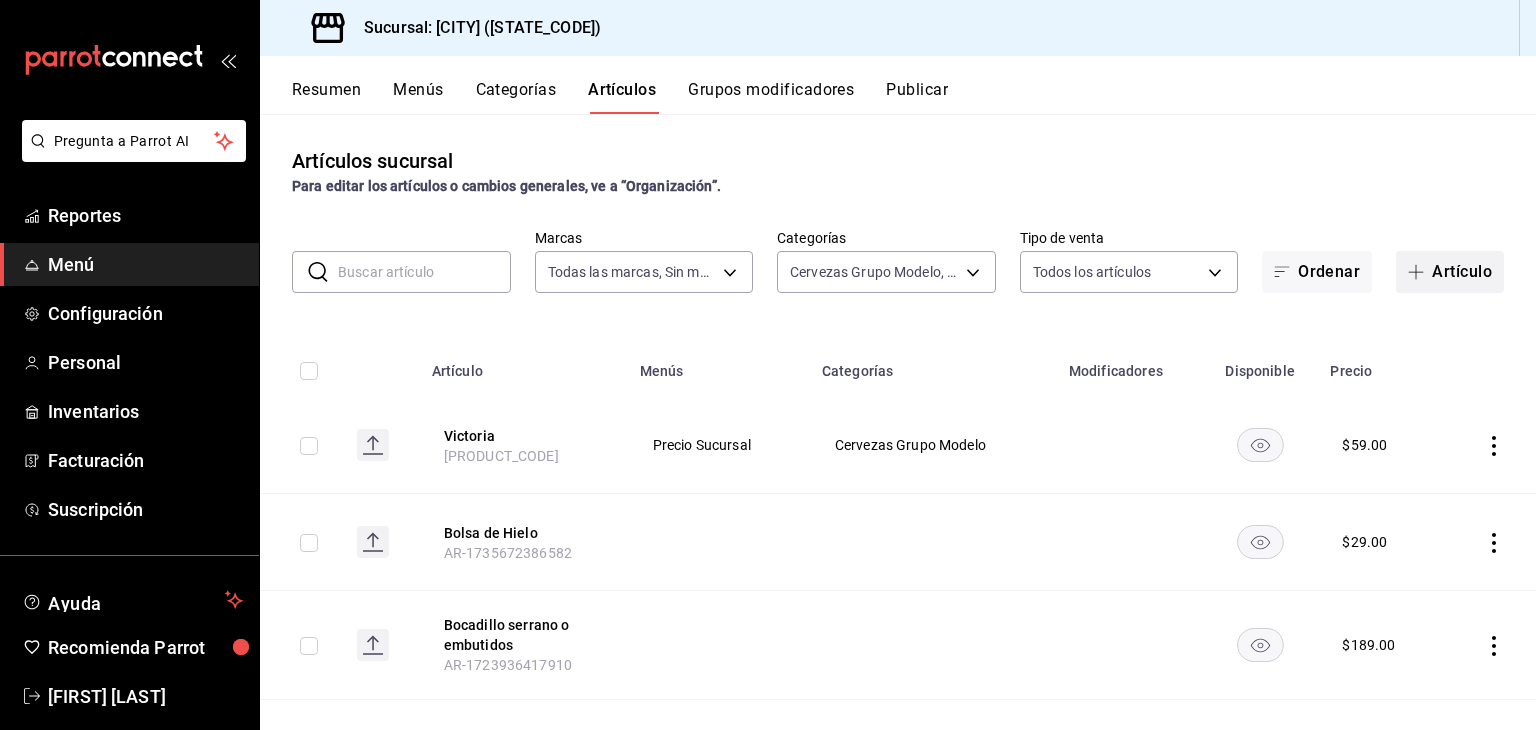 click on "Artículo" at bounding box center (1450, 272) 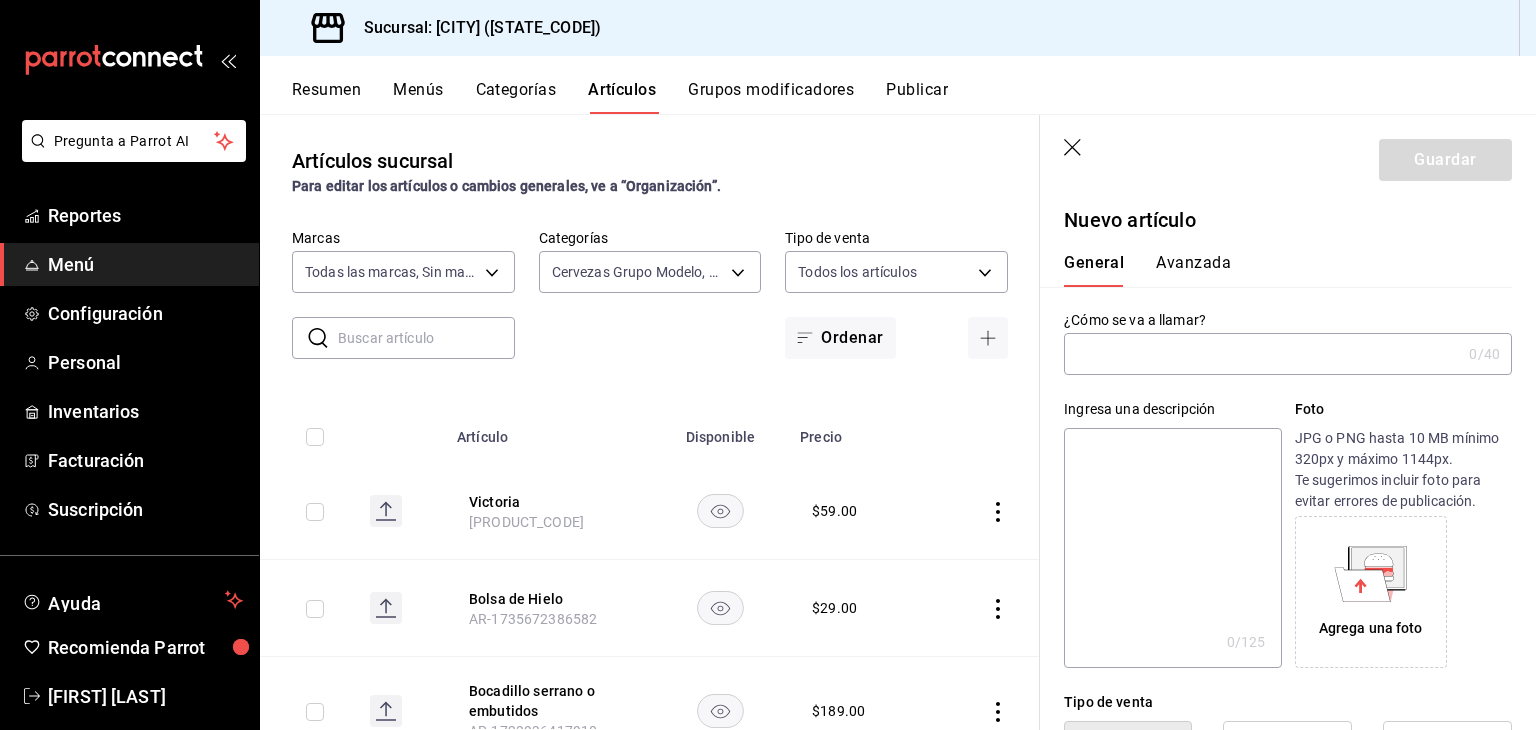 type on "c" 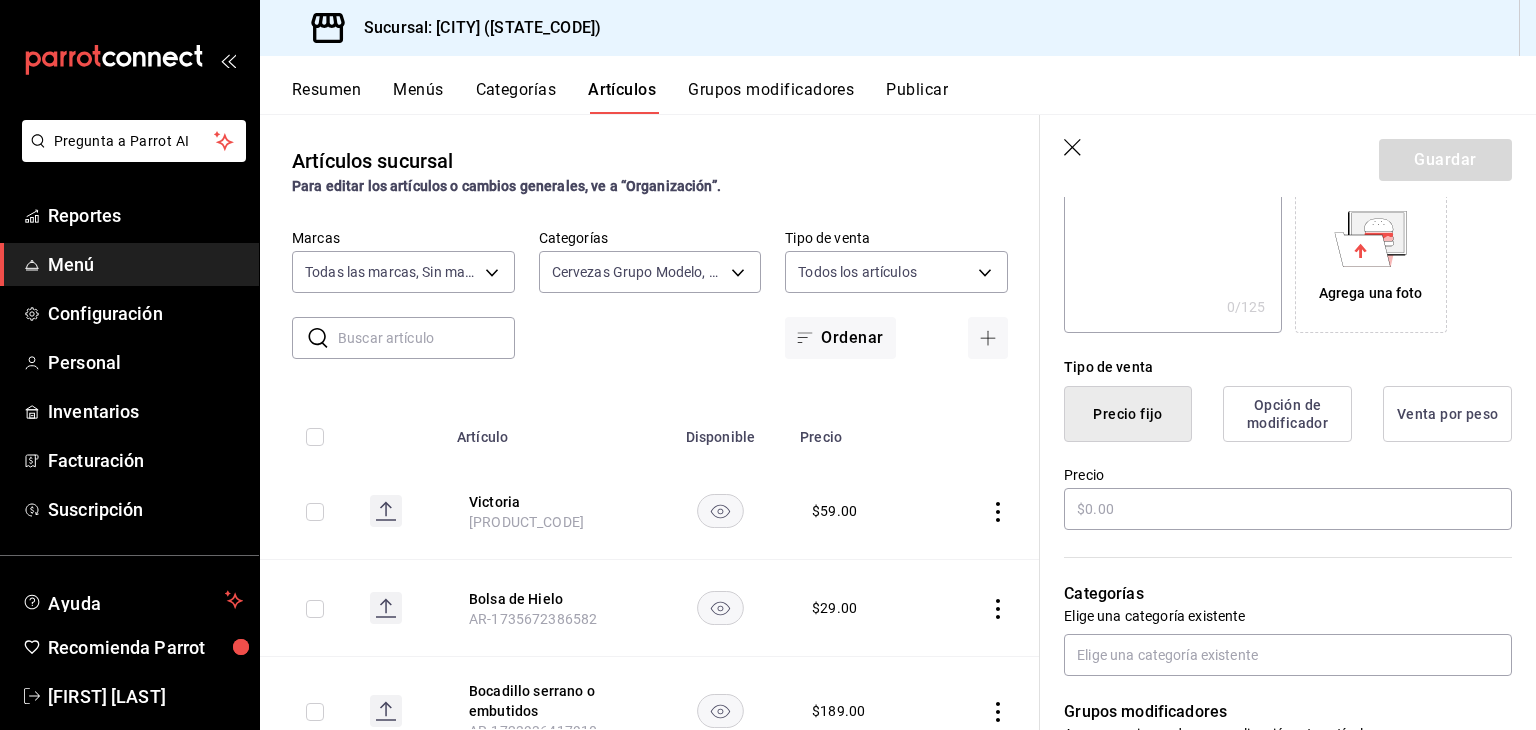 scroll, scrollTop: 336, scrollLeft: 0, axis: vertical 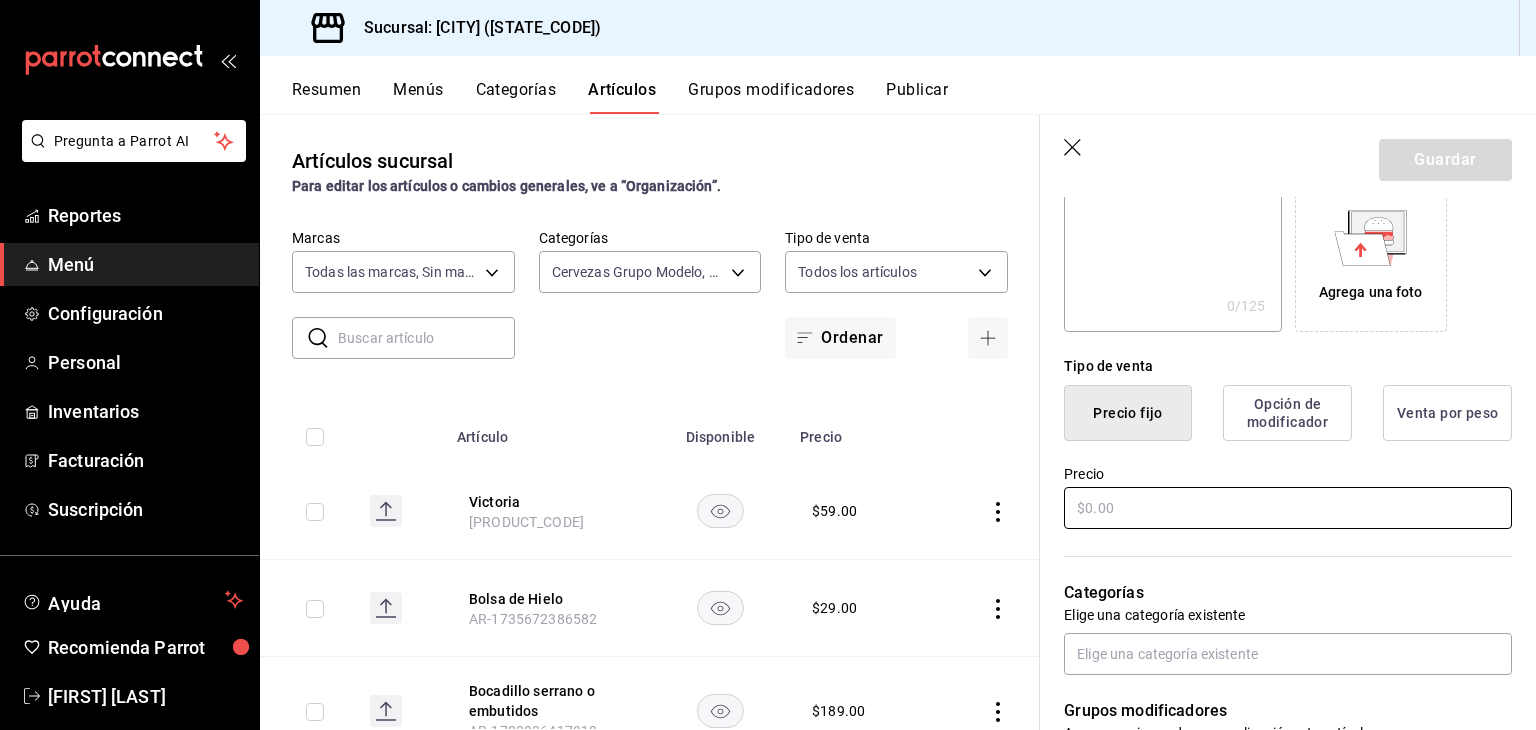 type on "Corona" 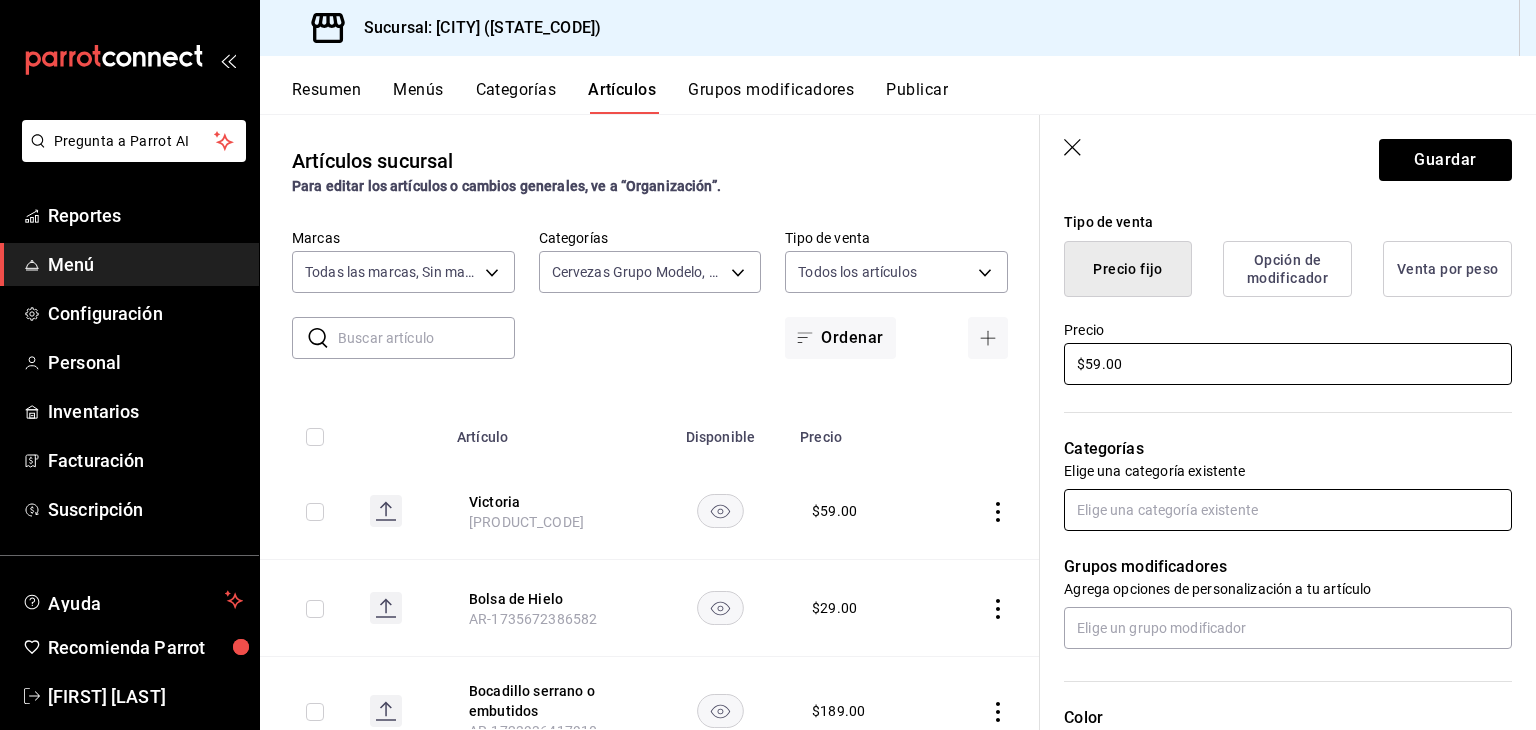 scroll, scrollTop: 476, scrollLeft: 0, axis: vertical 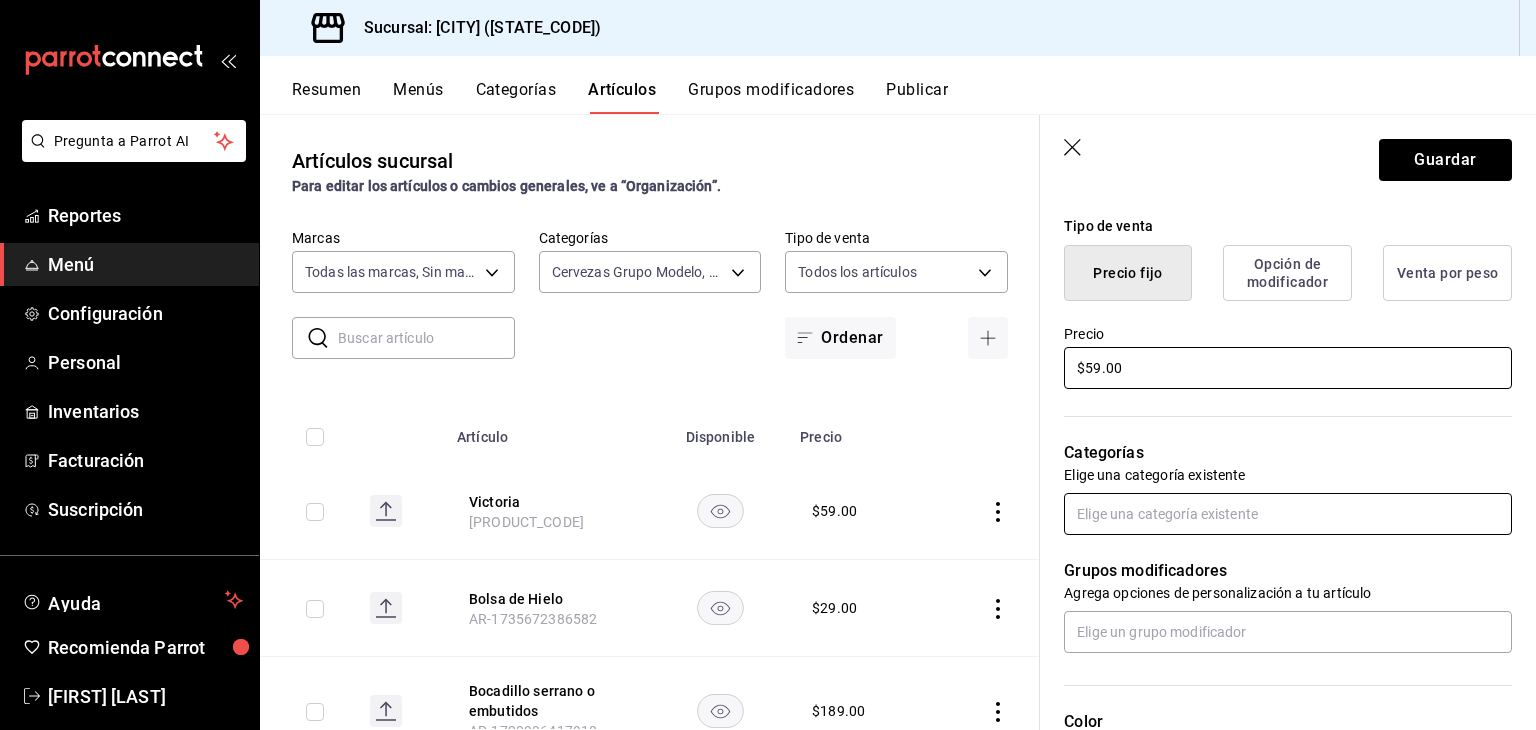 type on "$59.00" 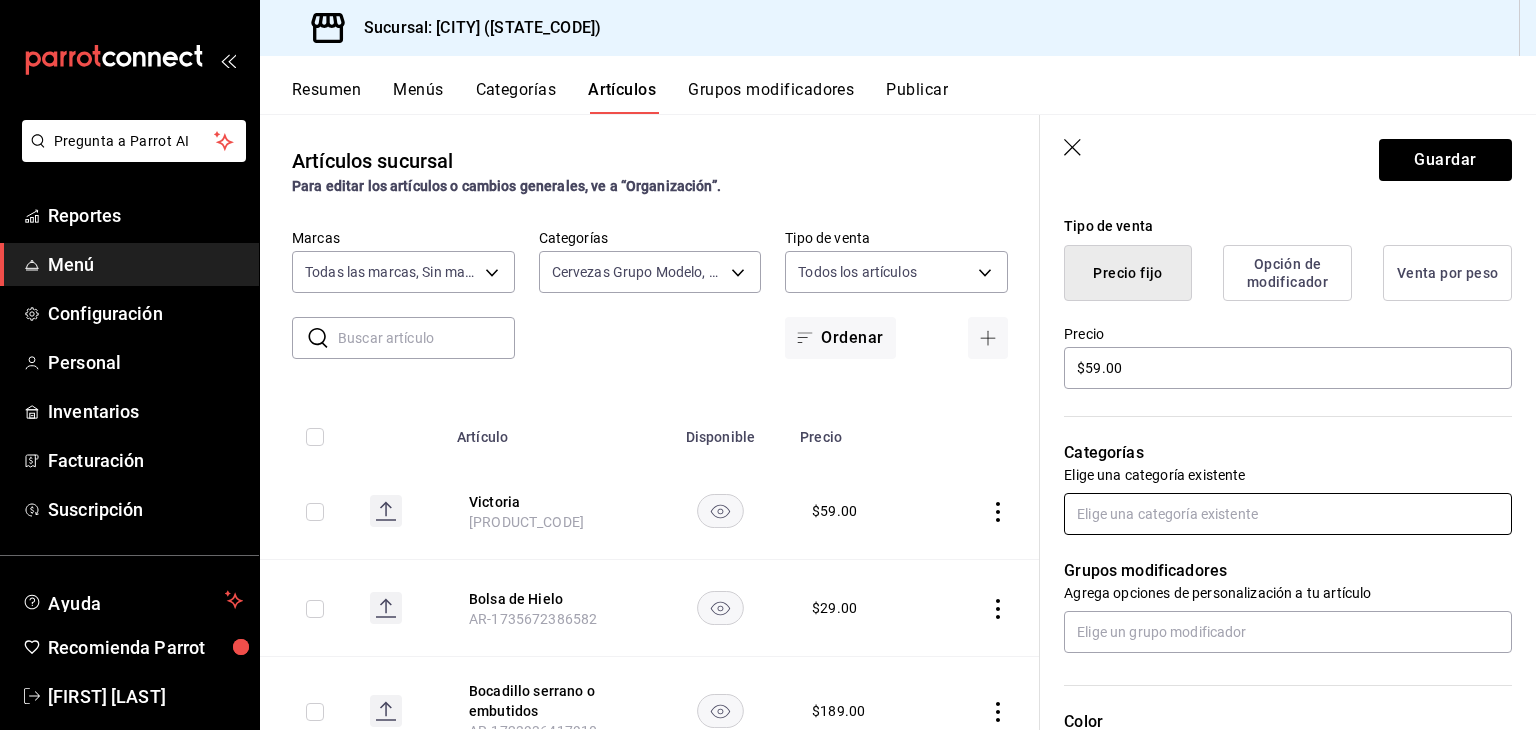 click at bounding box center (1288, 514) 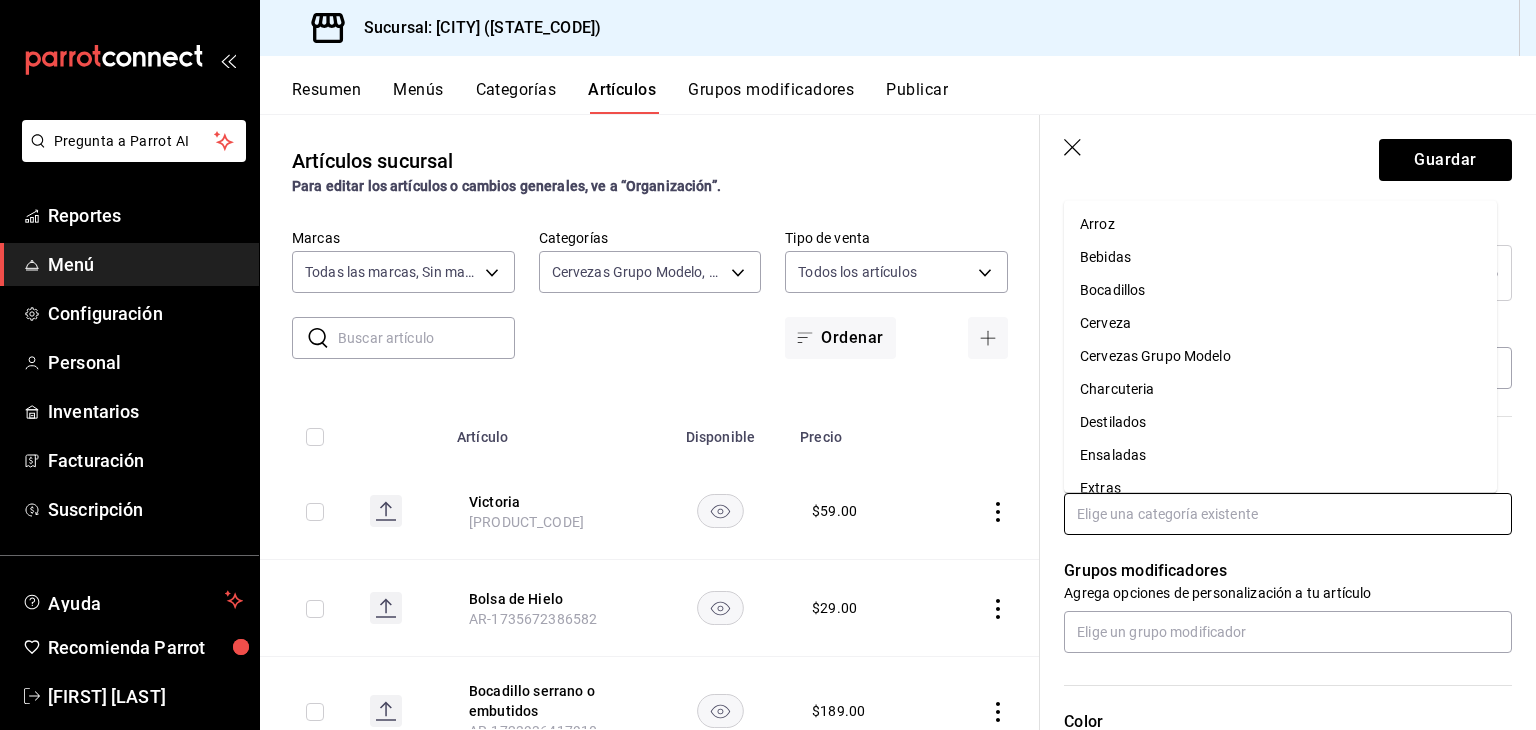 click on "Cervezas Grupo Modelo" at bounding box center [1280, 356] 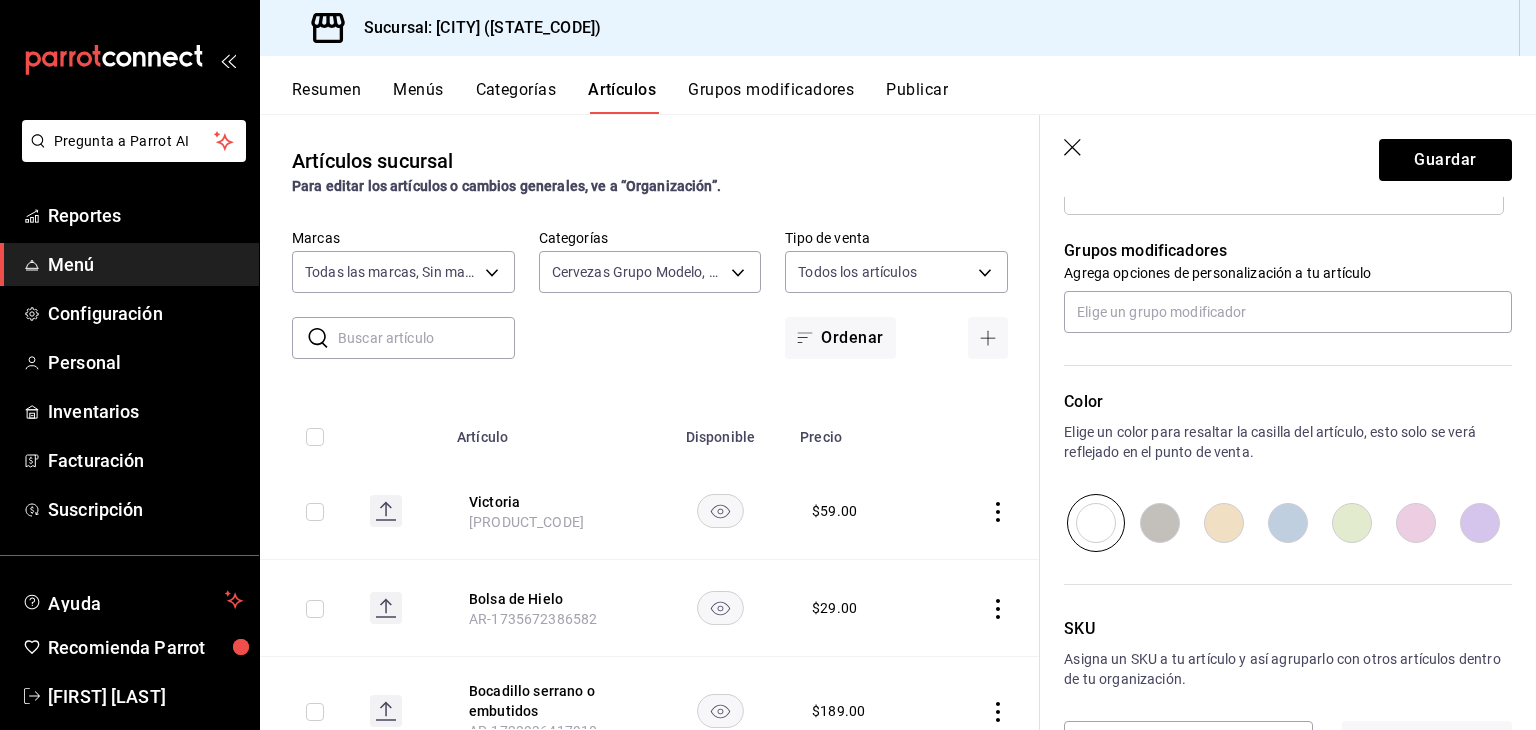 scroll, scrollTop: 850, scrollLeft: 0, axis: vertical 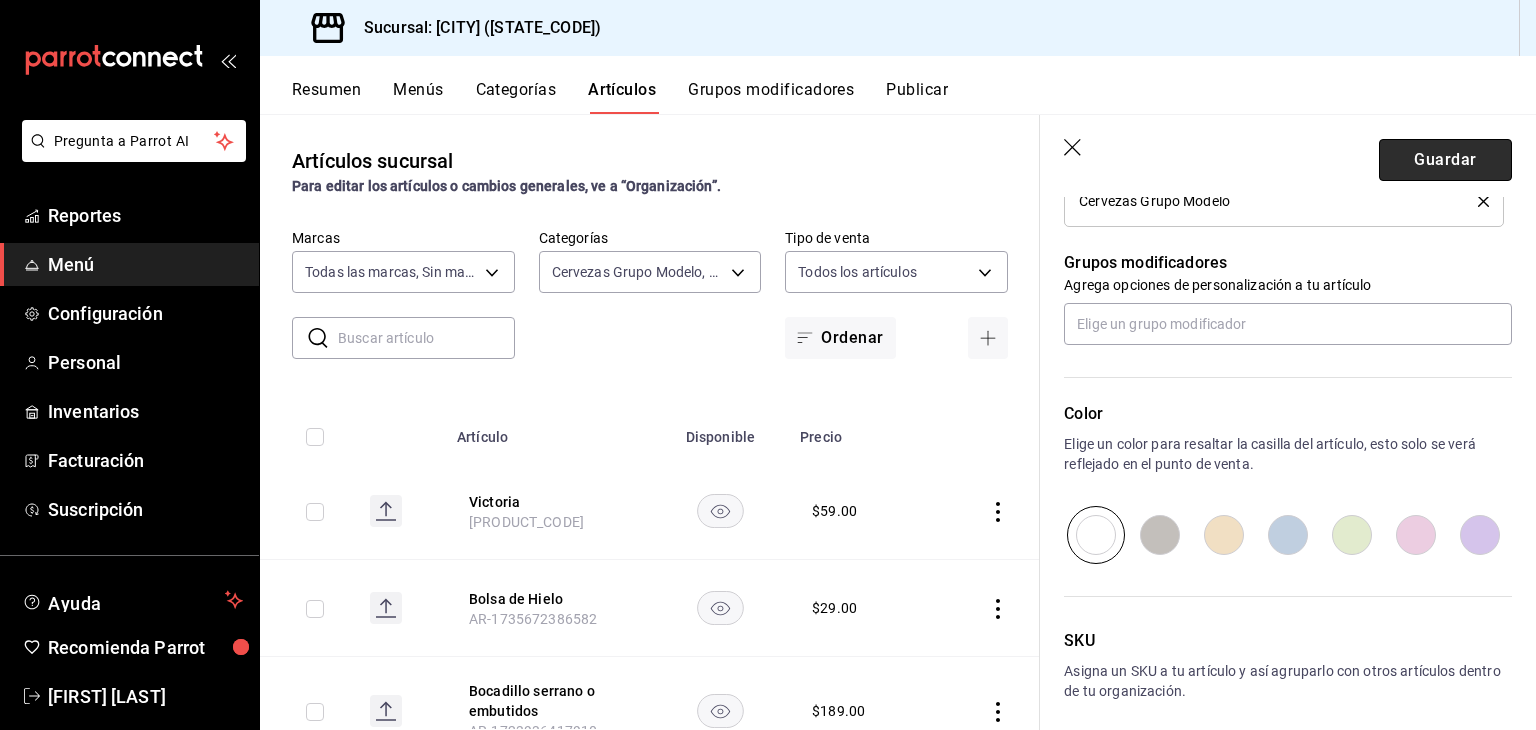 click on "Guardar" at bounding box center [1445, 160] 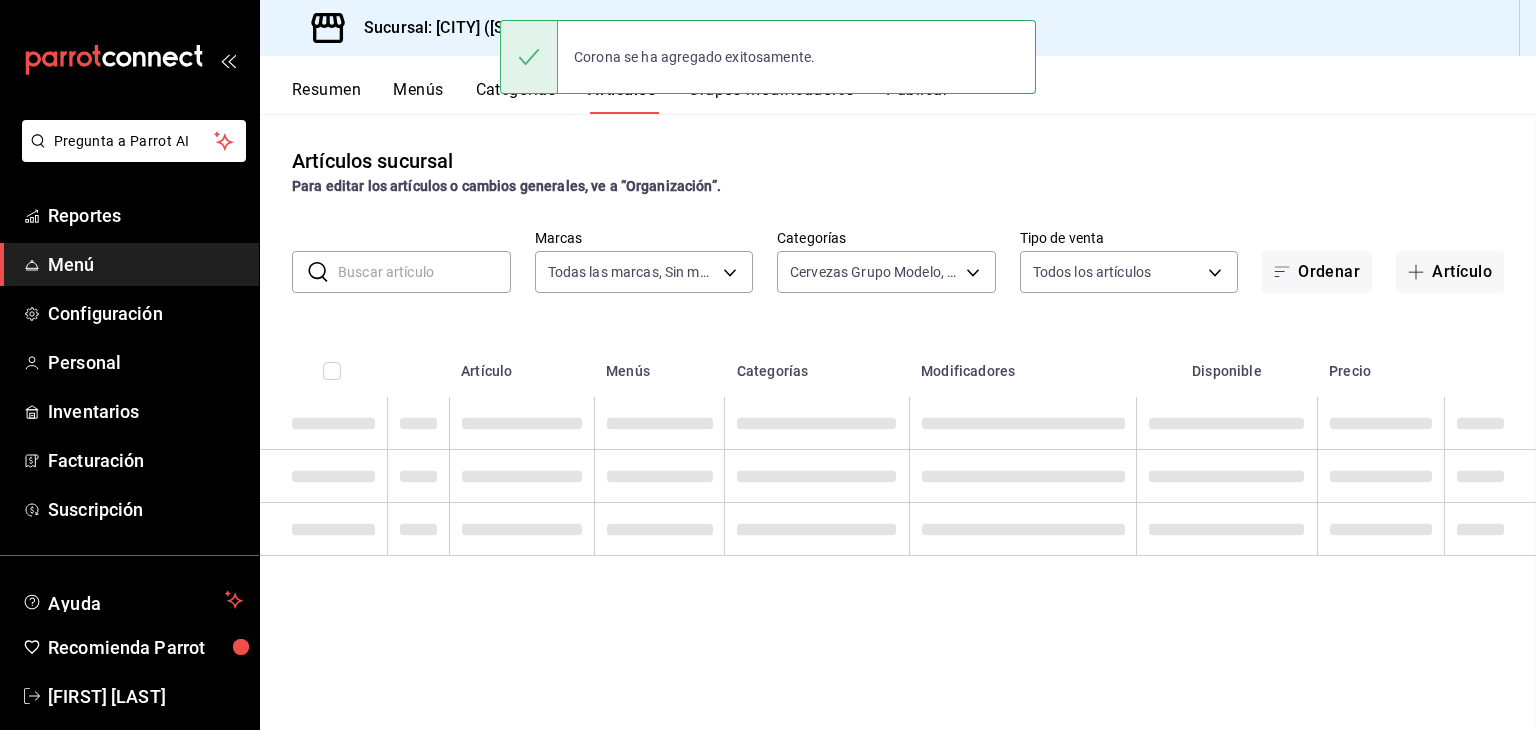 scroll, scrollTop: 0, scrollLeft: 0, axis: both 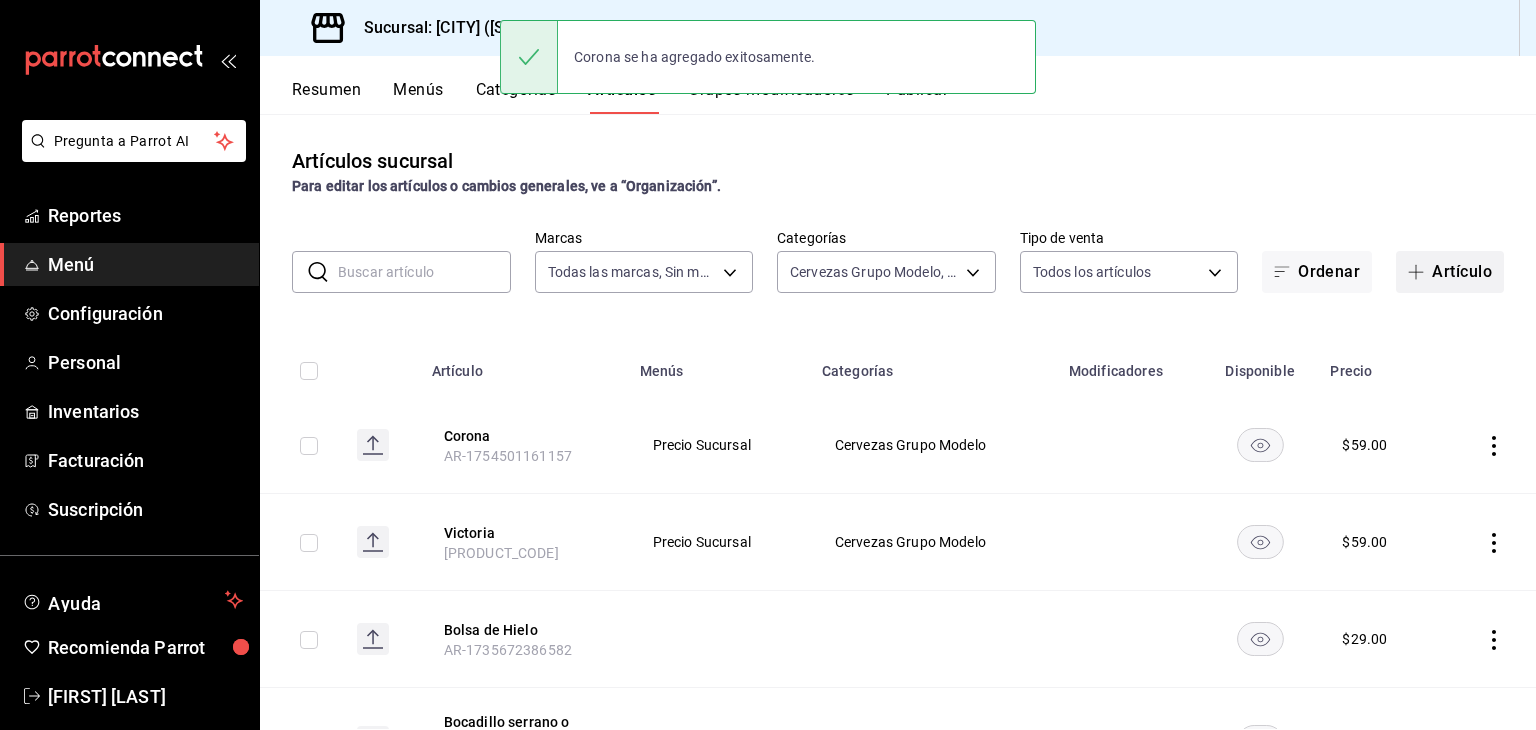 click on "Artículo" at bounding box center [1450, 272] 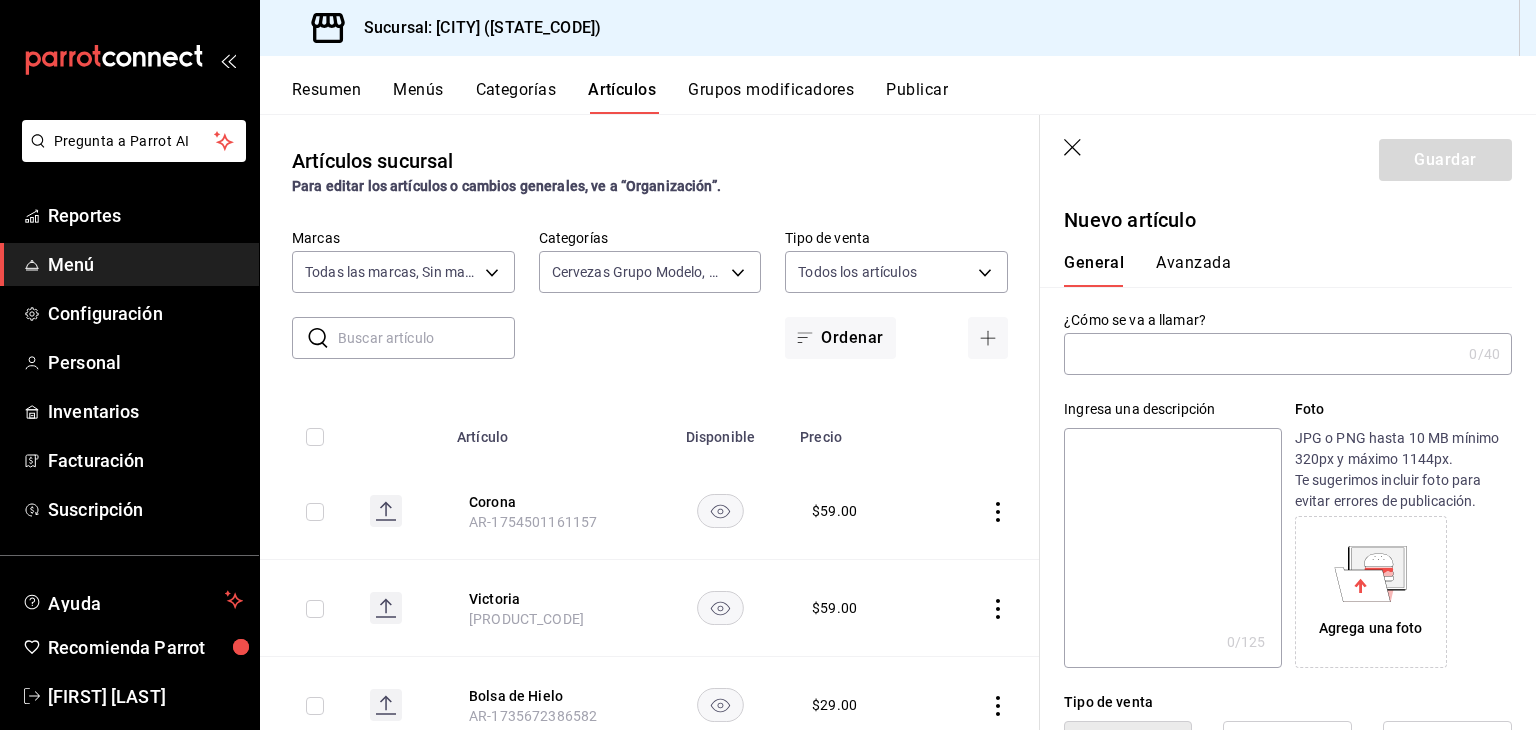 type on "P" 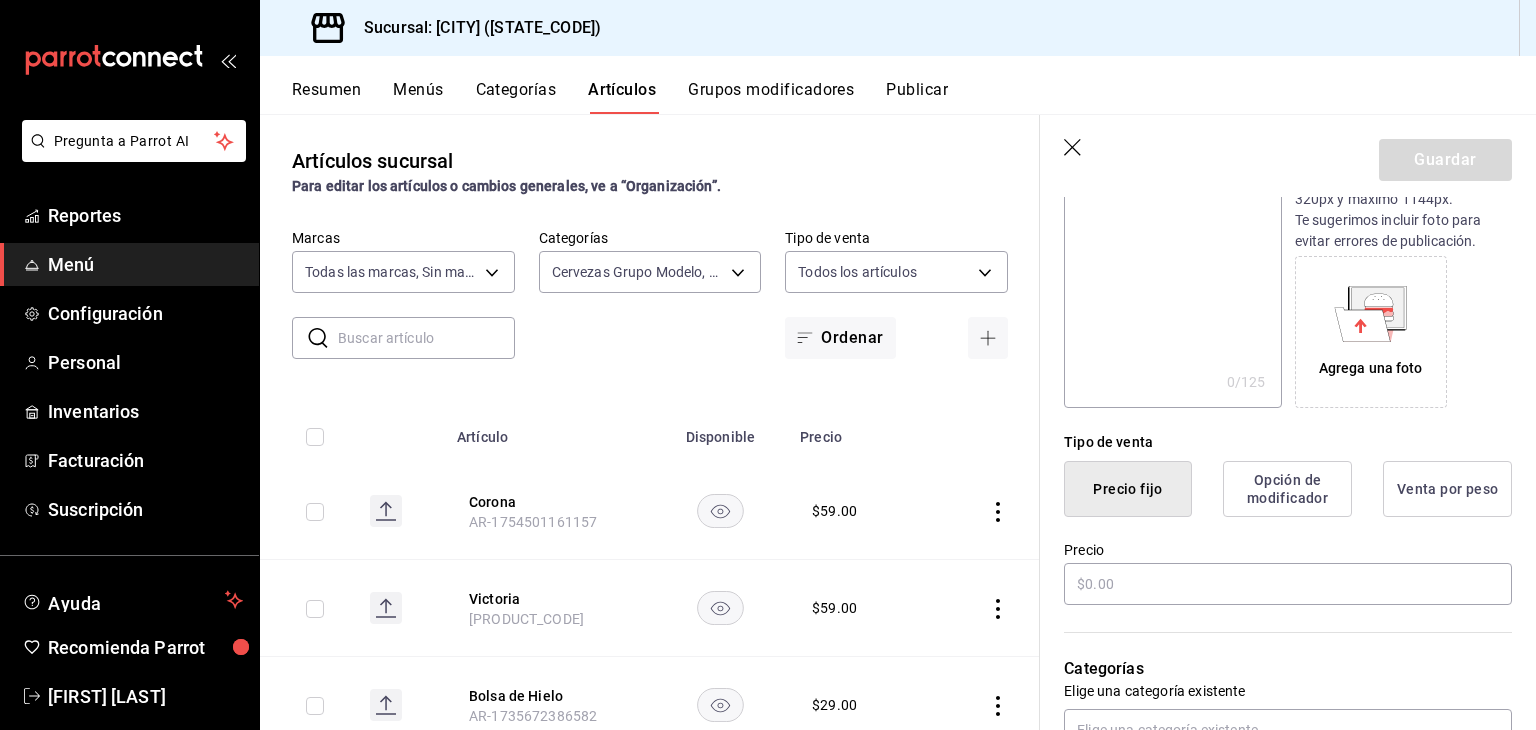 scroll, scrollTop: 319, scrollLeft: 0, axis: vertical 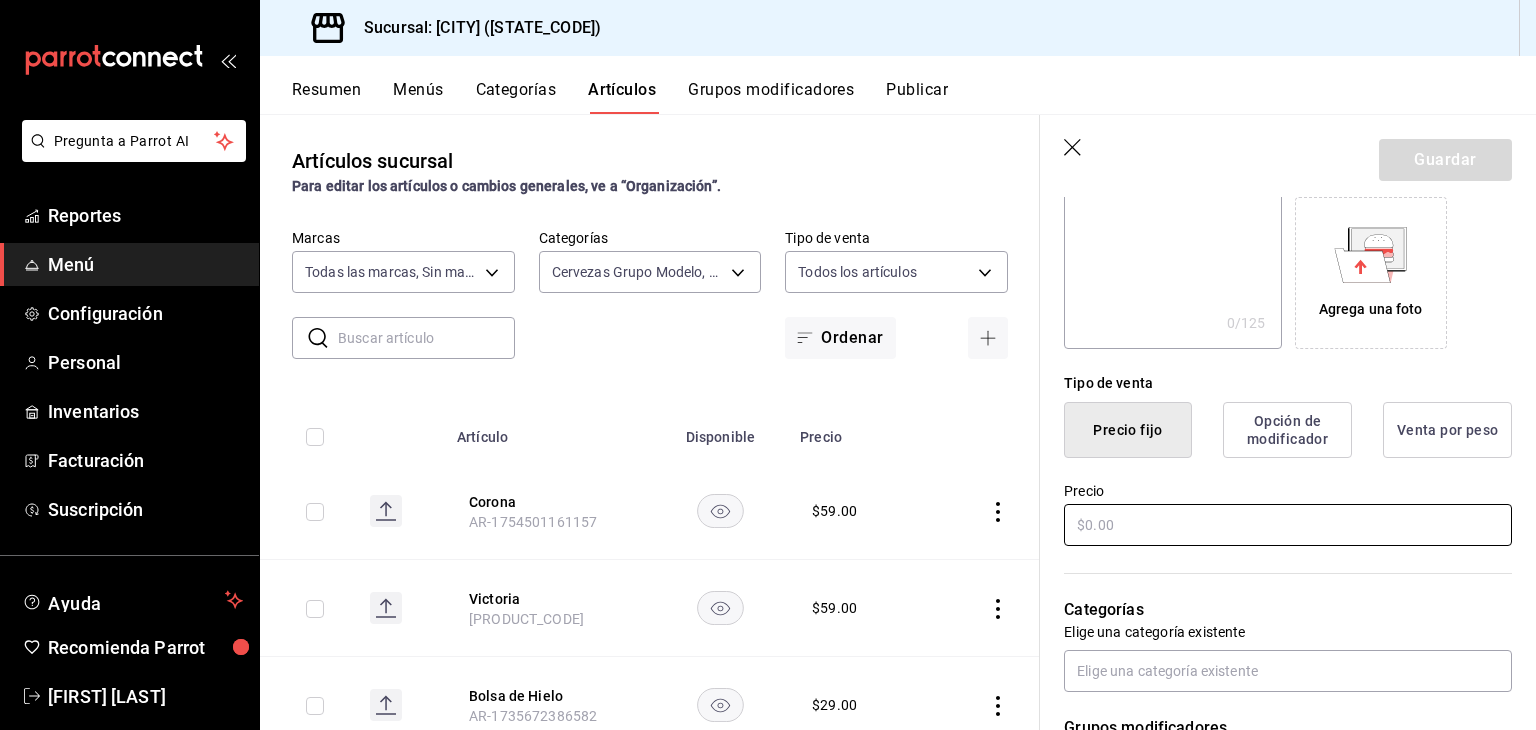 type on "Pacifico" 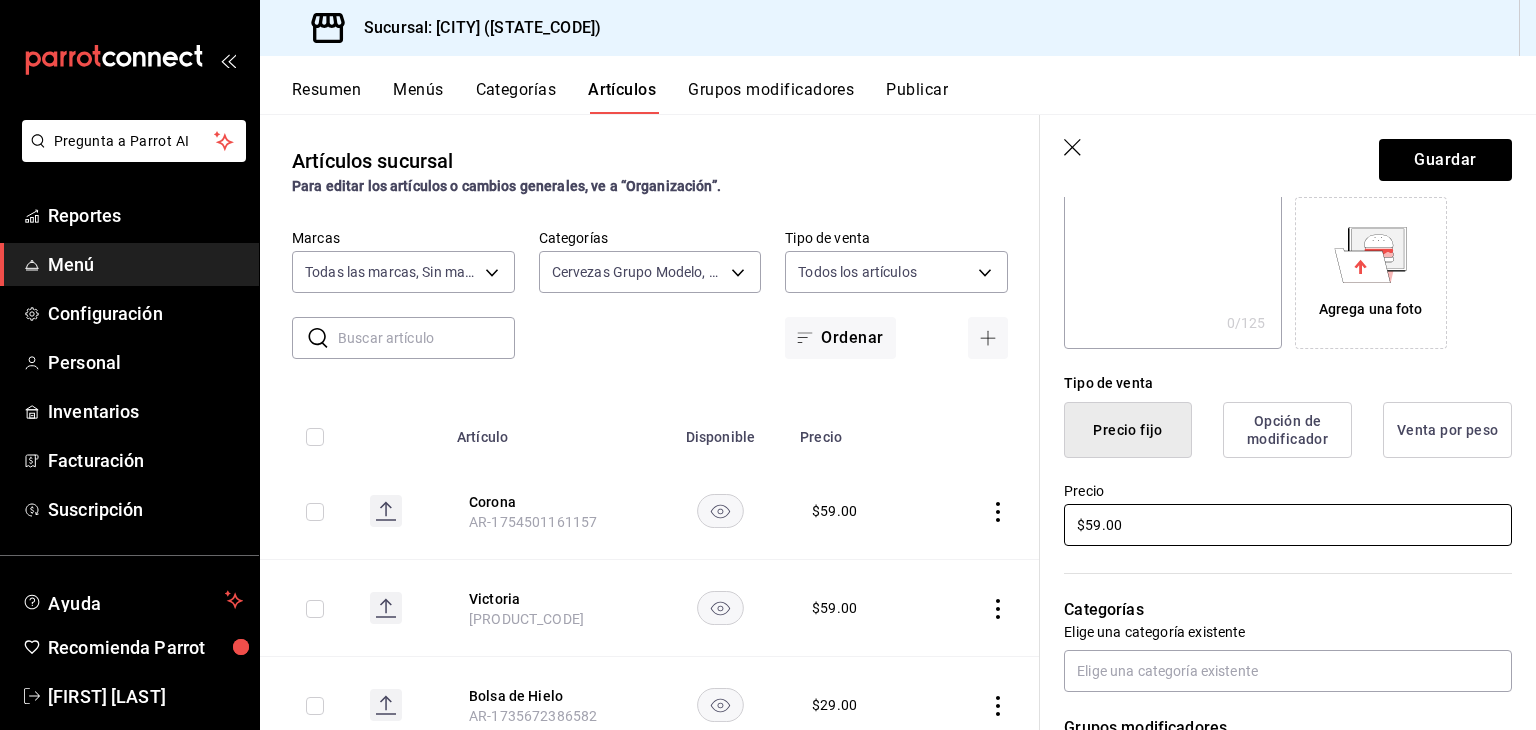 scroll, scrollTop: 468, scrollLeft: 0, axis: vertical 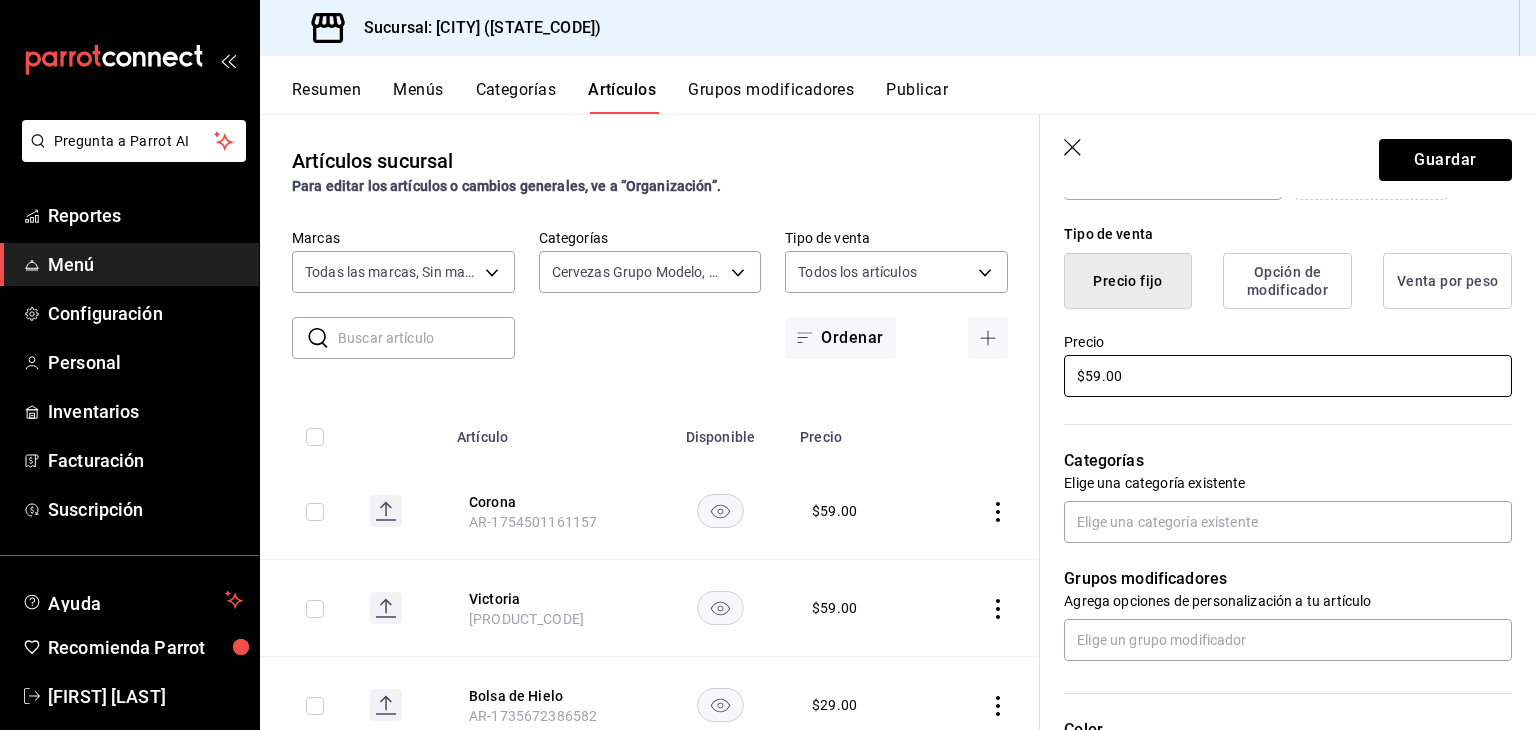 type on "$59.00" 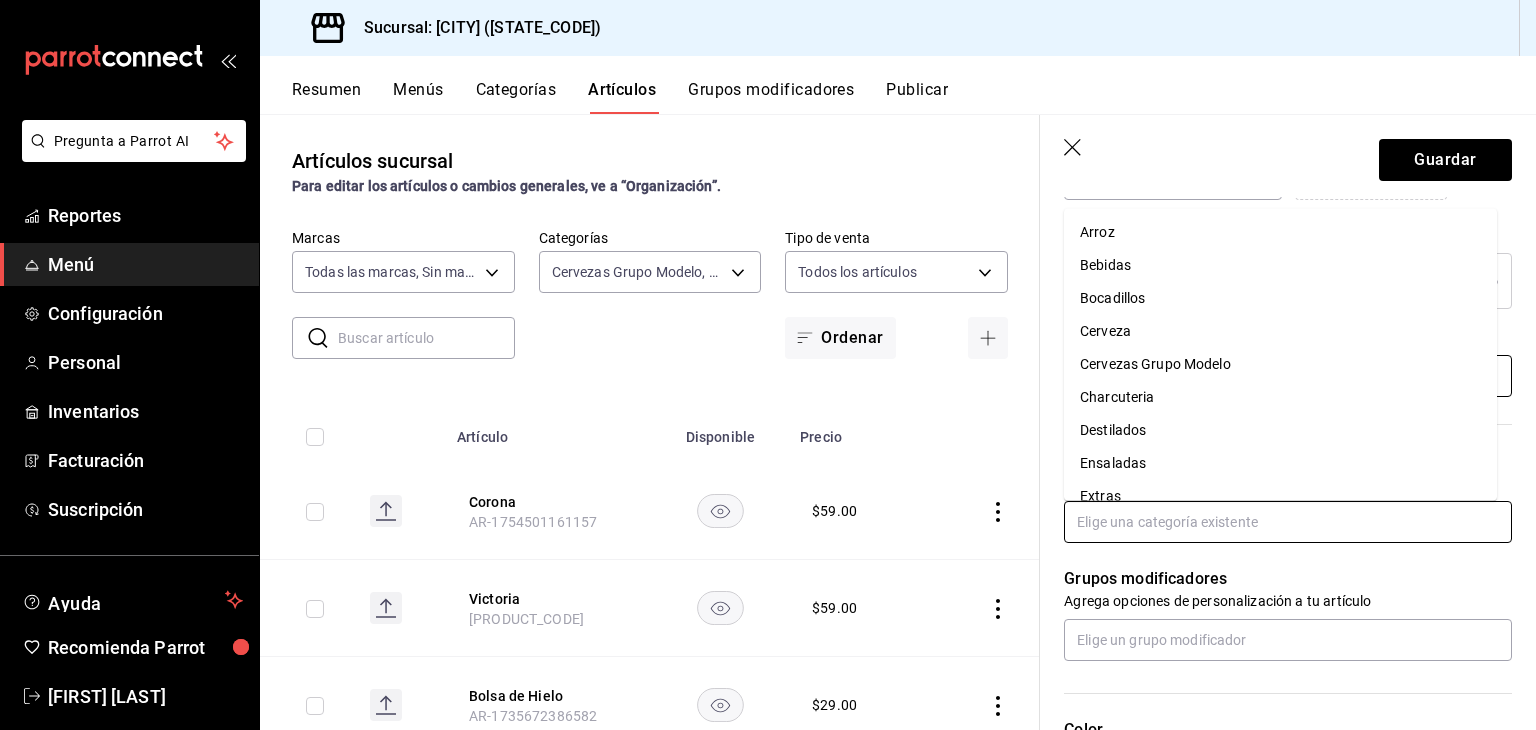 click at bounding box center (1288, 522) 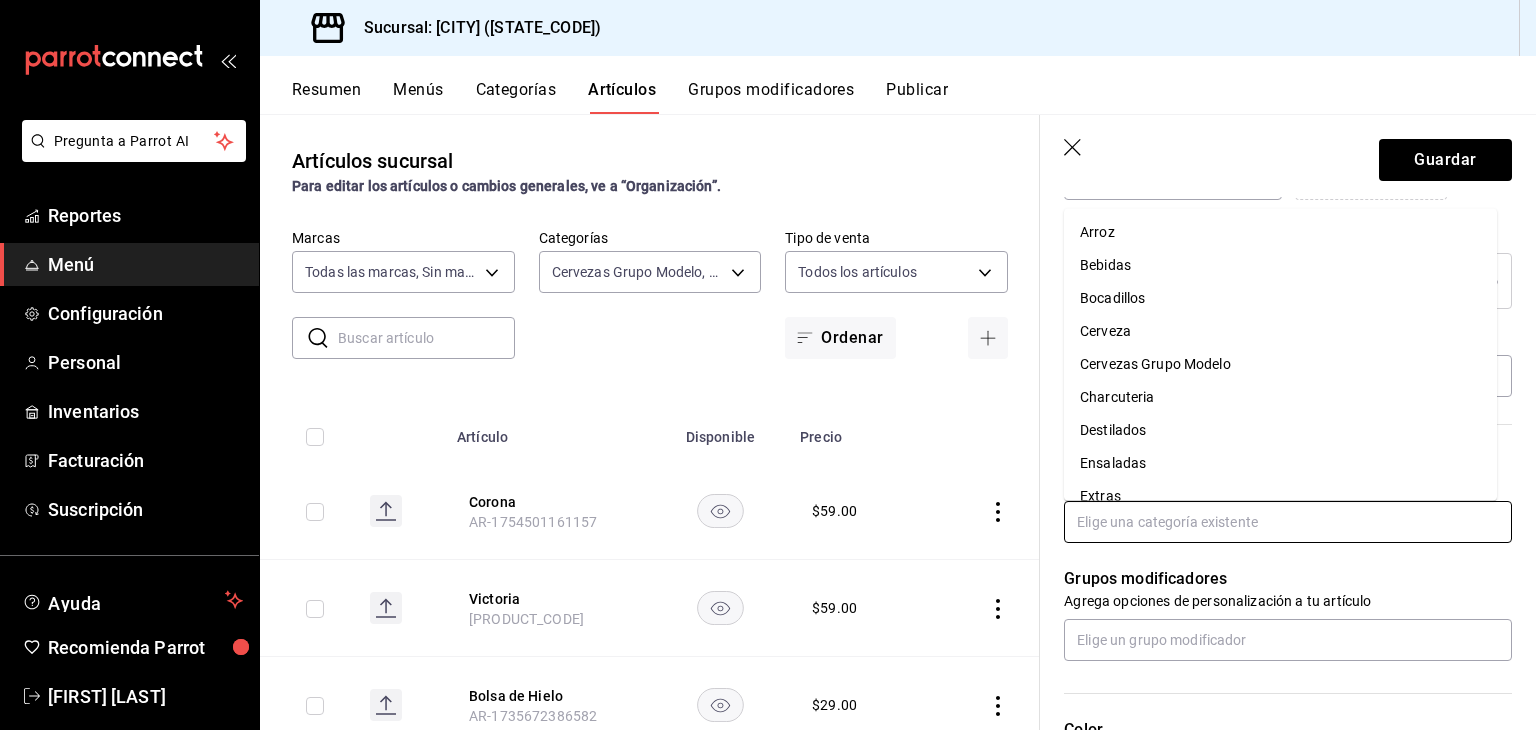 click on "Cervezas Grupo Modelo" at bounding box center [1280, 364] 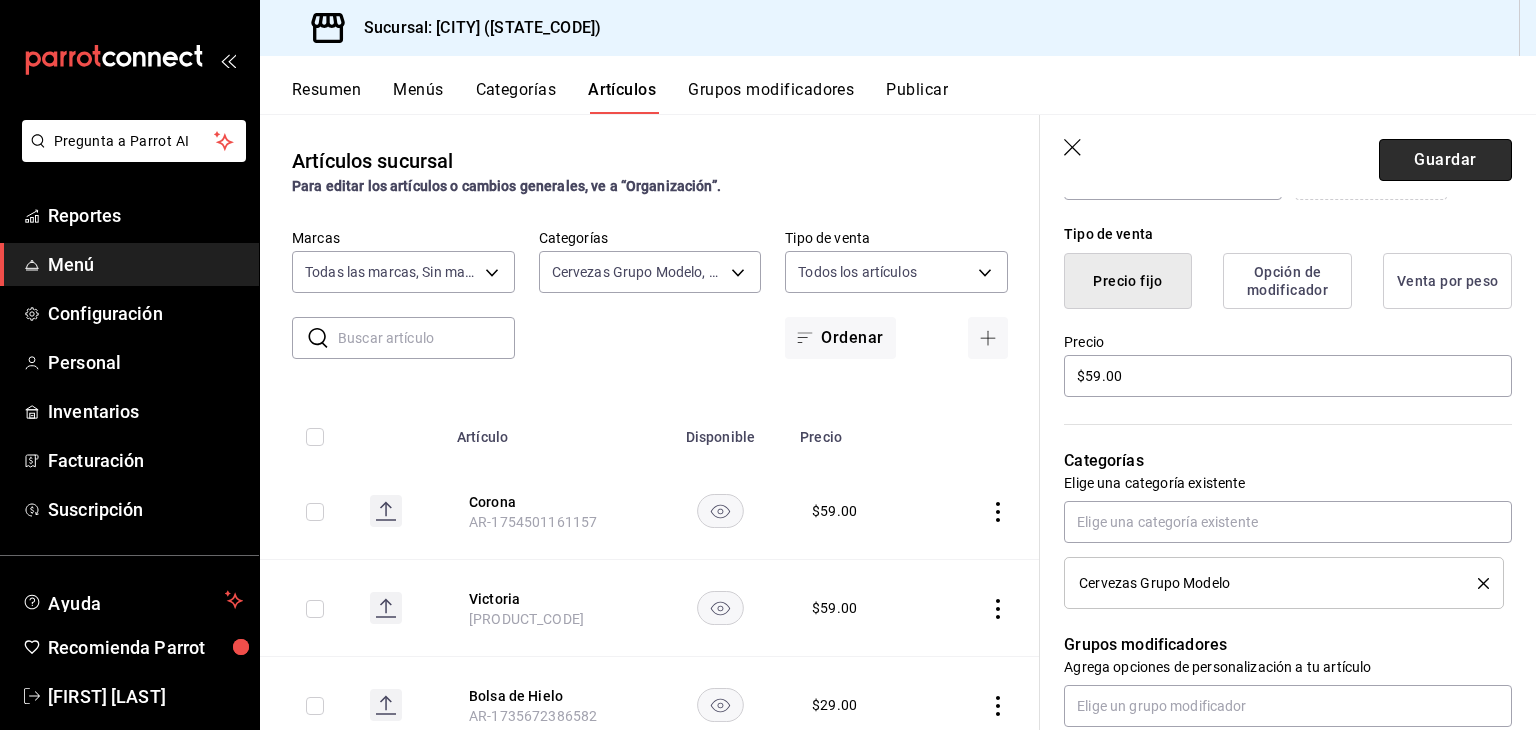 click on "Guardar" at bounding box center (1445, 160) 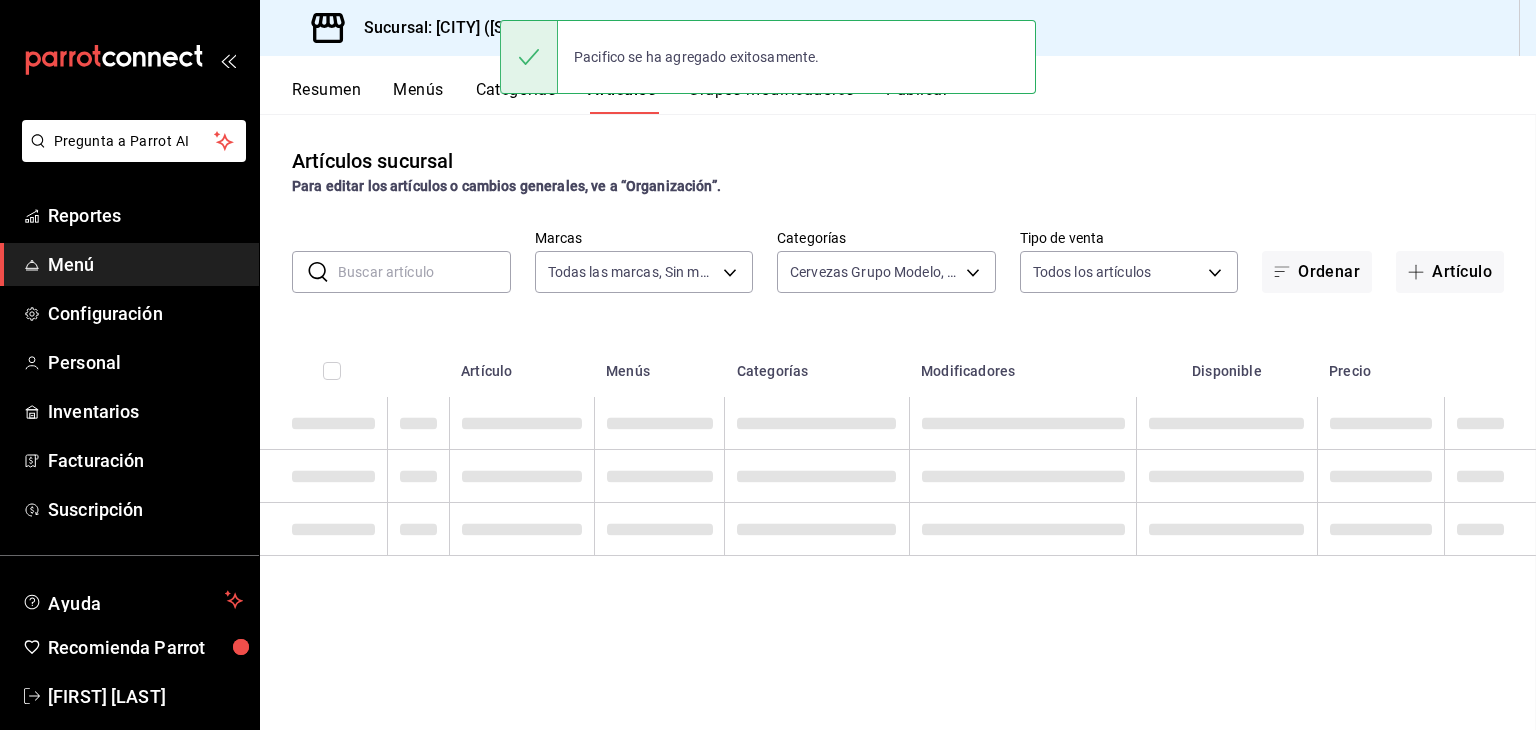 scroll, scrollTop: 0, scrollLeft: 0, axis: both 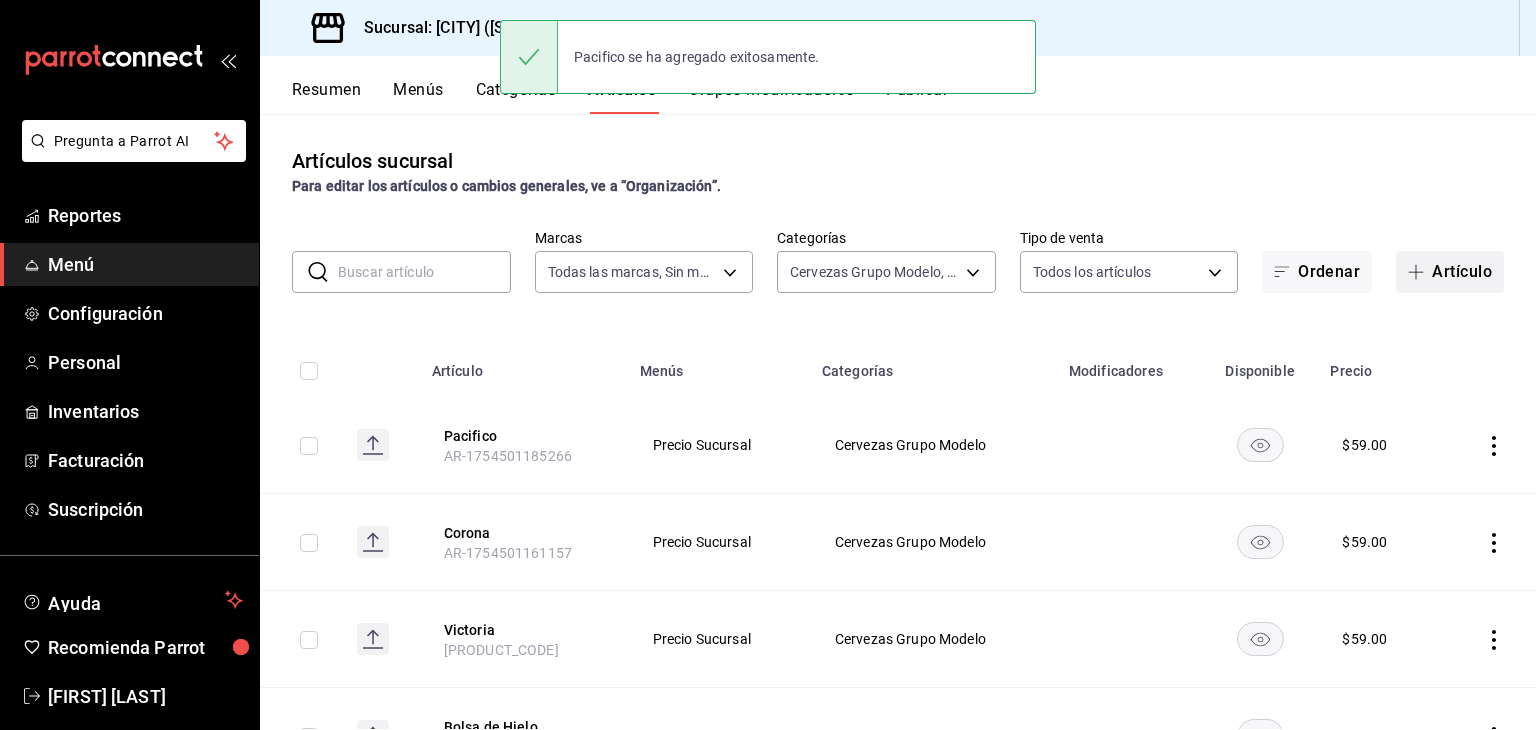 click on "Artículo" at bounding box center [1450, 272] 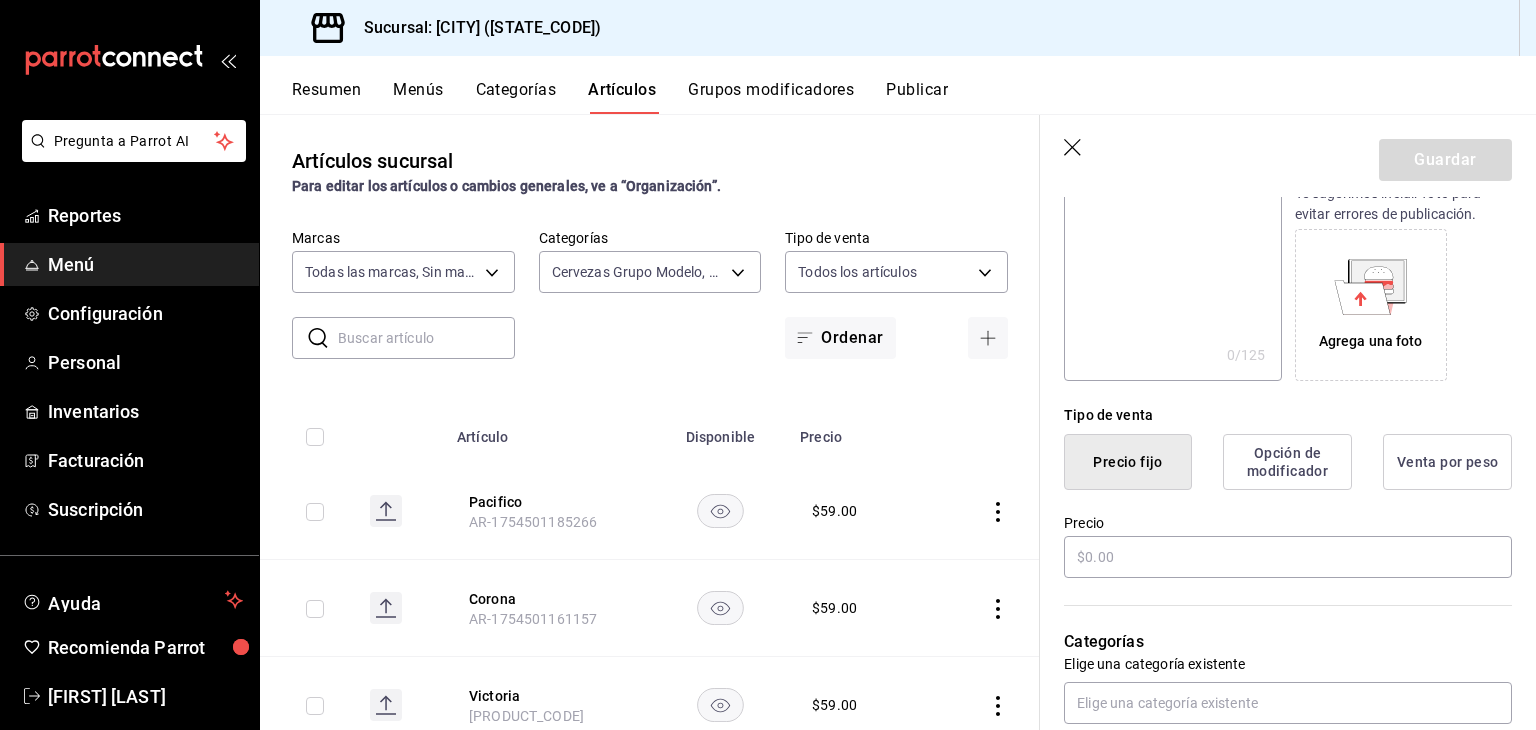 scroll, scrollTop: 390, scrollLeft: 0, axis: vertical 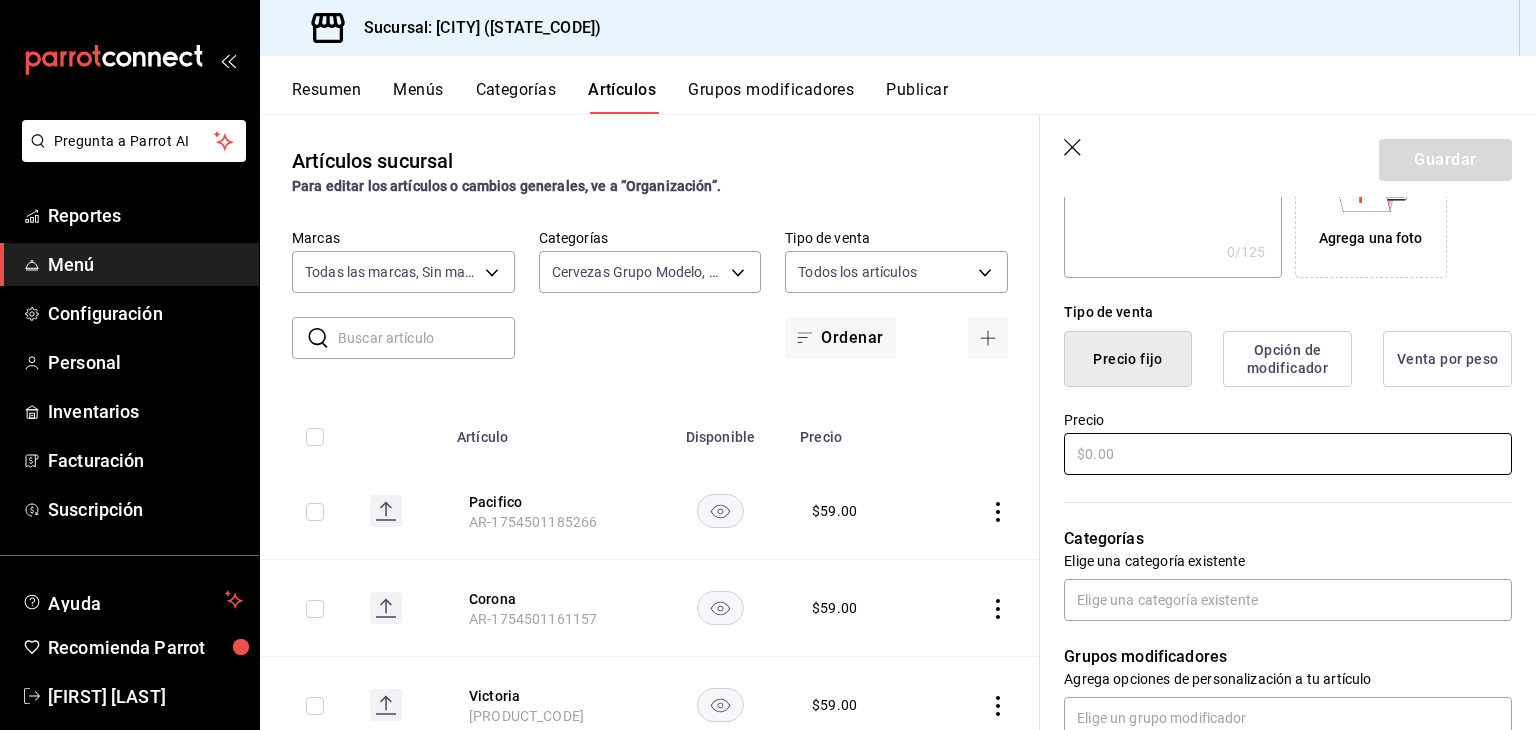 type on "Pacifico suave" 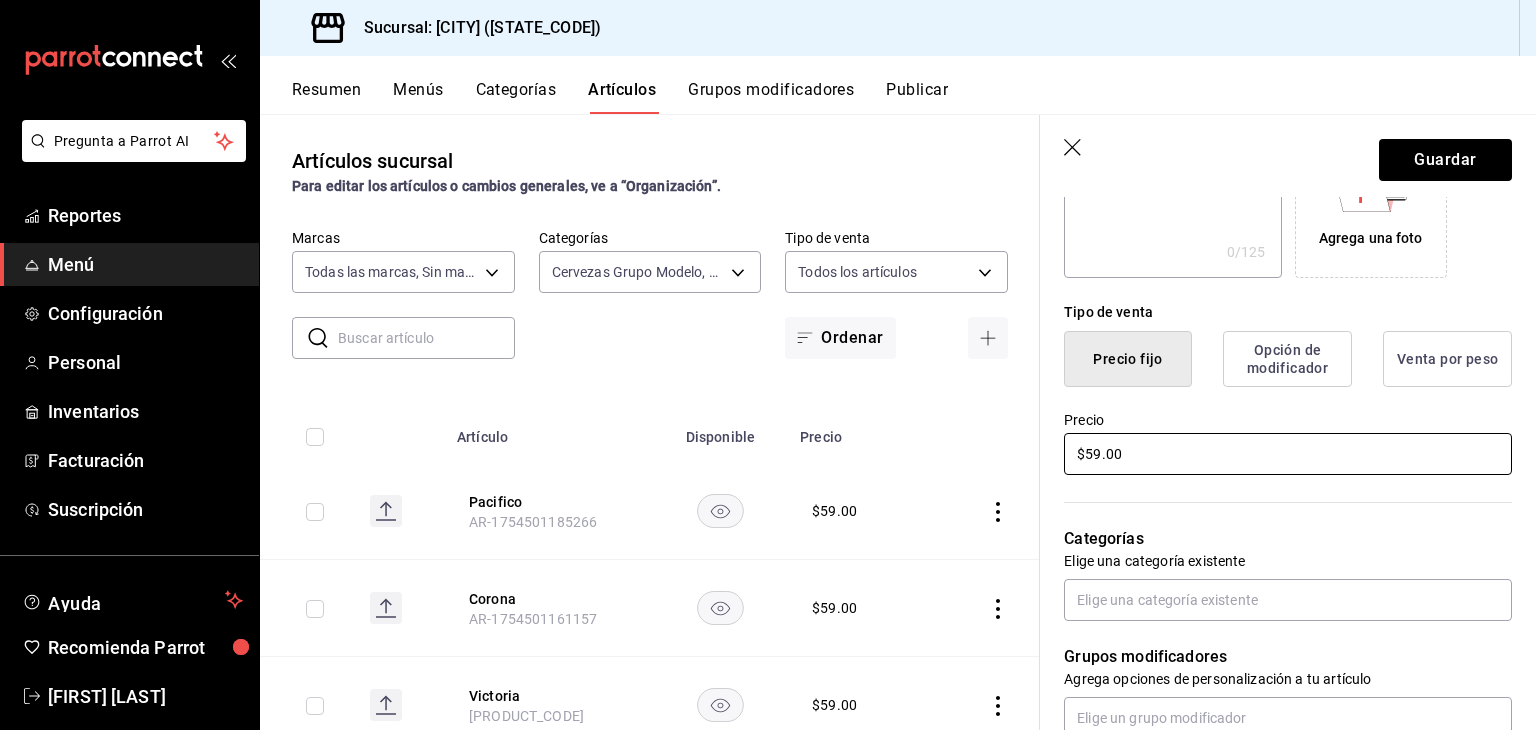 scroll, scrollTop: 514, scrollLeft: 0, axis: vertical 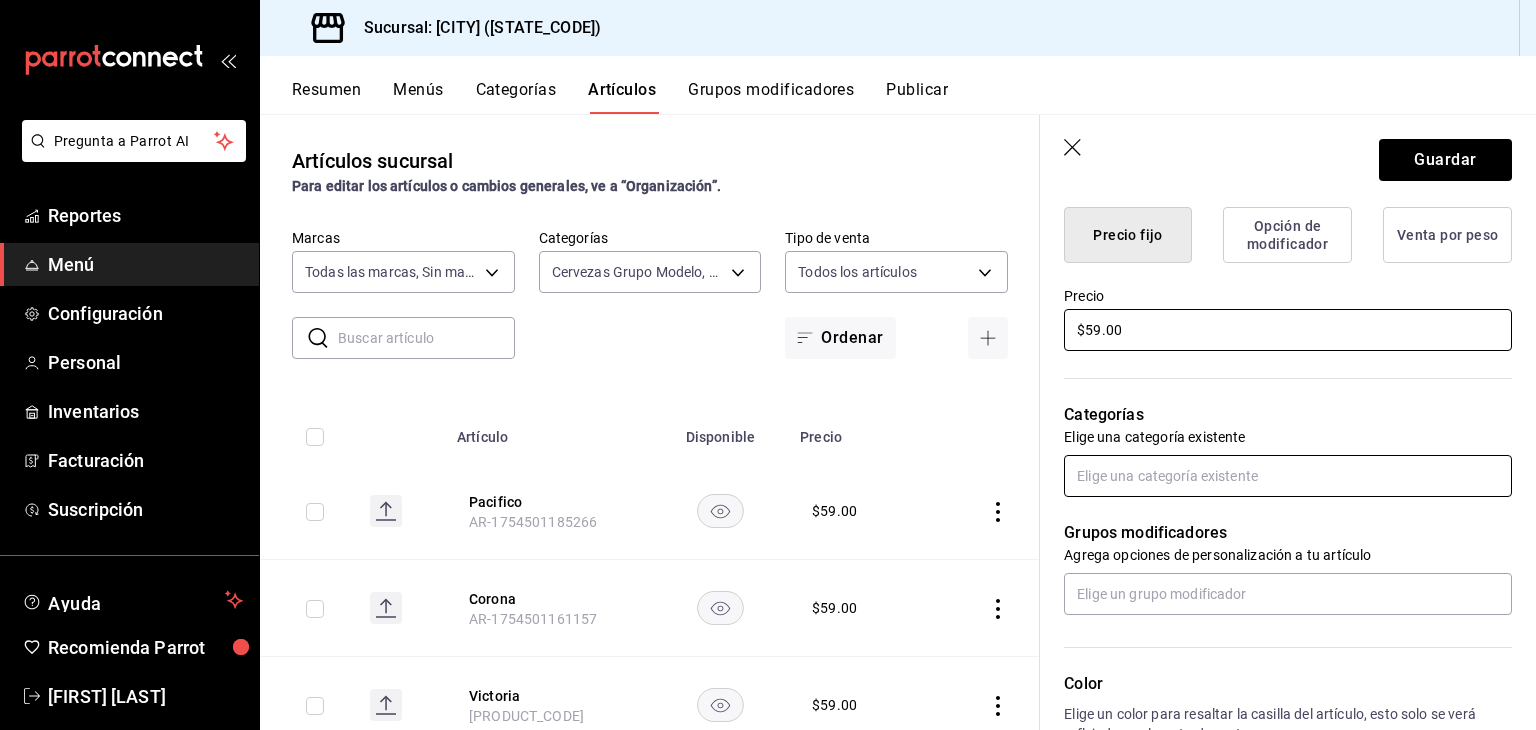 type on "$59.00" 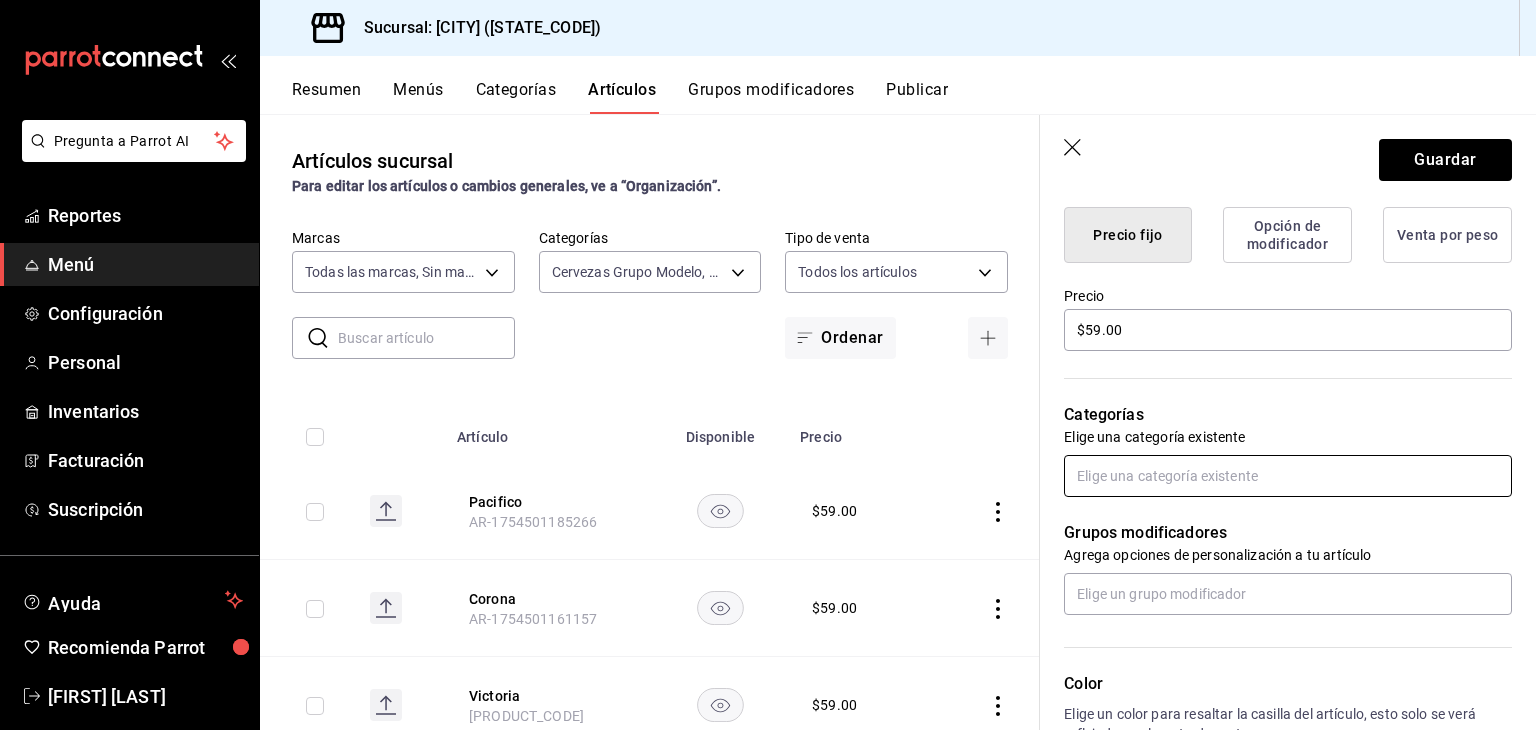 click at bounding box center [1288, 476] 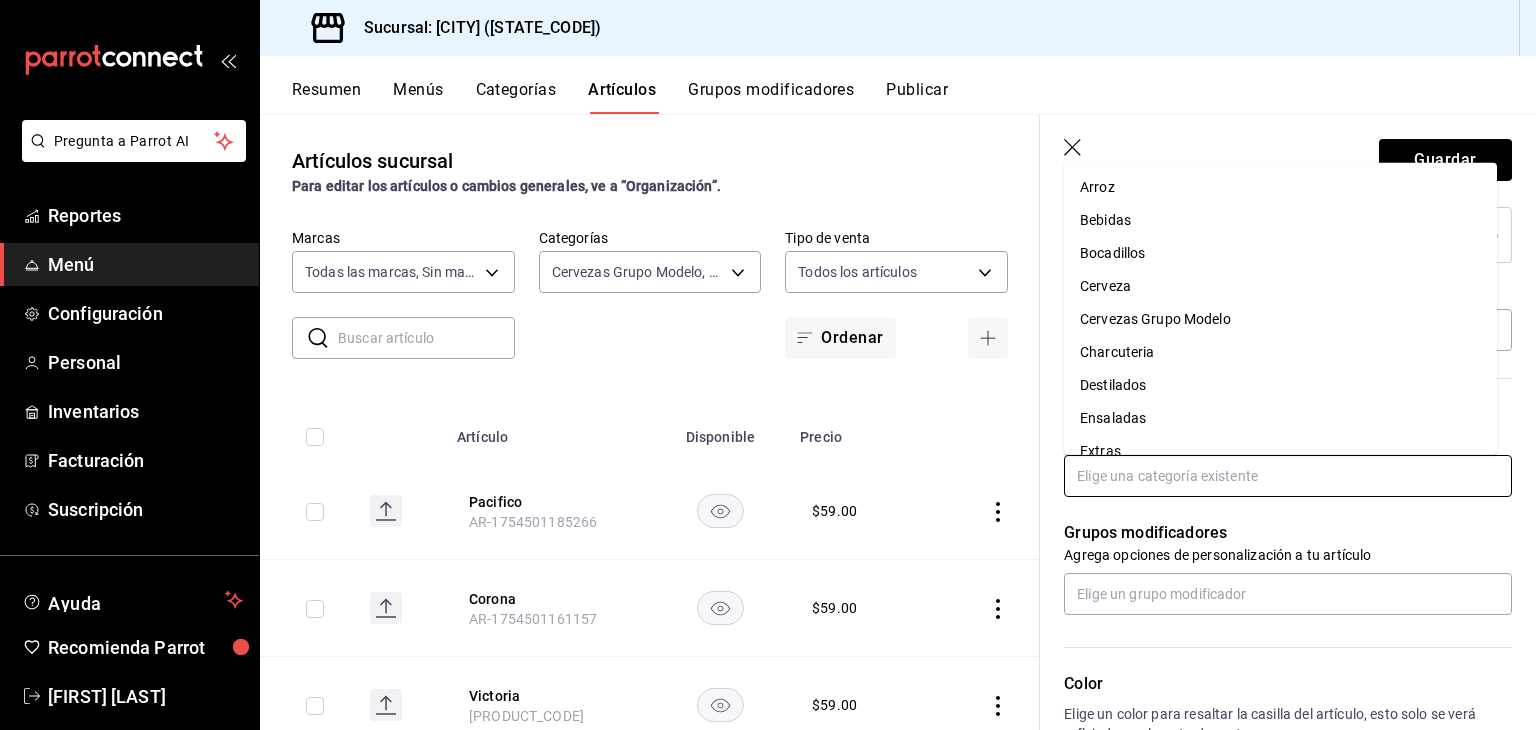 click on "Cervezas Grupo Modelo" at bounding box center [1280, 319] 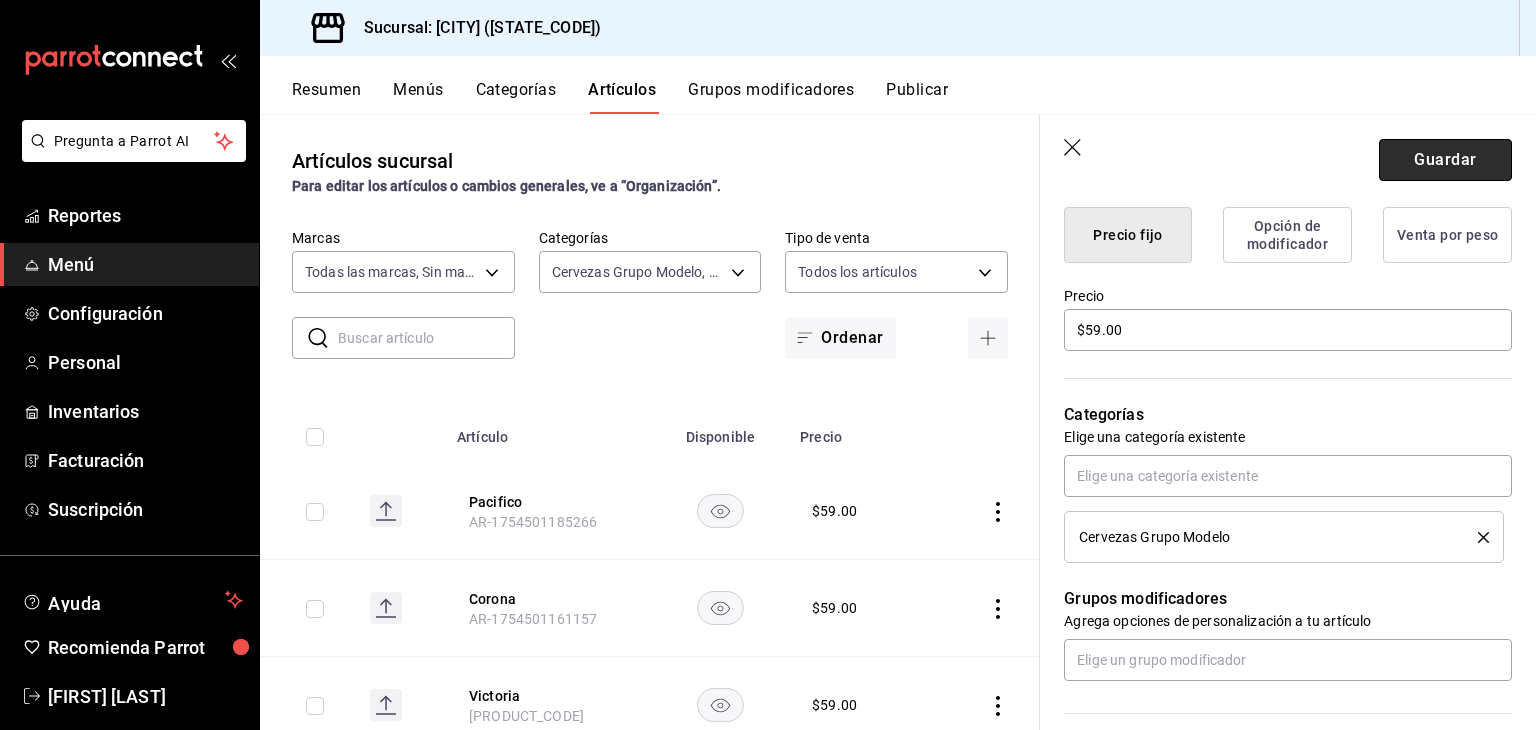 click on "Guardar" at bounding box center (1445, 160) 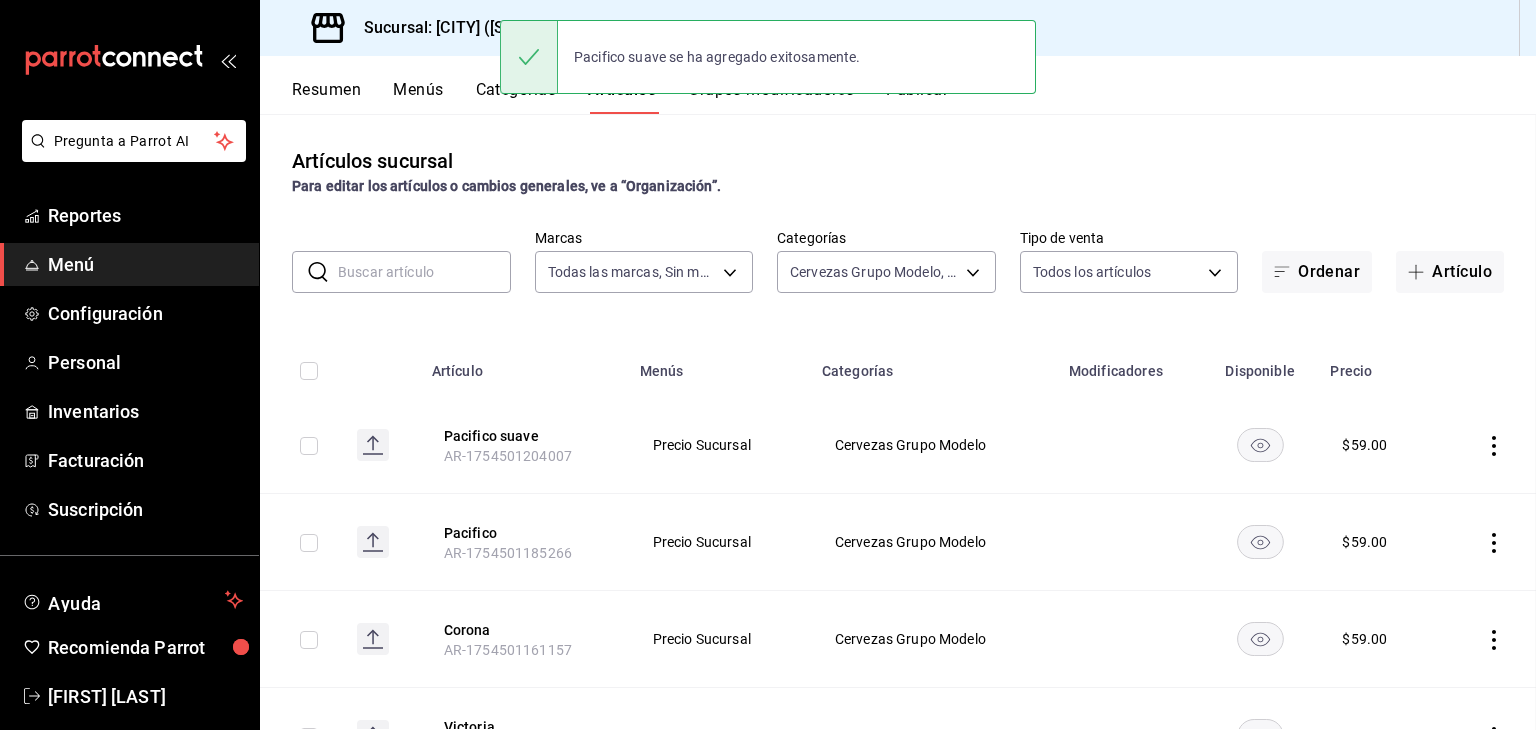 scroll, scrollTop: 0, scrollLeft: 0, axis: both 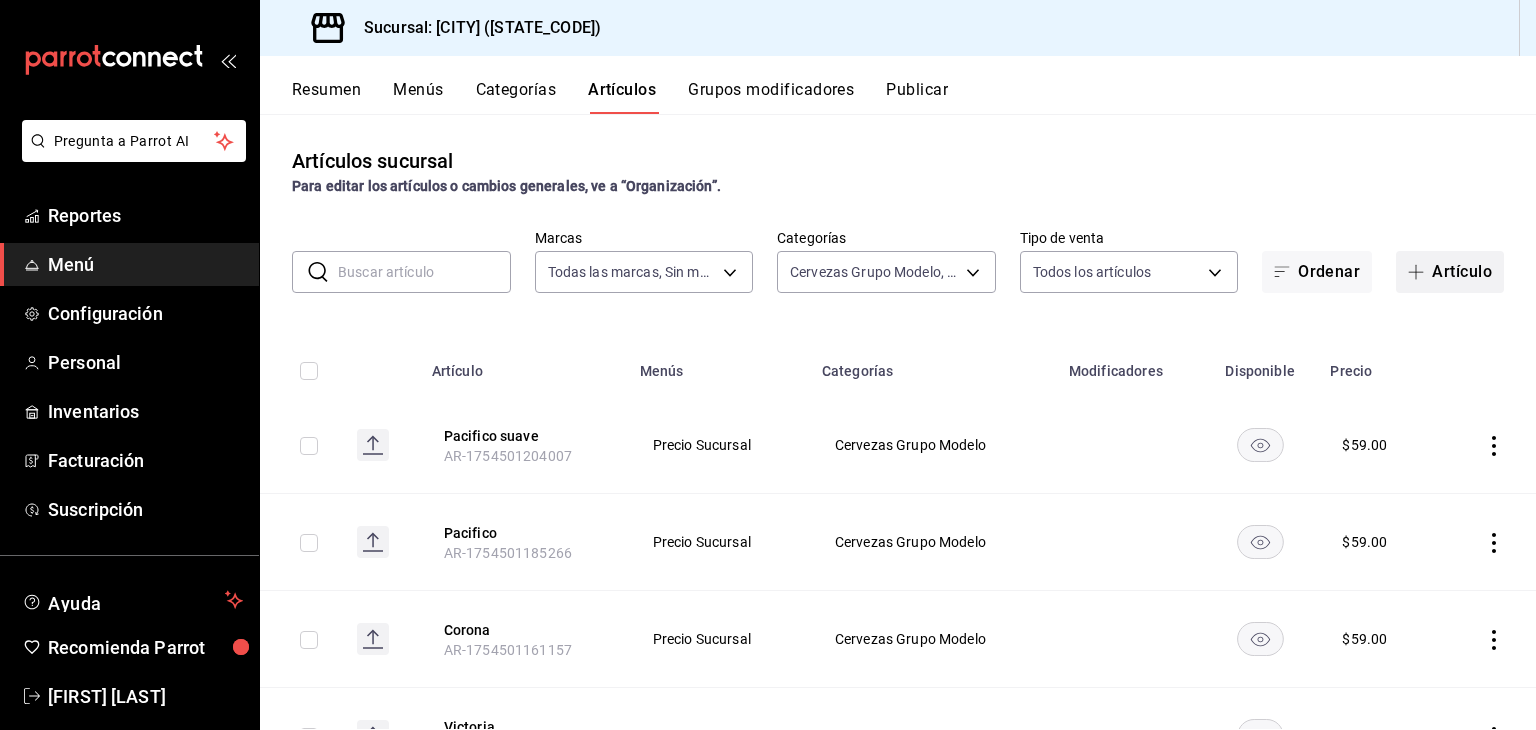 click on "Artículo" at bounding box center (1450, 272) 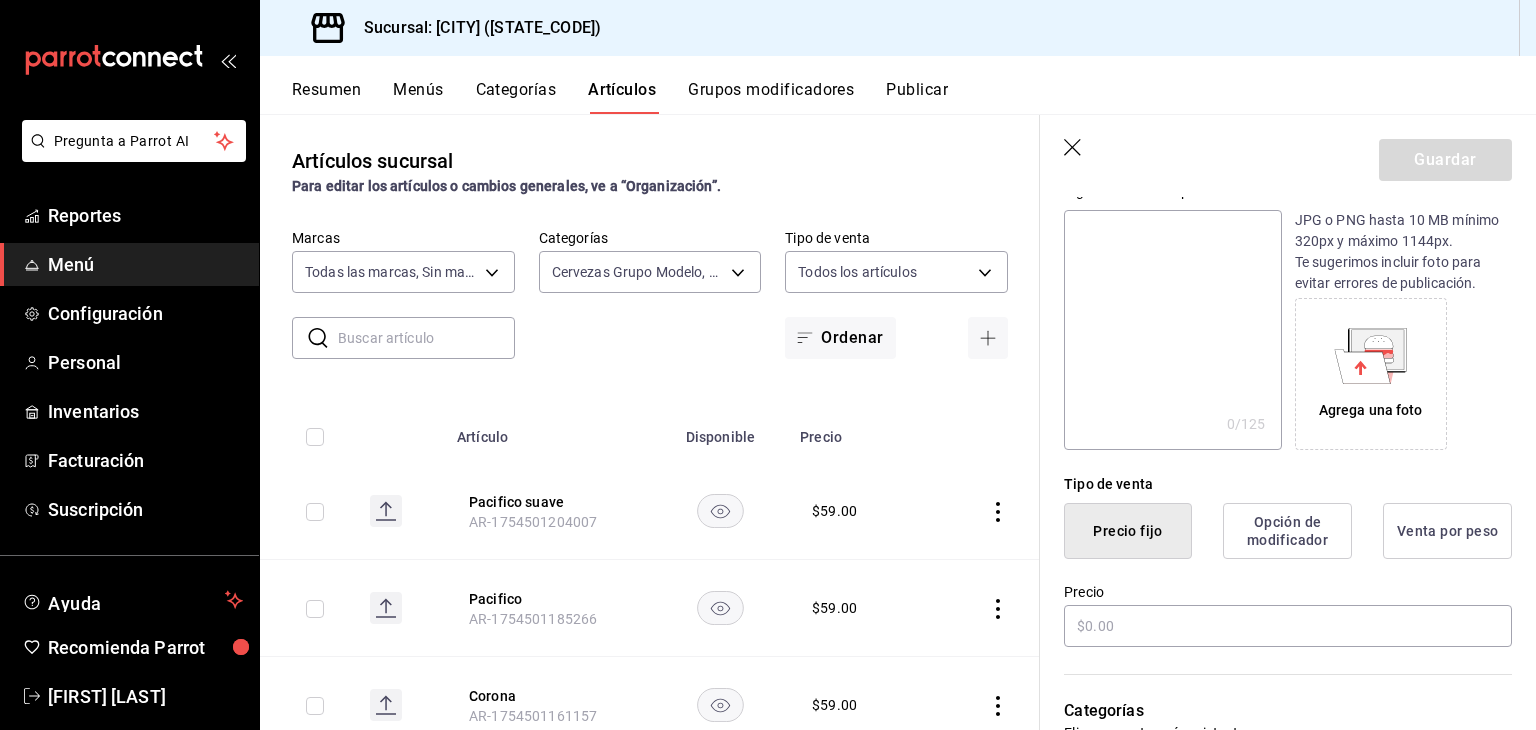 scroll, scrollTop: 355, scrollLeft: 0, axis: vertical 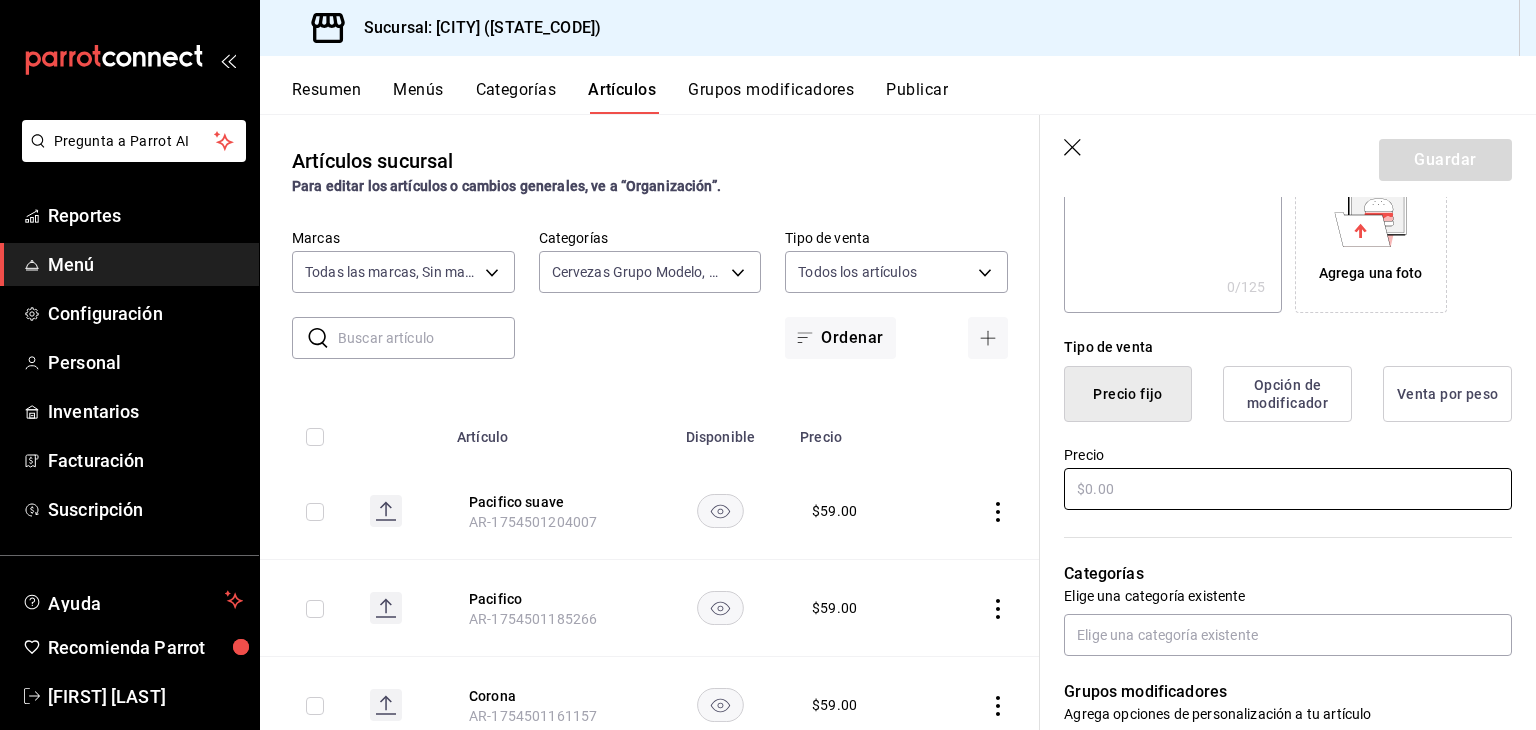 type on "Michelob" 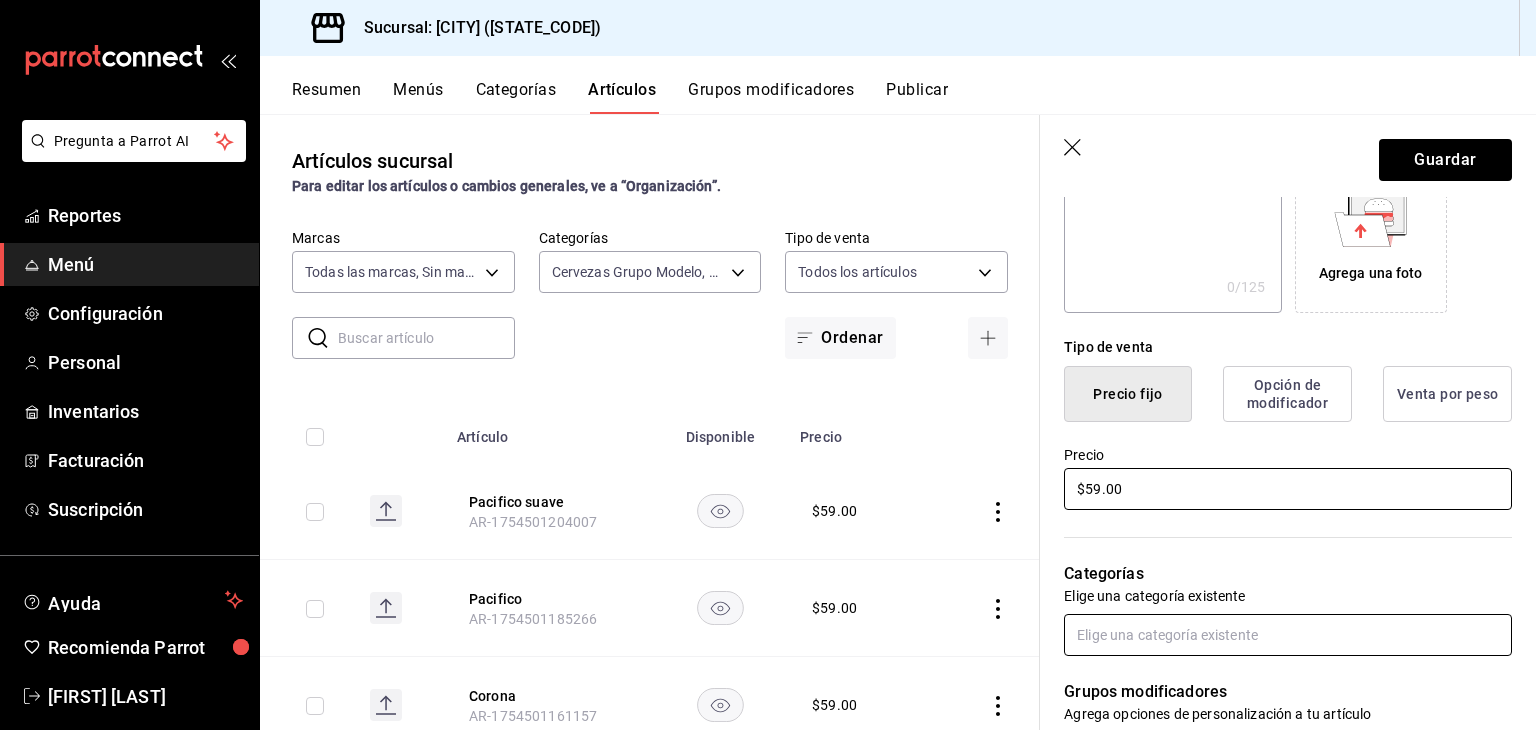 type on "$59.00" 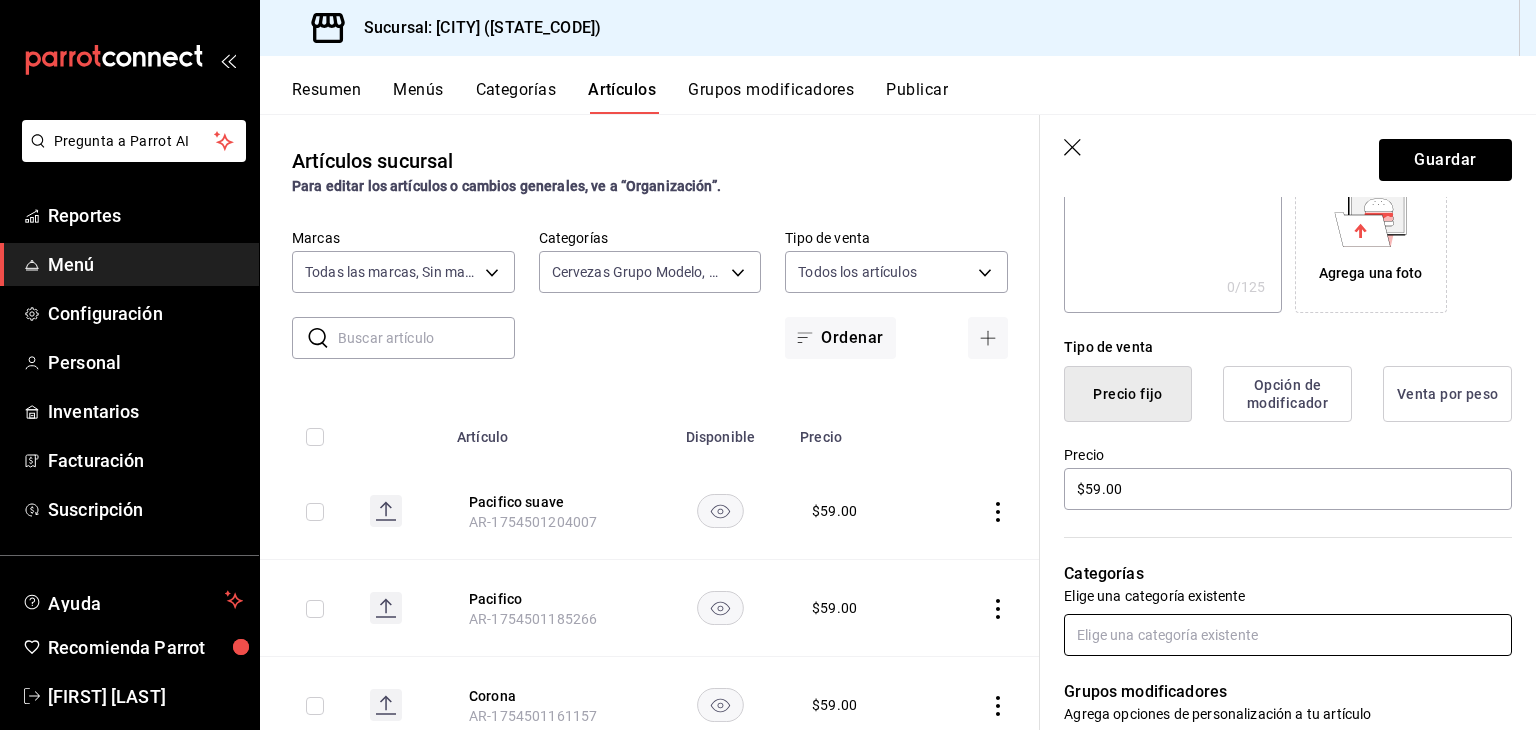 click at bounding box center (1288, 635) 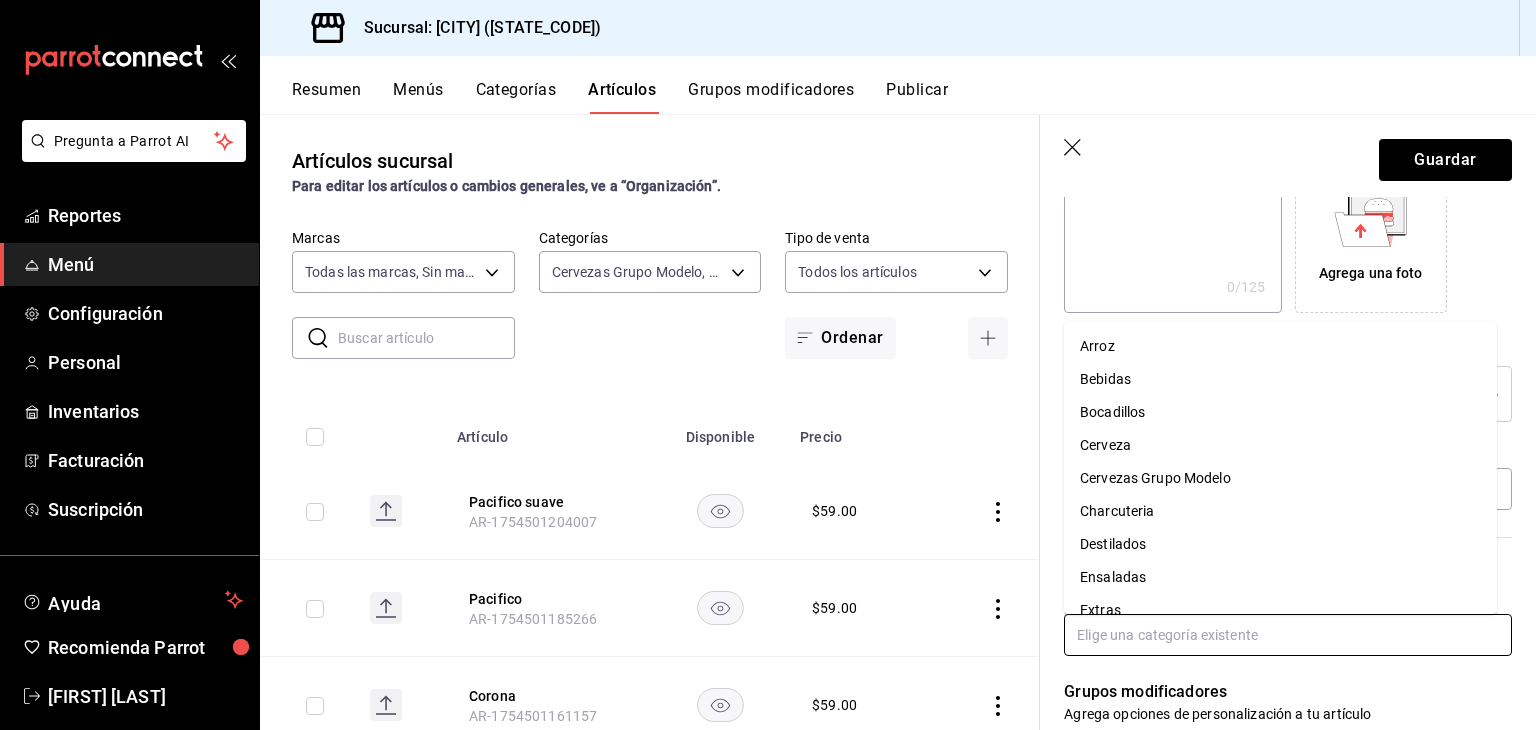 click on "Cervezas Grupo Modelo" at bounding box center (1280, 478) 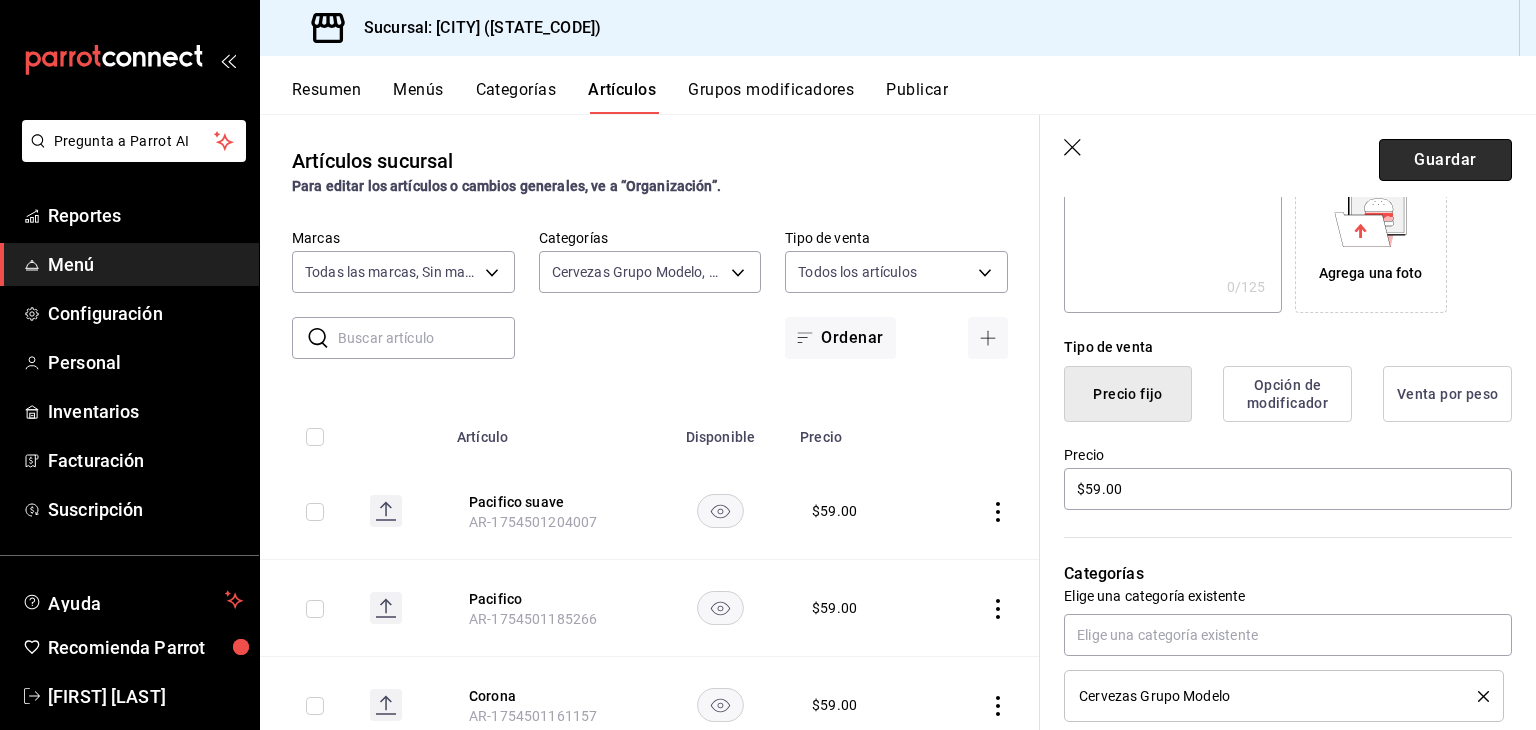 click on "Guardar" at bounding box center [1445, 160] 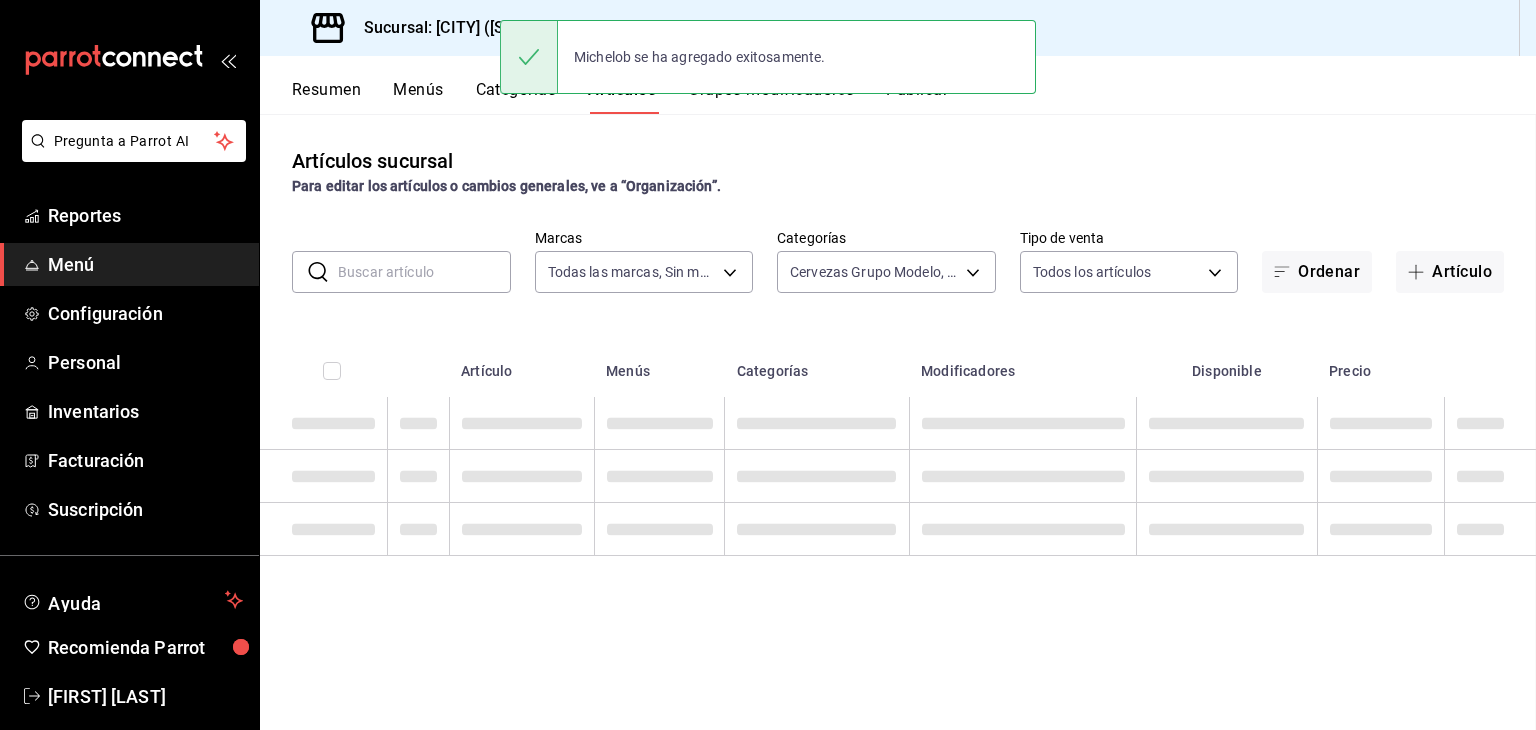 scroll, scrollTop: 0, scrollLeft: 0, axis: both 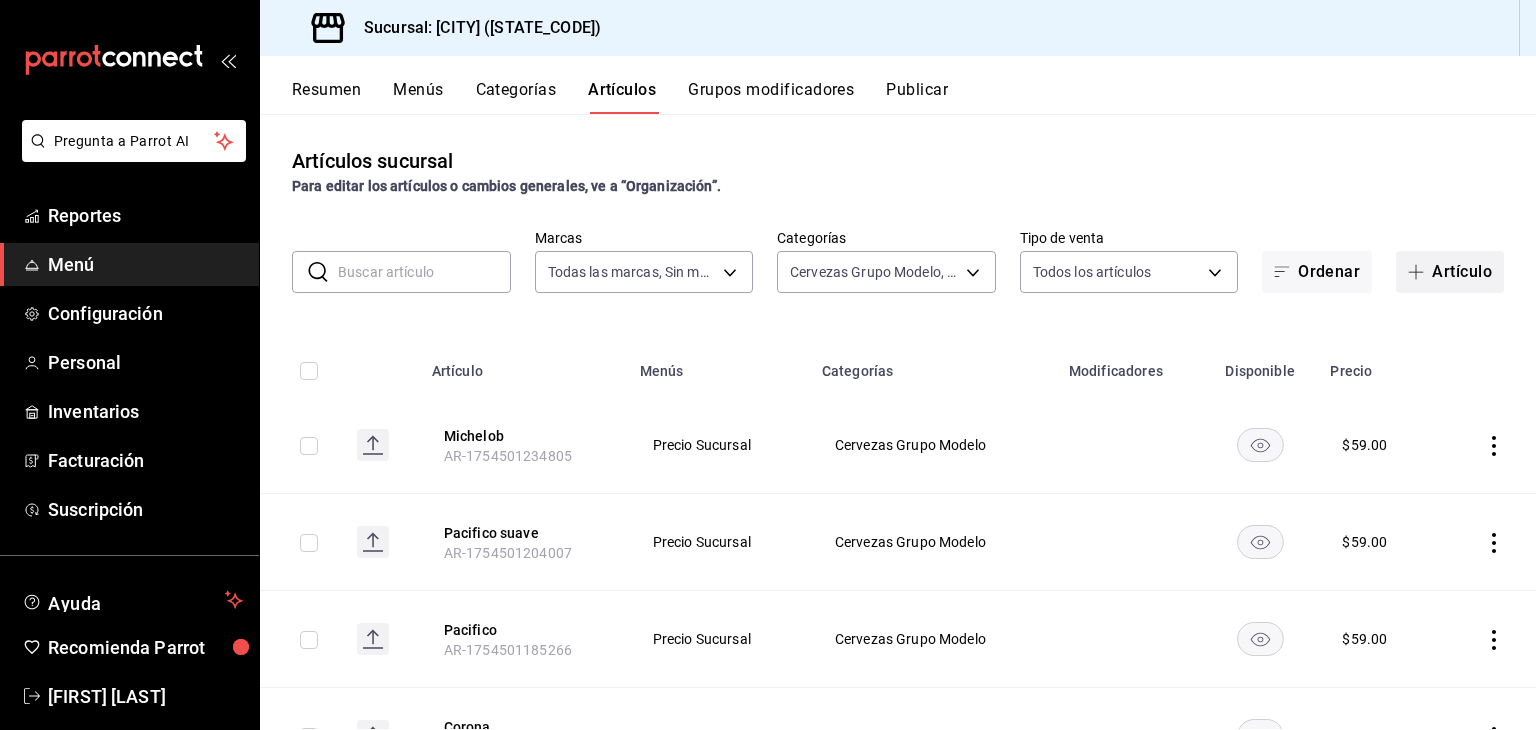 click on "Artículo" at bounding box center [1450, 272] 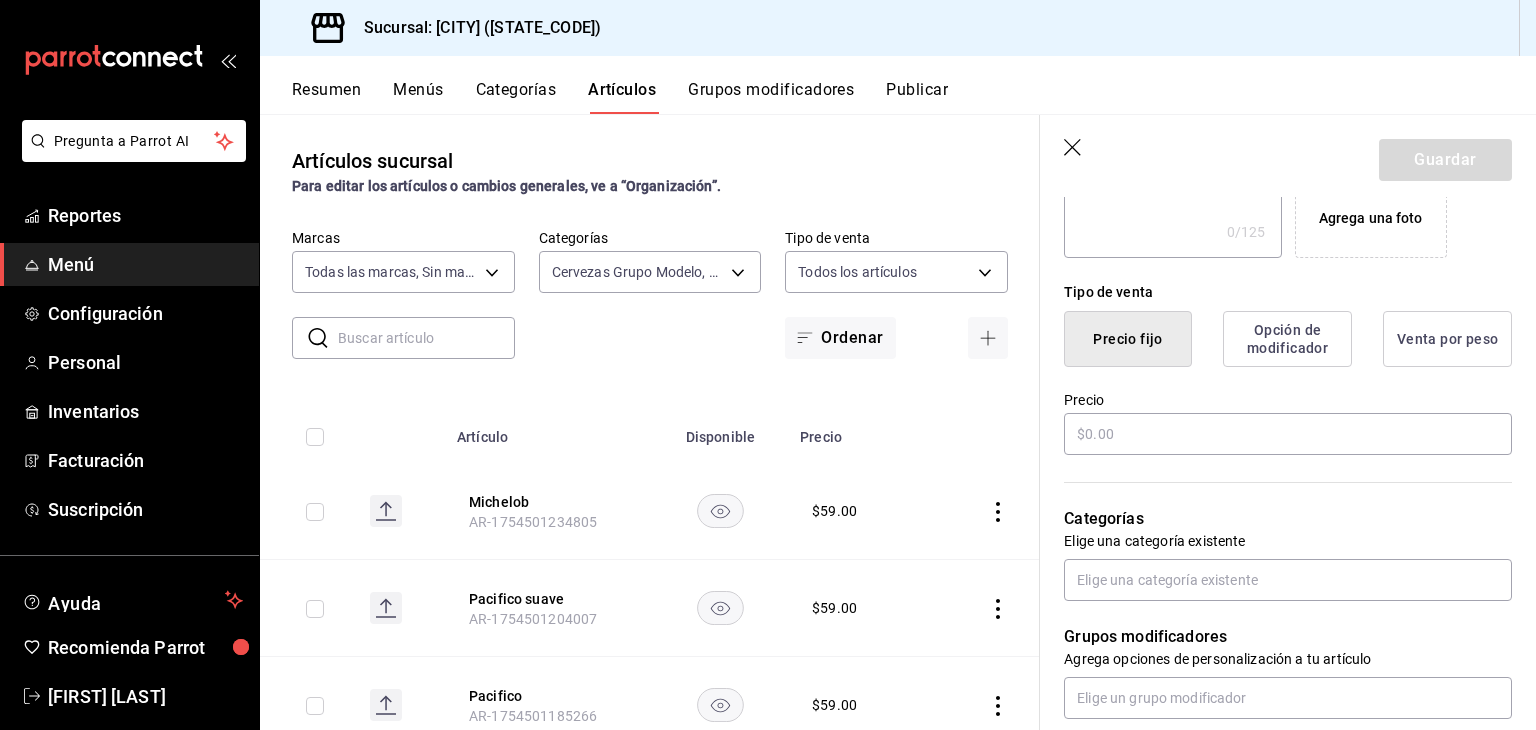 scroll, scrollTop: 411, scrollLeft: 0, axis: vertical 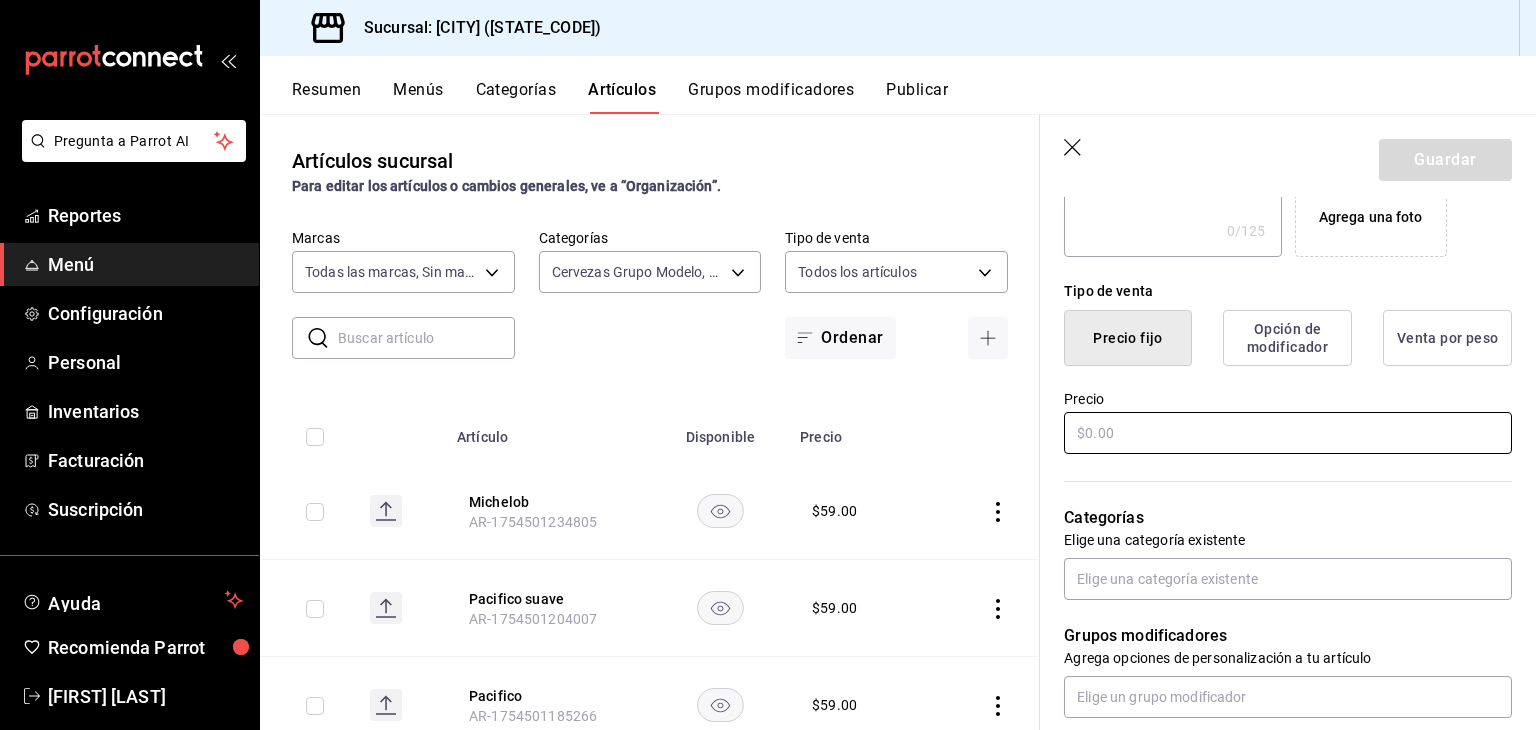 type on "Modelo Especial" 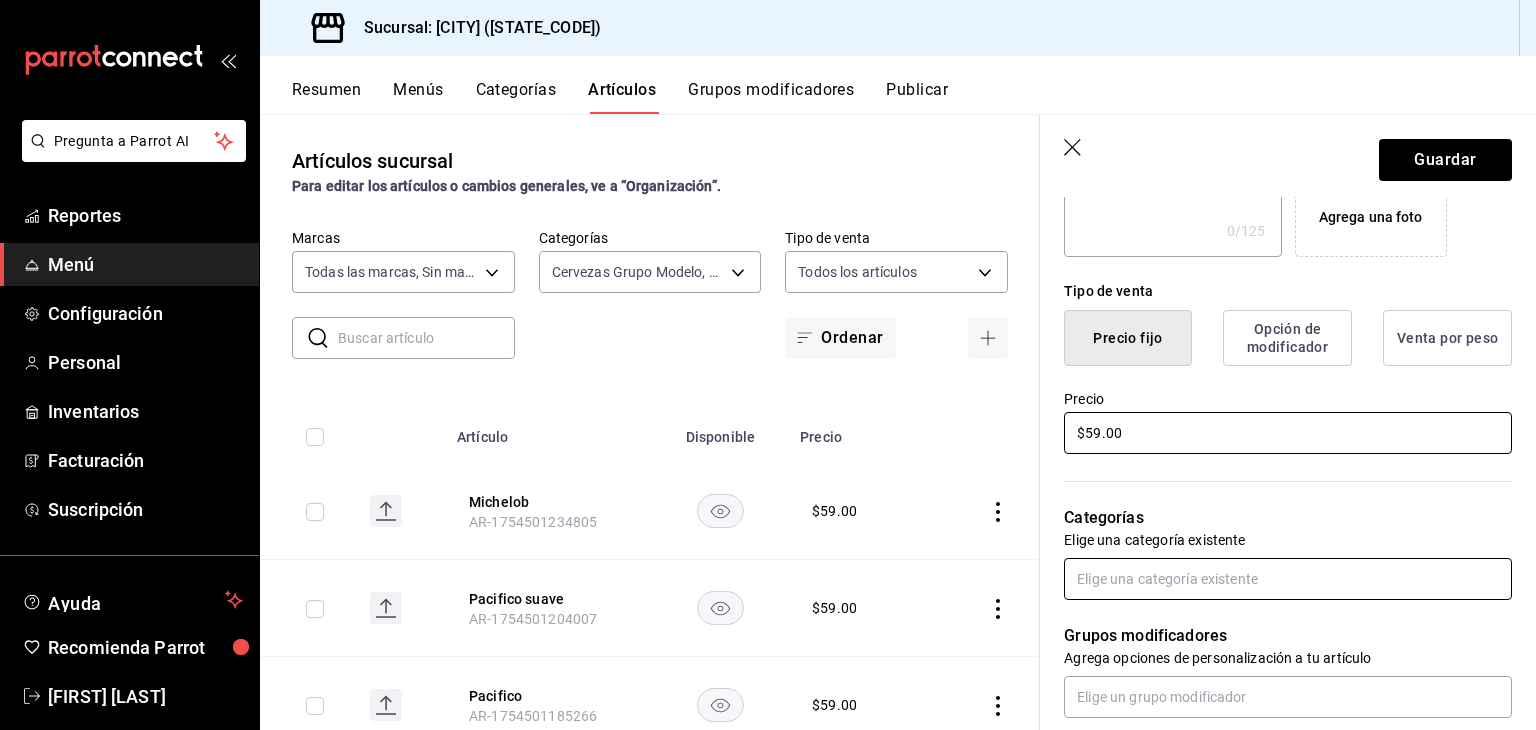 type on "$59.00" 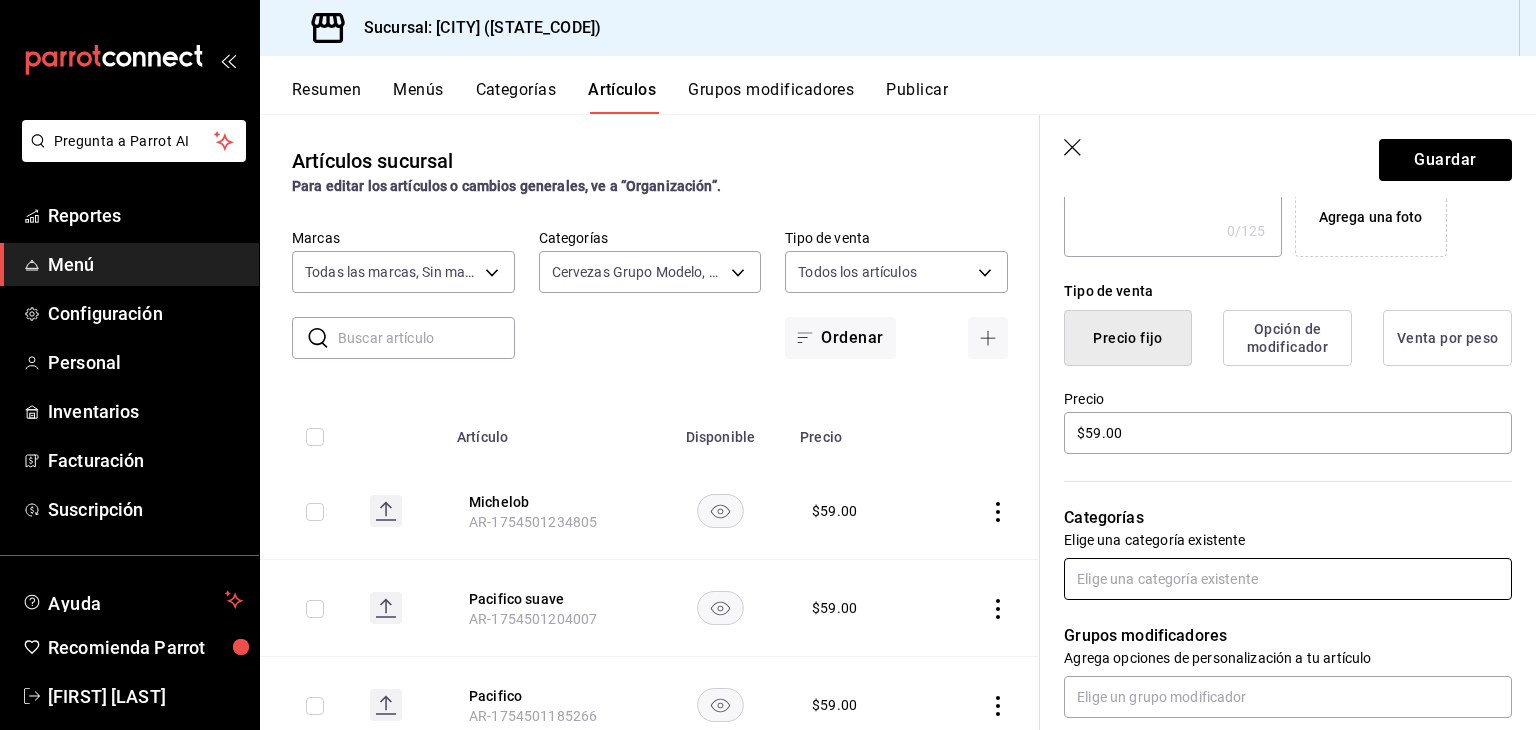 click at bounding box center (1288, 579) 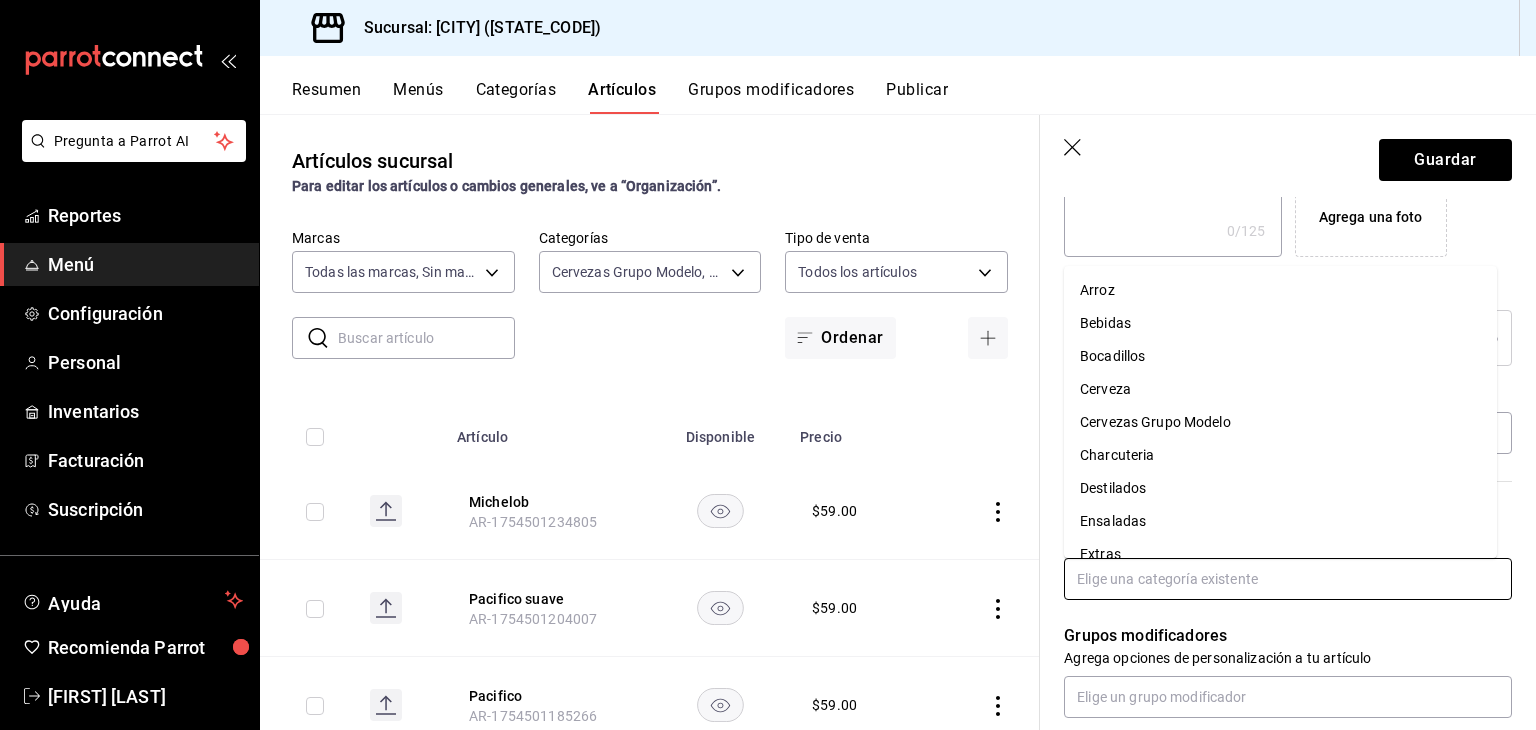 click on "Cervezas Grupo Modelo" at bounding box center [1280, 422] 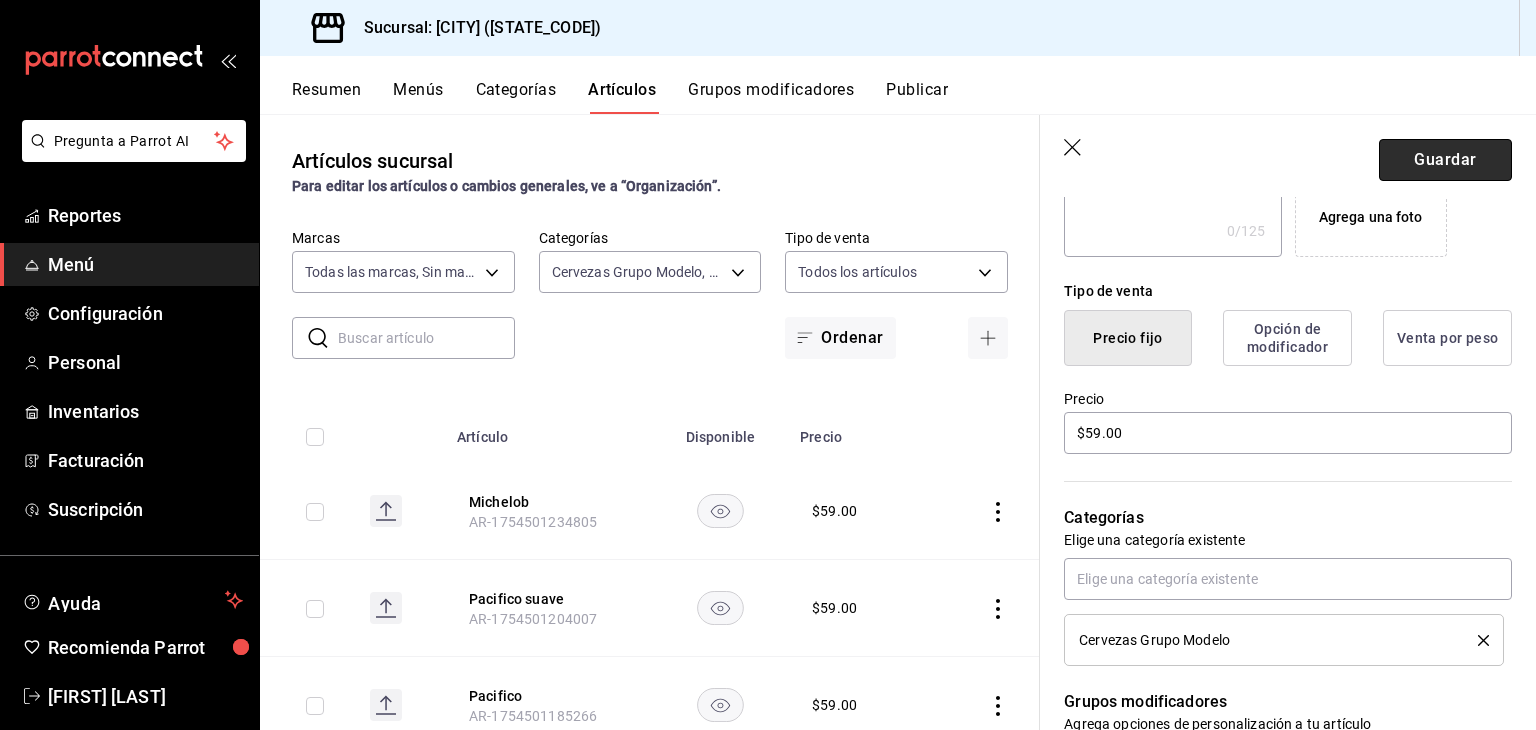click on "Guardar" at bounding box center [1445, 160] 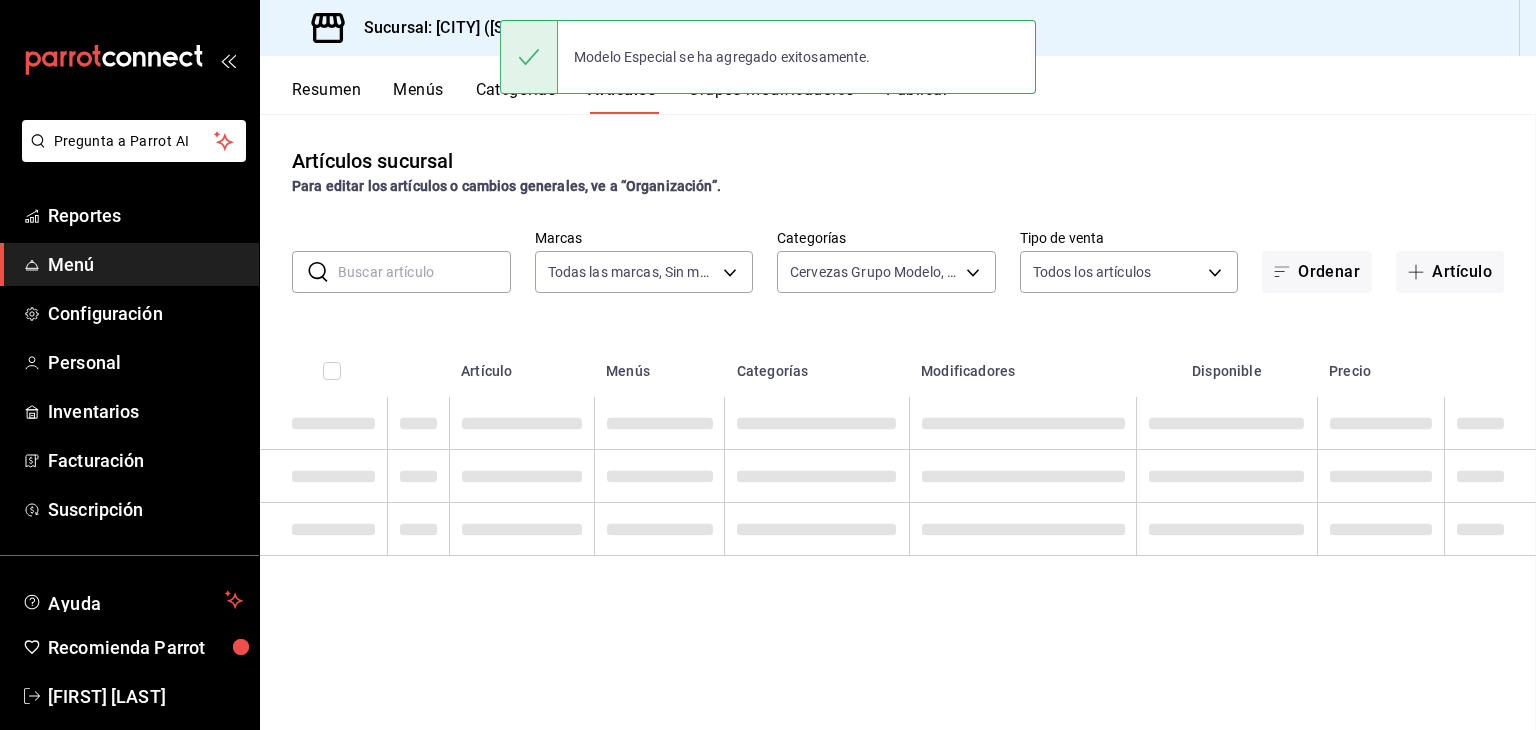 scroll, scrollTop: 0, scrollLeft: 0, axis: both 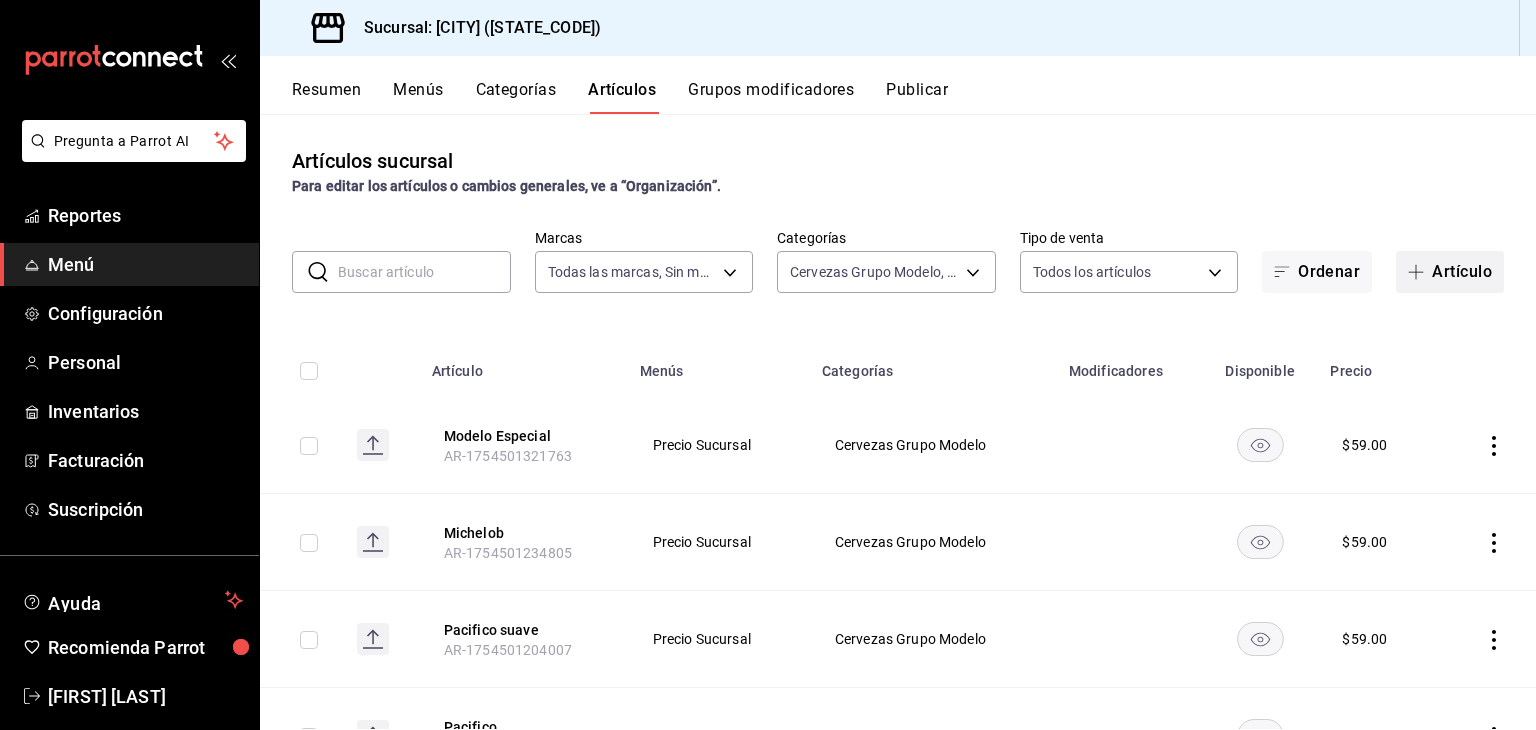 click on "Artículo" at bounding box center [1450, 272] 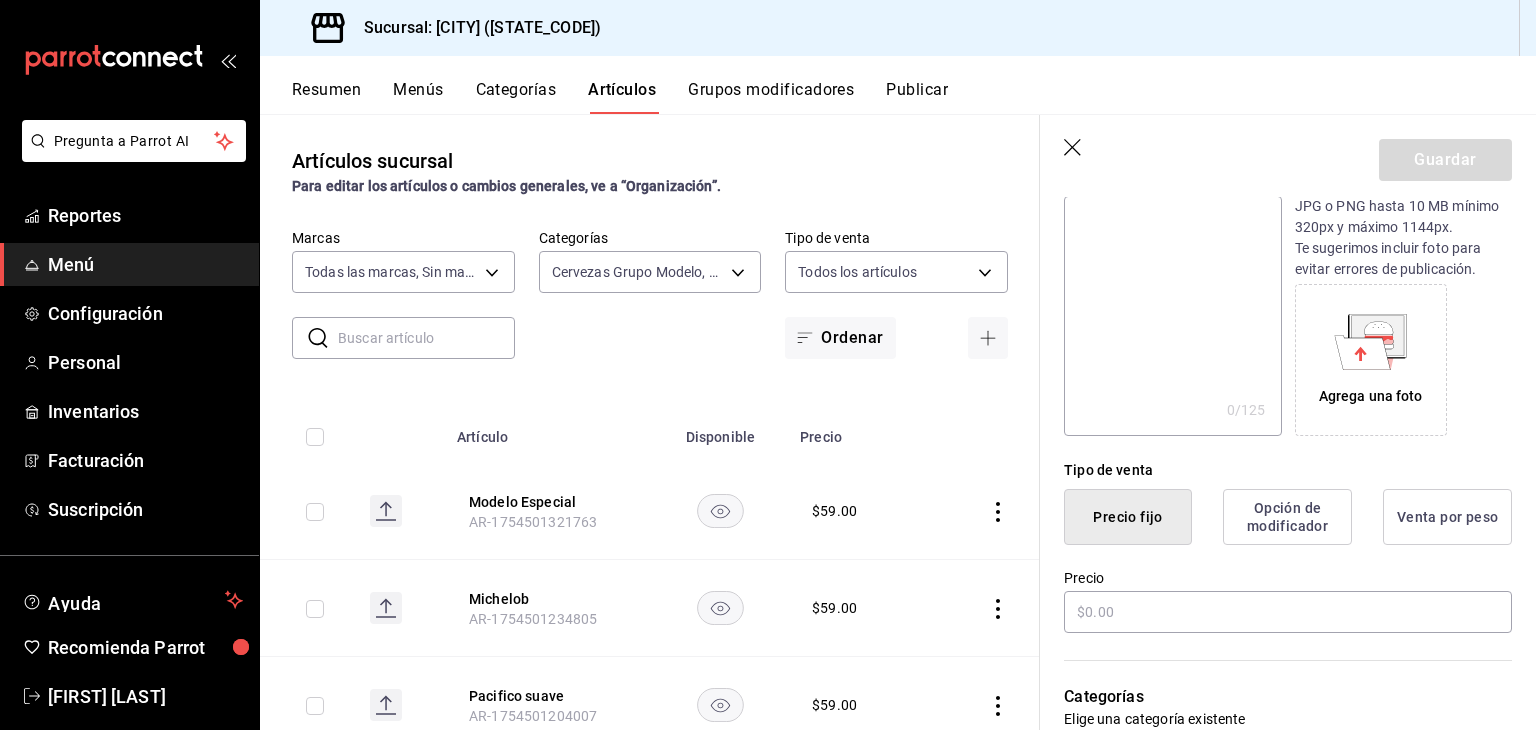 scroll, scrollTop: 252, scrollLeft: 0, axis: vertical 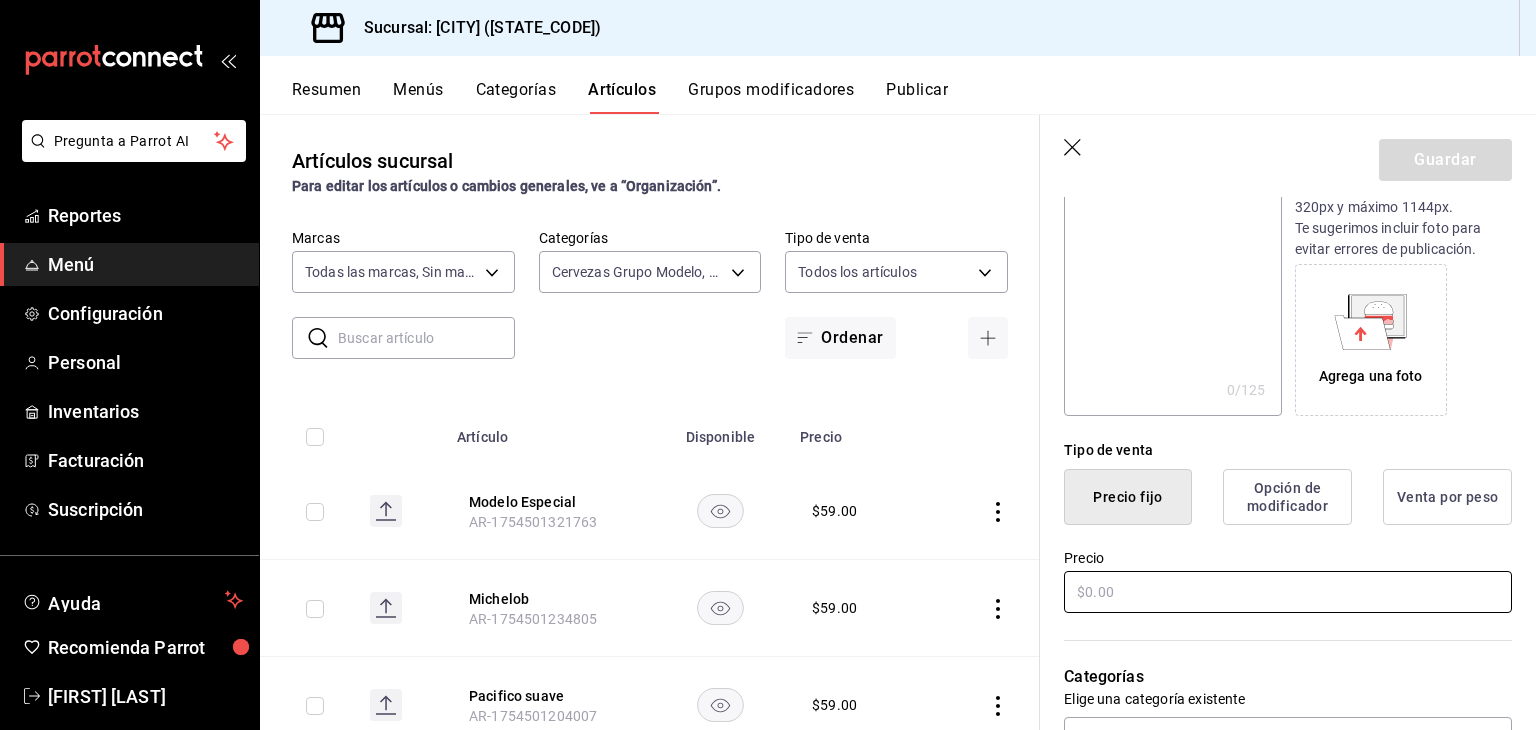 type on "Modelo Negra" 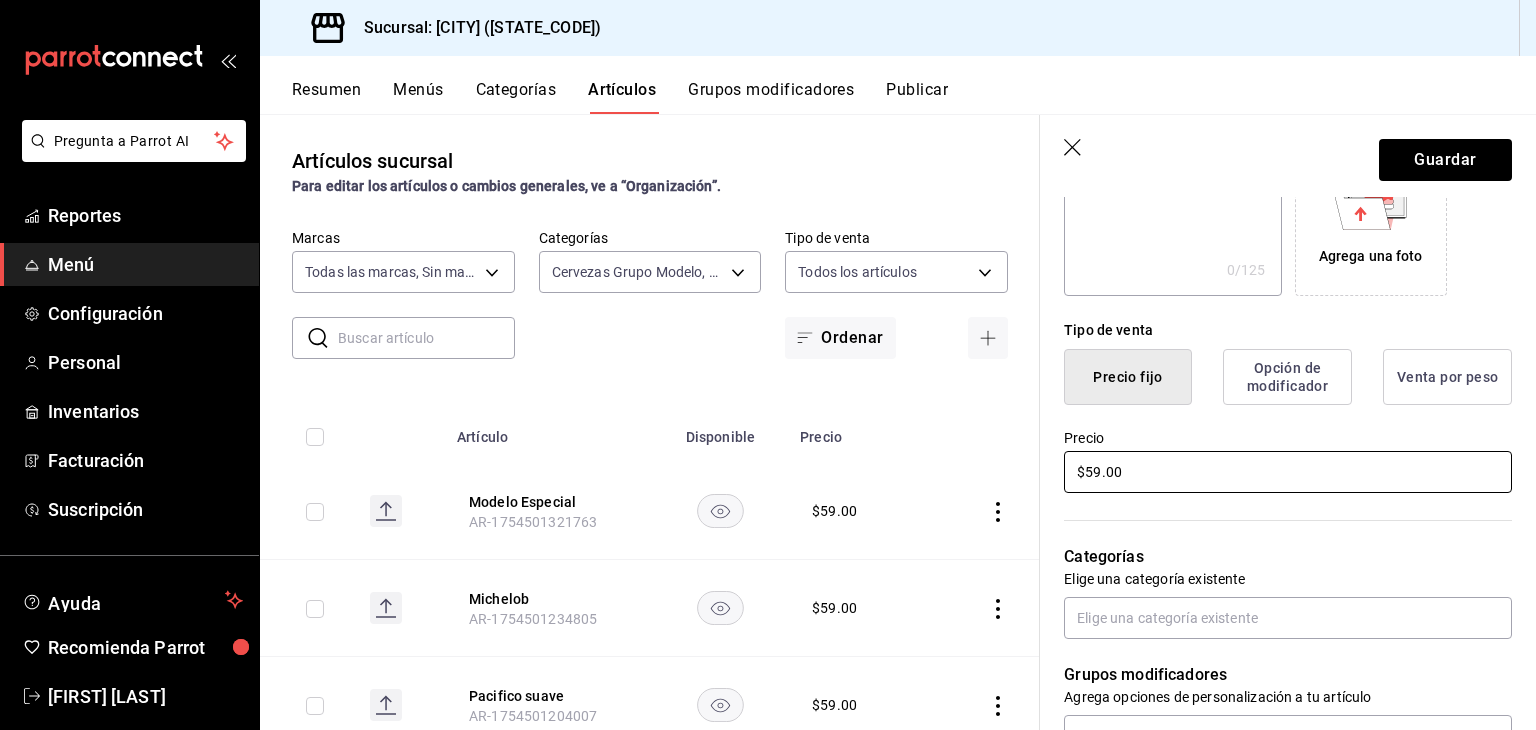 scroll, scrollTop: 388, scrollLeft: 0, axis: vertical 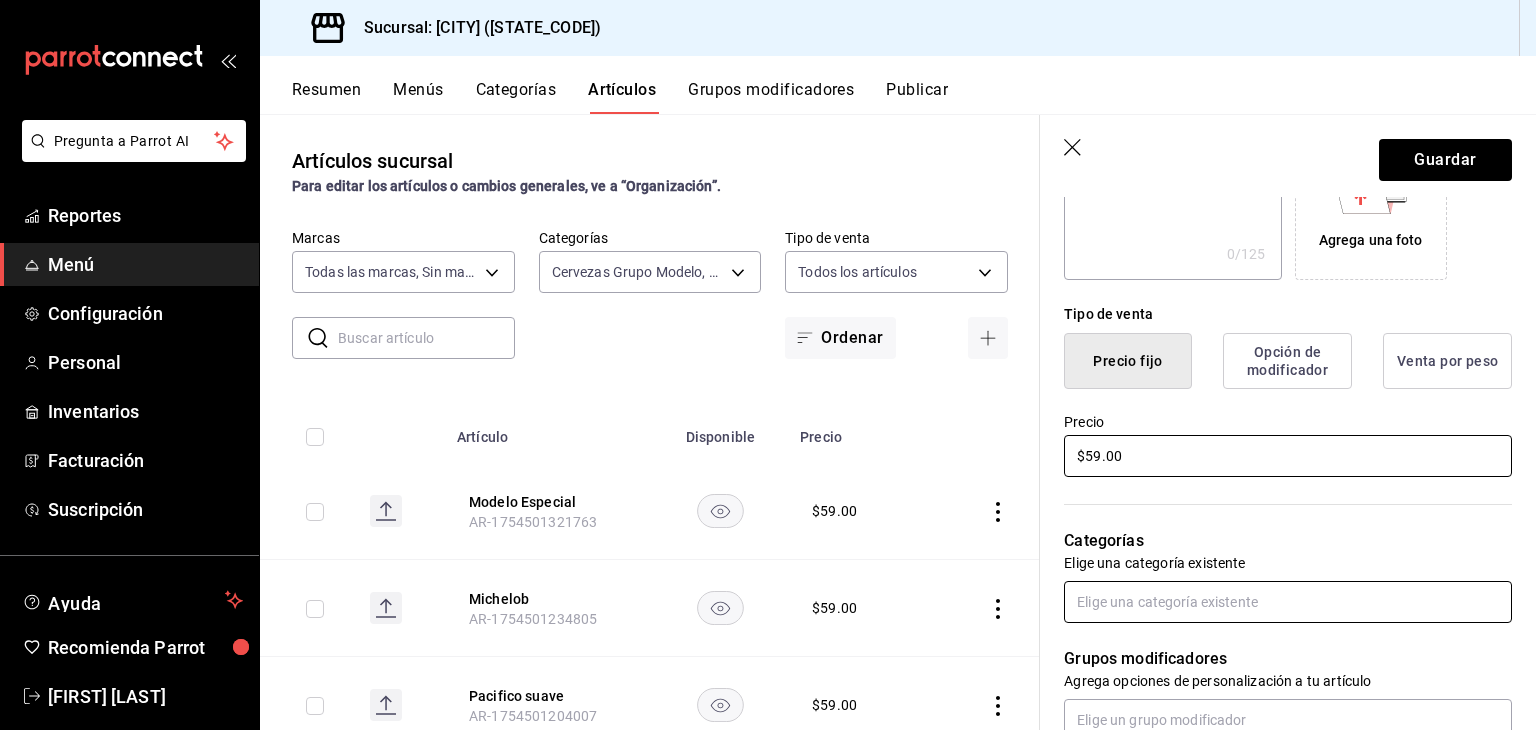 type on "$59.00" 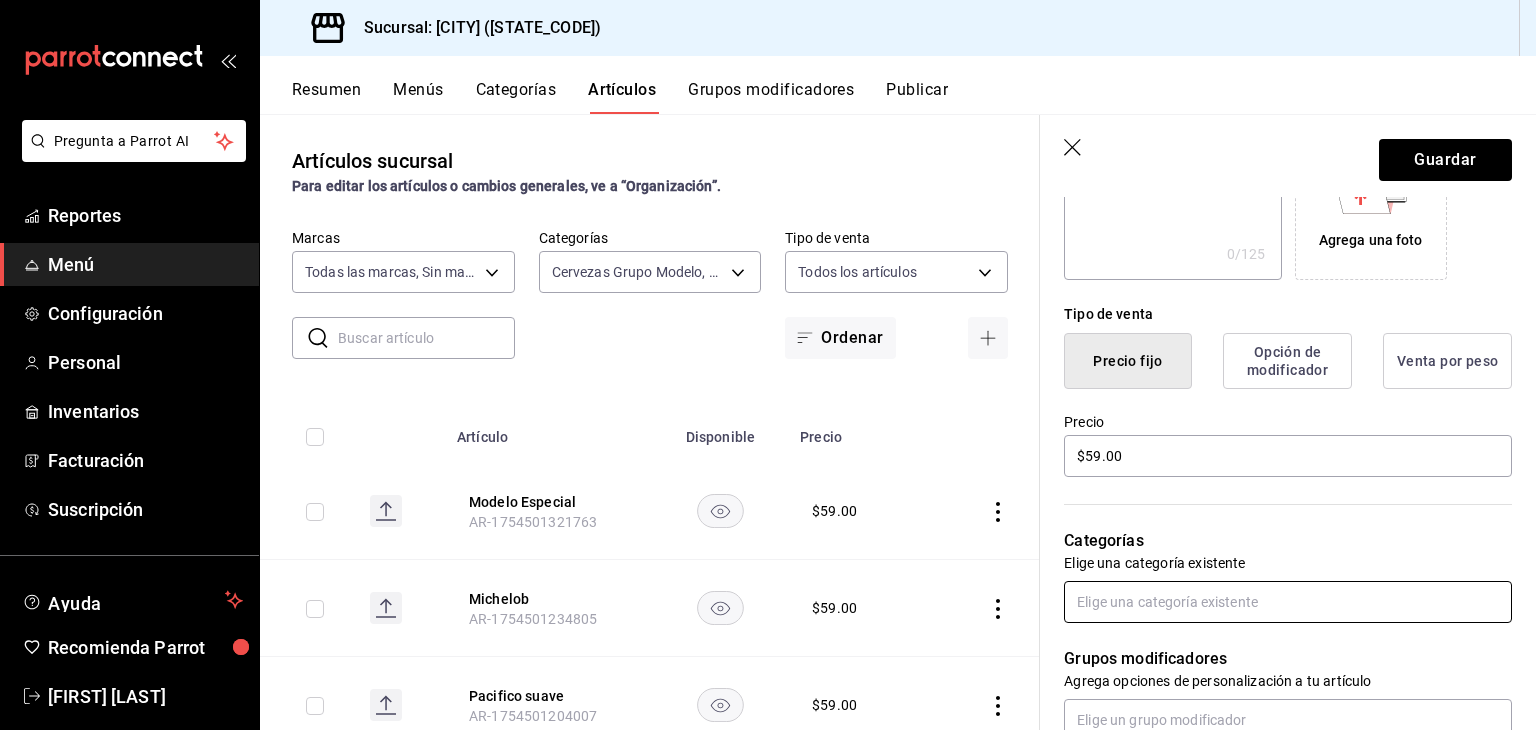 click at bounding box center [1288, 602] 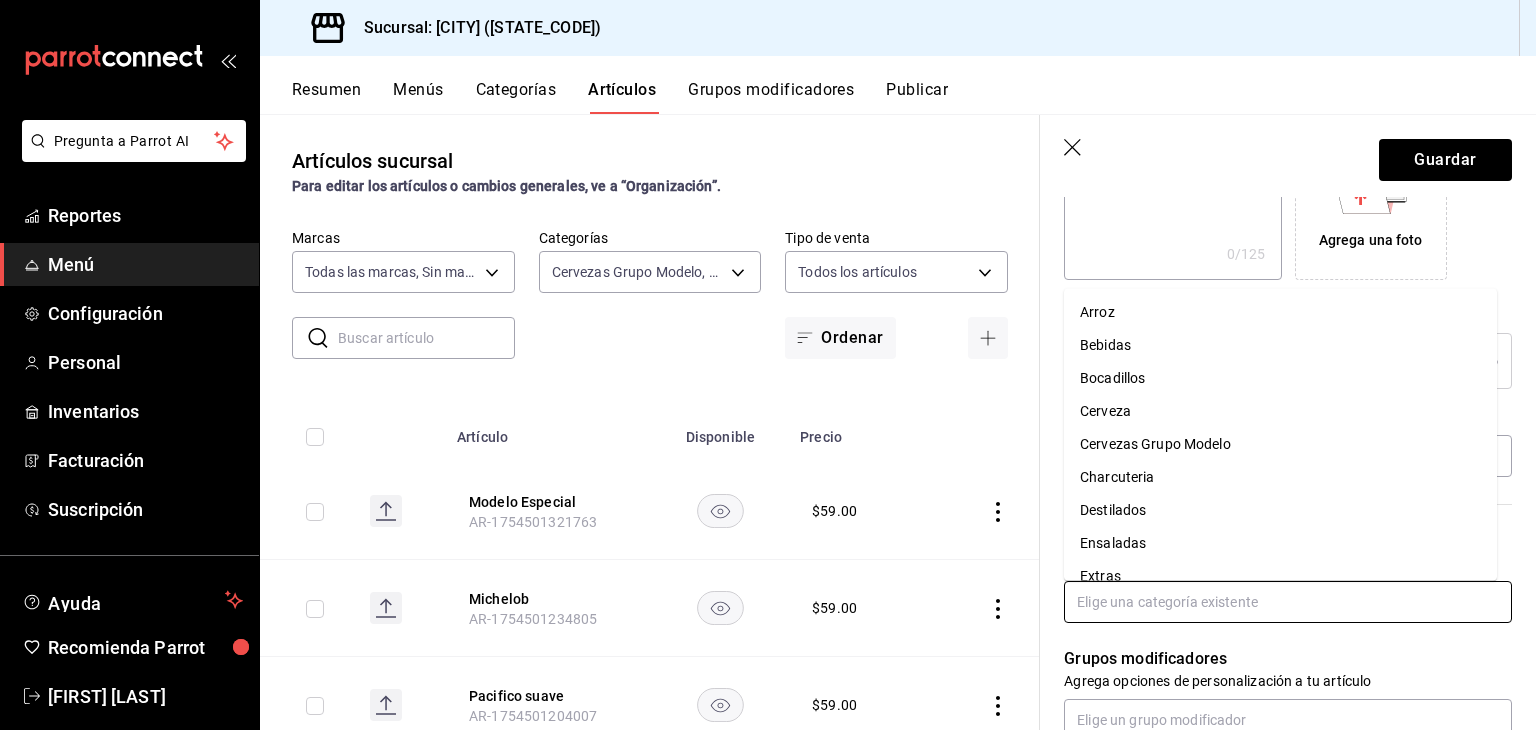 click on "Cervezas Grupo Modelo" at bounding box center [1280, 444] 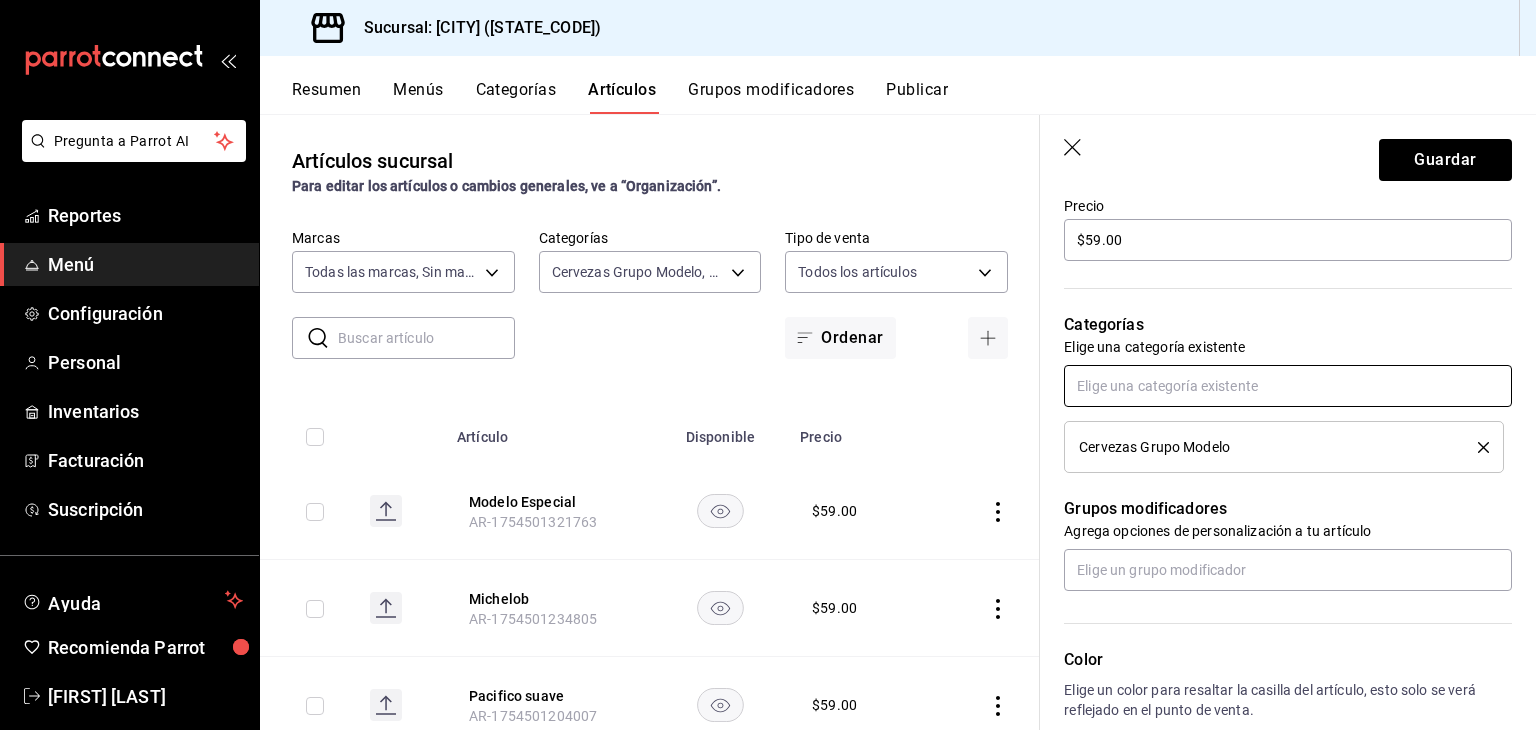 scroll, scrollTop: 608, scrollLeft: 0, axis: vertical 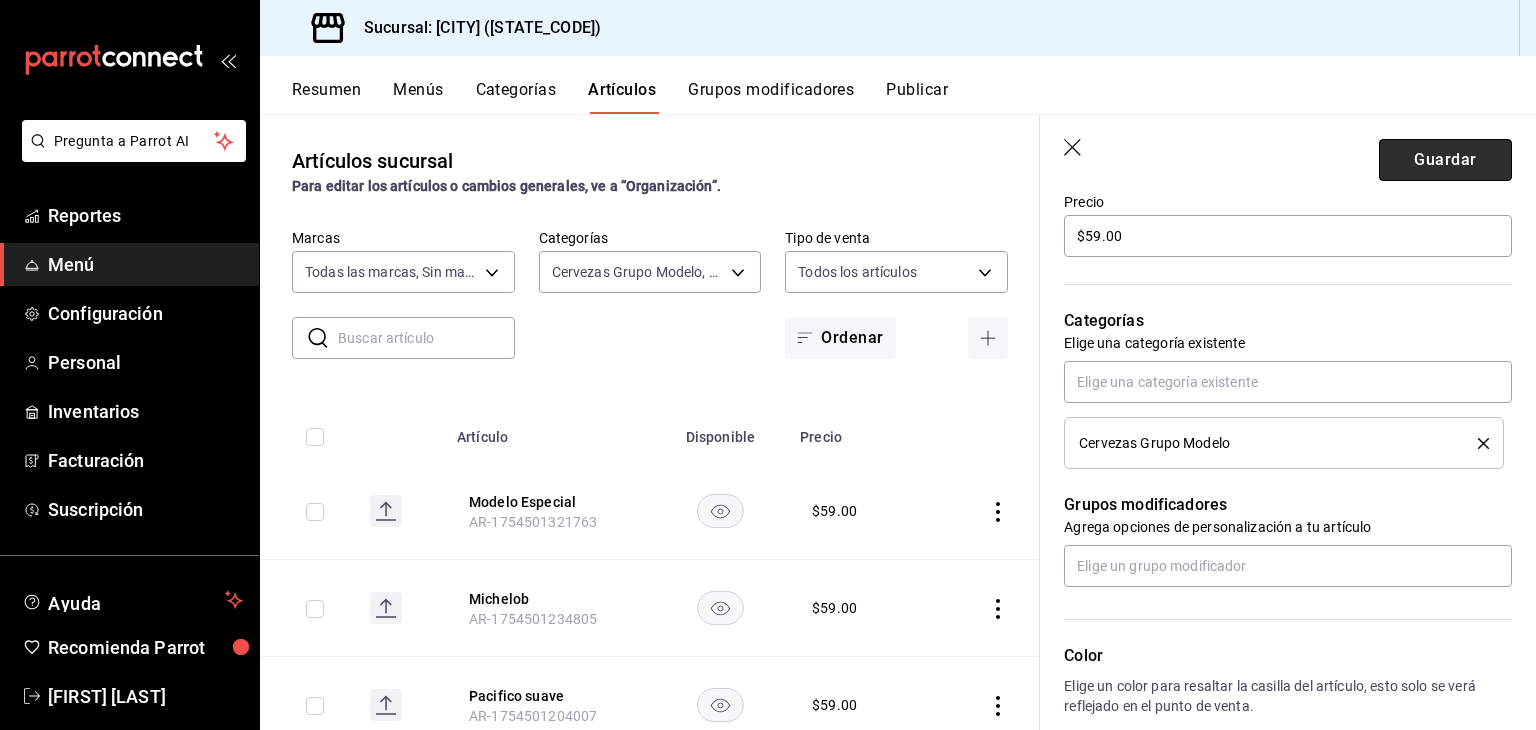 click on "Guardar" at bounding box center [1445, 160] 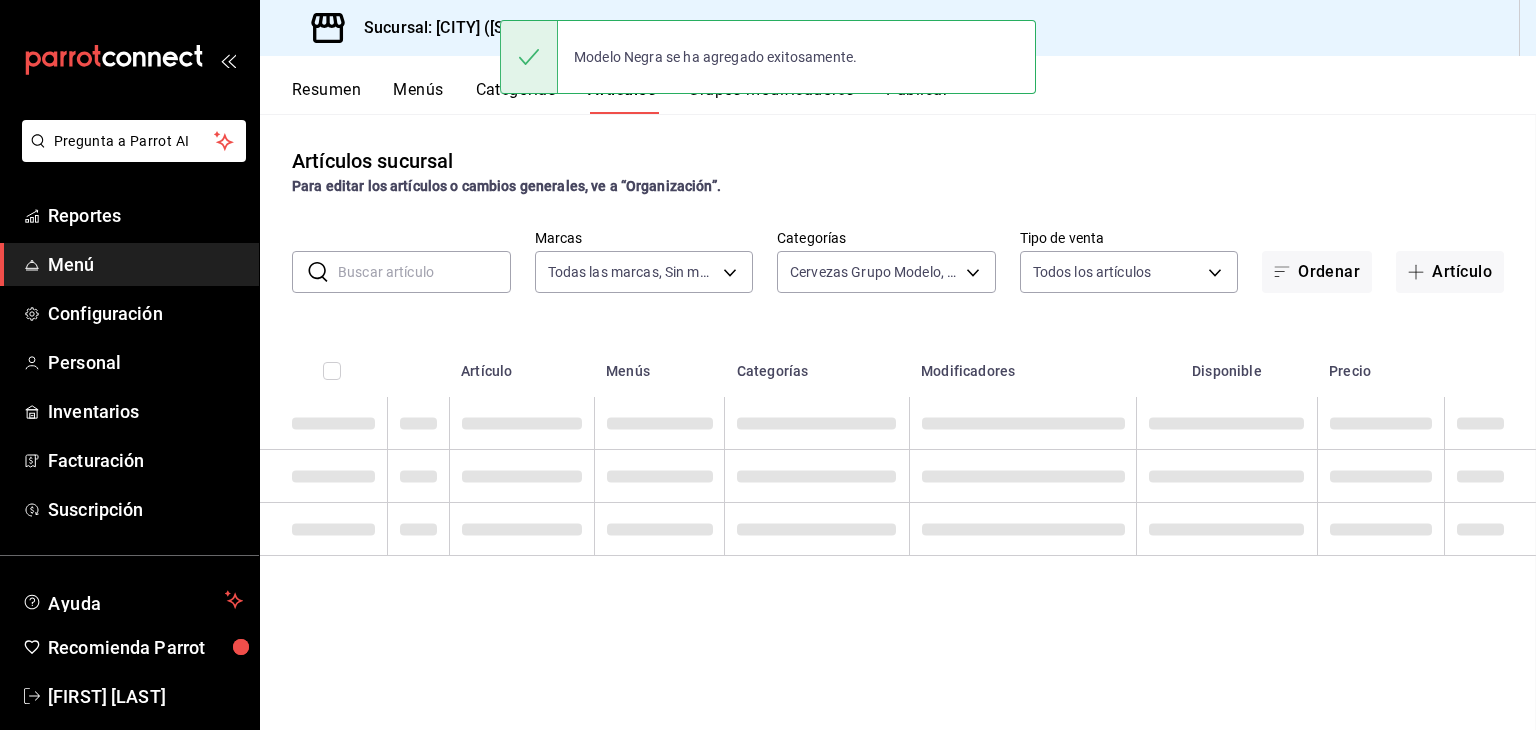 scroll, scrollTop: 0, scrollLeft: 0, axis: both 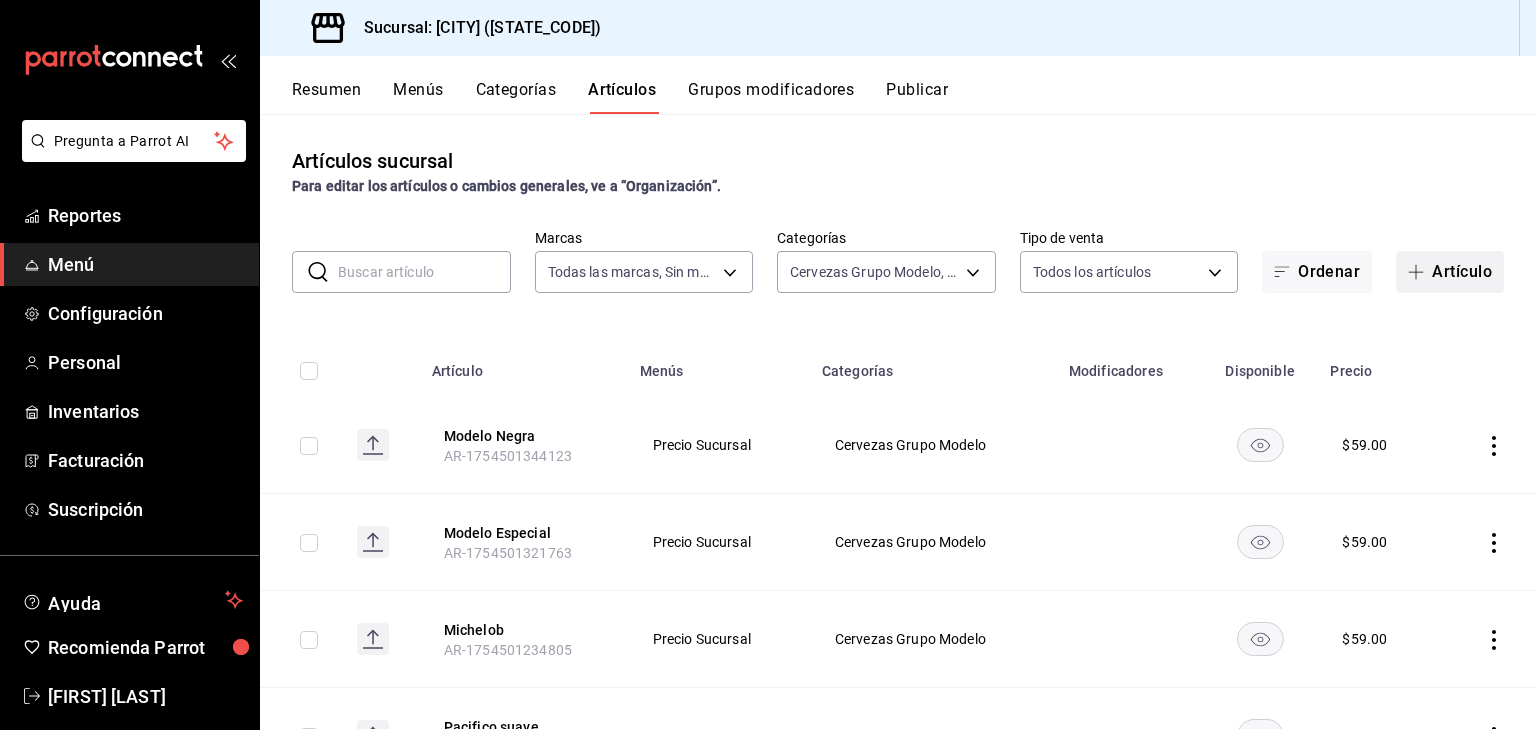 click on "Artículo" at bounding box center [1450, 272] 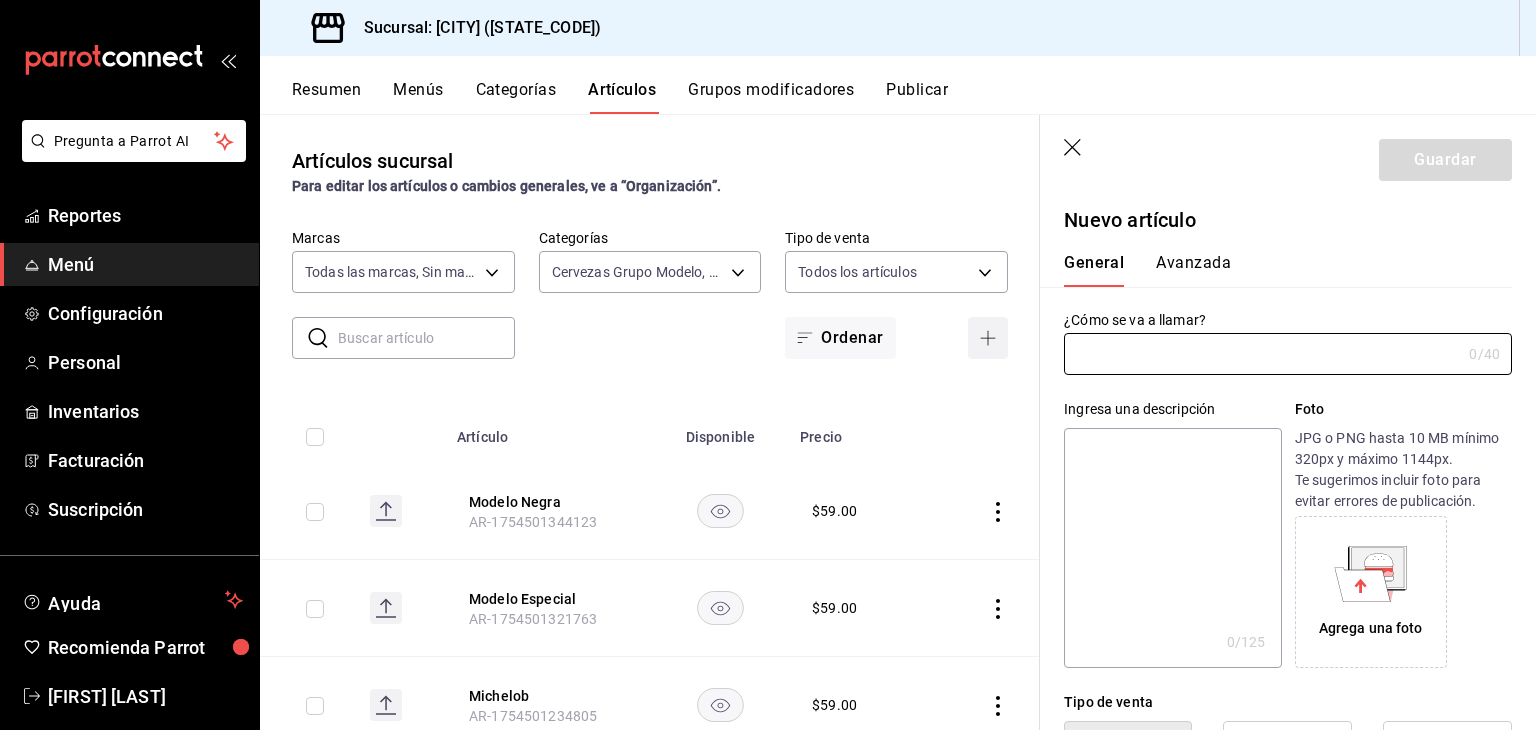 type on "[PRODUCT_CODE]" 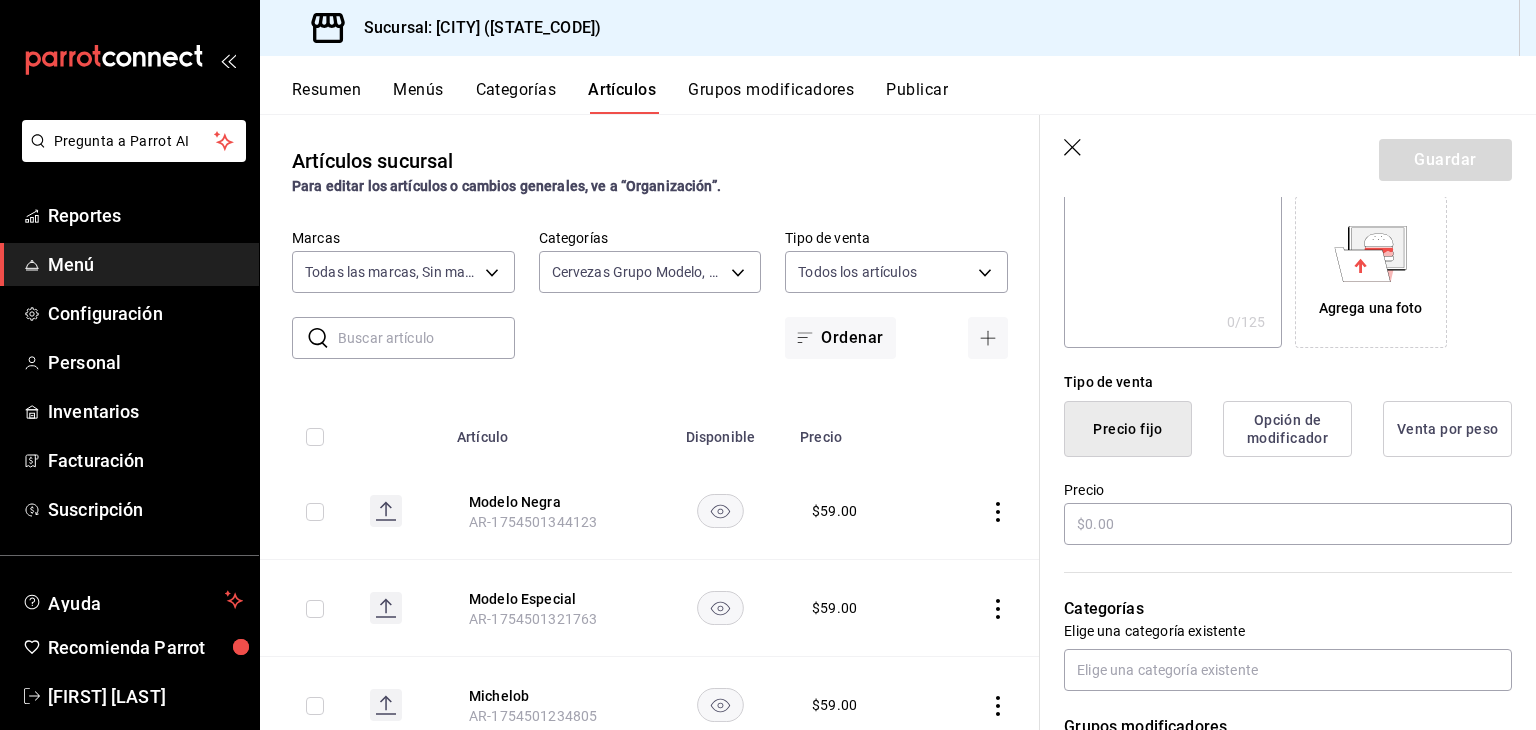 scroll, scrollTop: 351, scrollLeft: 0, axis: vertical 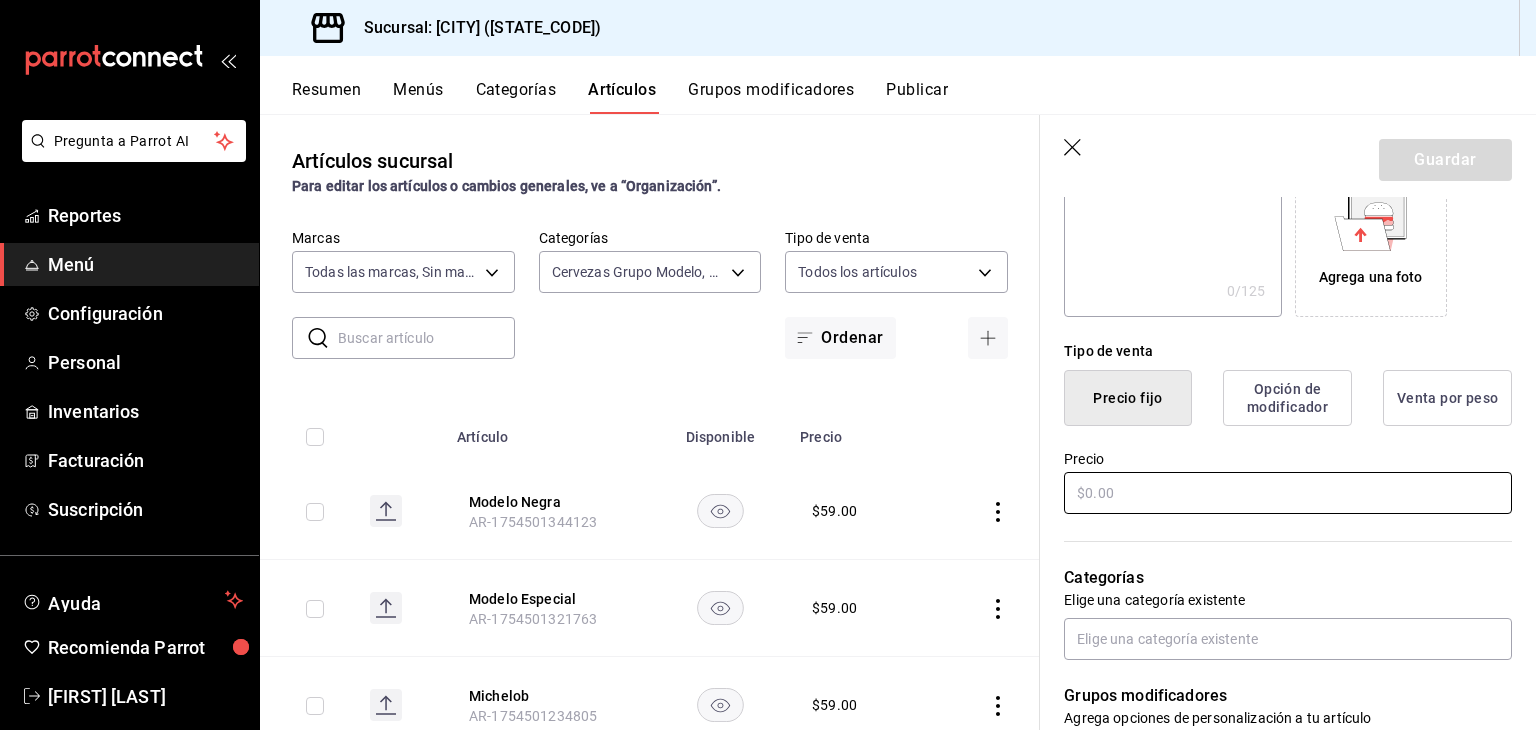 type on "Modelo Negra" 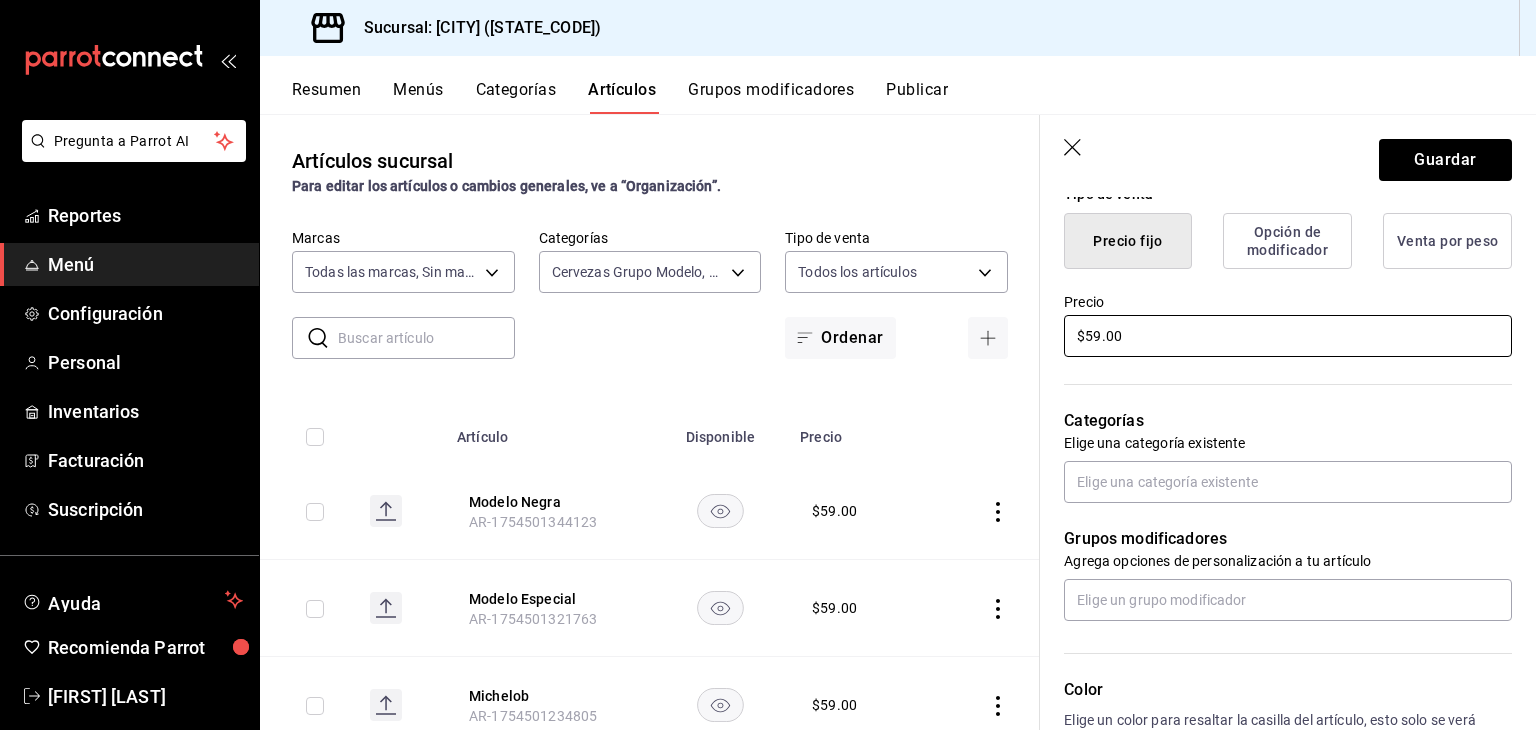 scroll, scrollTop: 504, scrollLeft: 0, axis: vertical 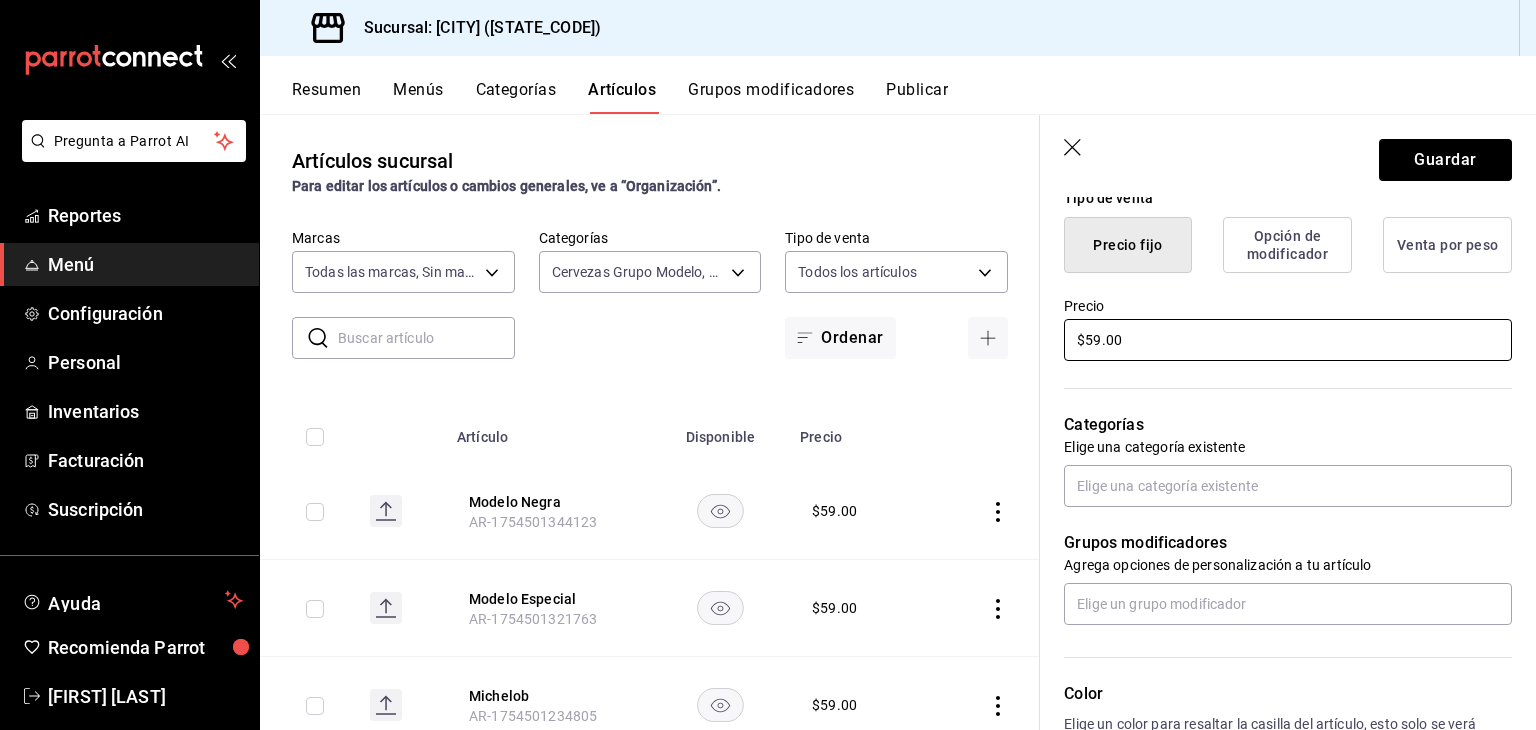 type on "$59.00" 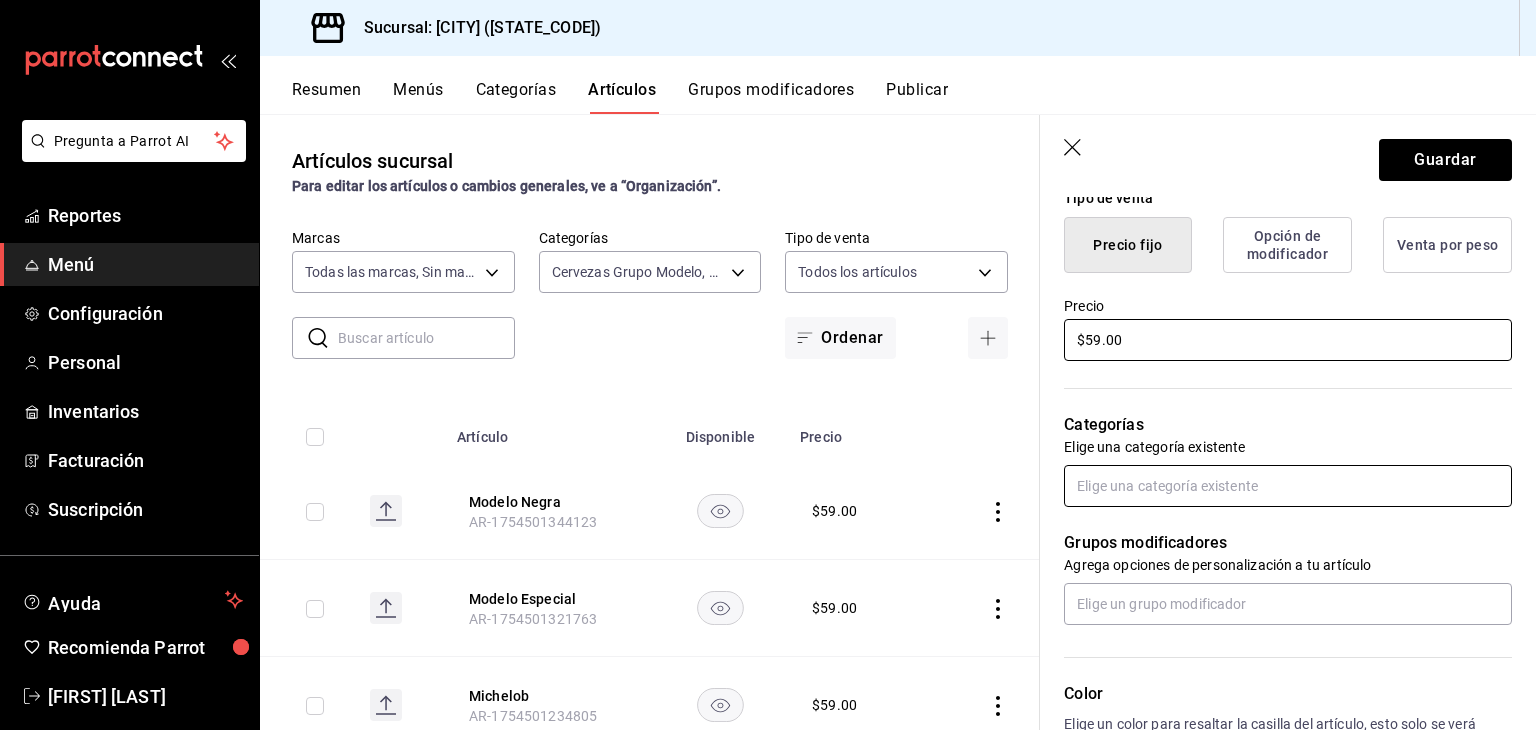 click at bounding box center (1288, 486) 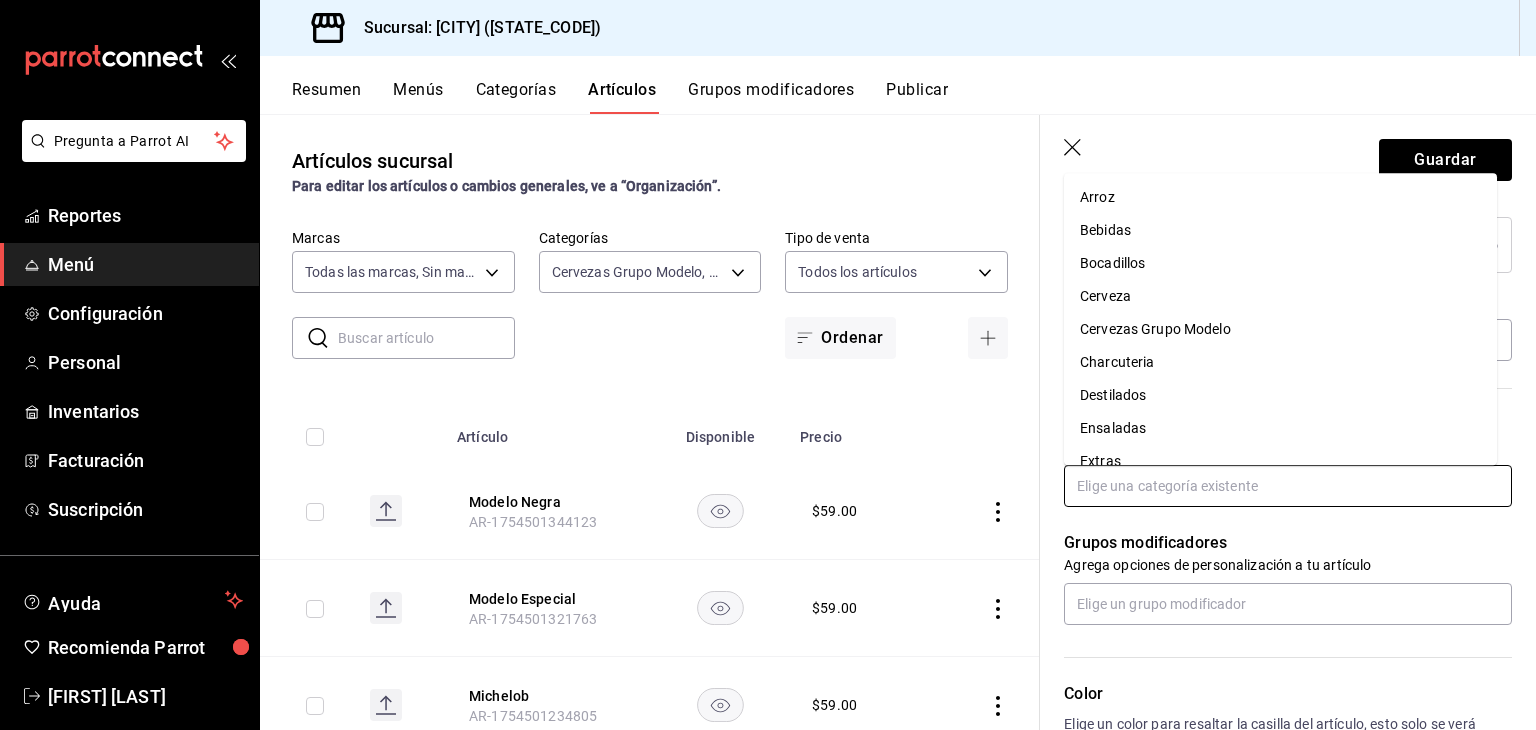 click on "Cervezas Grupo Modelo" at bounding box center (1280, 329) 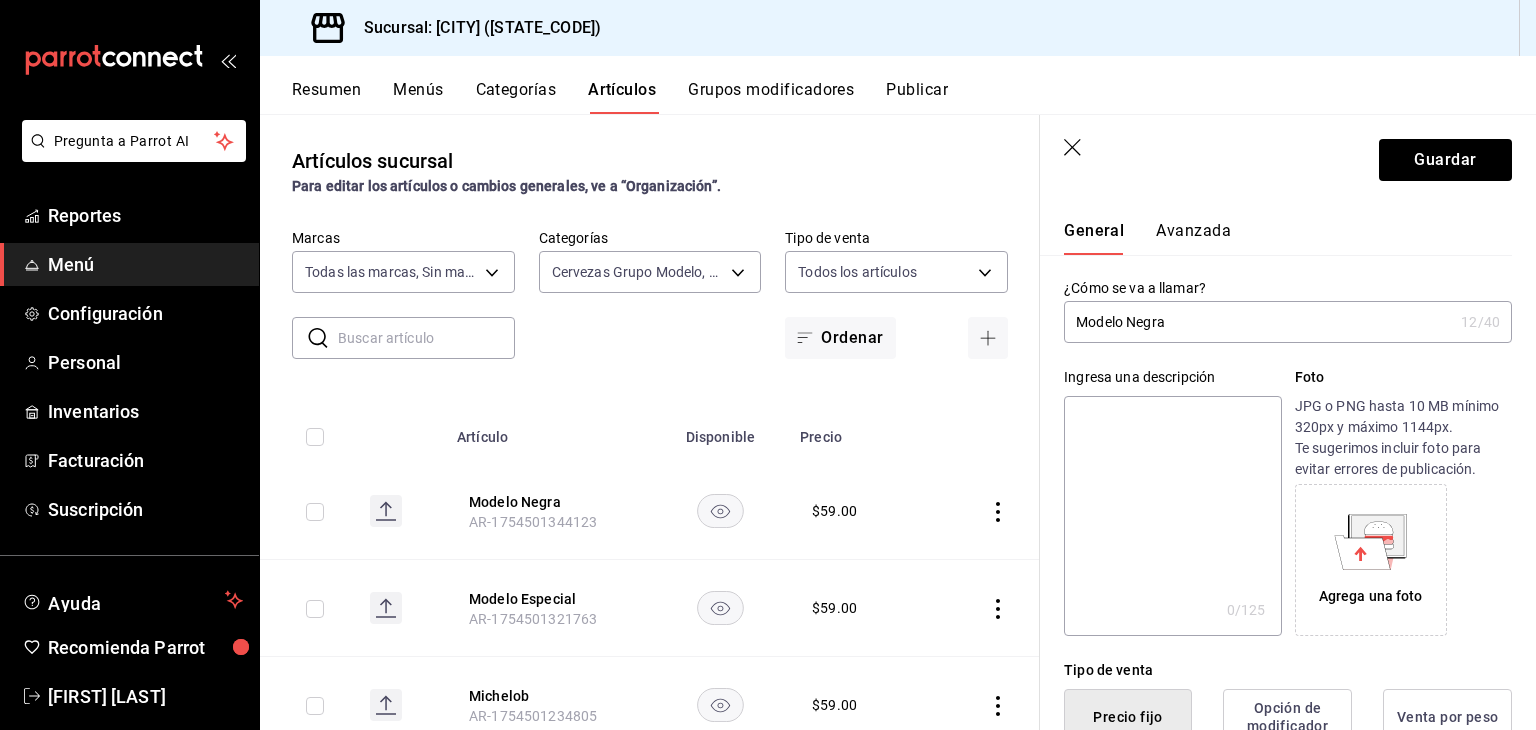 scroll, scrollTop: 32, scrollLeft: 0, axis: vertical 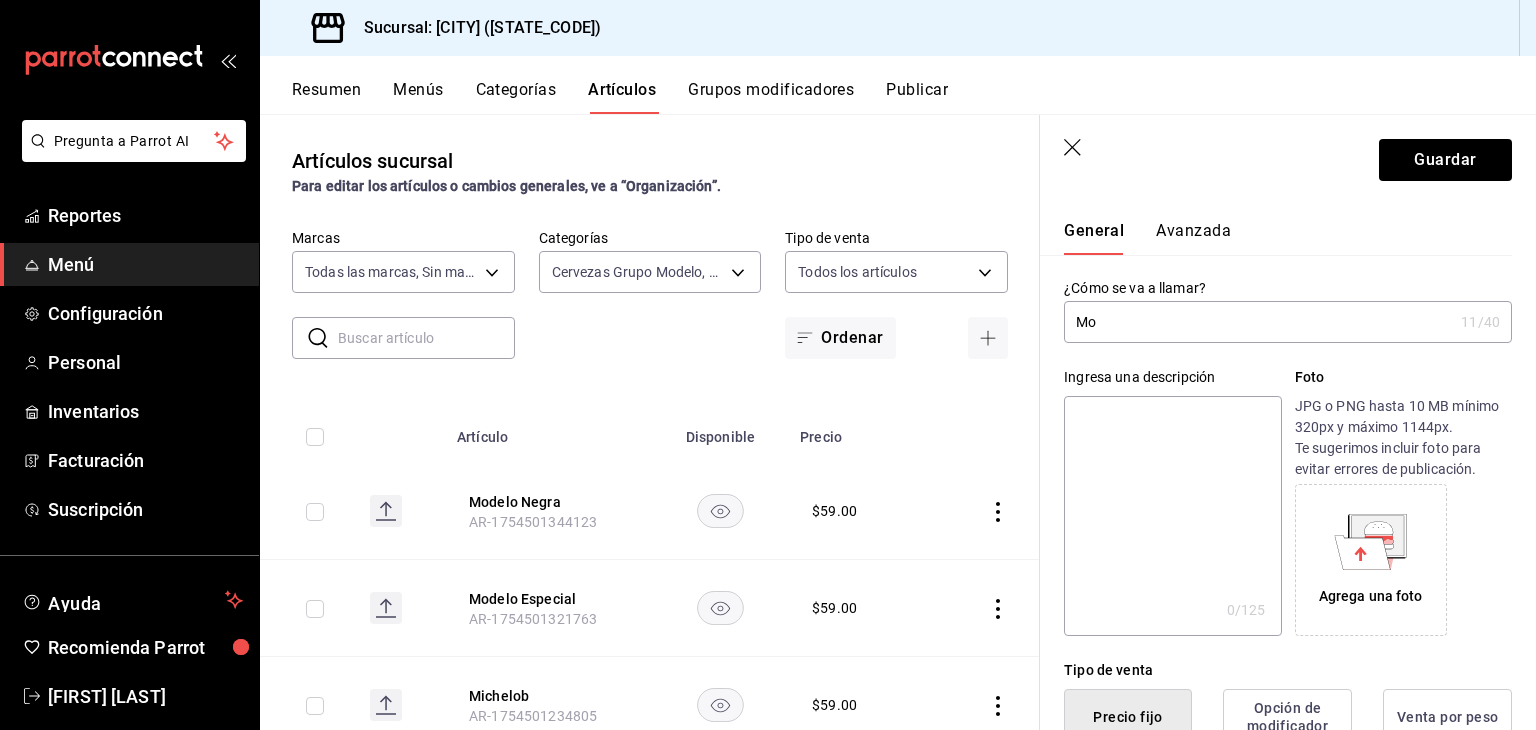 type on "M" 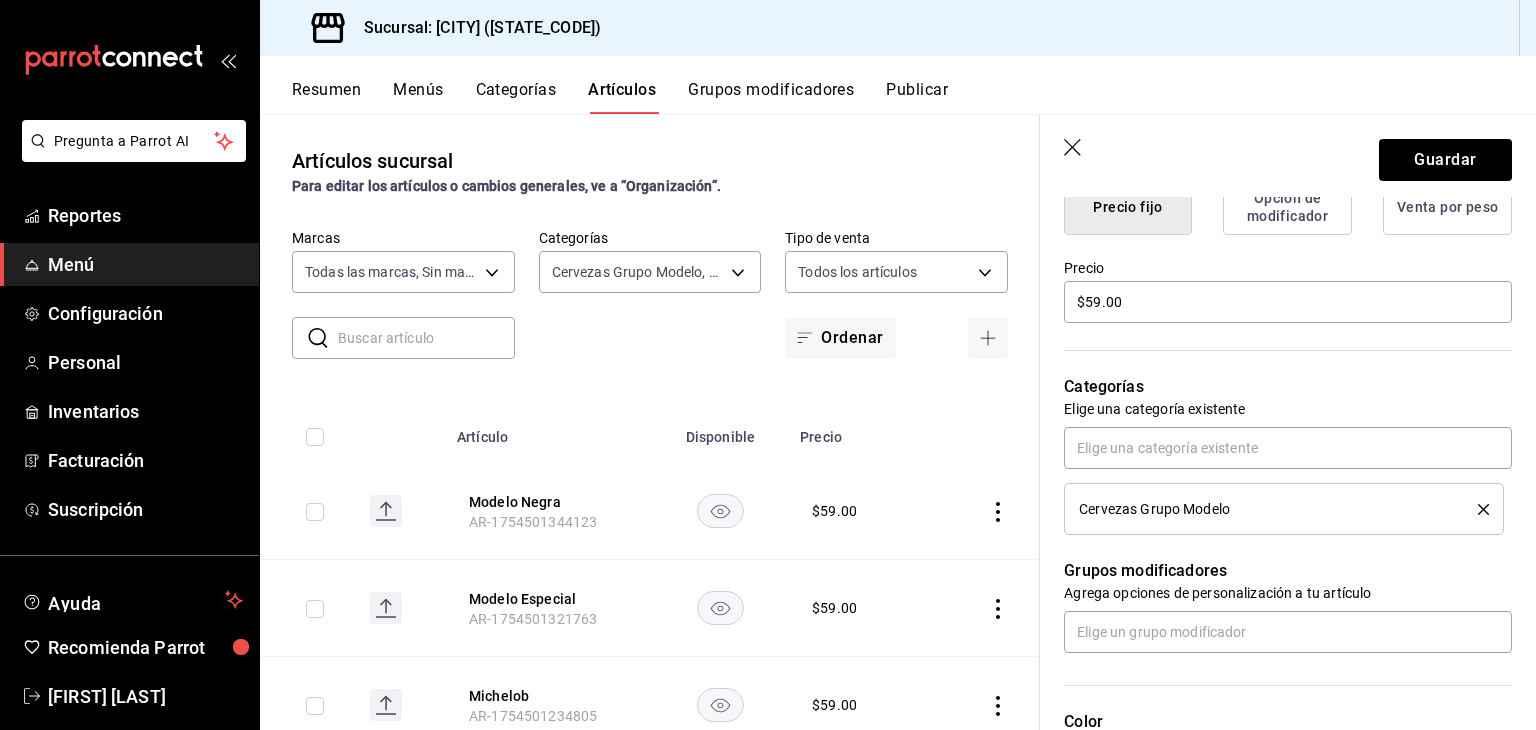 scroll, scrollTop: 543, scrollLeft: 0, axis: vertical 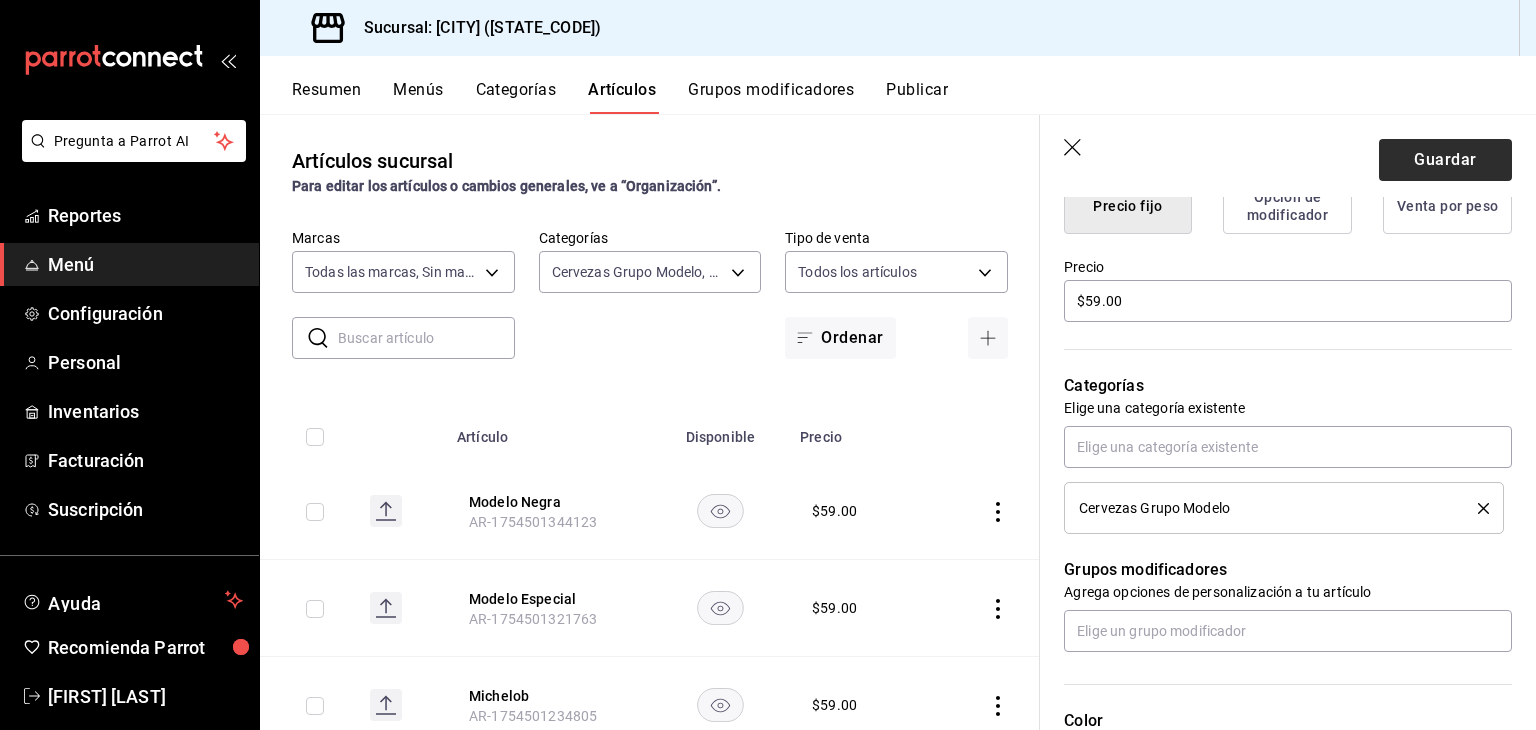 type on "Modelo Especial 0.0" 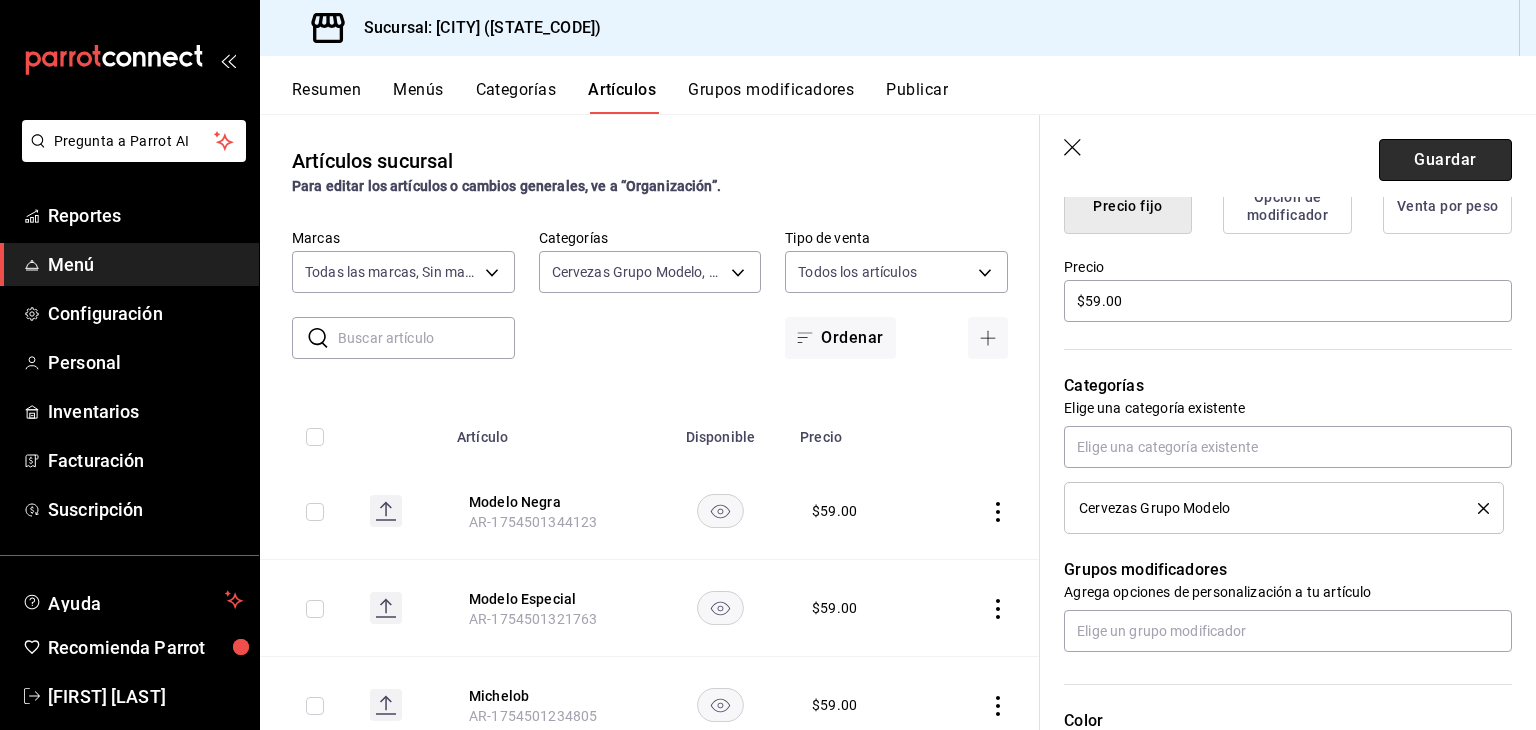 click on "Guardar" at bounding box center (1445, 160) 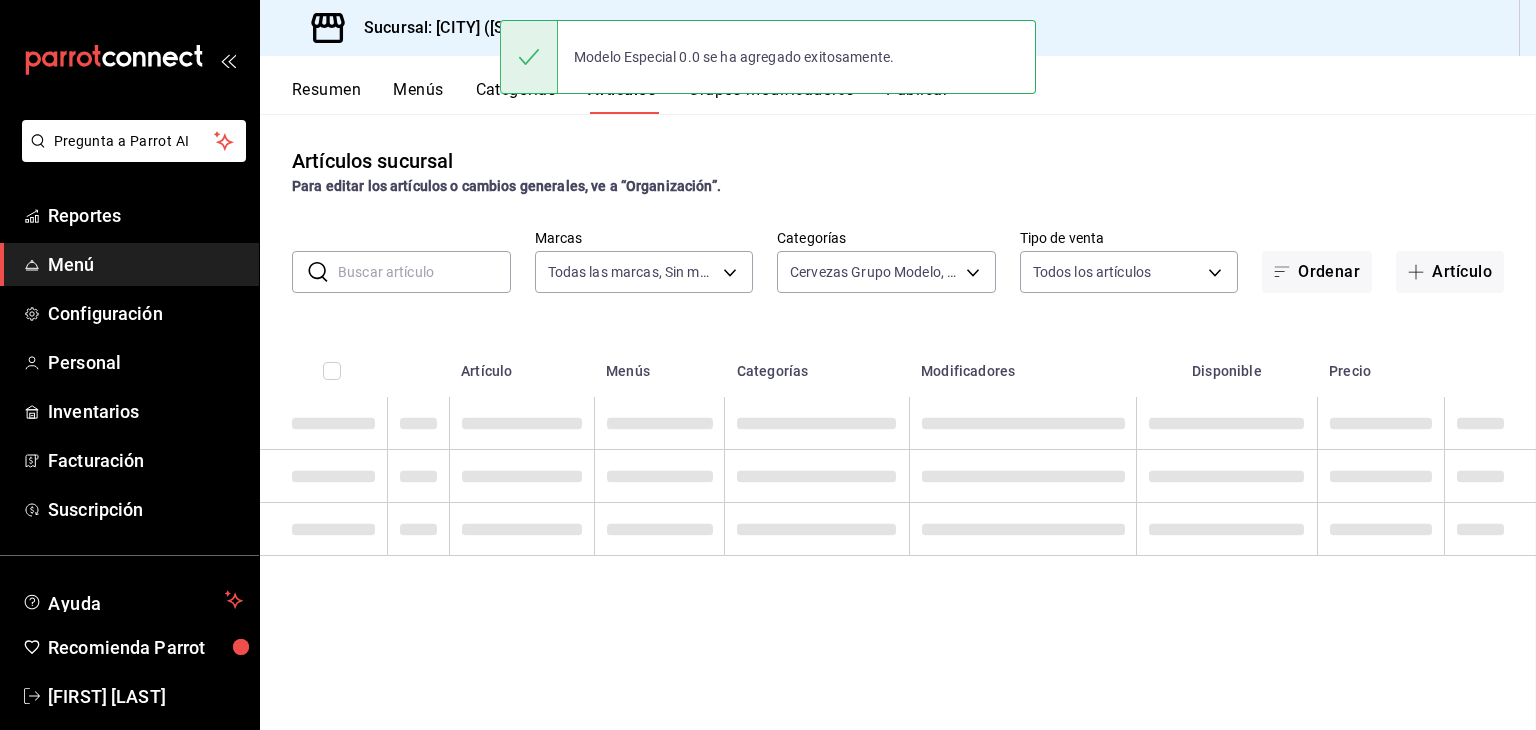 scroll, scrollTop: 0, scrollLeft: 0, axis: both 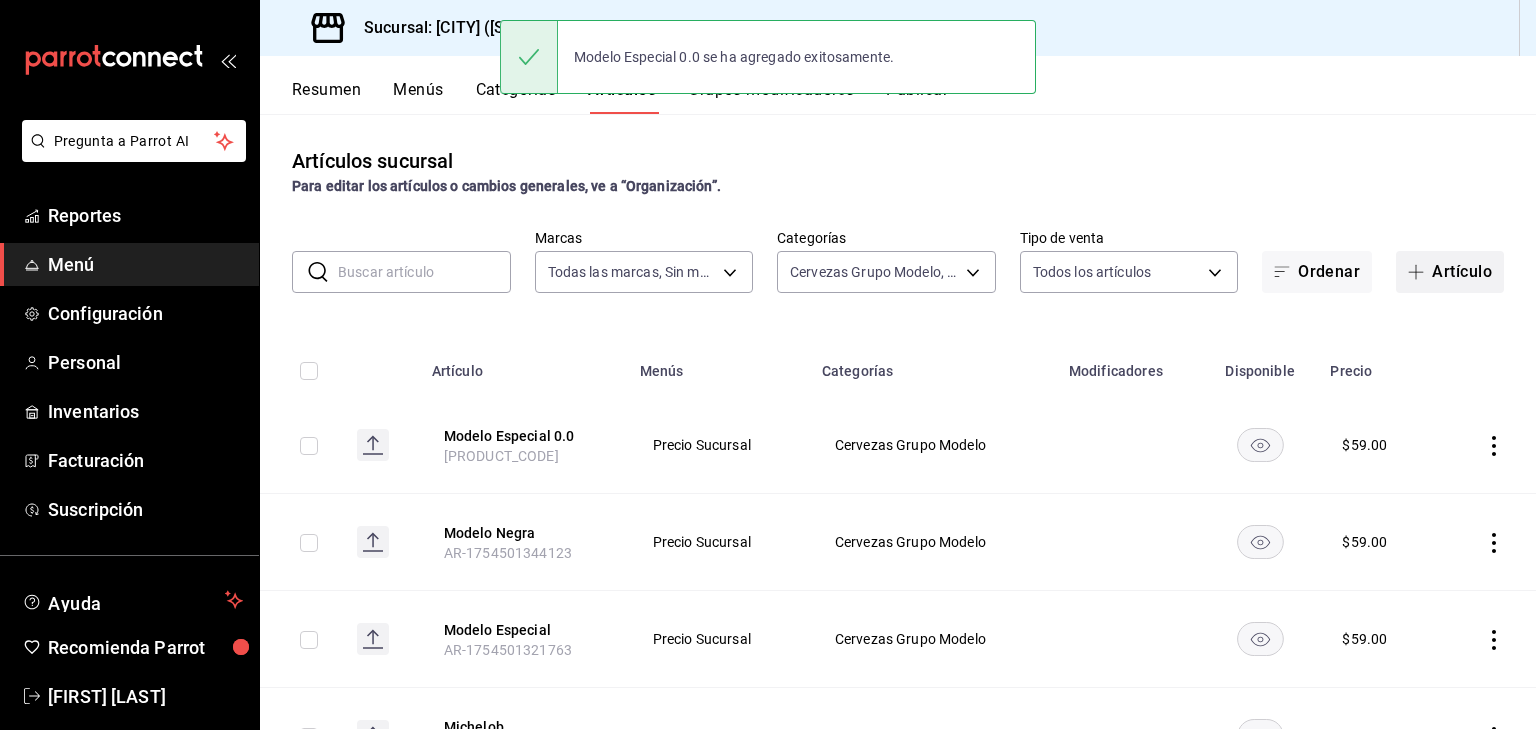 click on "Artículo" at bounding box center (1450, 272) 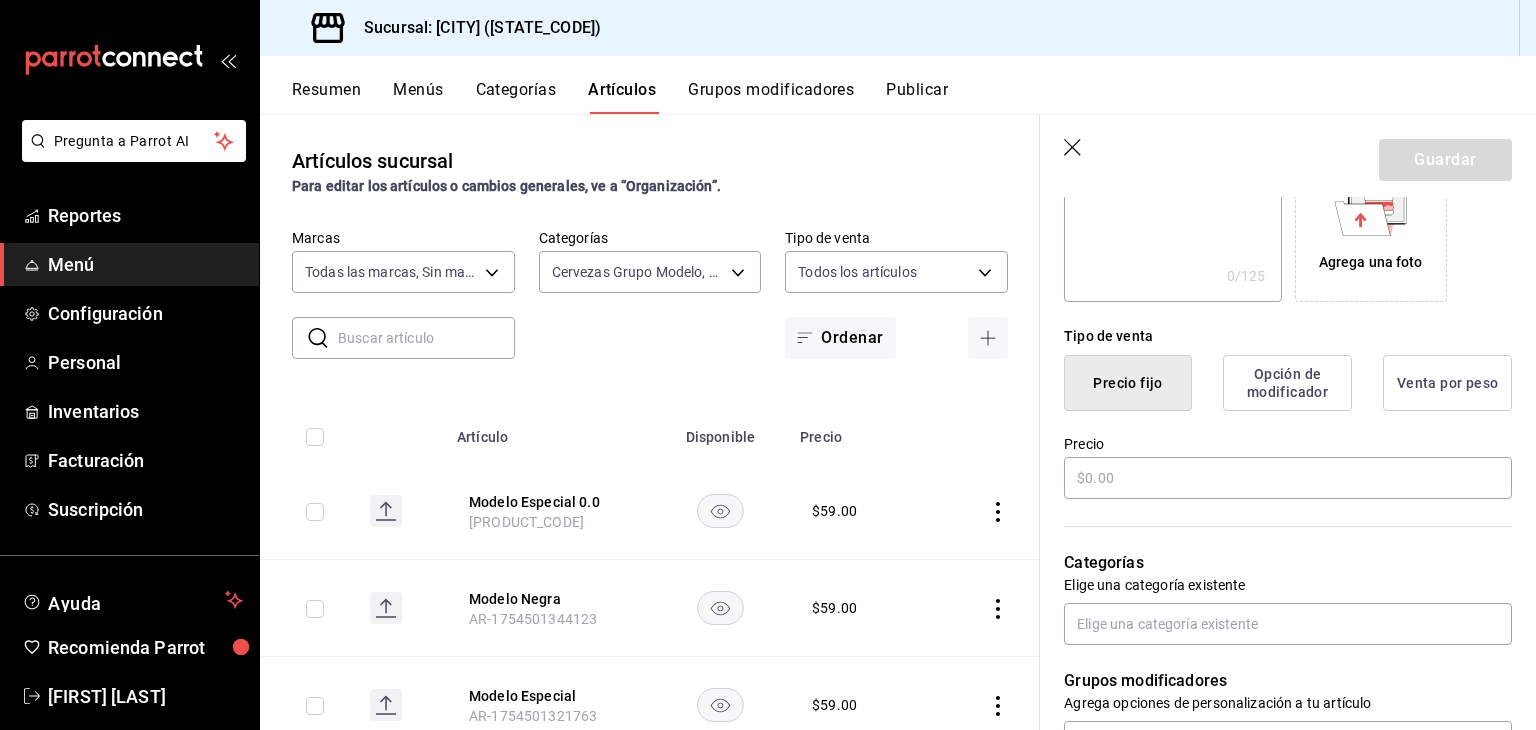 scroll, scrollTop: 380, scrollLeft: 0, axis: vertical 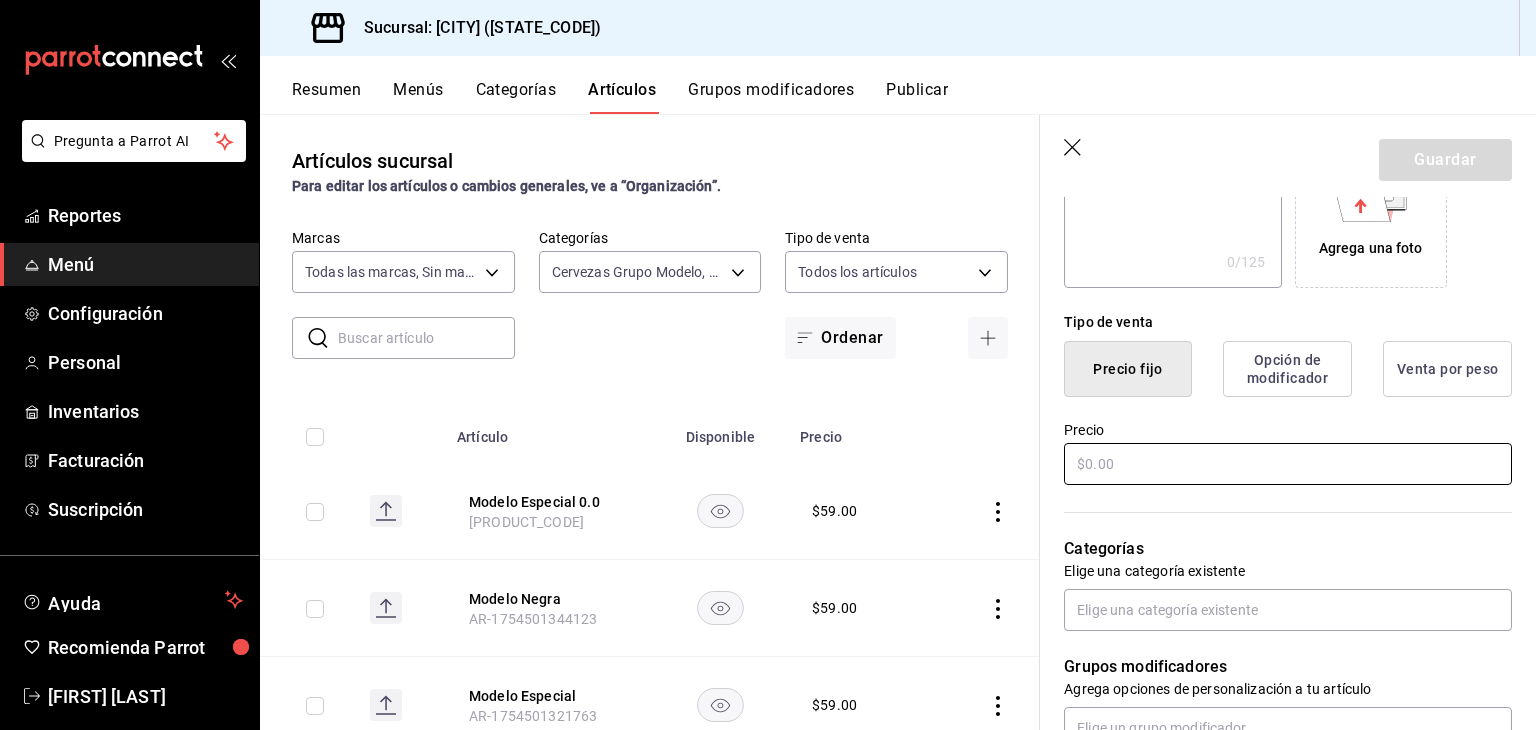 type on "Modelo Negra 0.0" 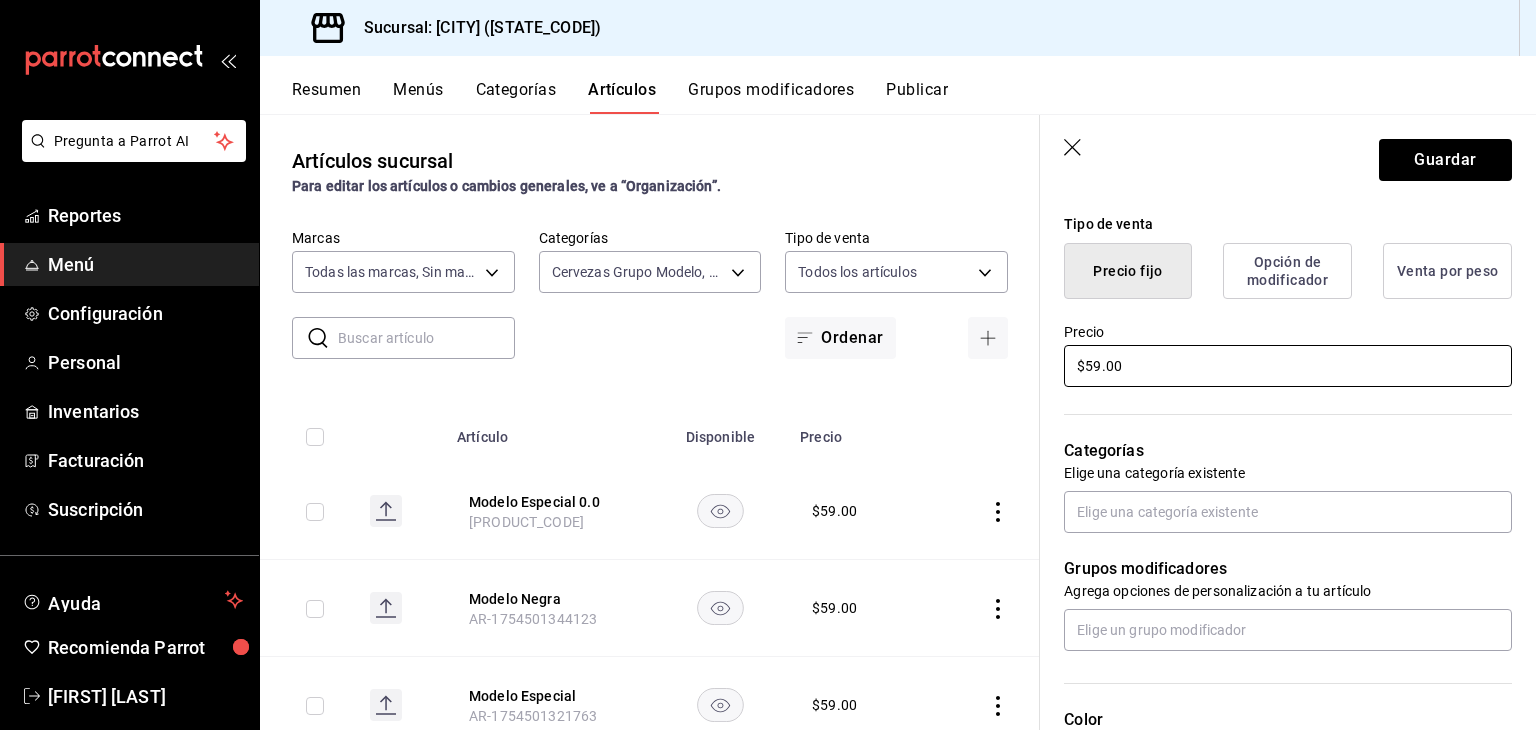 scroll, scrollTop: 479, scrollLeft: 0, axis: vertical 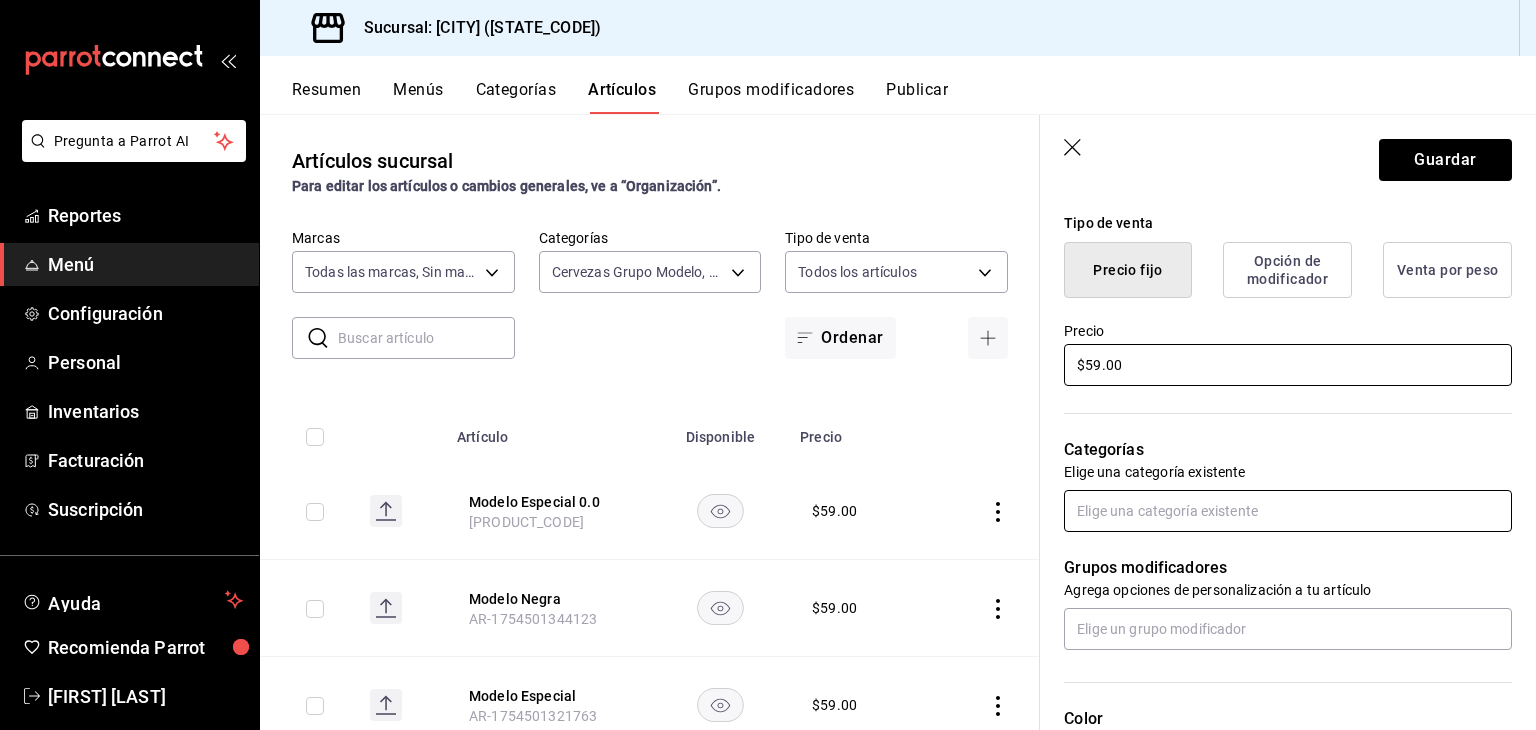 type on "$59.00" 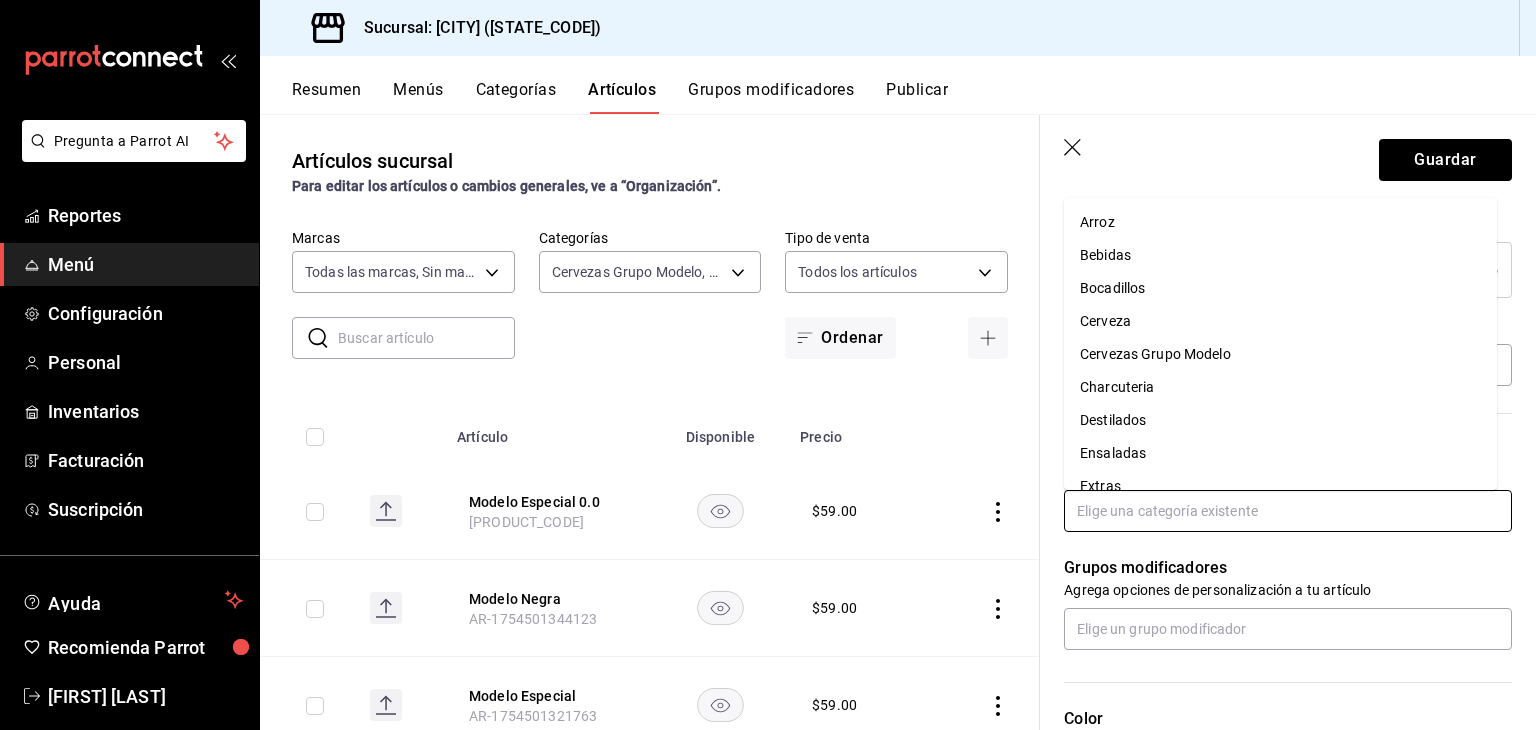 click at bounding box center (1288, 511) 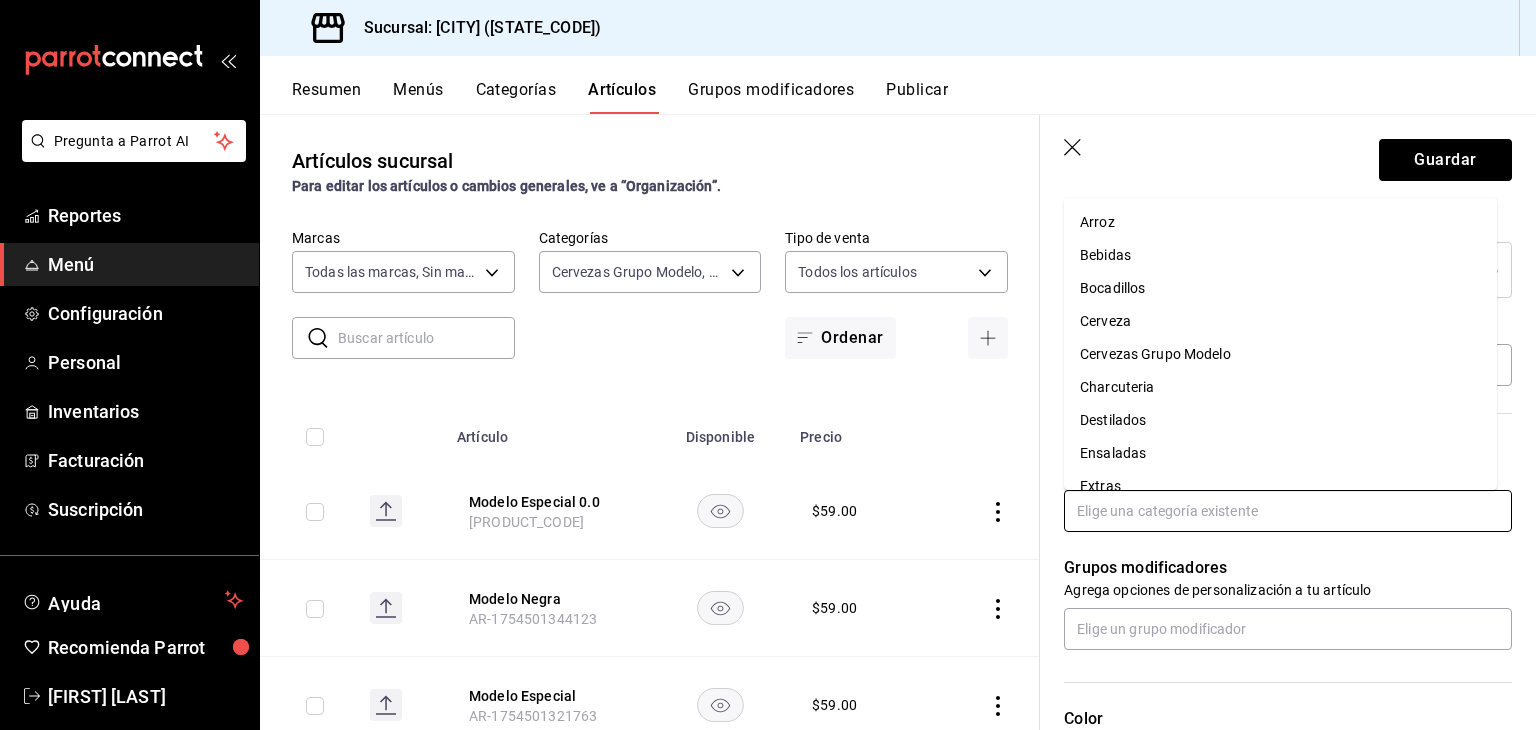 click on "Cervezas Grupo Modelo" at bounding box center [1280, 354] 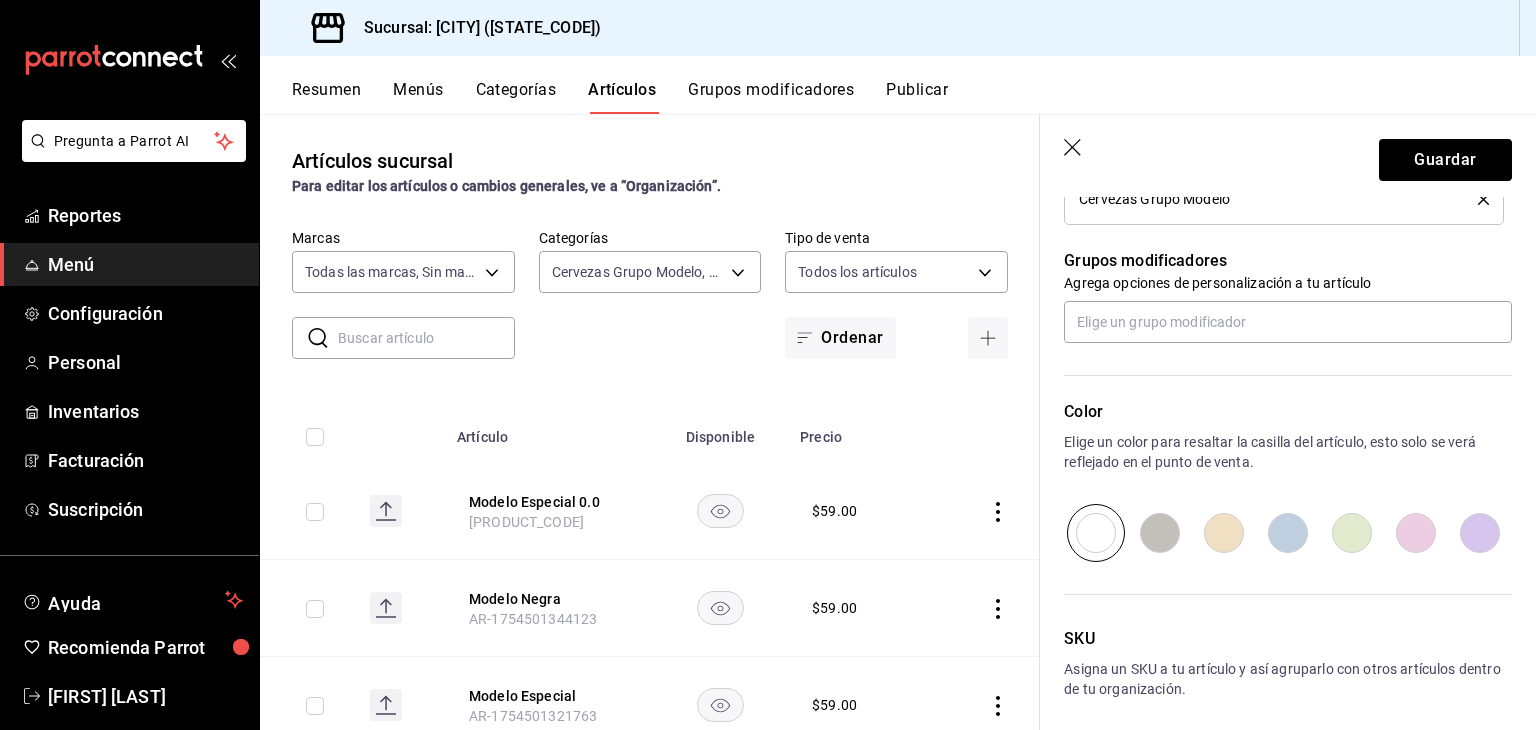 scroll, scrollTop: 934, scrollLeft: 0, axis: vertical 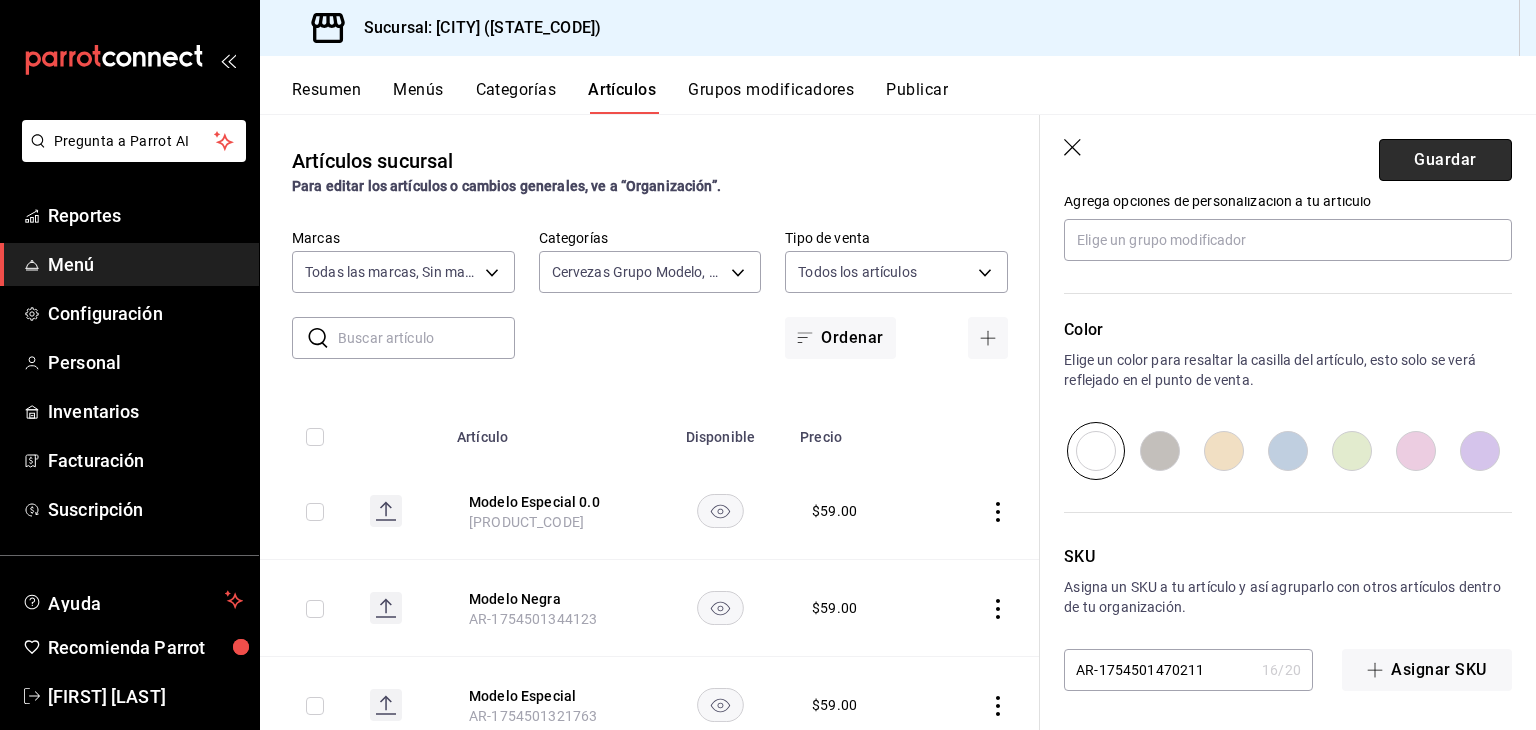 click on "Guardar" at bounding box center [1445, 160] 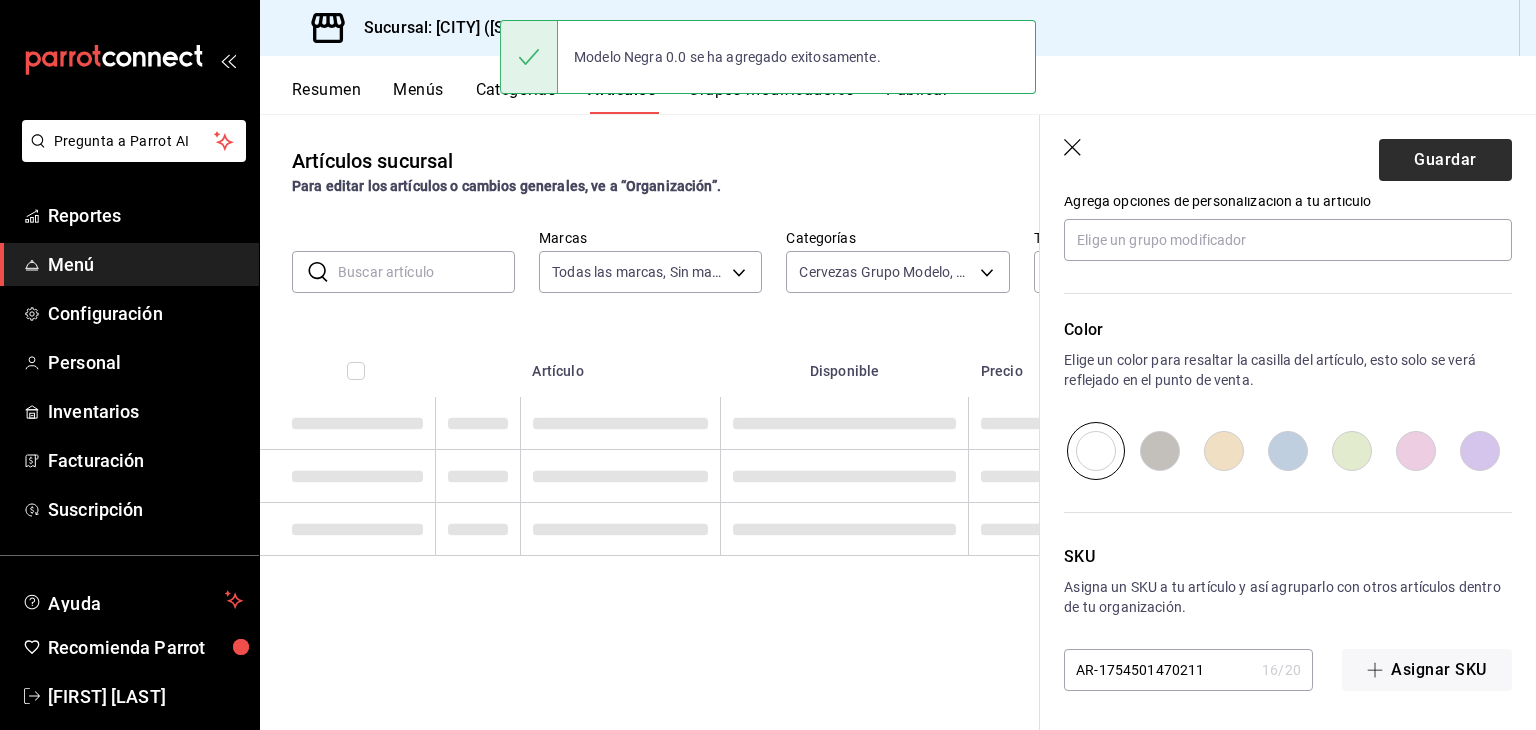 scroll, scrollTop: 0, scrollLeft: 0, axis: both 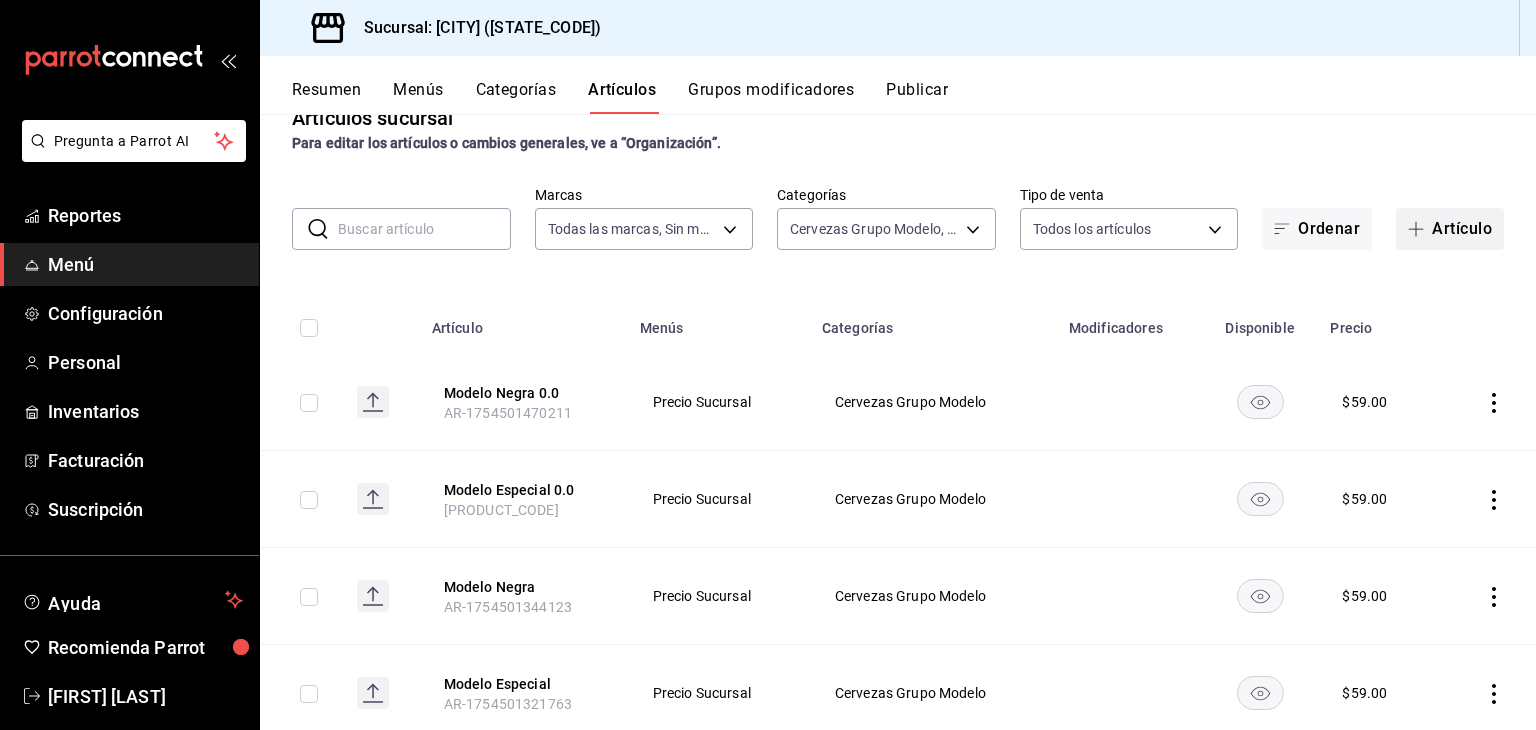 click on "Artículo" at bounding box center [1450, 229] 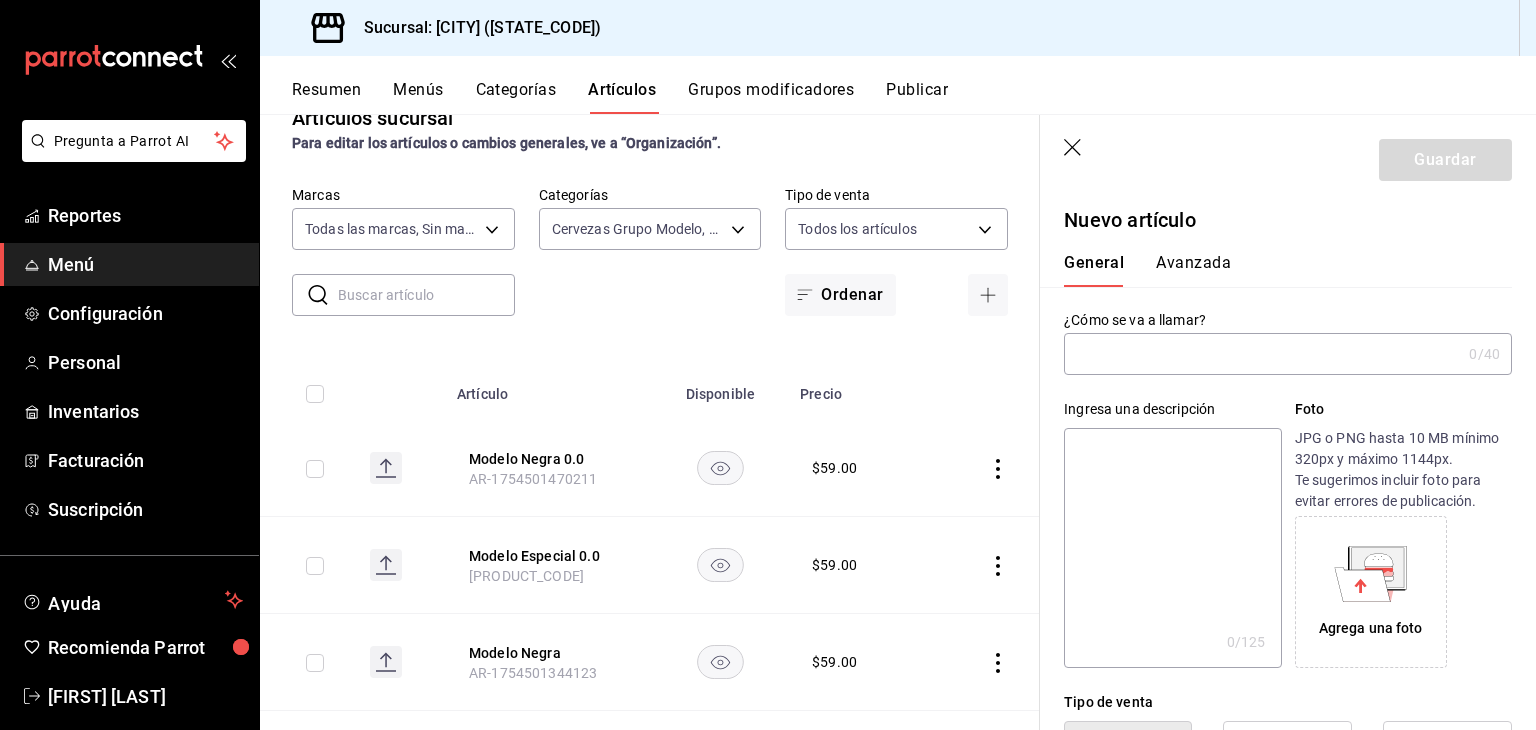 click at bounding box center (1262, 354) 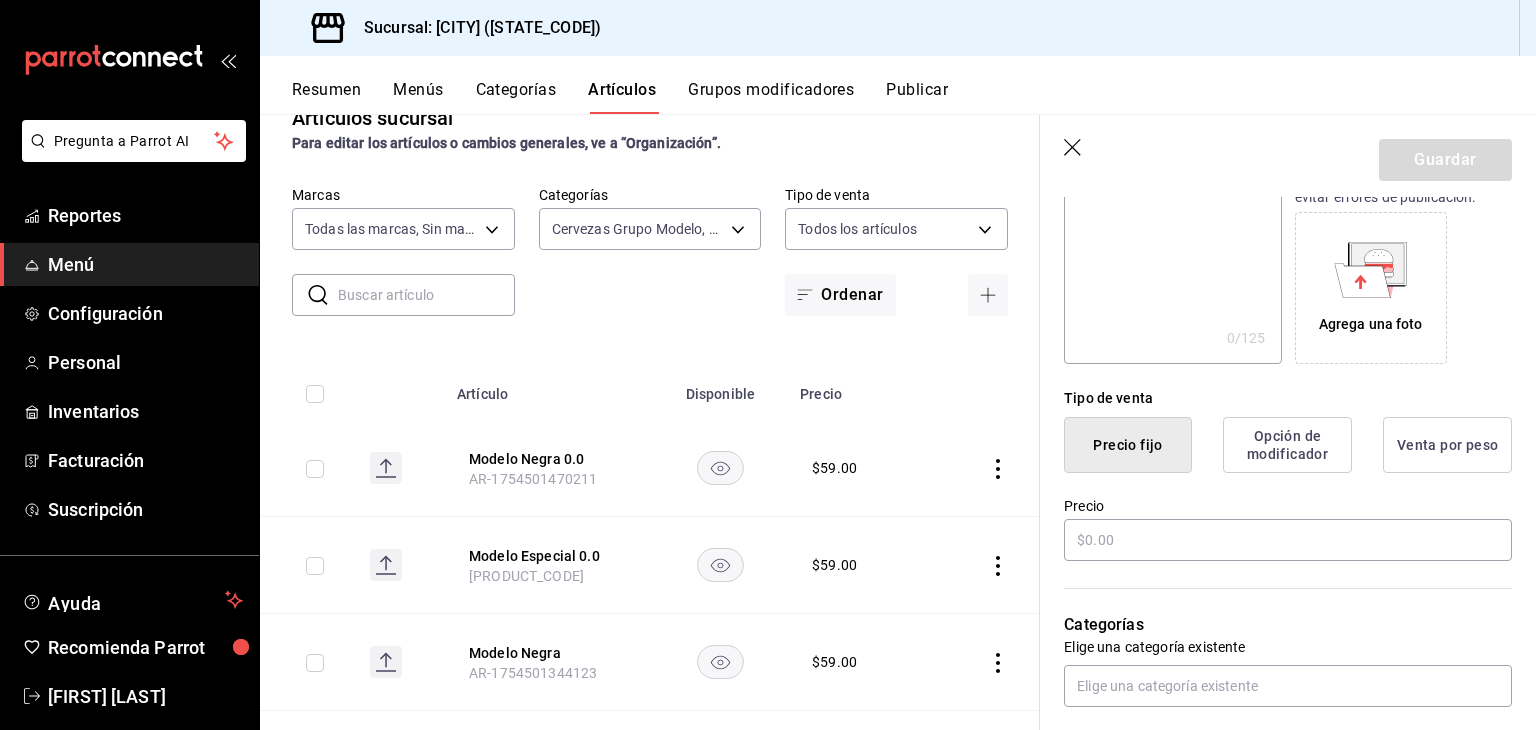 scroll, scrollTop: 304, scrollLeft: 0, axis: vertical 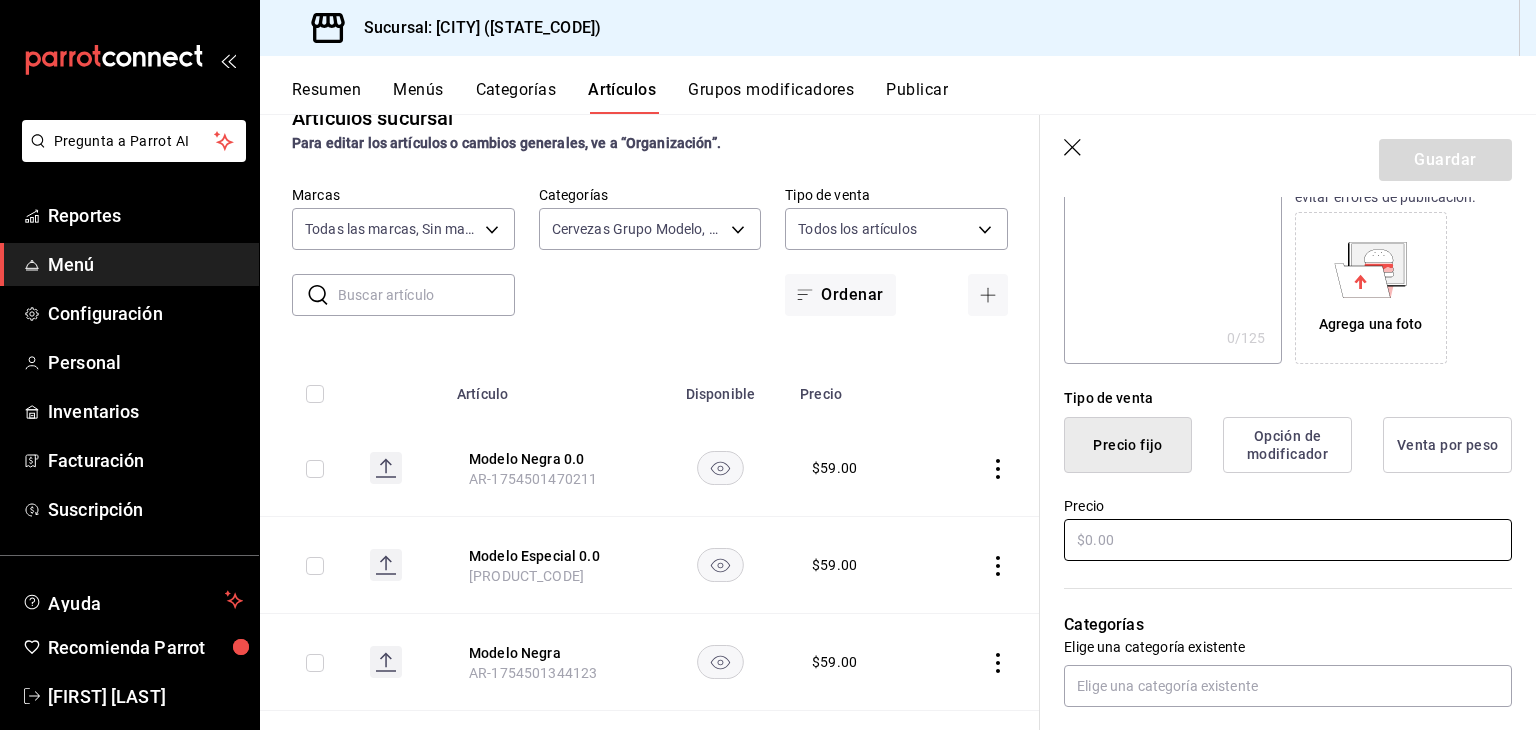 type on "Corona light" 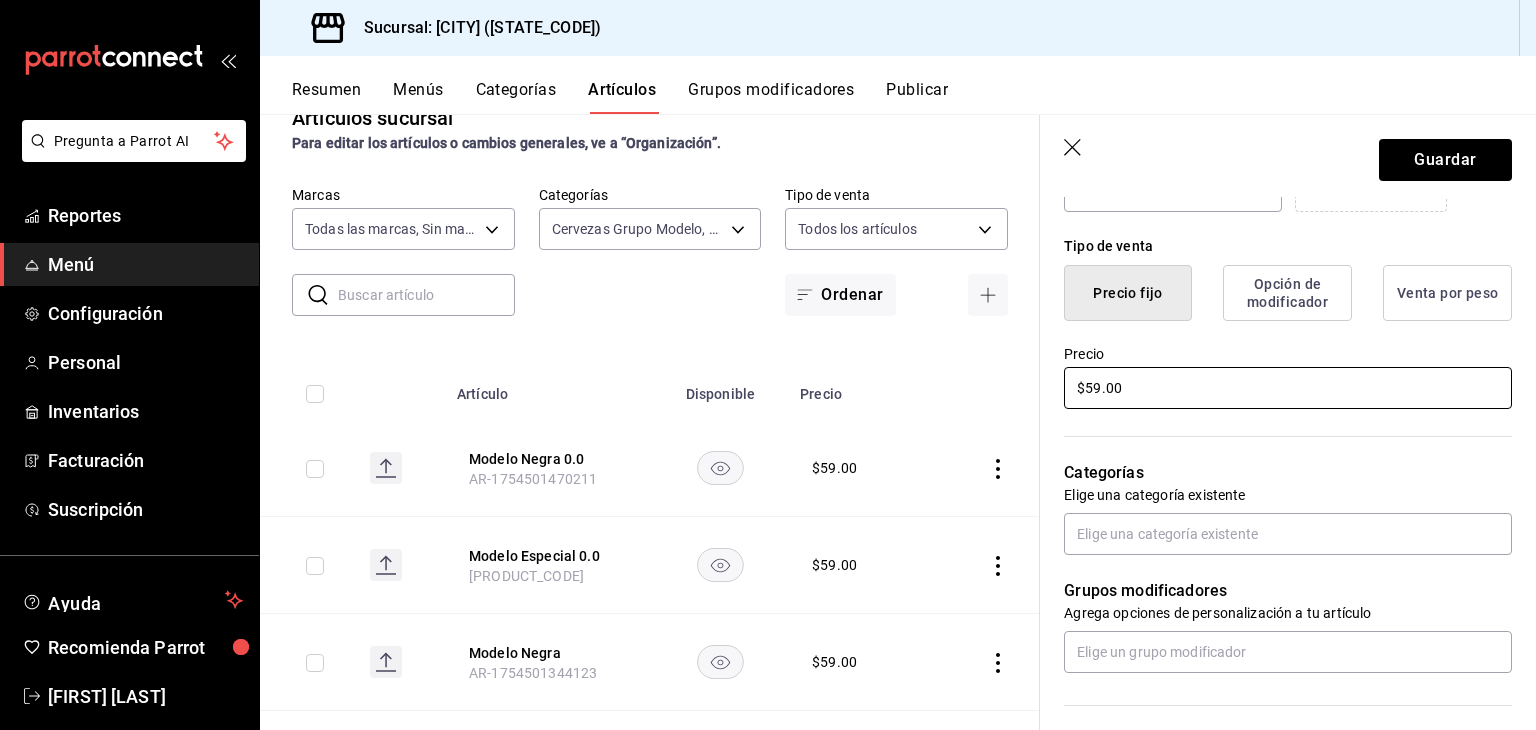 scroll, scrollTop: 456, scrollLeft: 0, axis: vertical 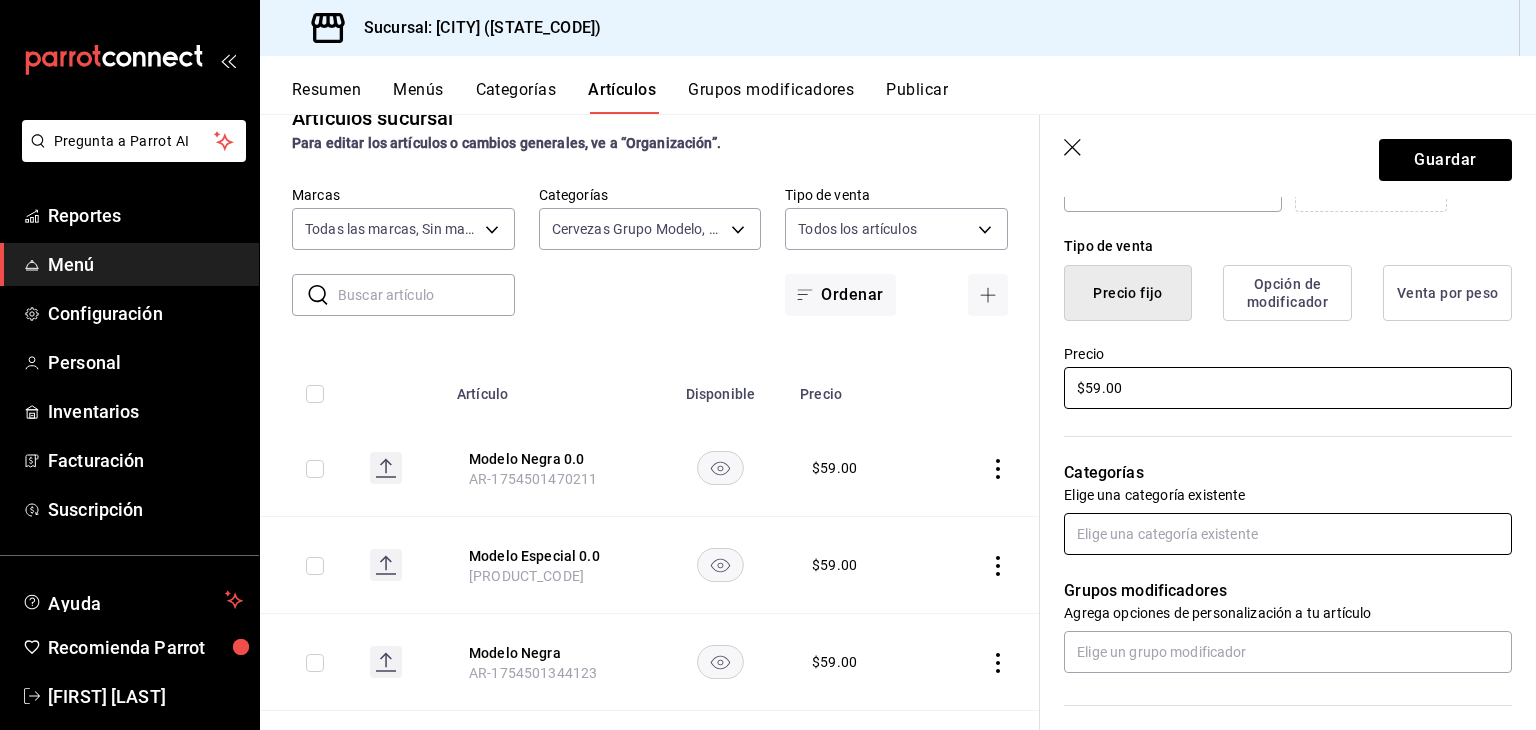 click at bounding box center (1288, 534) 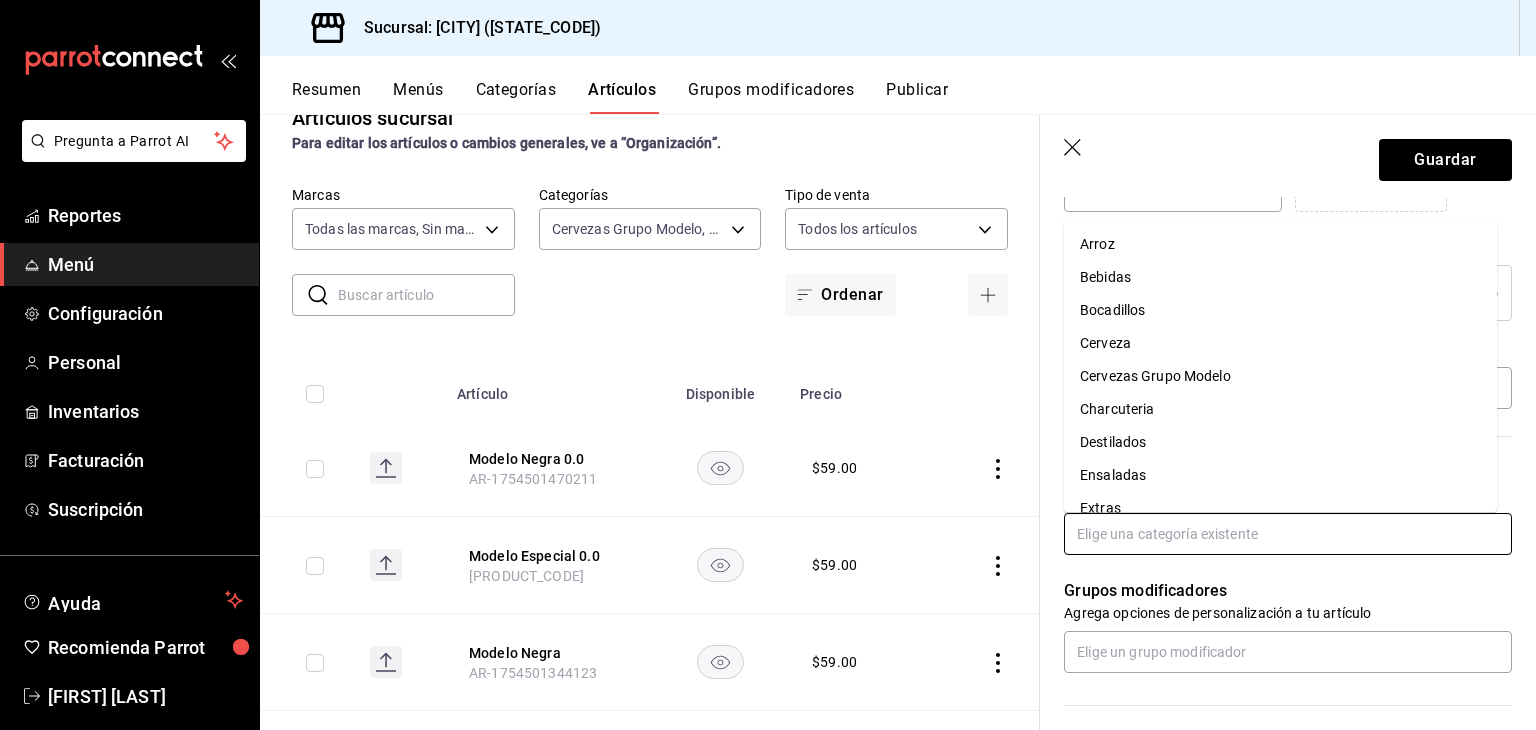 click on "Cervezas Grupo Modelo" at bounding box center (1280, 376) 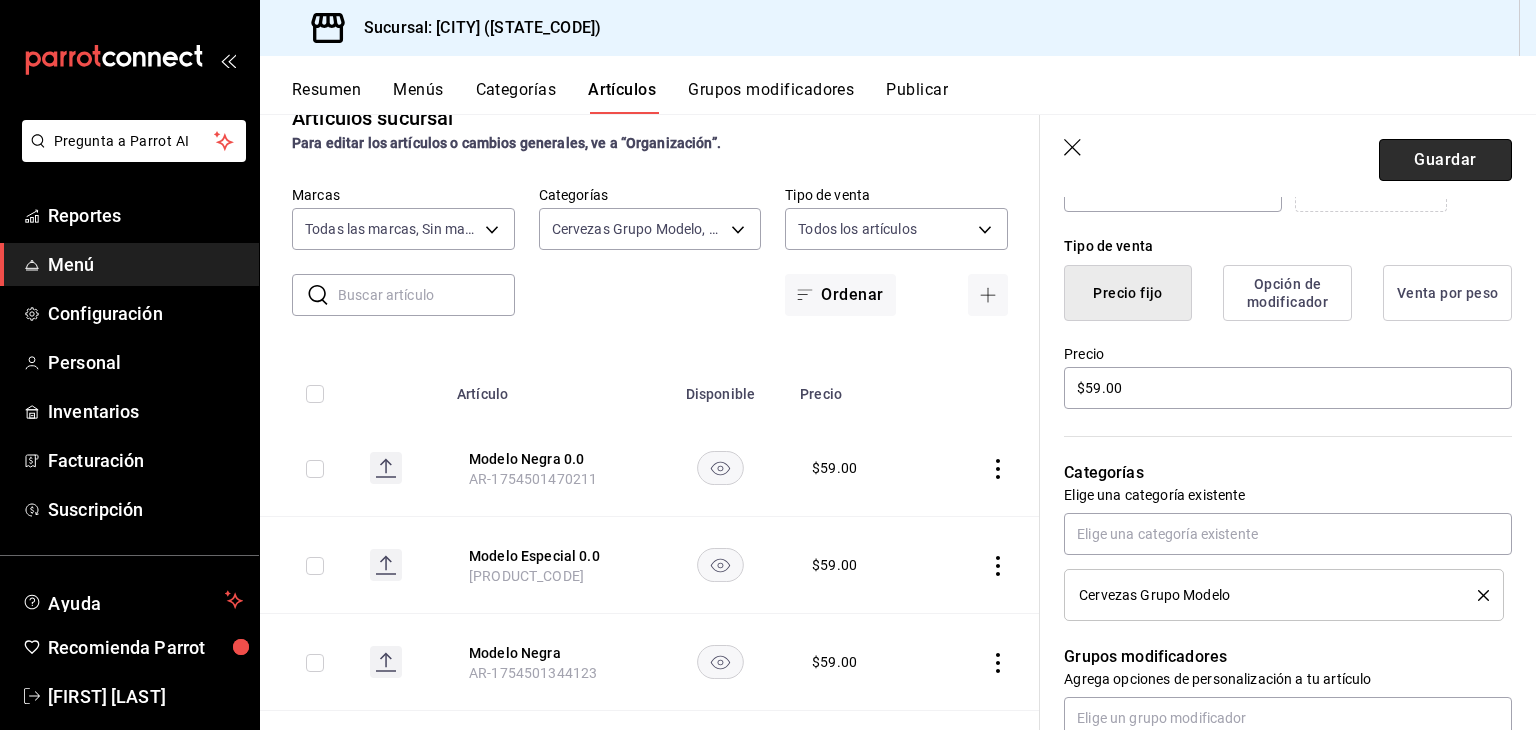click on "Guardar" at bounding box center (1445, 160) 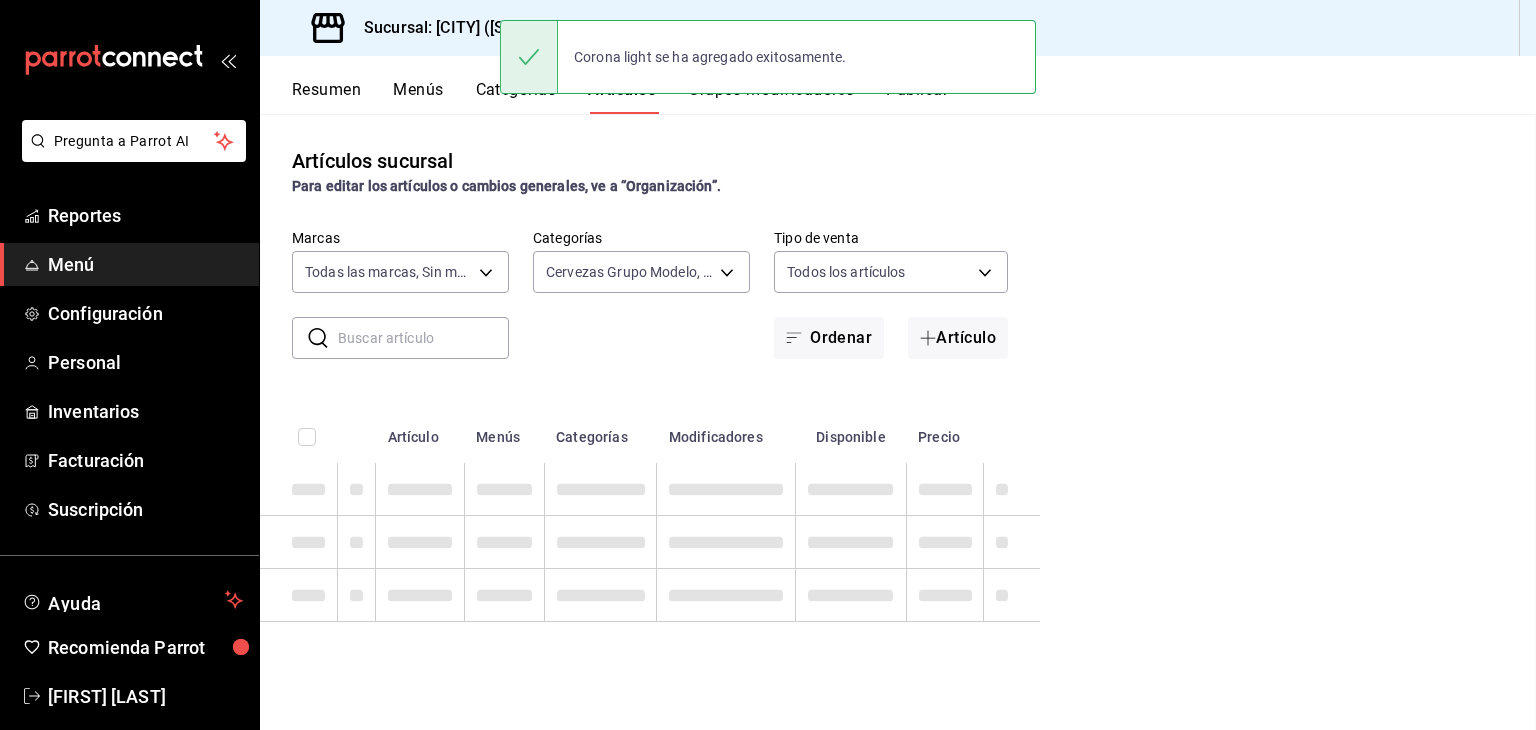 scroll, scrollTop: 0, scrollLeft: 0, axis: both 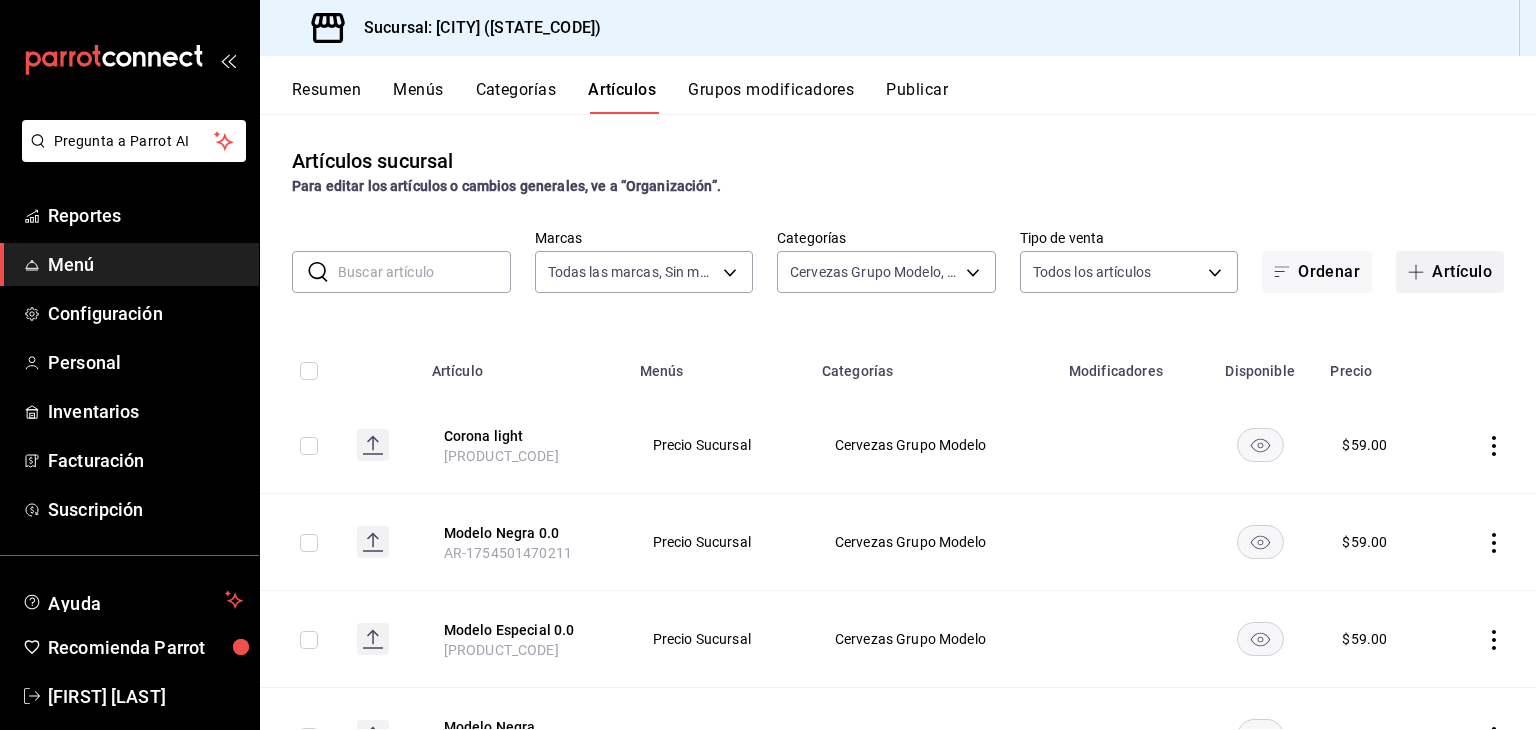 click on "Artículo" at bounding box center (1450, 272) 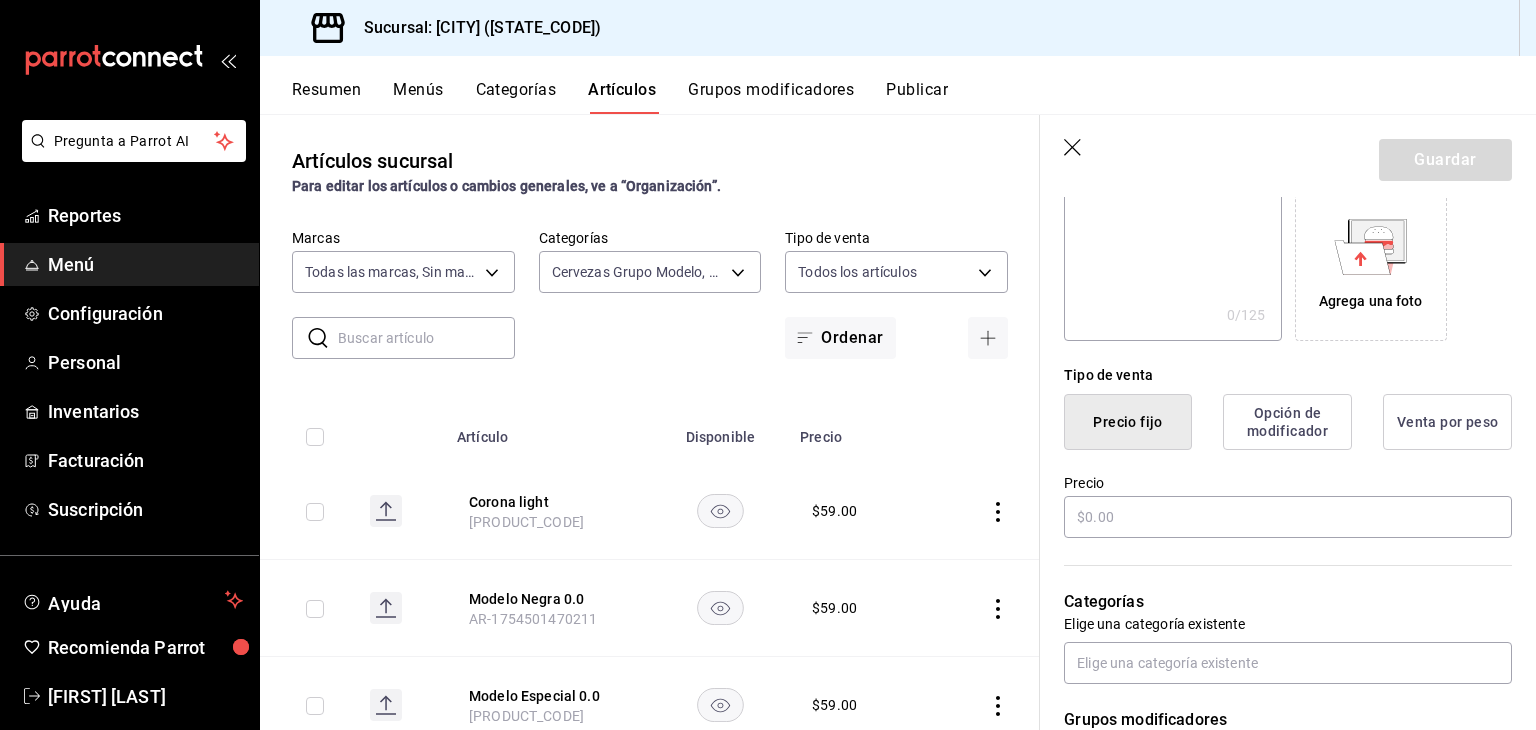 scroll, scrollTop: 343, scrollLeft: 0, axis: vertical 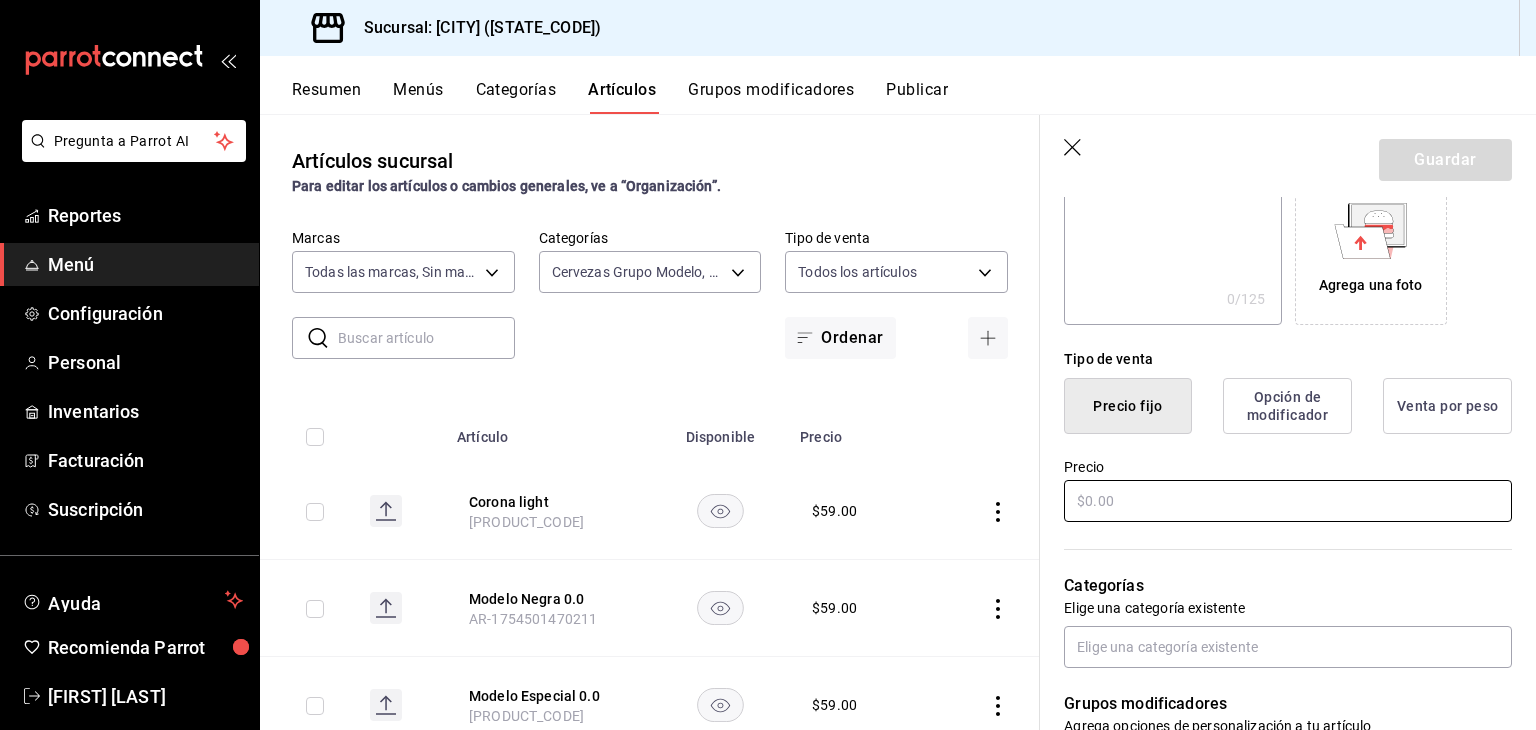 type on "Corona cero" 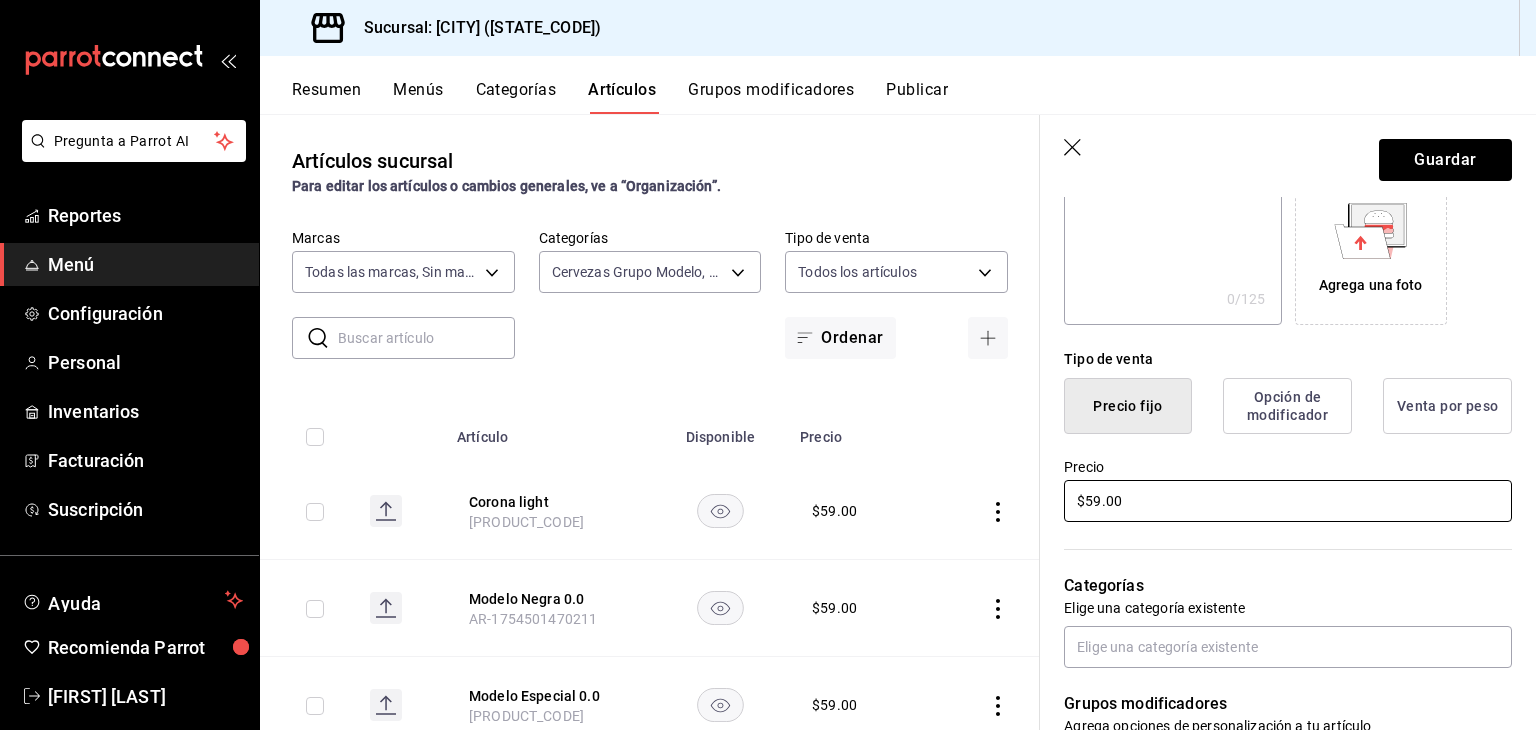 scroll, scrollTop: 482, scrollLeft: 0, axis: vertical 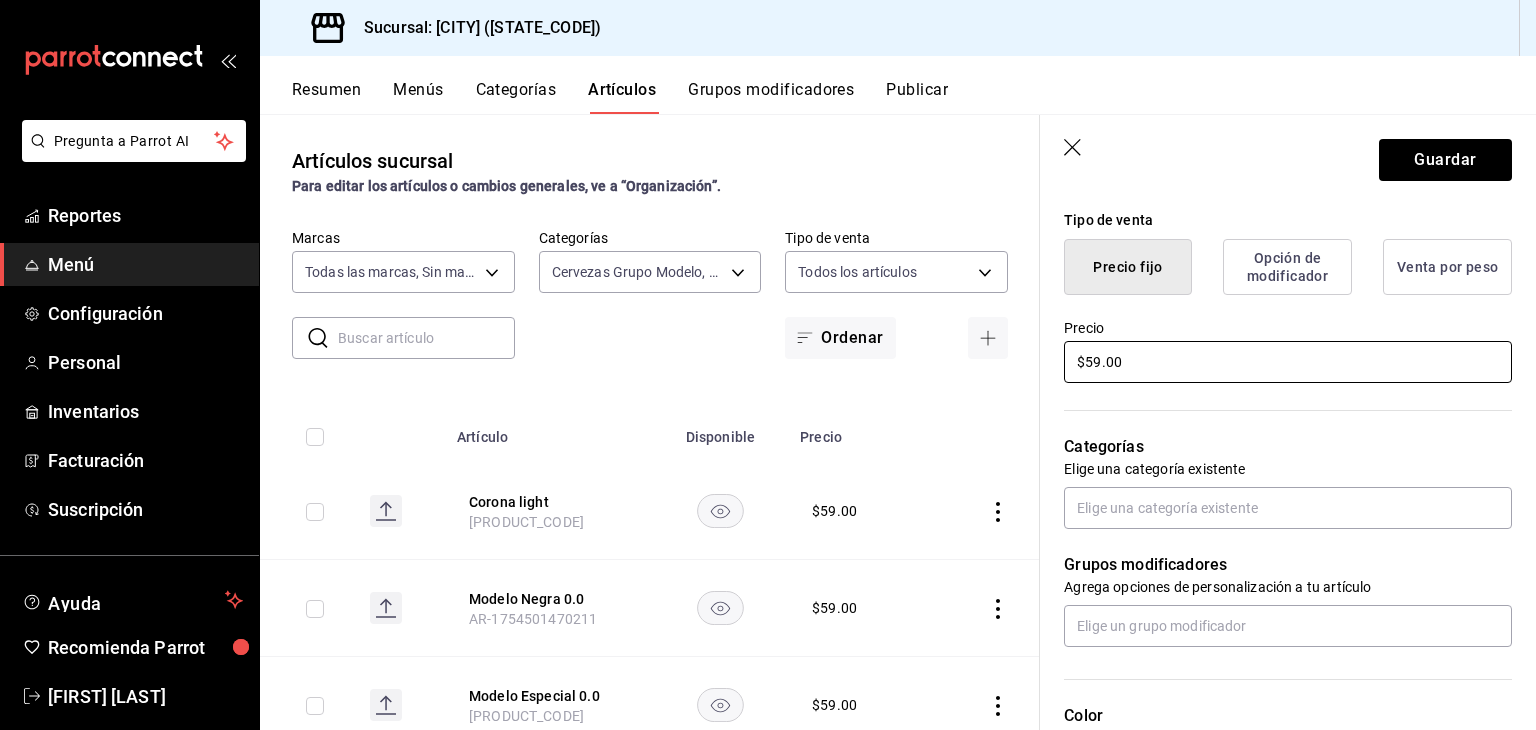 type on "$59.00" 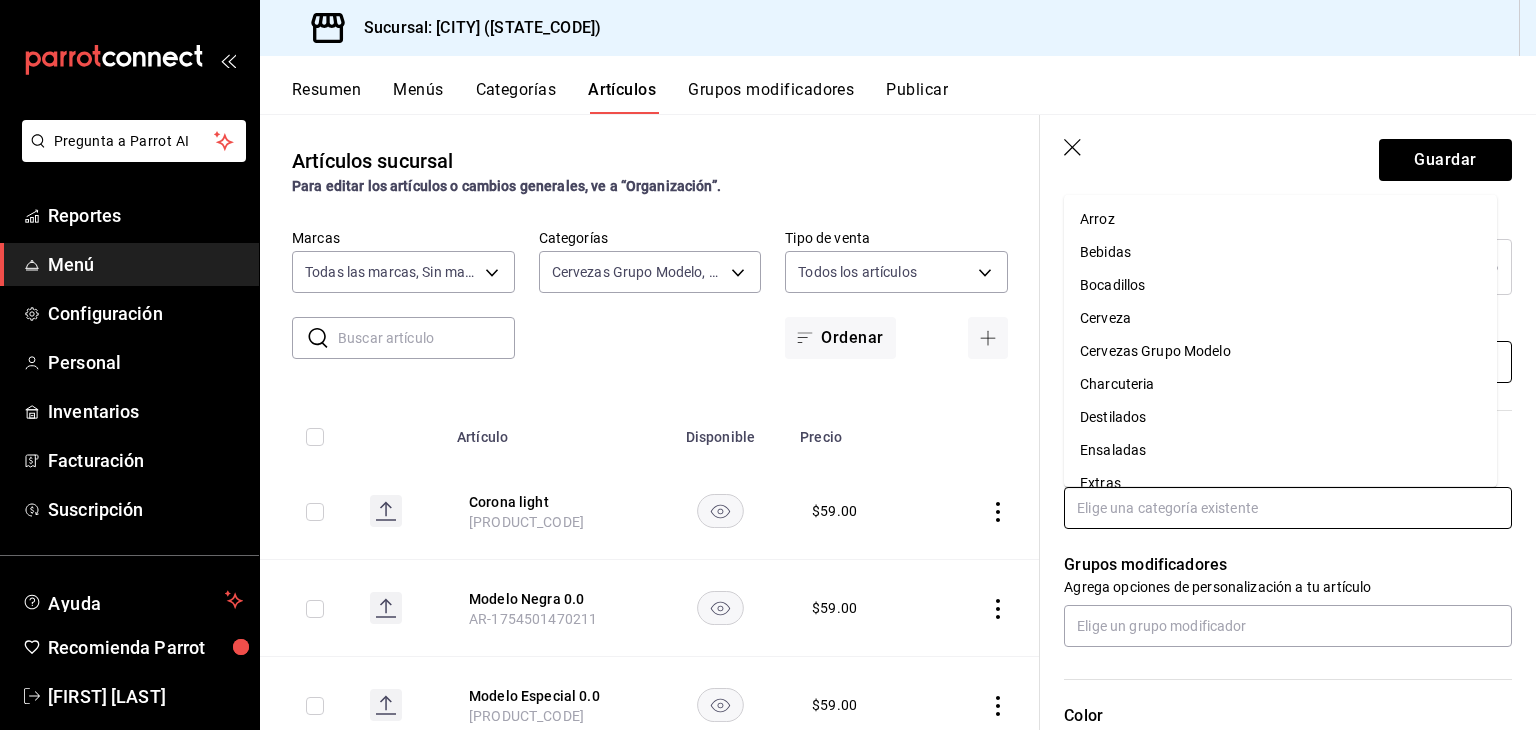 click at bounding box center (1288, 508) 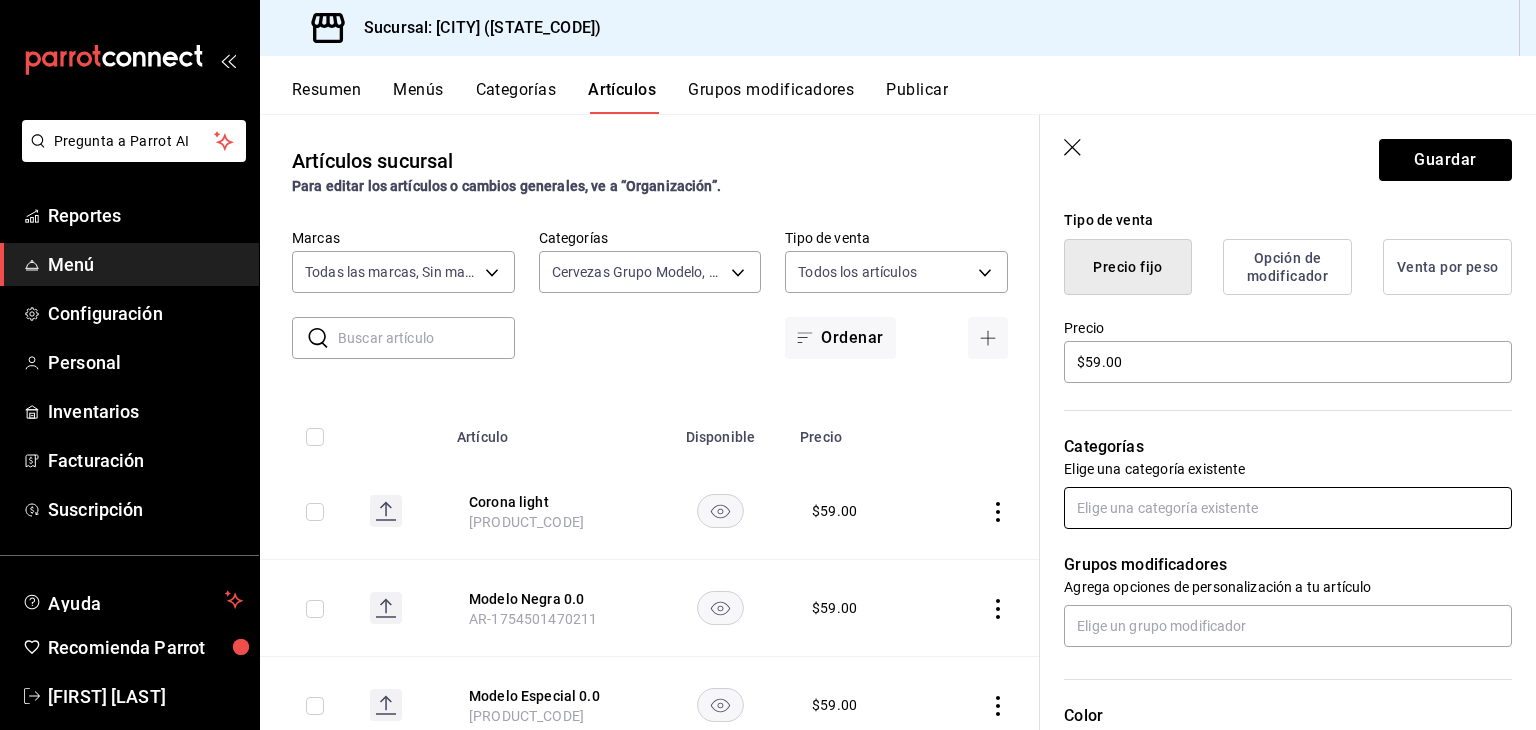 click at bounding box center (1288, 508) 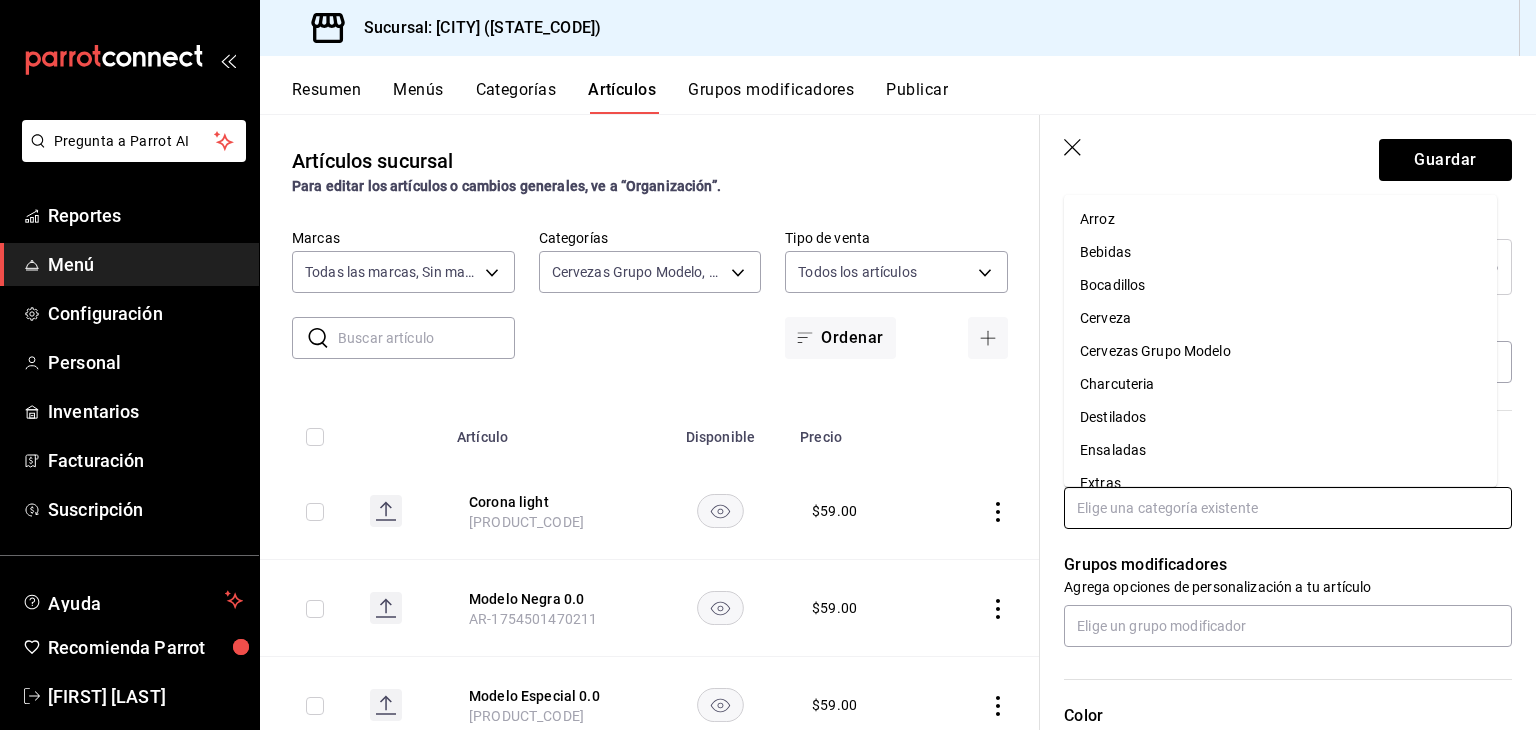 click on "Cervezas Grupo Modelo" at bounding box center (1280, 351) 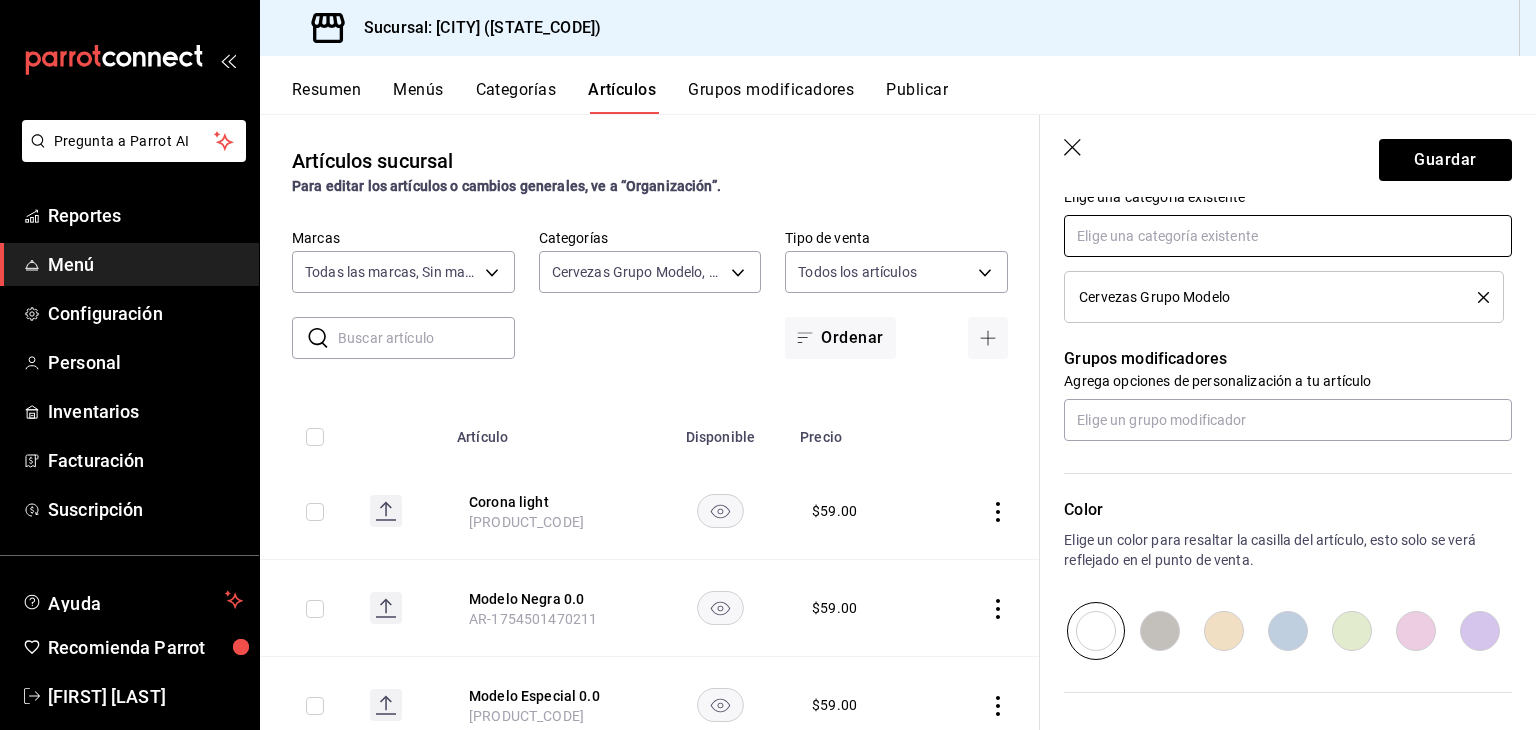 scroll, scrollTop: 708, scrollLeft: 0, axis: vertical 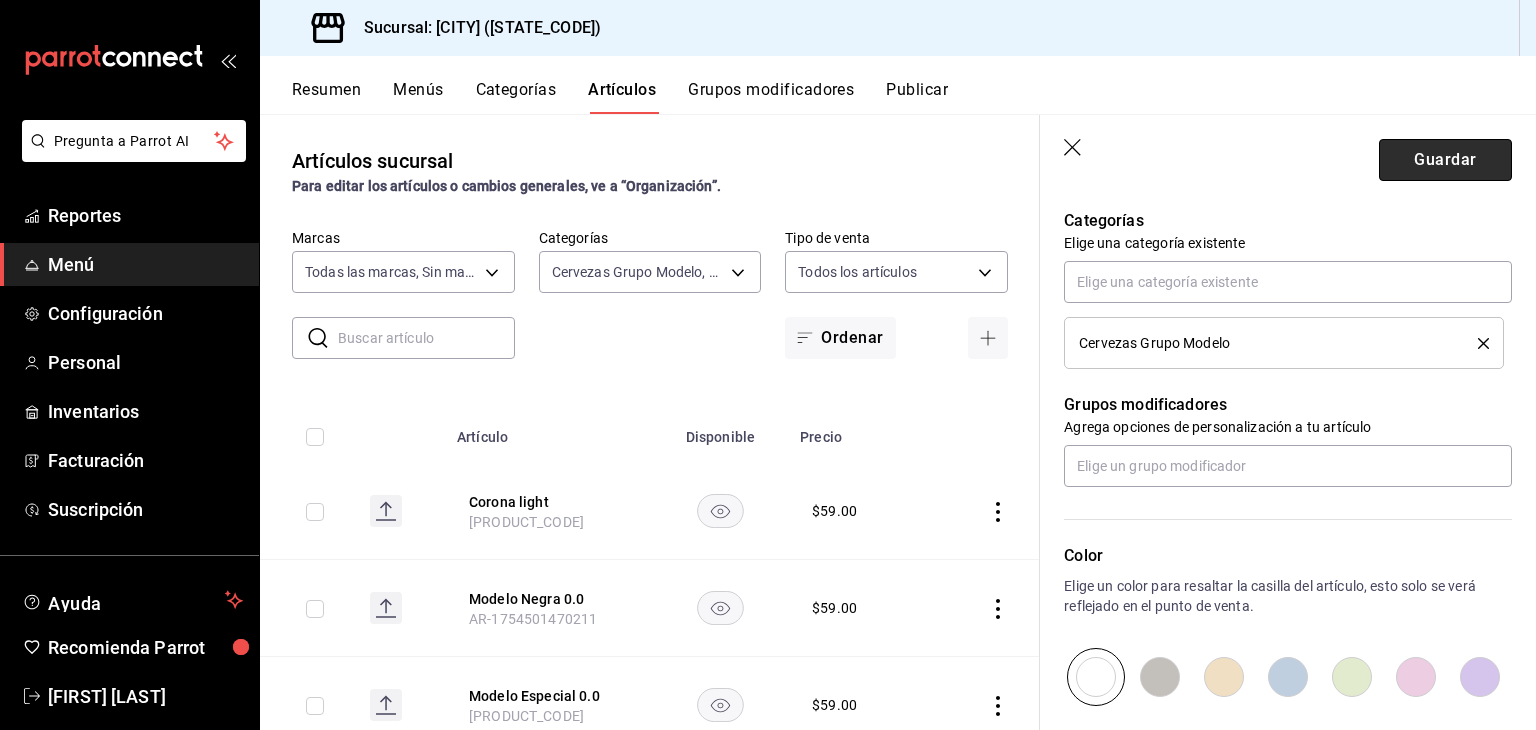 click on "Guardar" at bounding box center [1445, 160] 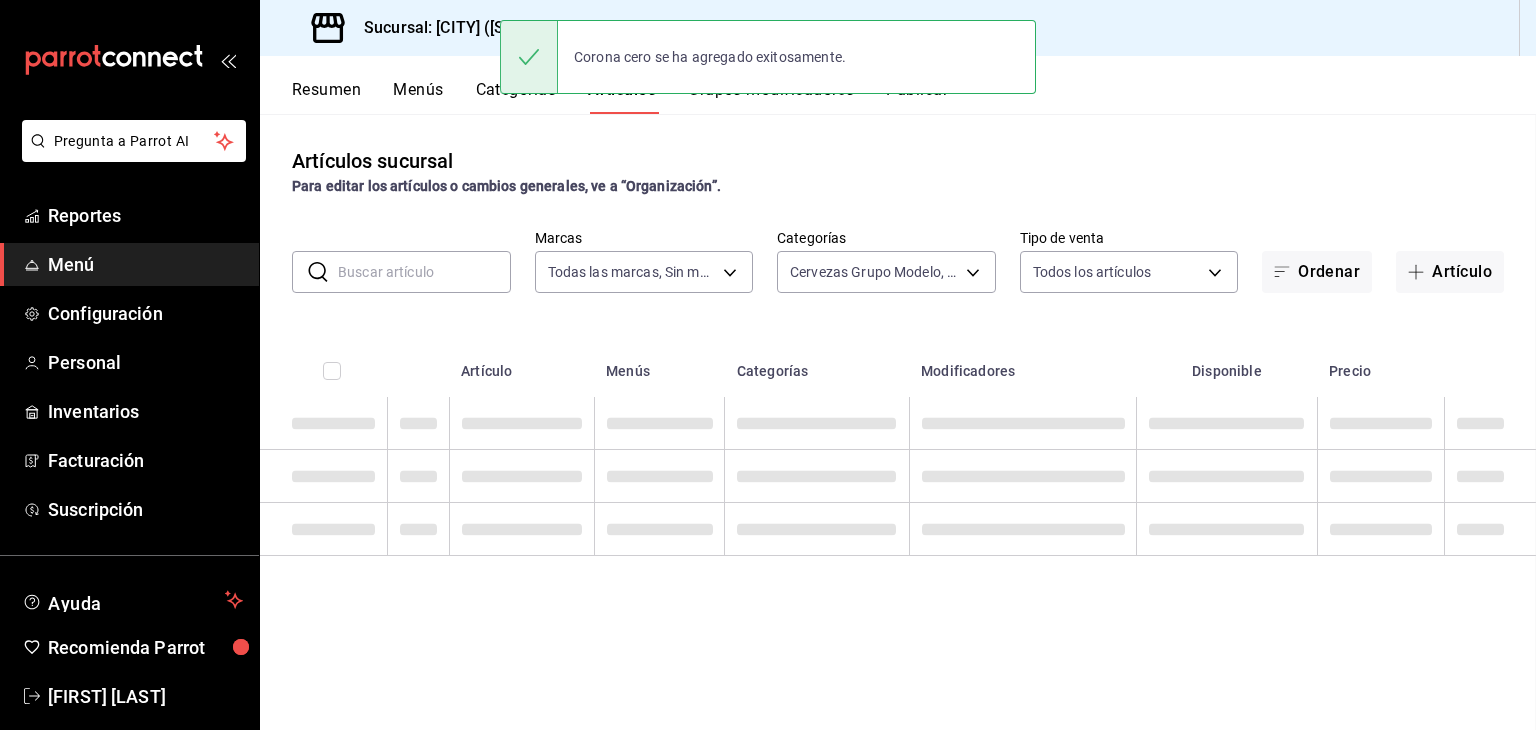 scroll, scrollTop: 0, scrollLeft: 0, axis: both 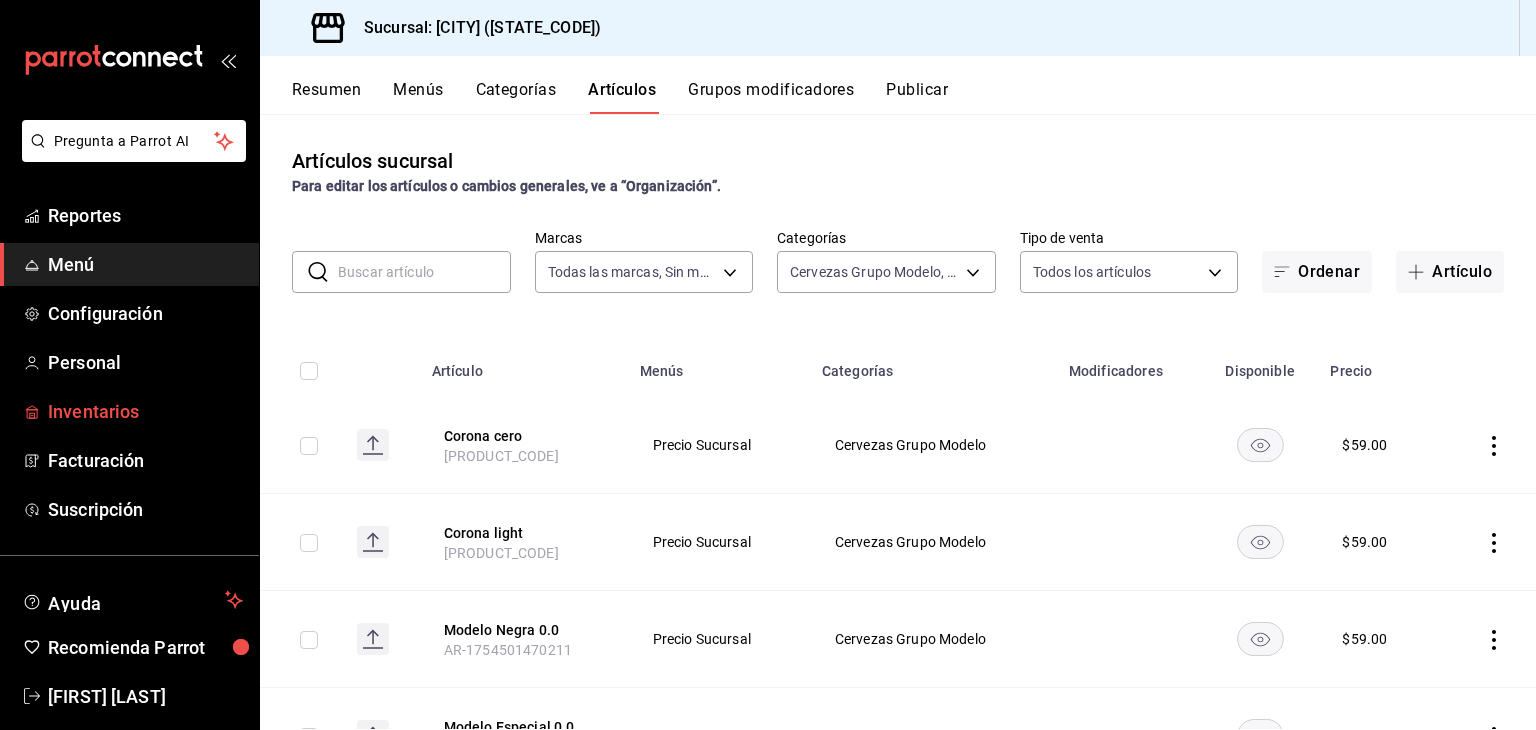 click on "Inventarios" at bounding box center [145, 411] 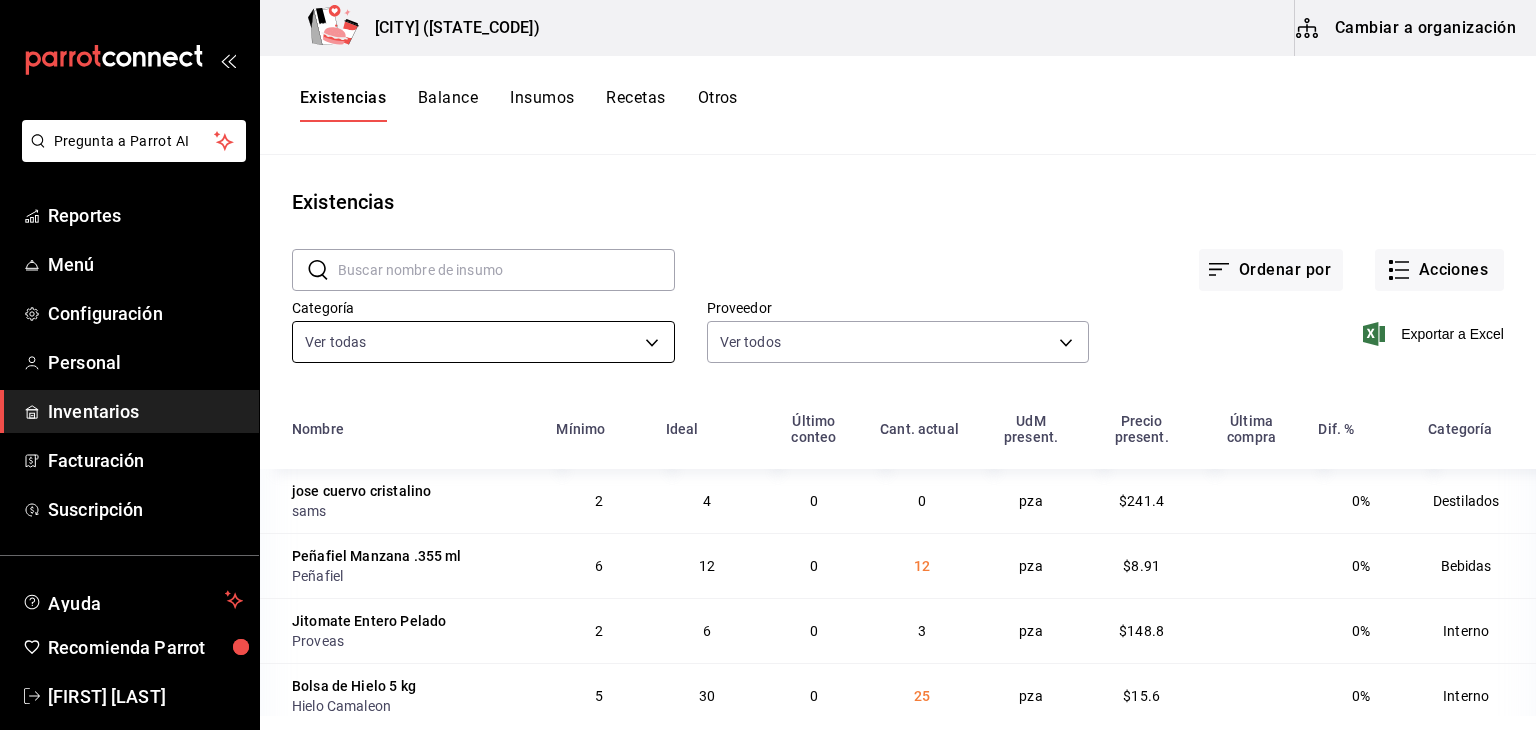 click on "Pregunta a Parrot AI Reportes   Menú   Configuración   Personal   Inventarios   Facturación   Suscripción   Ayuda Recomienda Parrot   [FIRST] [LAST]   [CITY] ([STATE_CODE]) Cambiar a organización Existencias Balance Insumos Recetas Otros Existencias ​ ​ Ordenar por Acciones Categoría Ver todas [UUID],[UUID],[UUID],[UUID],[UUID],[UUID],[UUID],[UUID],[UUID],[UUID],[UUID],[UUID] Proveedor Ver todos Exportar a Excel Nombre Mínimo Ideal Último conteo Cant. actual UdM present. Precio present. Última compra Dif. % Categoría jose cuervo cristalino sams 2 4 0 0 pza $241.4 0% Destilados Peñafiel Manzana .355 ml Peñafiel 6 0" at bounding box center [768, 358] 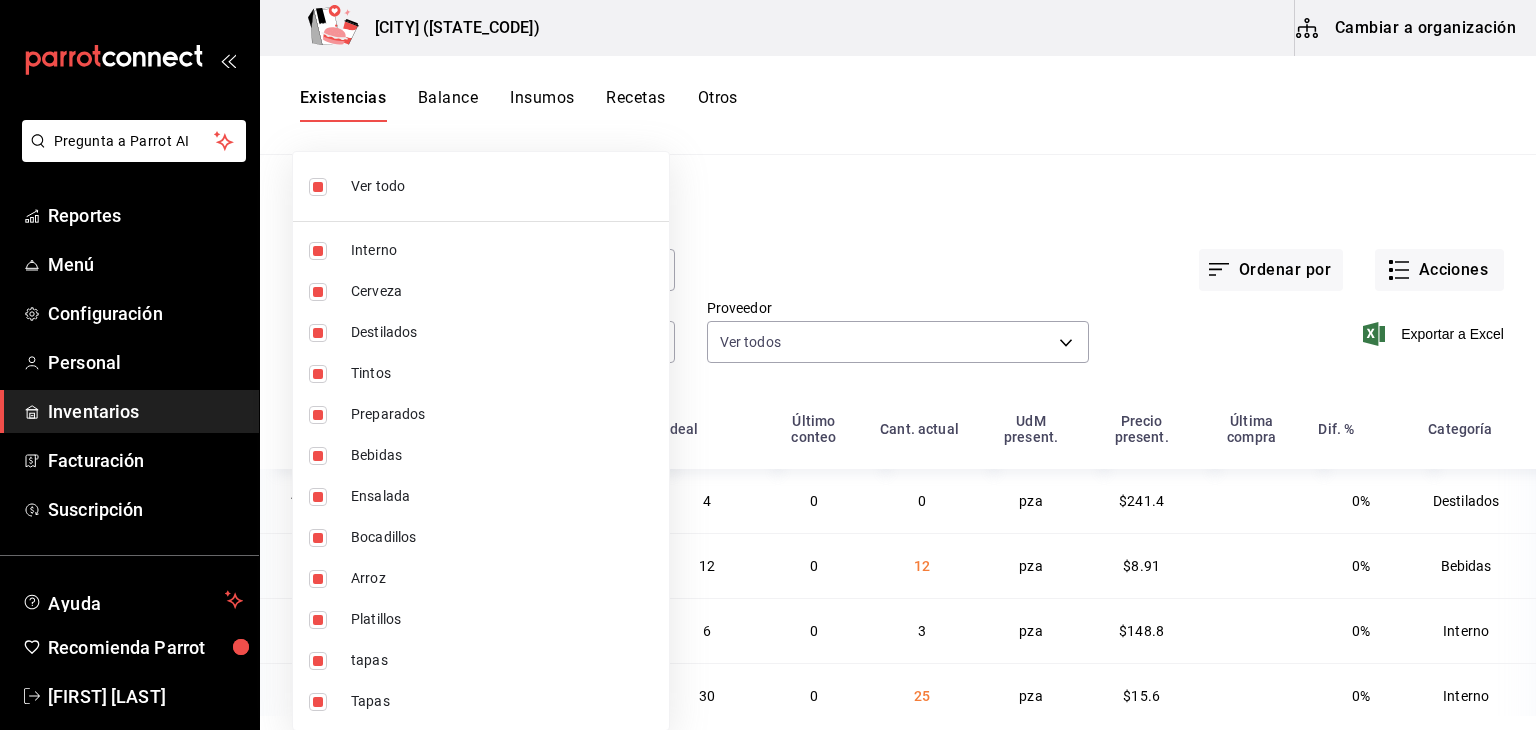 click on "Ver todo" at bounding box center (481, 186) 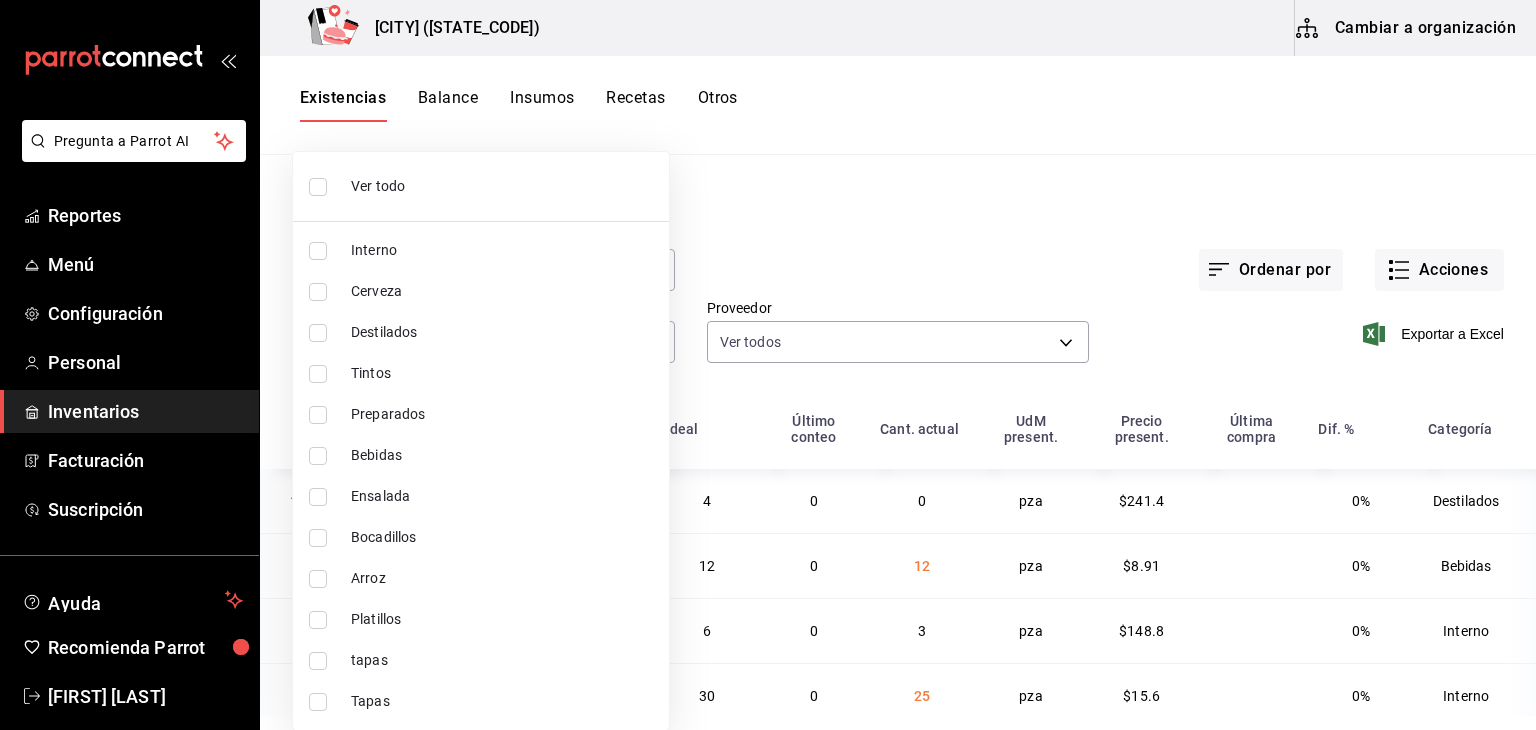 click on "Cerveza" at bounding box center [502, 291] 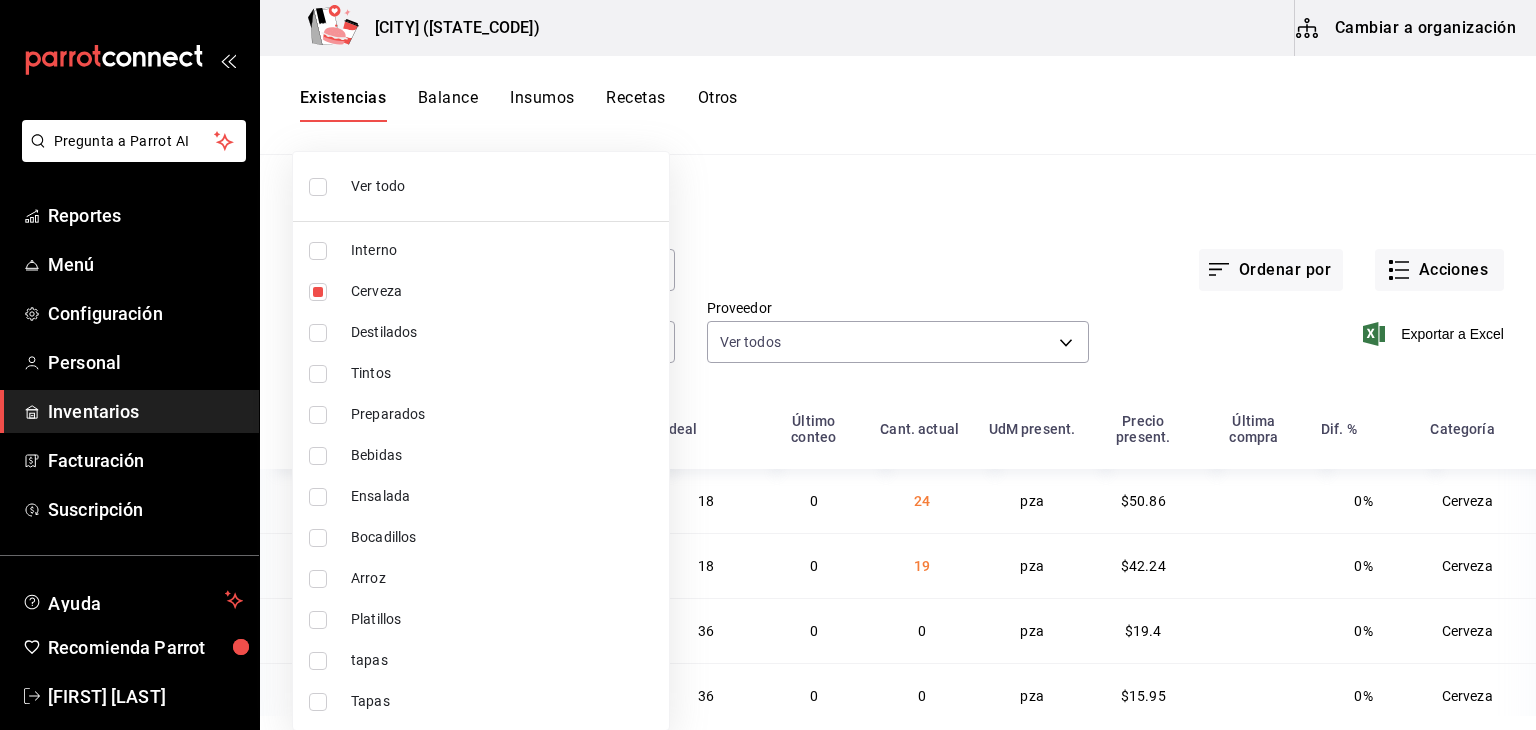 click at bounding box center (768, 365) 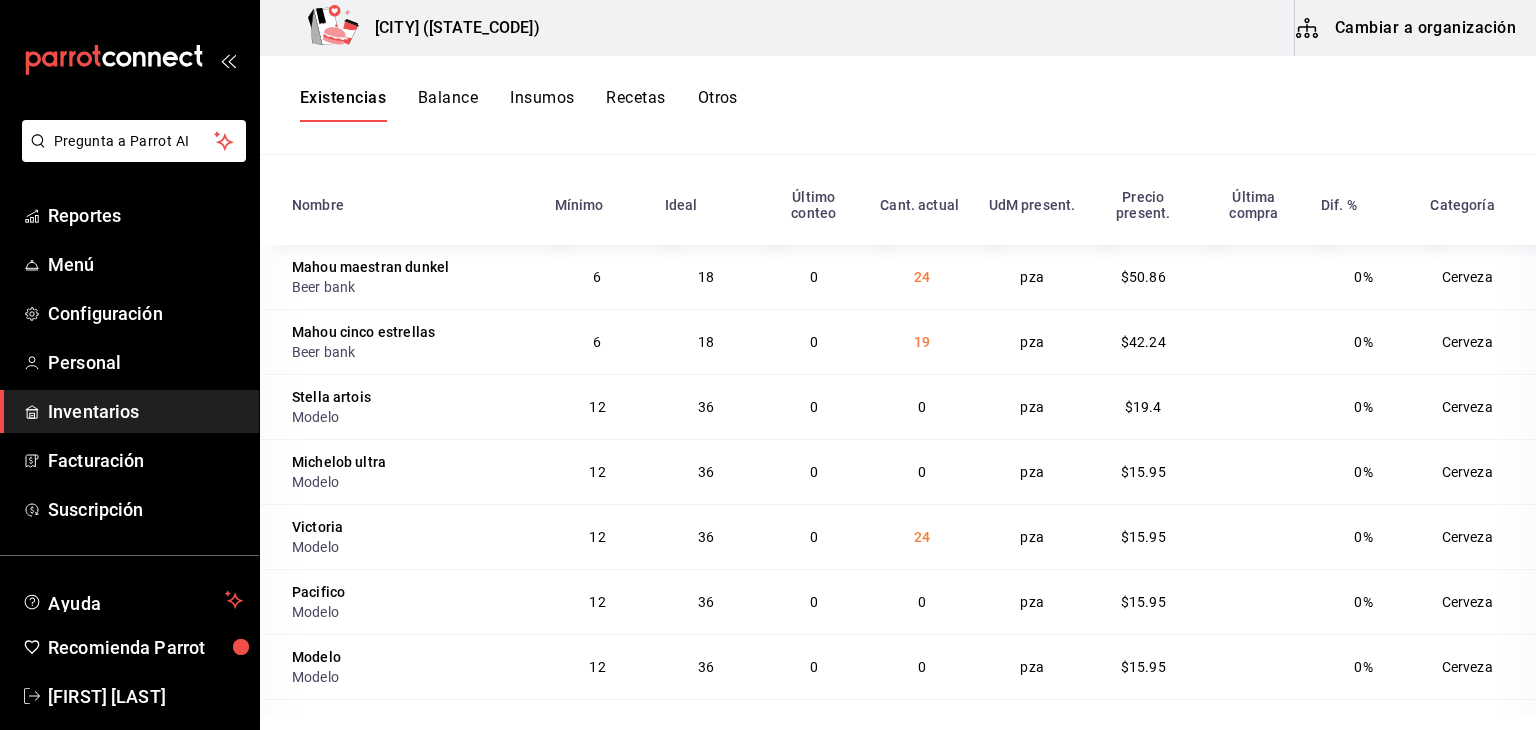 scroll, scrollTop: 224, scrollLeft: 0, axis: vertical 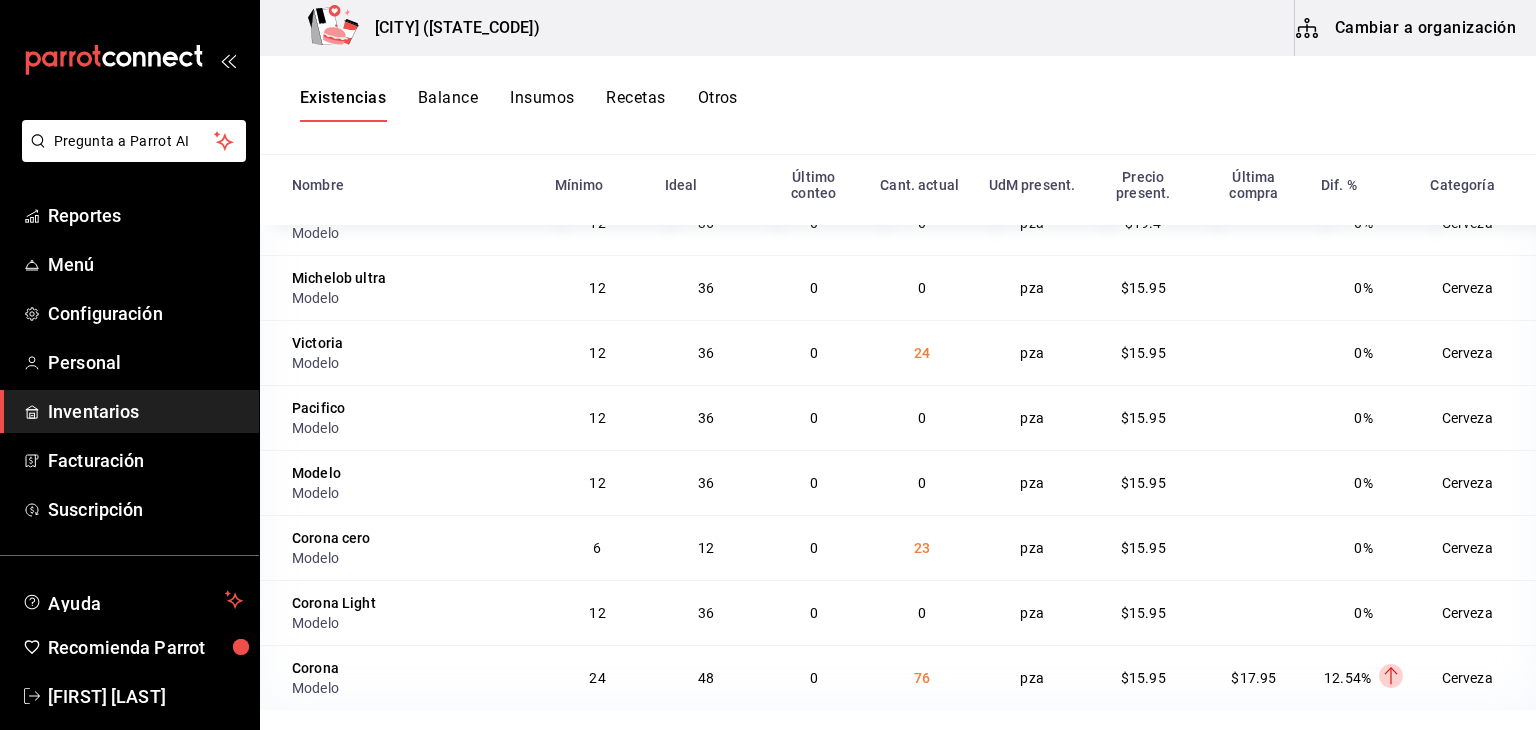 click on "24" at bounding box center (922, 353) 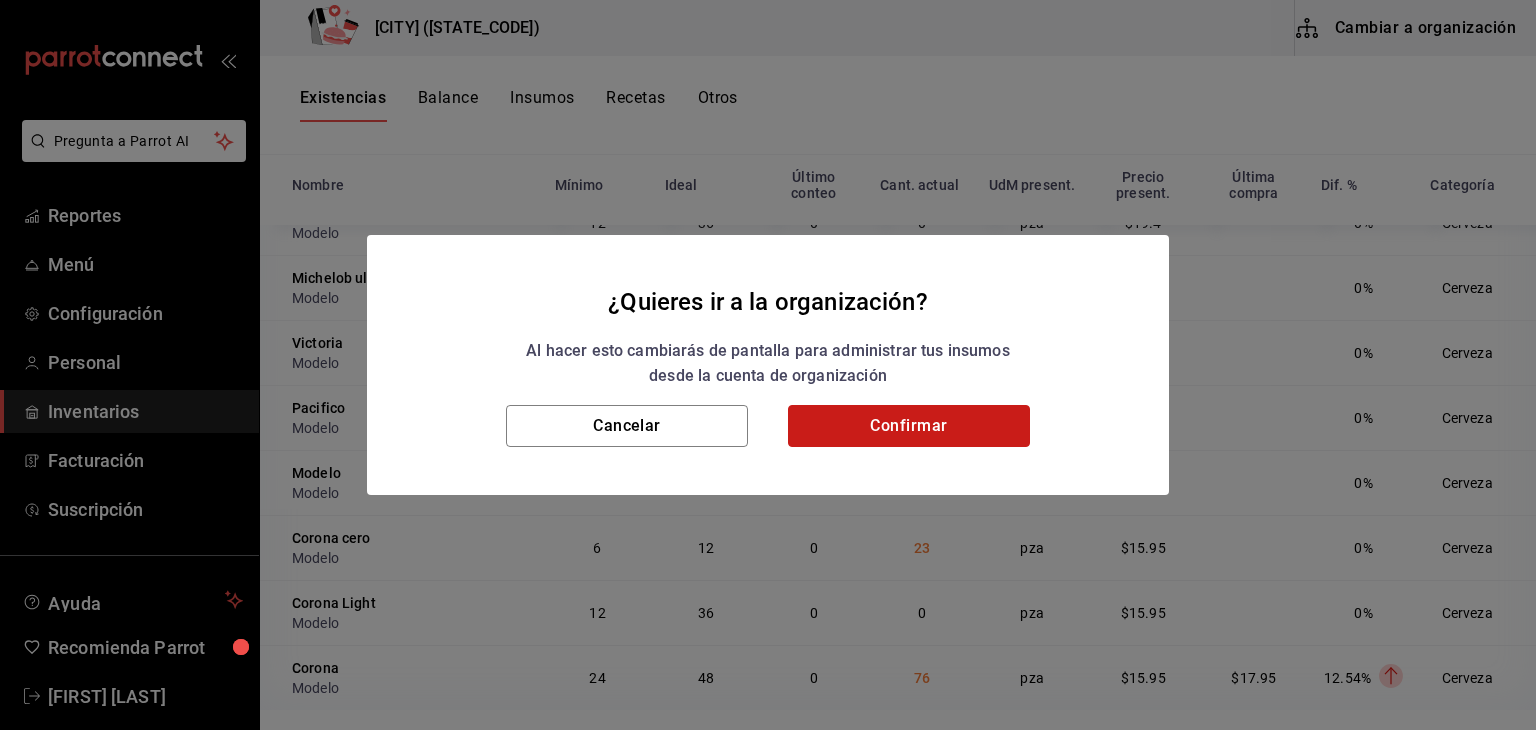 click on "Confirmar" at bounding box center [909, 426] 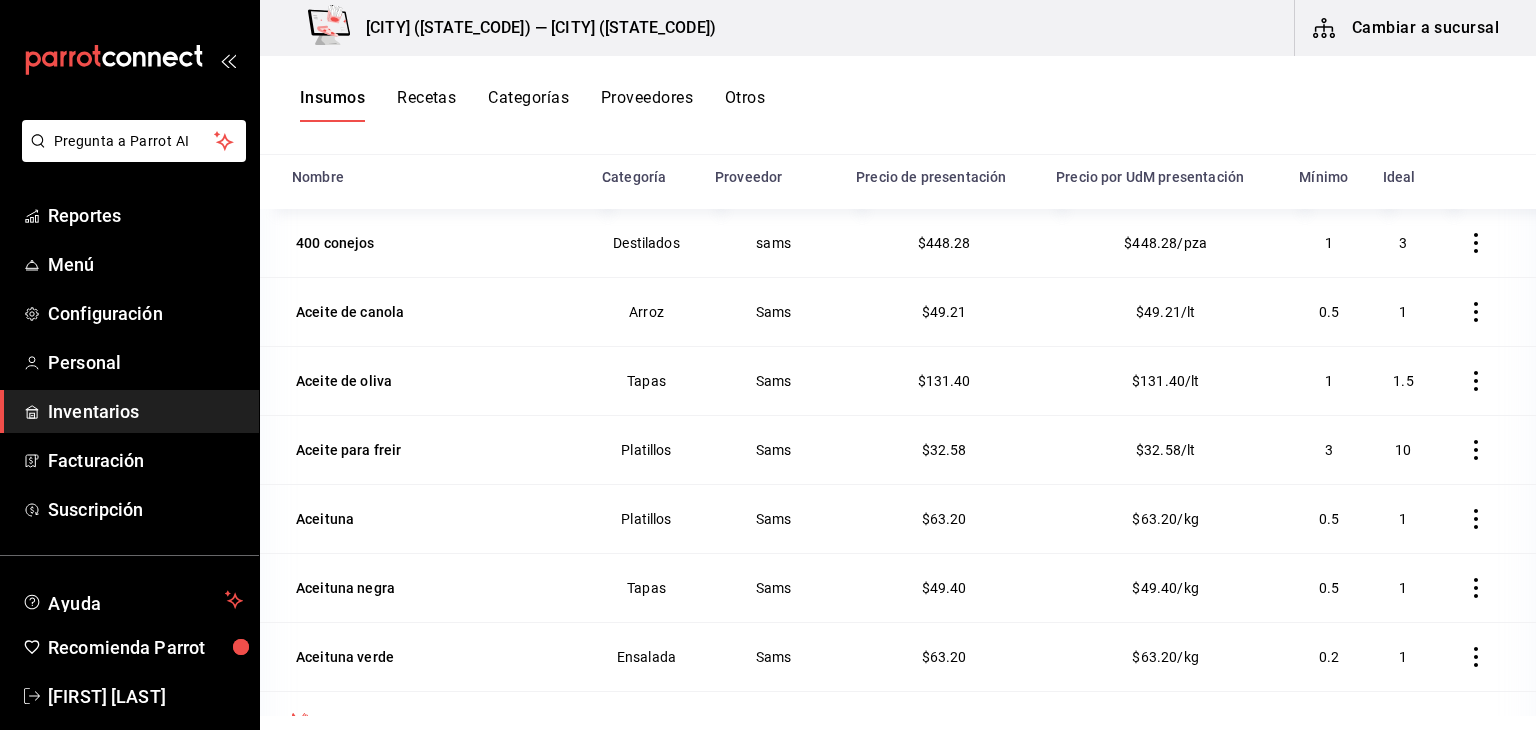 click on "Categorías" at bounding box center (528, 105) 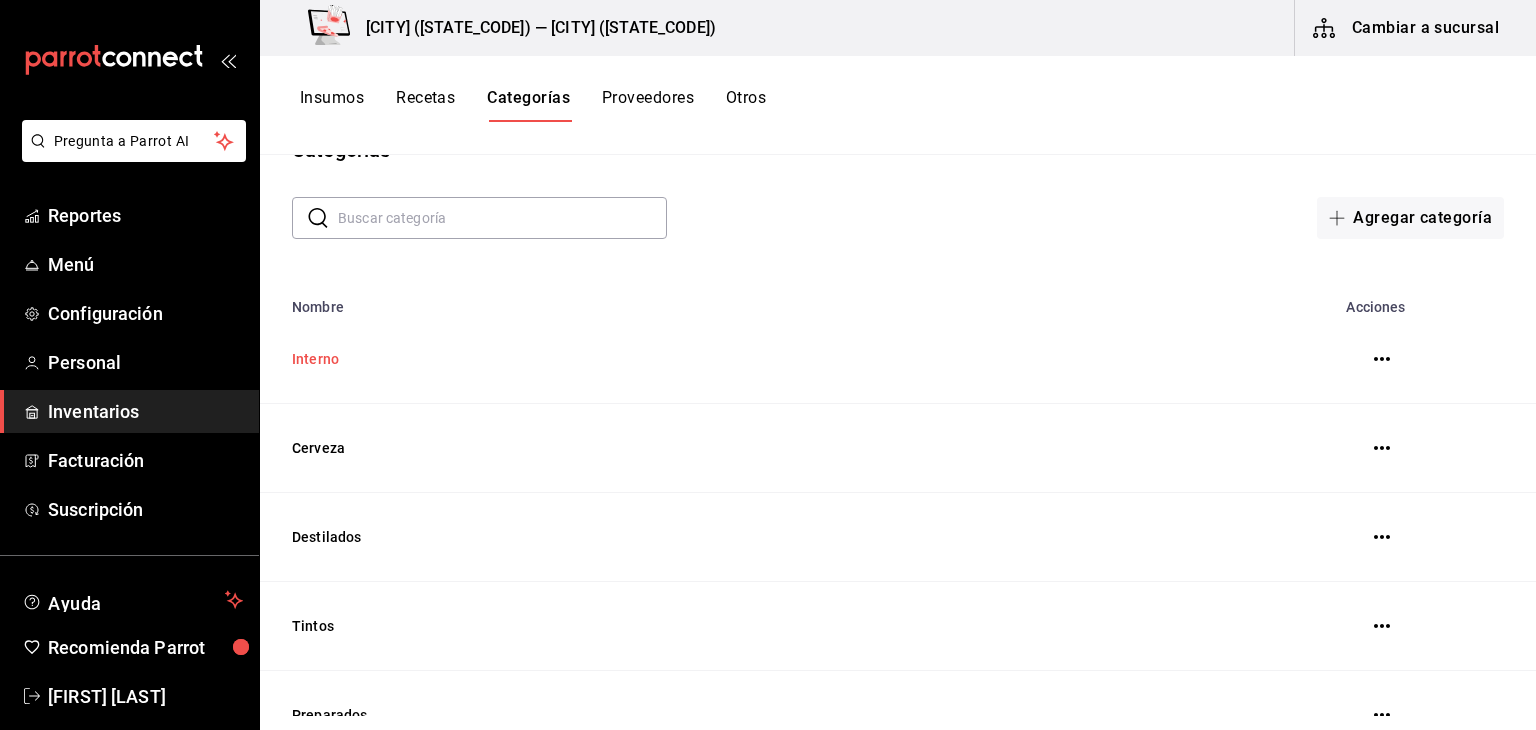 scroll, scrollTop: 0, scrollLeft: 0, axis: both 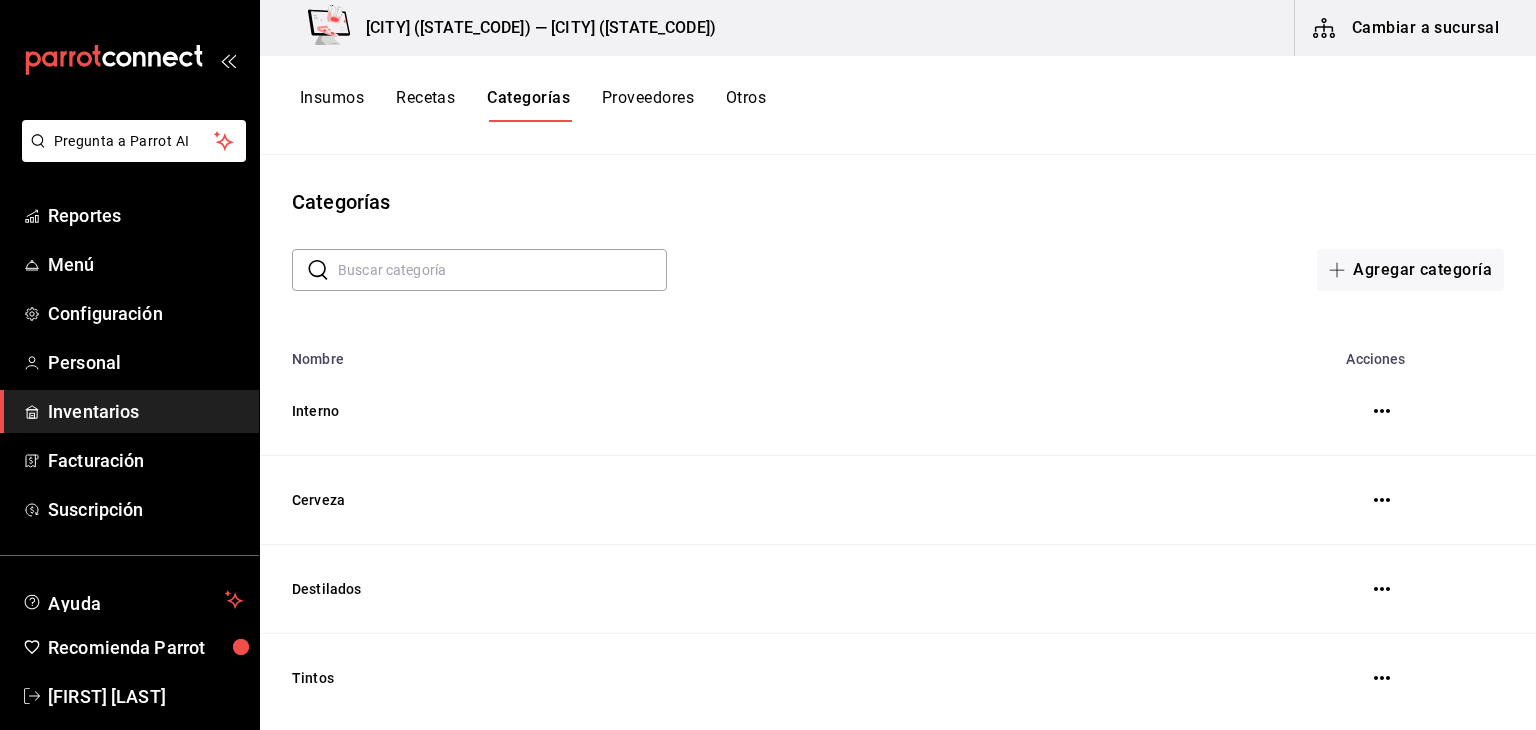 click on "Insumos Recetas Categorías Proveedores Otros" at bounding box center (533, 105) 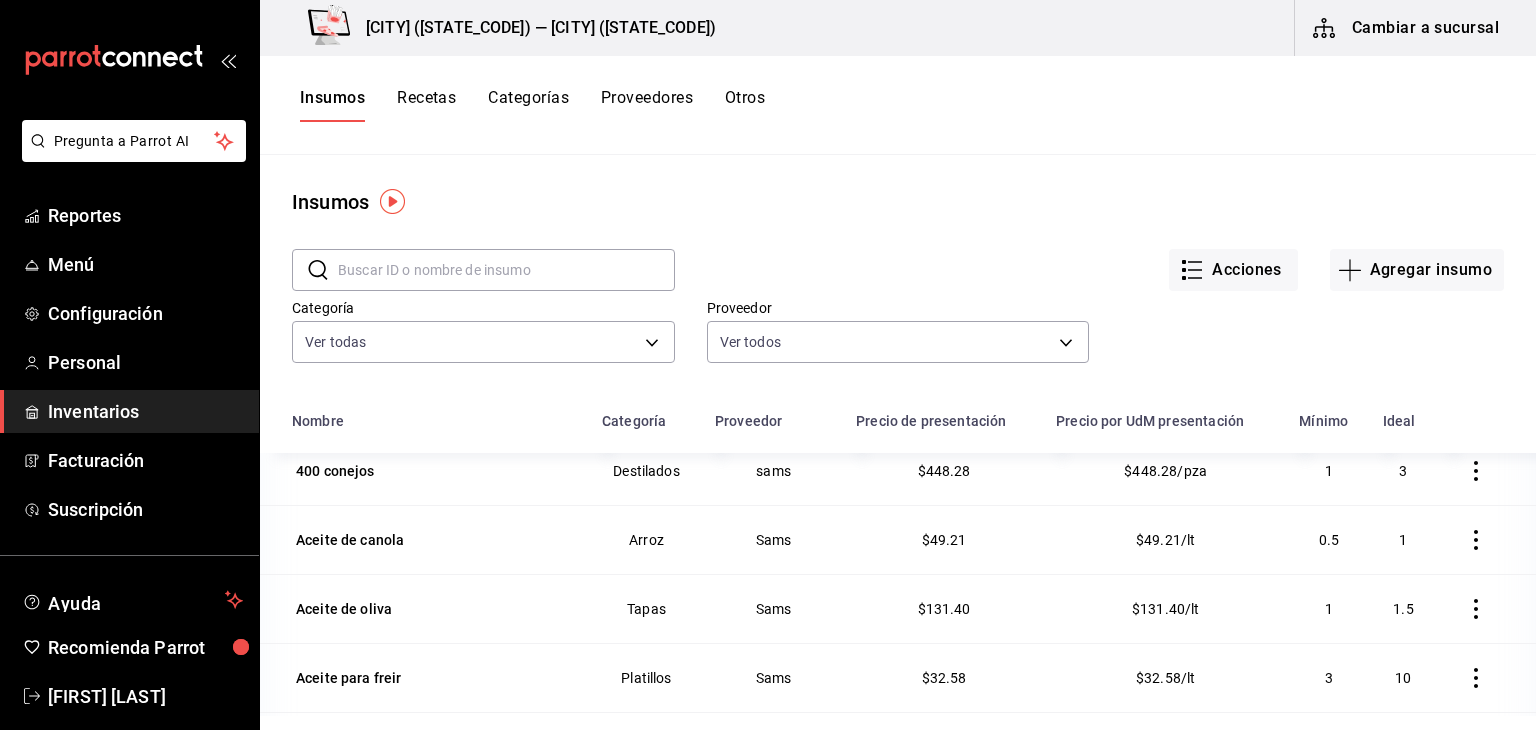 scroll, scrollTop: 0, scrollLeft: 0, axis: both 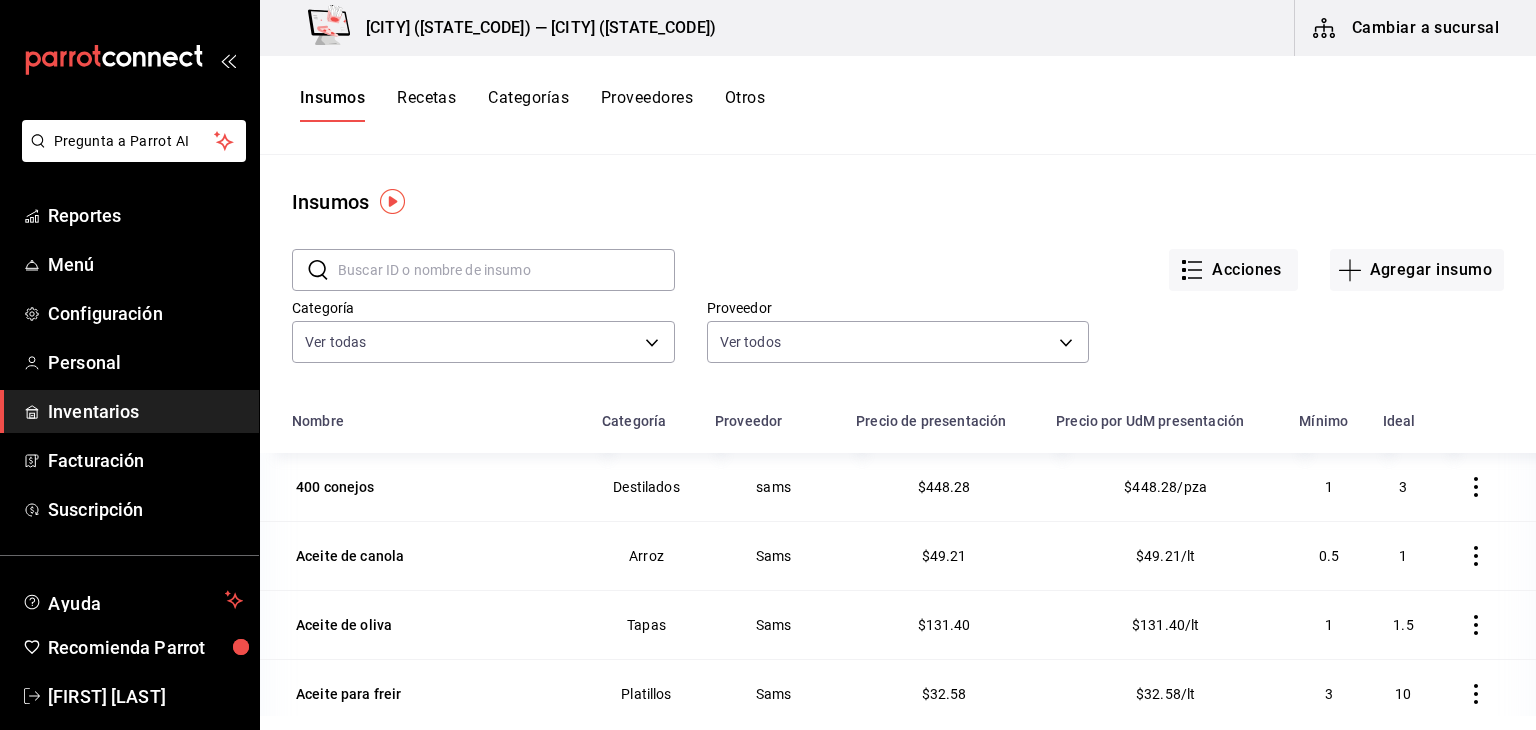click on "Insumos ​ ​ Acciones Agregar insumo Categoría Ver todas 9a23c83d-0cb1-4ffc-a6d0-99ff4274964e,c345d4b5-a5f4-422f-8540-46895ad8055d,b9f4f12d-5a8f-4ba9-b0de-230f605c34ce,ee16f28a-5d6a-46be-ba28-58cbc7d2f546,38f76e7a-7765-4fa5-b879-d8311f1bfcfd,5a180efd-3bf2-4421-b08f-15f1902edd21,0e7b2f18-1b61-4223-a153-7fa431c6444c,f1c94427-b02d-42bd-9b2e-1f47ab077f94,1716357e-56a2-4c7b-8077-5d51196be274,47ee5ce3-056e-4de4-8b88-02ce444e72a3,8c6c5b77-b1e6-4ad0-a310-55aa31e82f6a,4df2552b-22b1-432c-afc7-90ac02d7034e Proveedor Ver todos Nombre Categoría Proveedor Precio de presentación Precio por UdM presentación Mínimo Ideal 400 conejos Destilados sams $448.28 $448.28/pza 1 3 Aceite de canola Arroz Sams $49.21 $49.21/lt 0.5 1 Aceite de oliva Tapas Sams $131.40 $131.40/lt 1 1.5 Aceite para freir Platillos Sams $32.58 $32.58/lt 3 10 Aceituna  Platillos Sams $63.20 $63.20/kg 0.5 1 Aceituna negra Tapas Sams $49.40 $49.40/kg 0.5 1 Aceituna verde Ensalada Sams $63.20 $63.20/kg 0.2 1   Aderezo de queso de crema Tapas Interno 1 5" at bounding box center (898, 435) 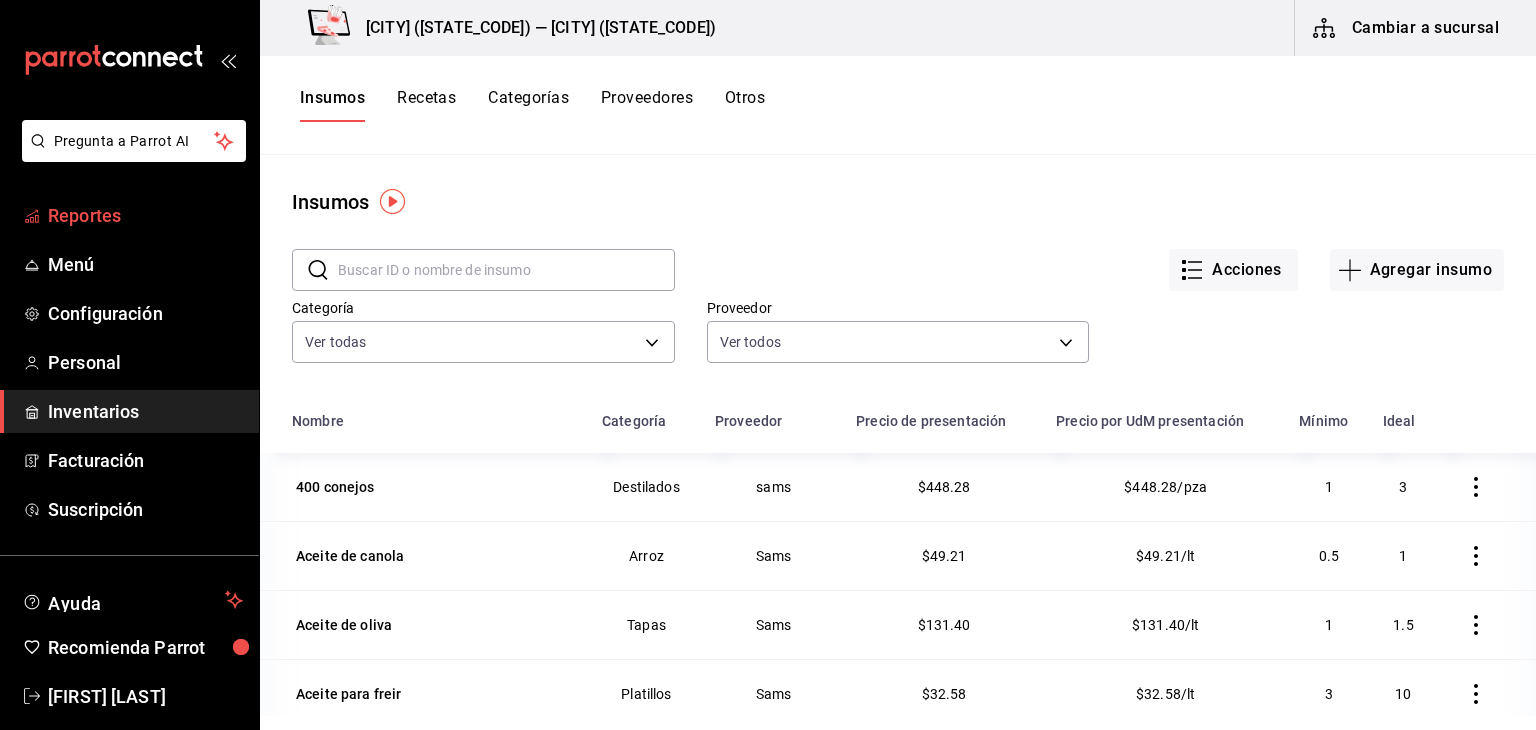 click on "Reportes" at bounding box center [129, 215] 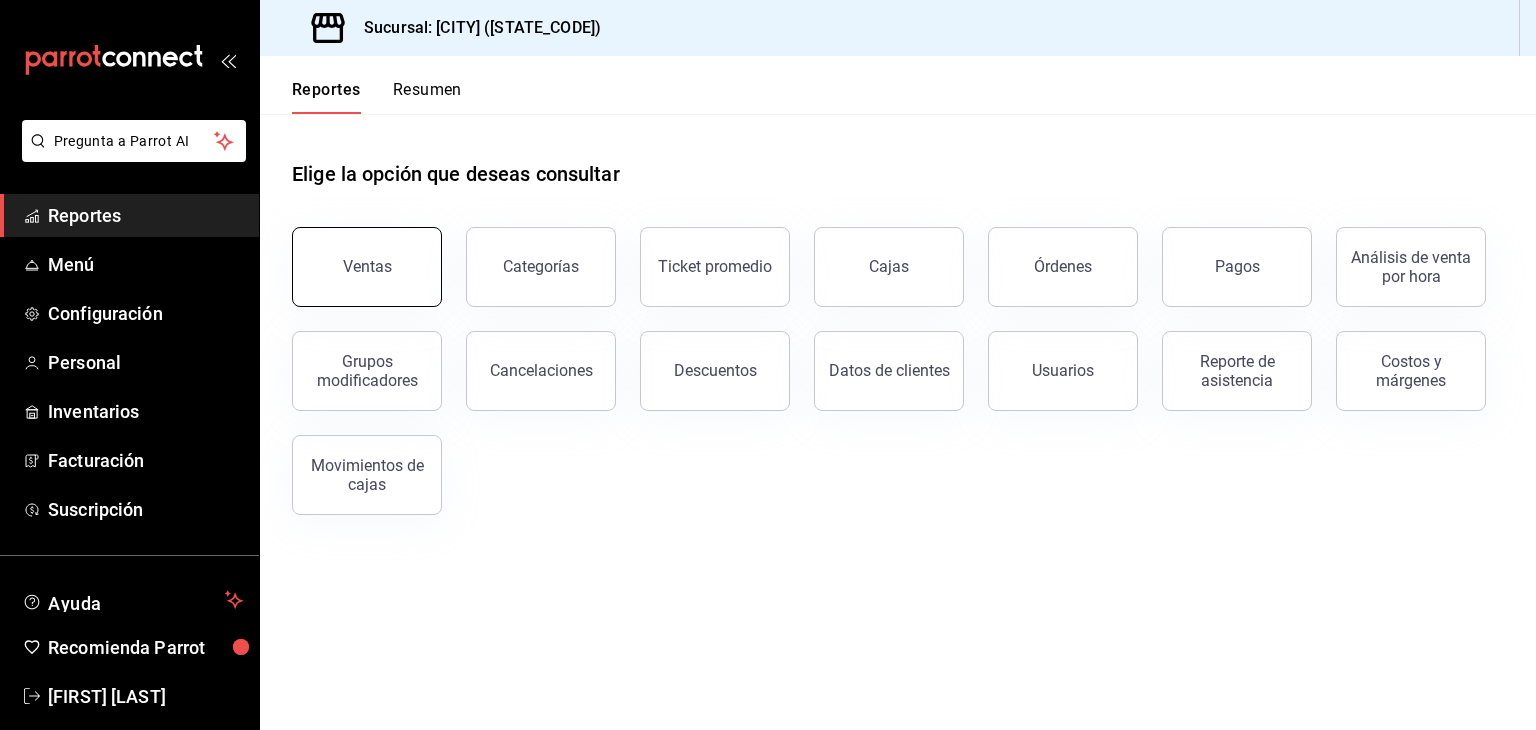 click on "Ventas" at bounding box center [367, 266] 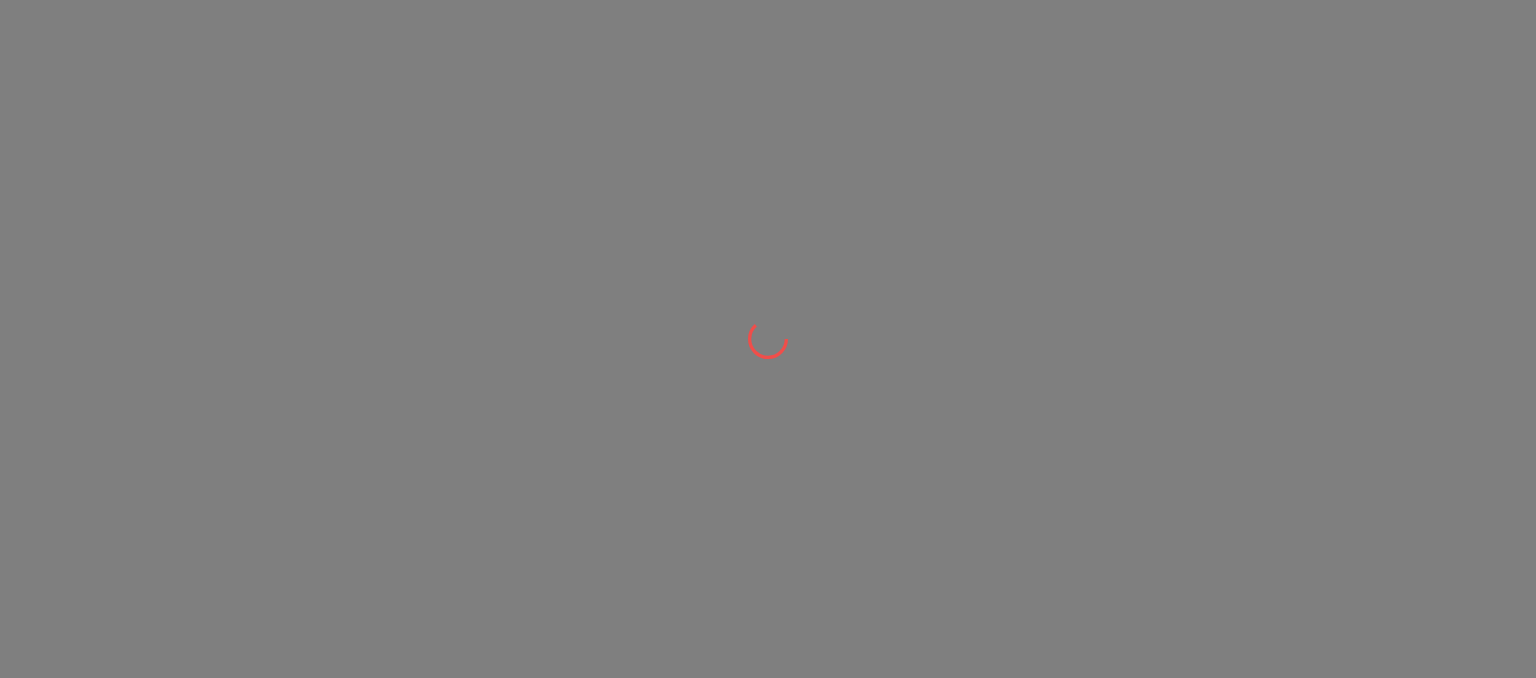 scroll, scrollTop: 0, scrollLeft: 0, axis: both 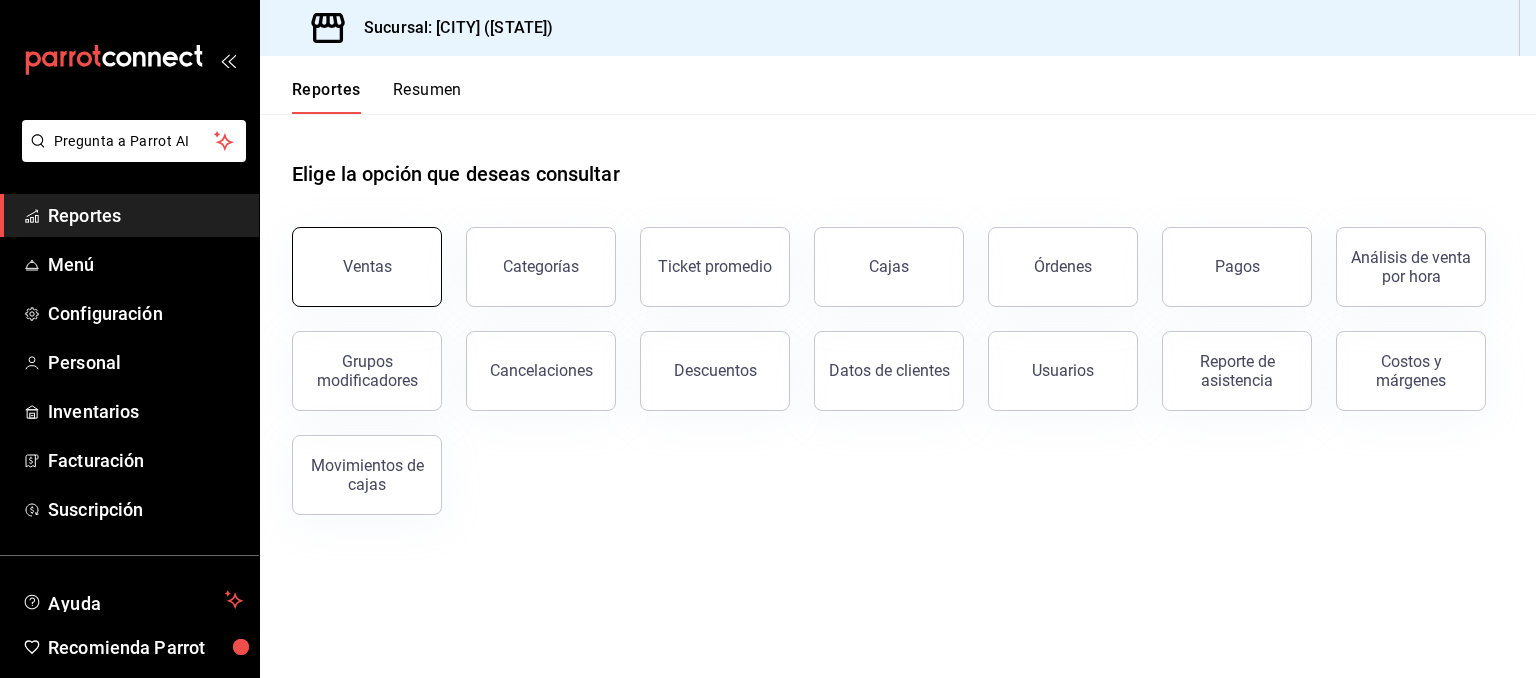click on "Ventas" at bounding box center (367, 266) 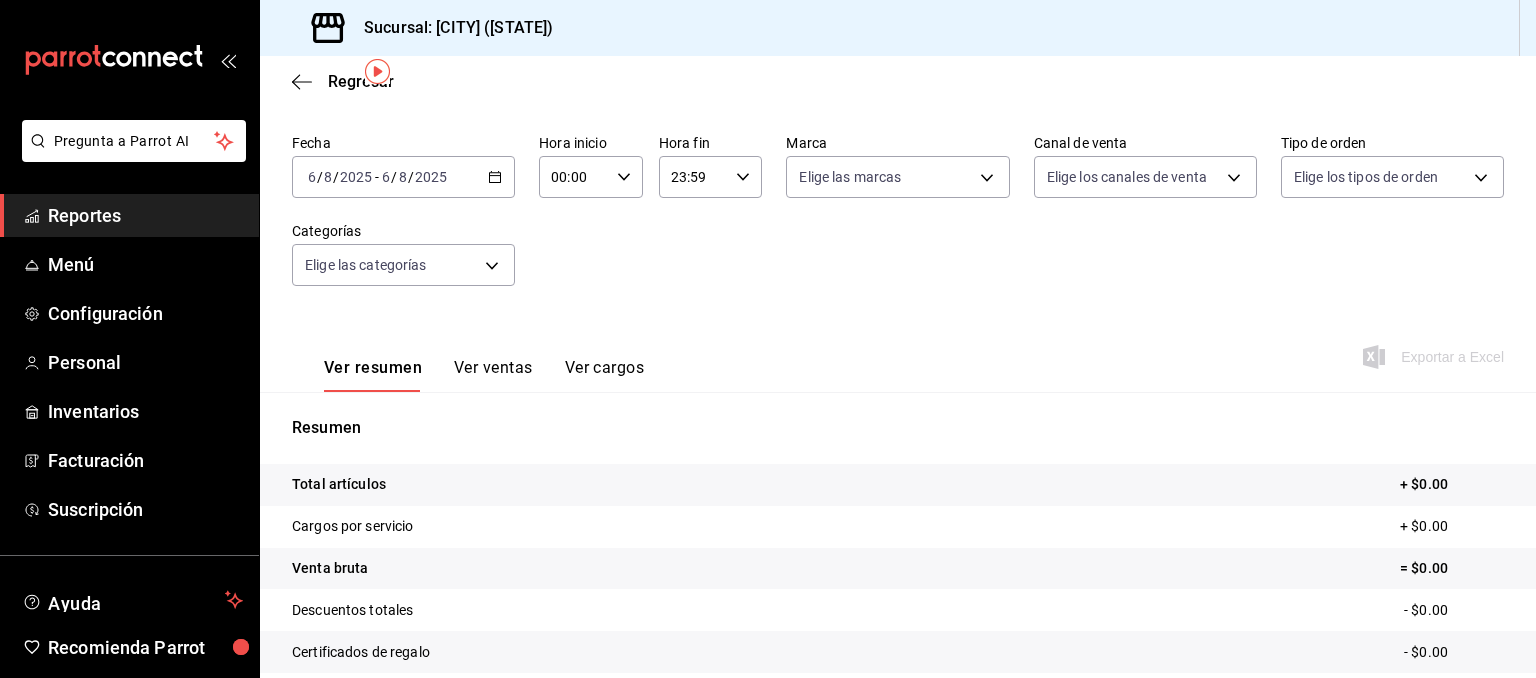 scroll, scrollTop: 48, scrollLeft: 0, axis: vertical 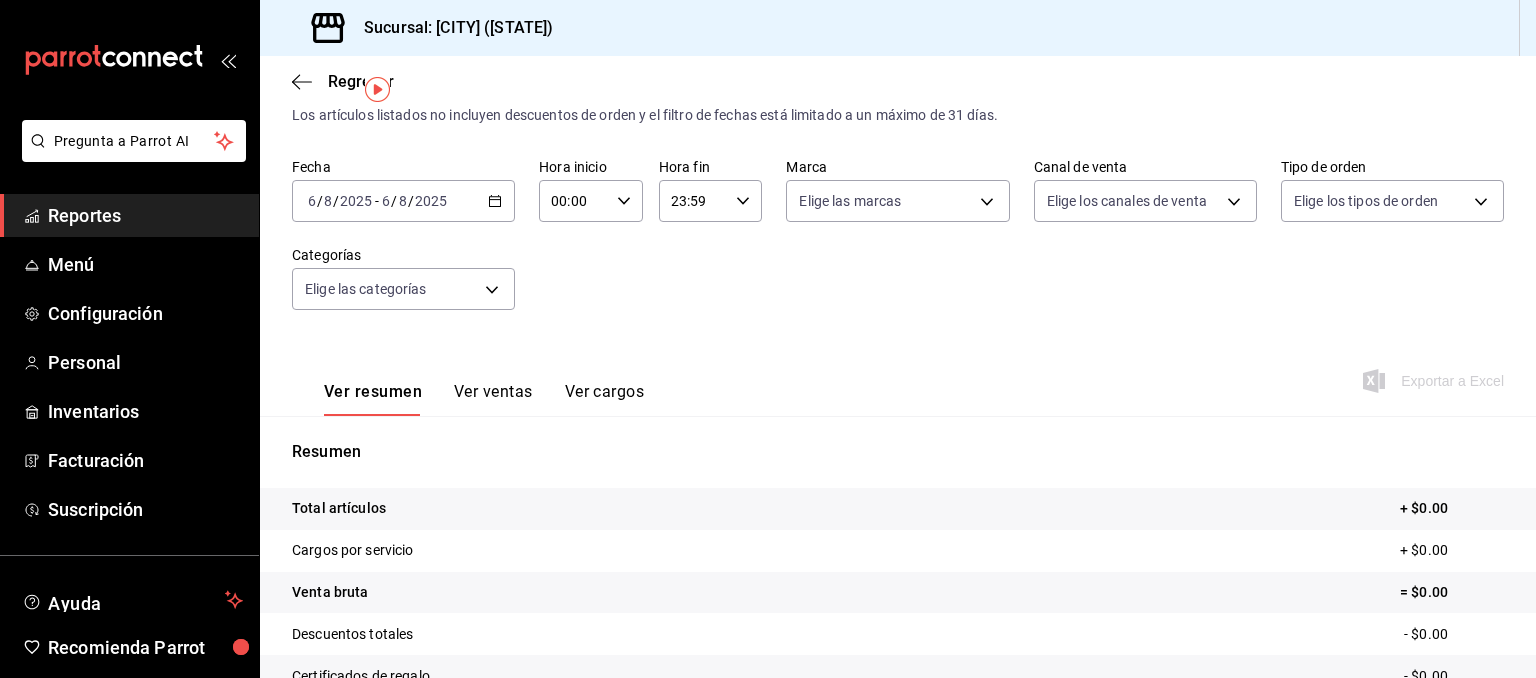 click on "2025-08-06 6 / 8 / 2025 - 2025-08-06 6 / 8 / 2025" at bounding box center [403, 201] 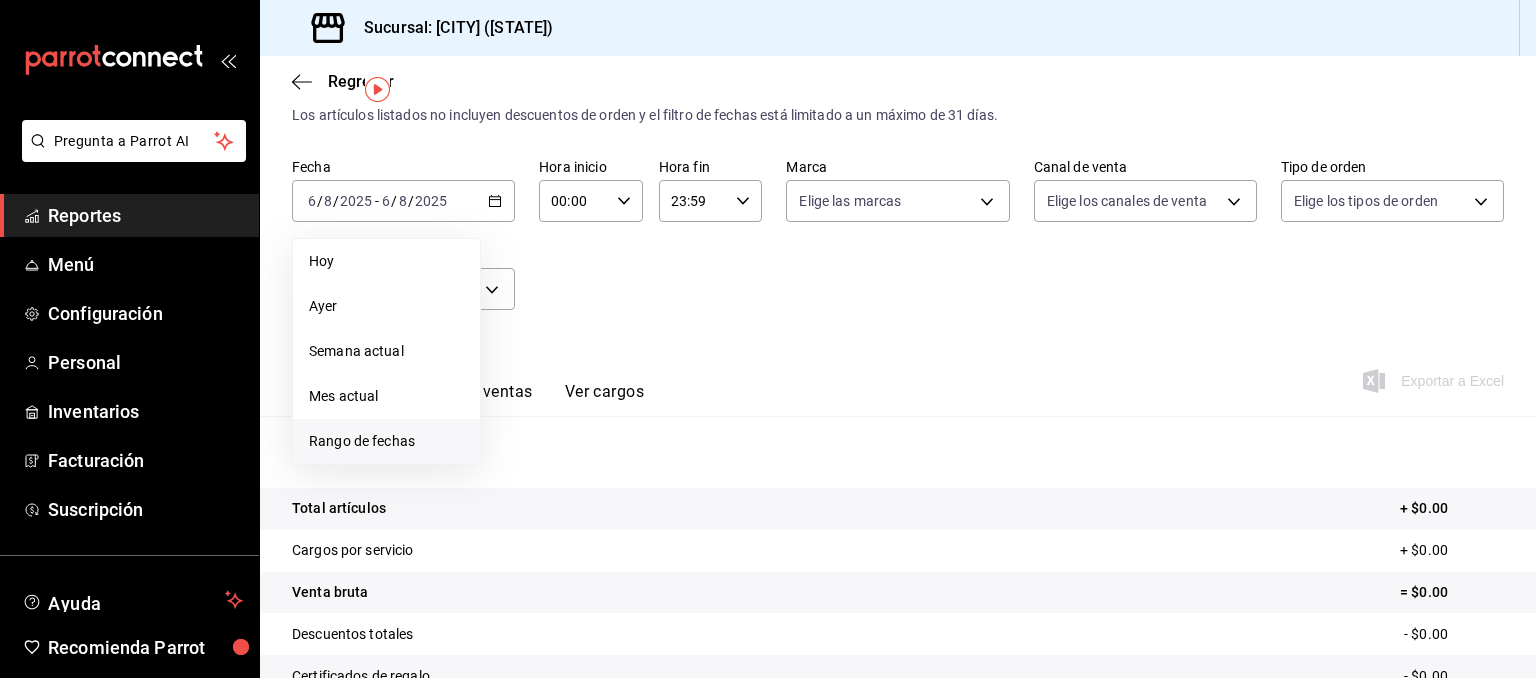 click on "Rango de fechas" at bounding box center [386, 441] 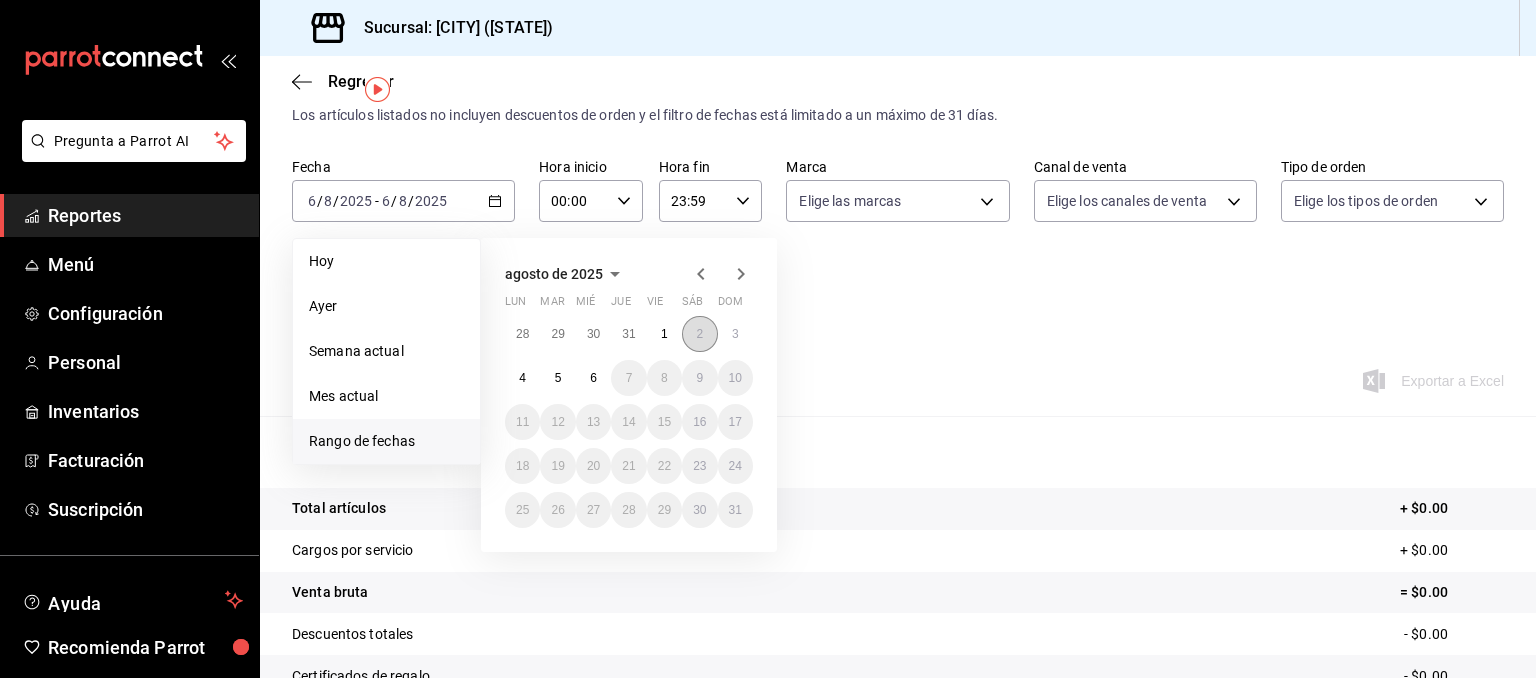 click on "2" at bounding box center [699, 334] 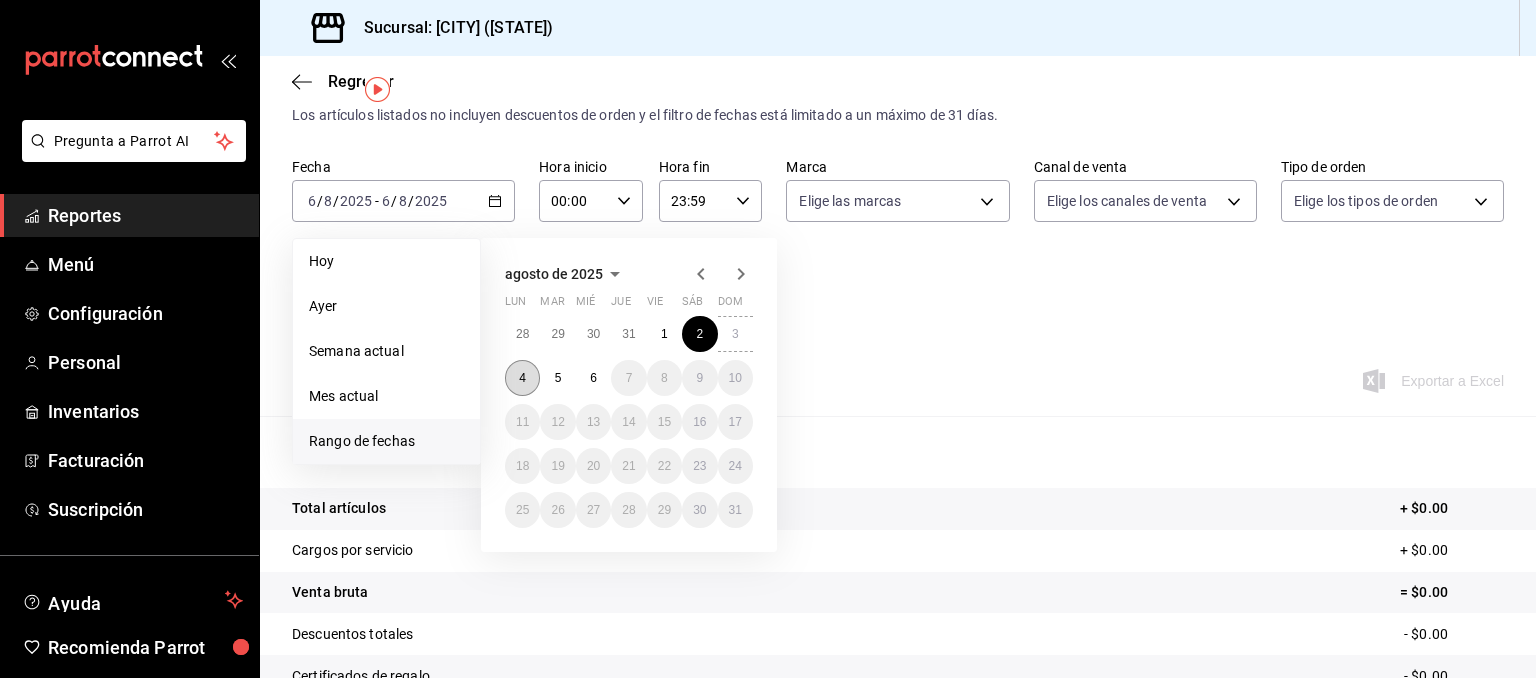 click on "4" at bounding box center (522, 378) 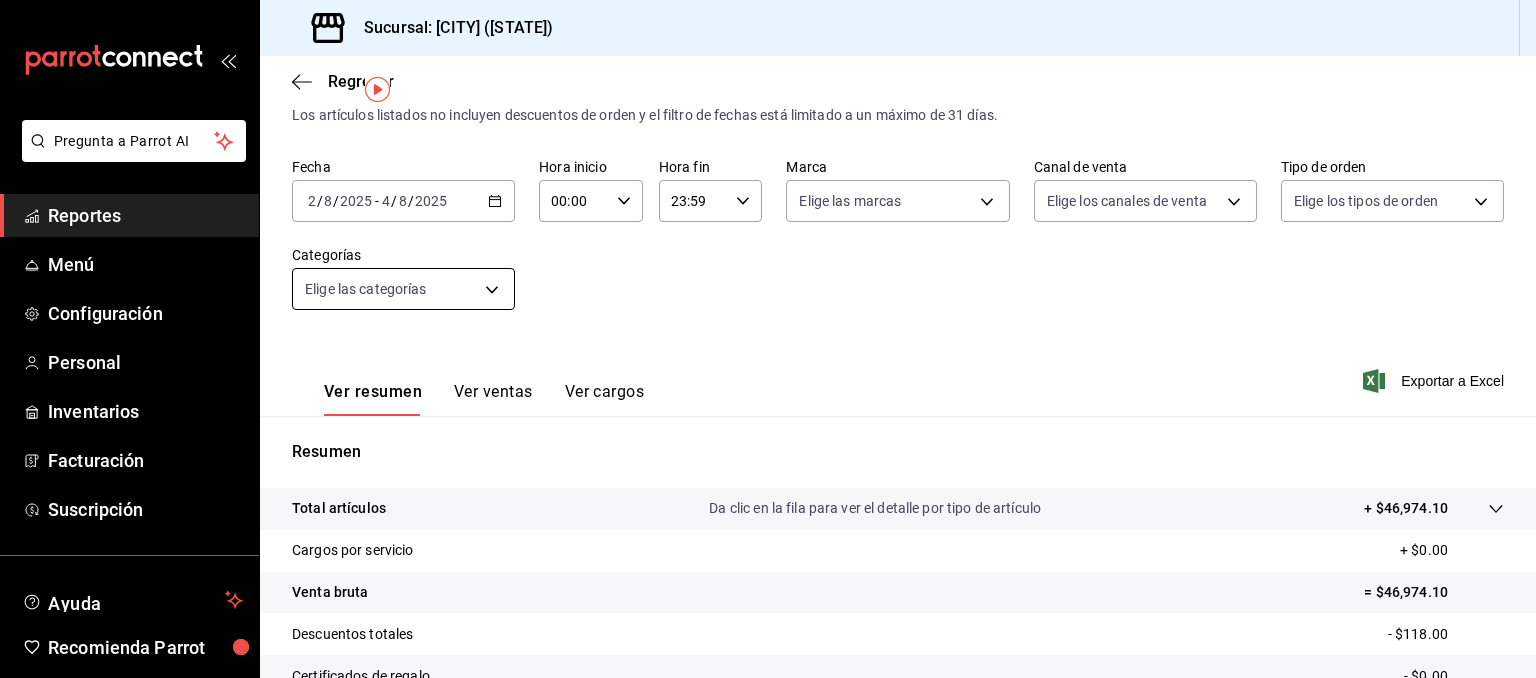 click on "Pregunta a Parrot AI Reportes   Menú   Configuración   Personal   Inventarios   Facturación   Suscripción   Ayuda Recomienda Parrot   Eduardo Marques   Sugerir nueva función   Sucursal: Rincón Ibérico (QRO) Regresar Ventas Los artículos listados no incluyen descuentos de orden y el filtro de fechas está limitado a un máximo de 31 días. Fecha 2025-08-02 2 / 8 / 2025 - 2025-08-04 4 / 8 / 2025 Hora inicio 00:00 Hora inicio Hora fin 23:59 Hora fin Marca Elige las marcas Canal de venta Elige los canales de venta Tipo de orden Elige los tipos de orden Categorías Elige las categorías Ver resumen Ver ventas Ver cargos Exportar a Excel Resumen Total artículos Da clic en la fila para ver el detalle por tipo de artículo + $46,974.10 Cargos por servicio + $0.00 Venta bruta = $46,974.10 Descuentos totales - $118.00 Certificados de regalo - $0.00 Venta total = $46,856.10 Impuestos - $6,462.91 Venta neta = $40,393.19 Pregunta a Parrot AI Reportes   Menú   Configuración   Personal   Inventarios       Ayuda" at bounding box center (768, 339) 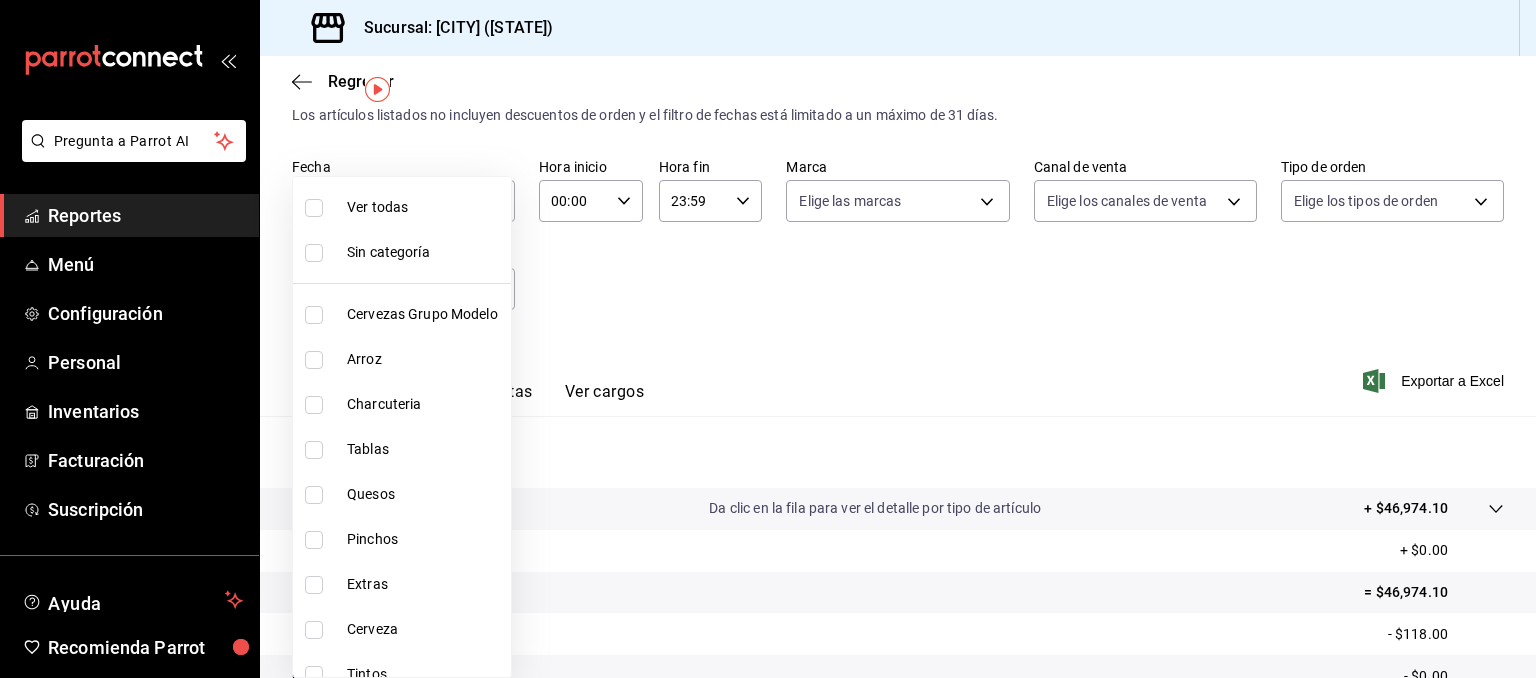 click on "Arroz" at bounding box center [425, 359] 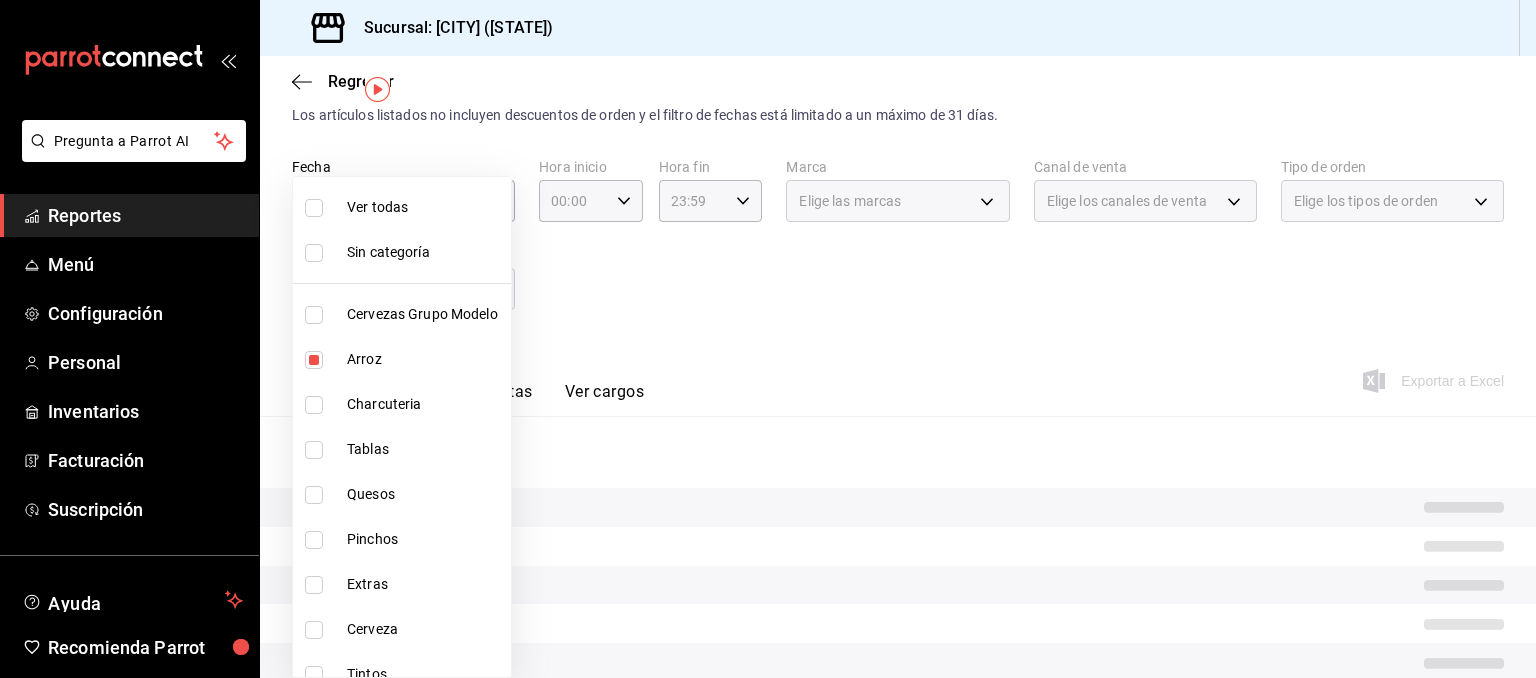 click at bounding box center [768, 339] 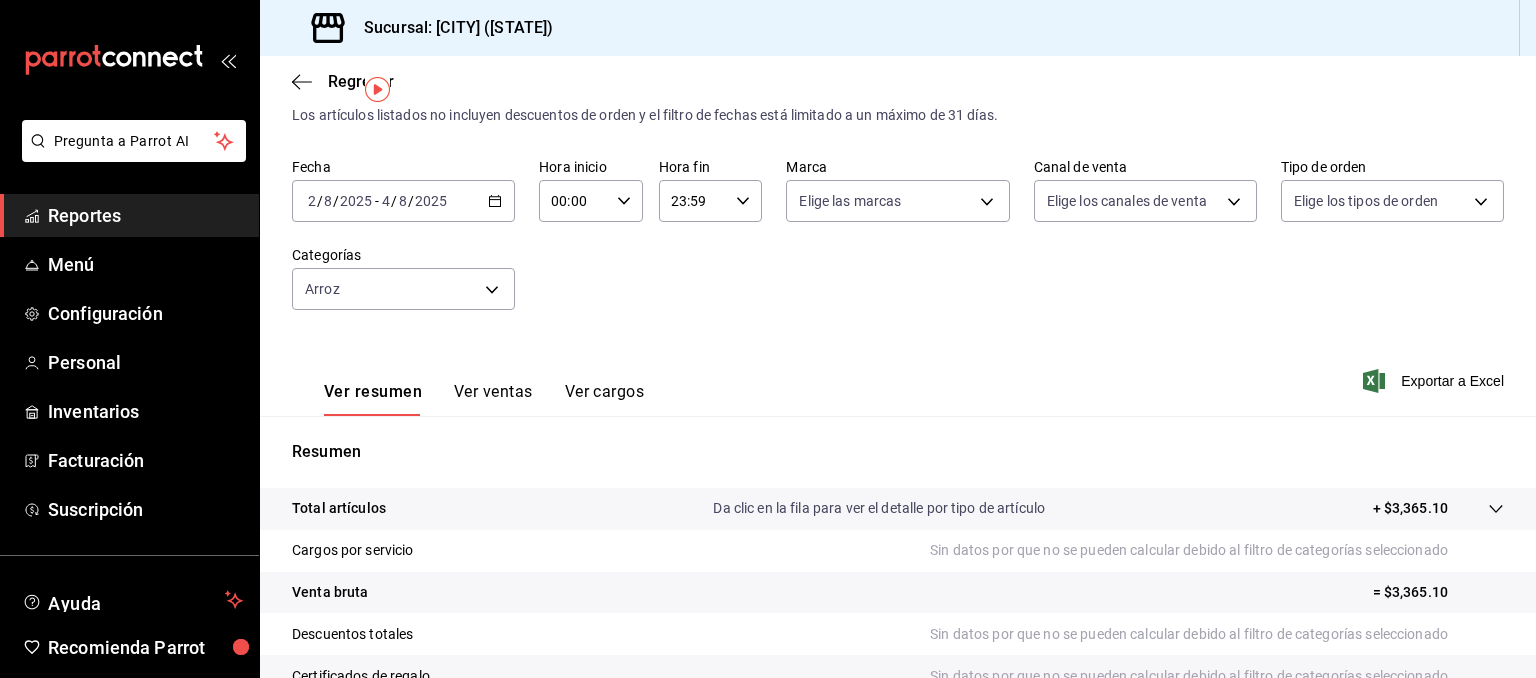 click on "Ver ventas" at bounding box center (493, 399) 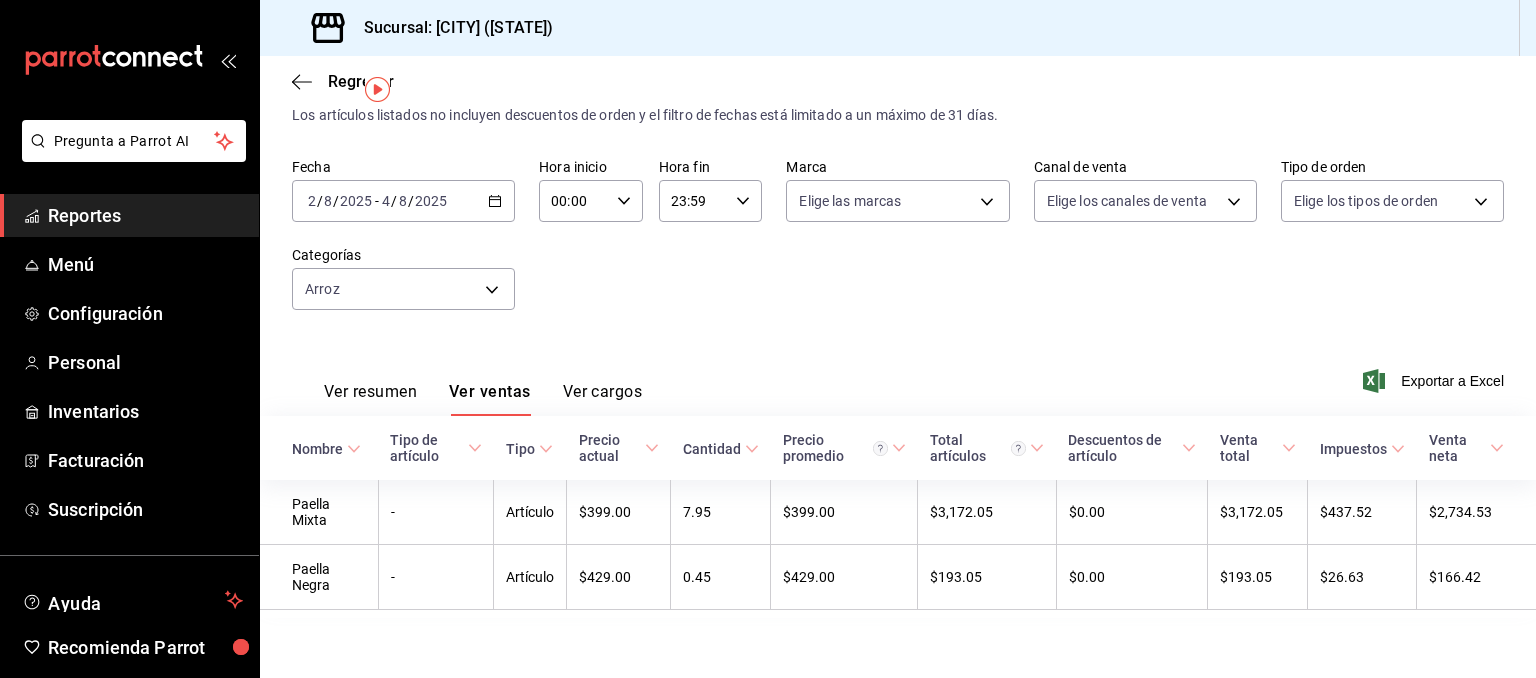 scroll, scrollTop: 56, scrollLeft: 0, axis: vertical 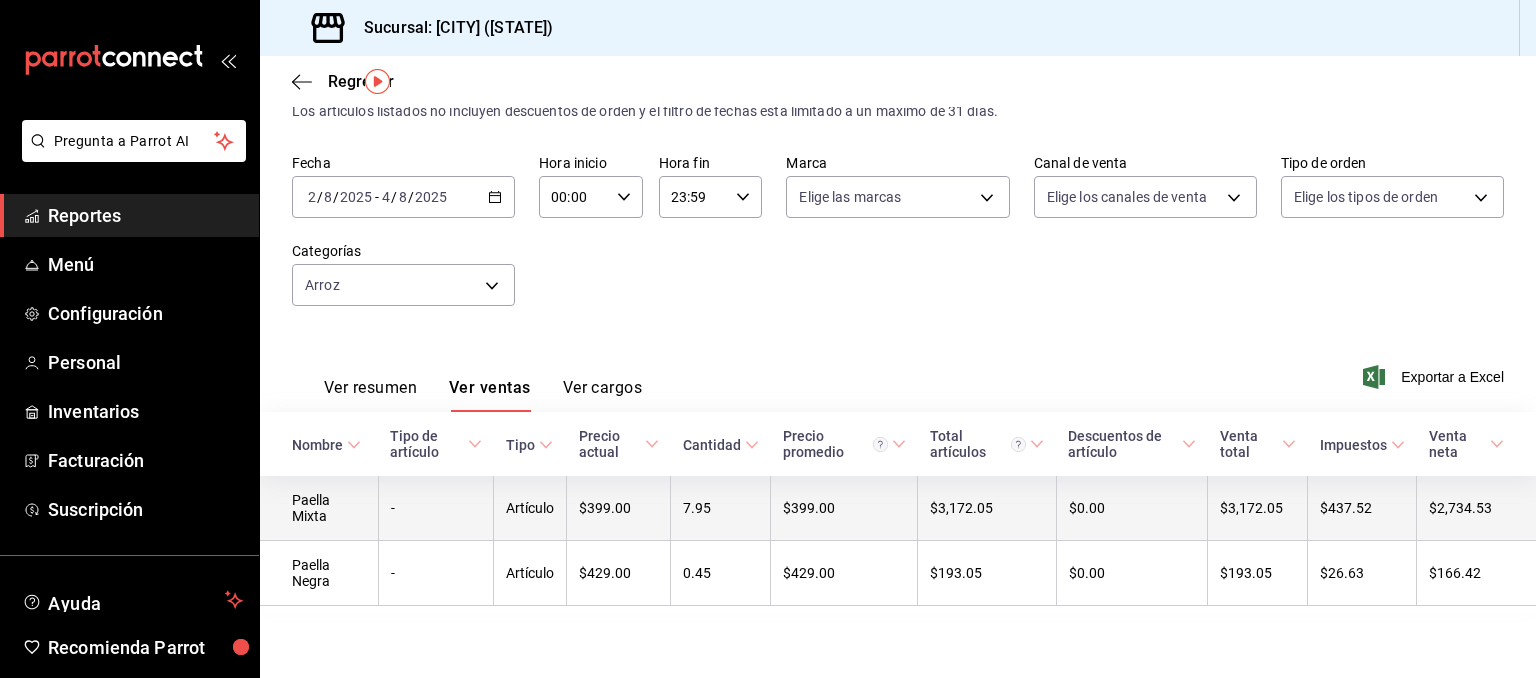click on "7.95" at bounding box center [721, 508] 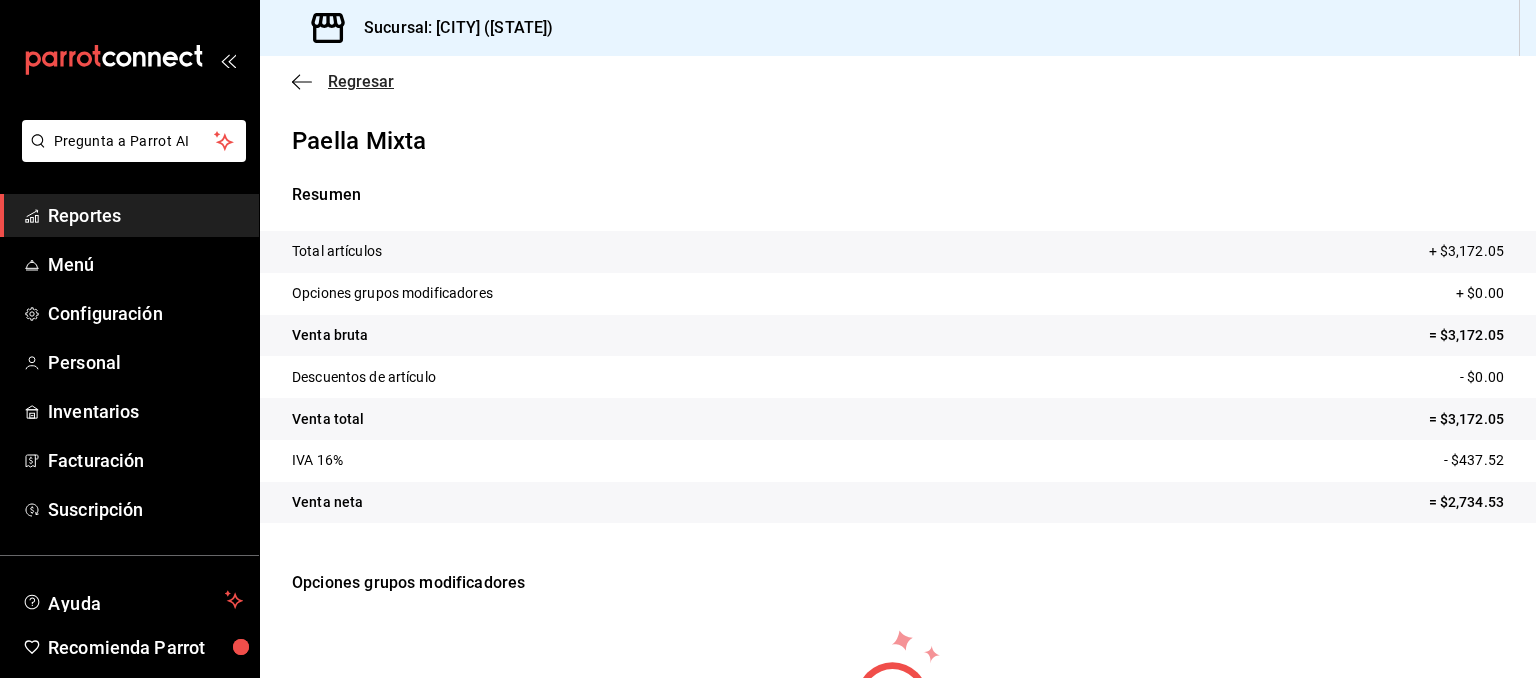 click 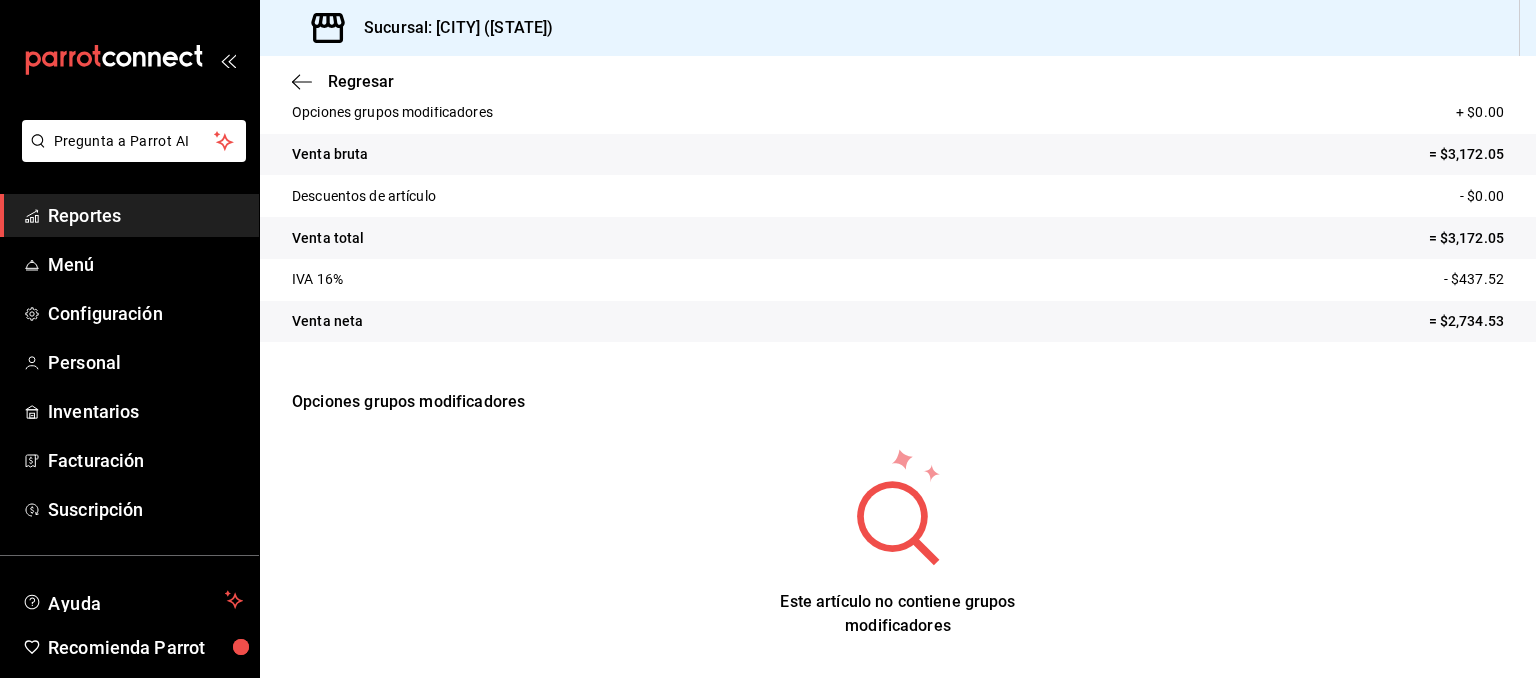 scroll, scrollTop: 0, scrollLeft: 0, axis: both 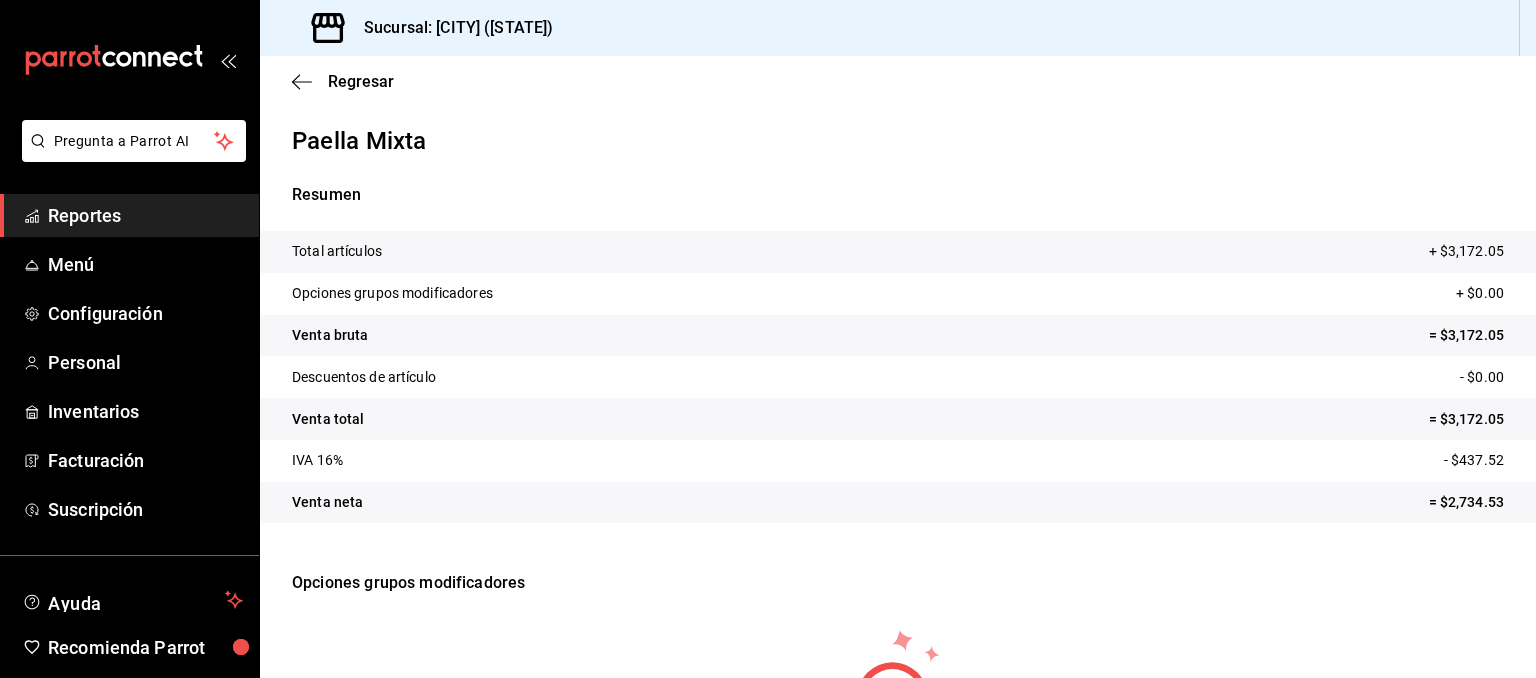click on "Reportes" at bounding box center (145, 215) 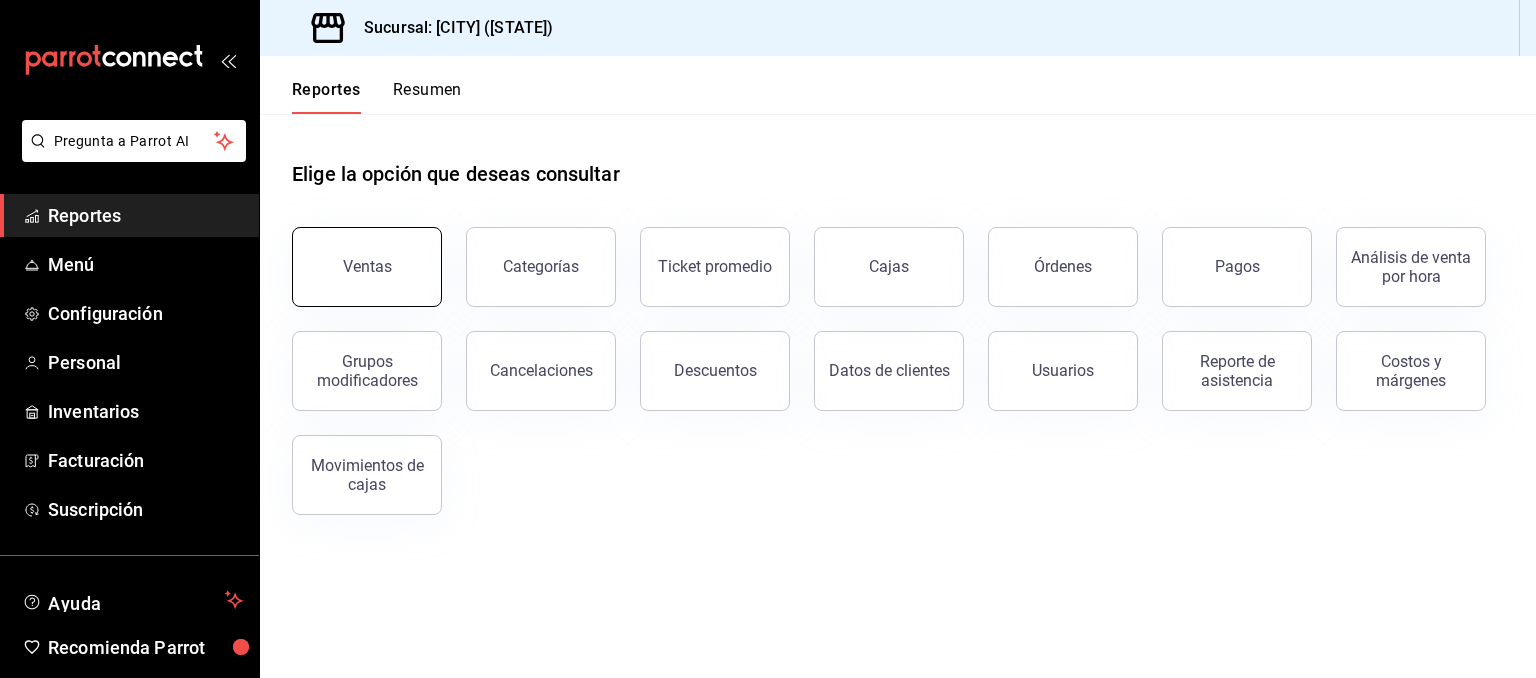 click on "Ventas" at bounding box center (367, 266) 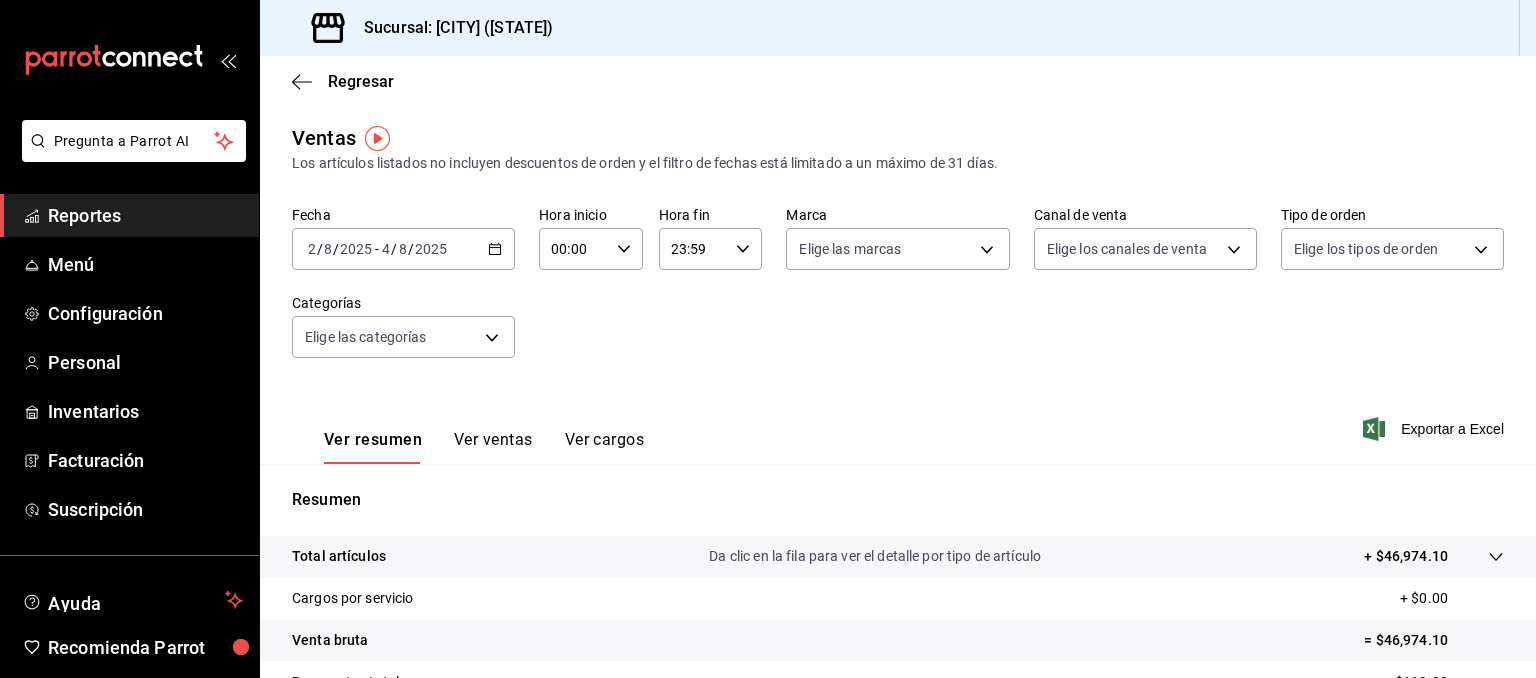 click 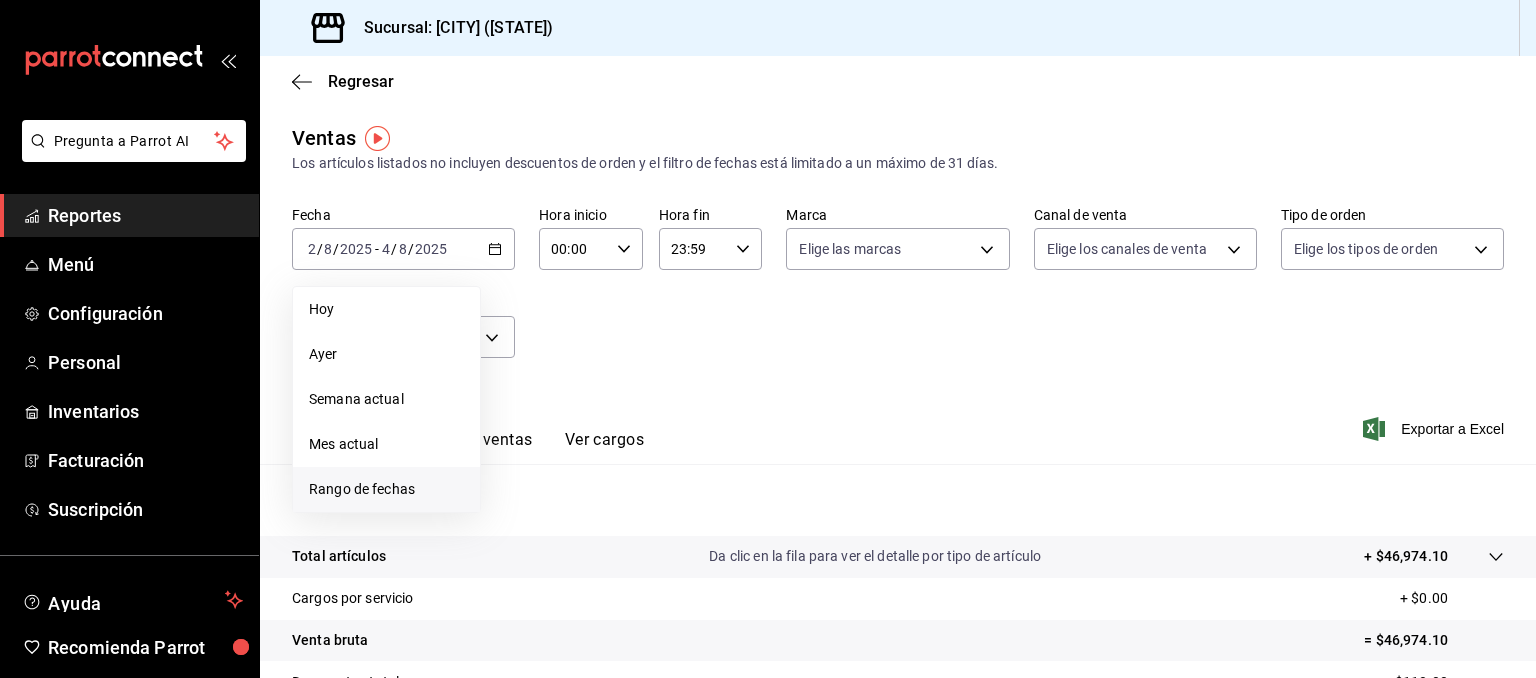 click on "Rango de fechas" at bounding box center [386, 489] 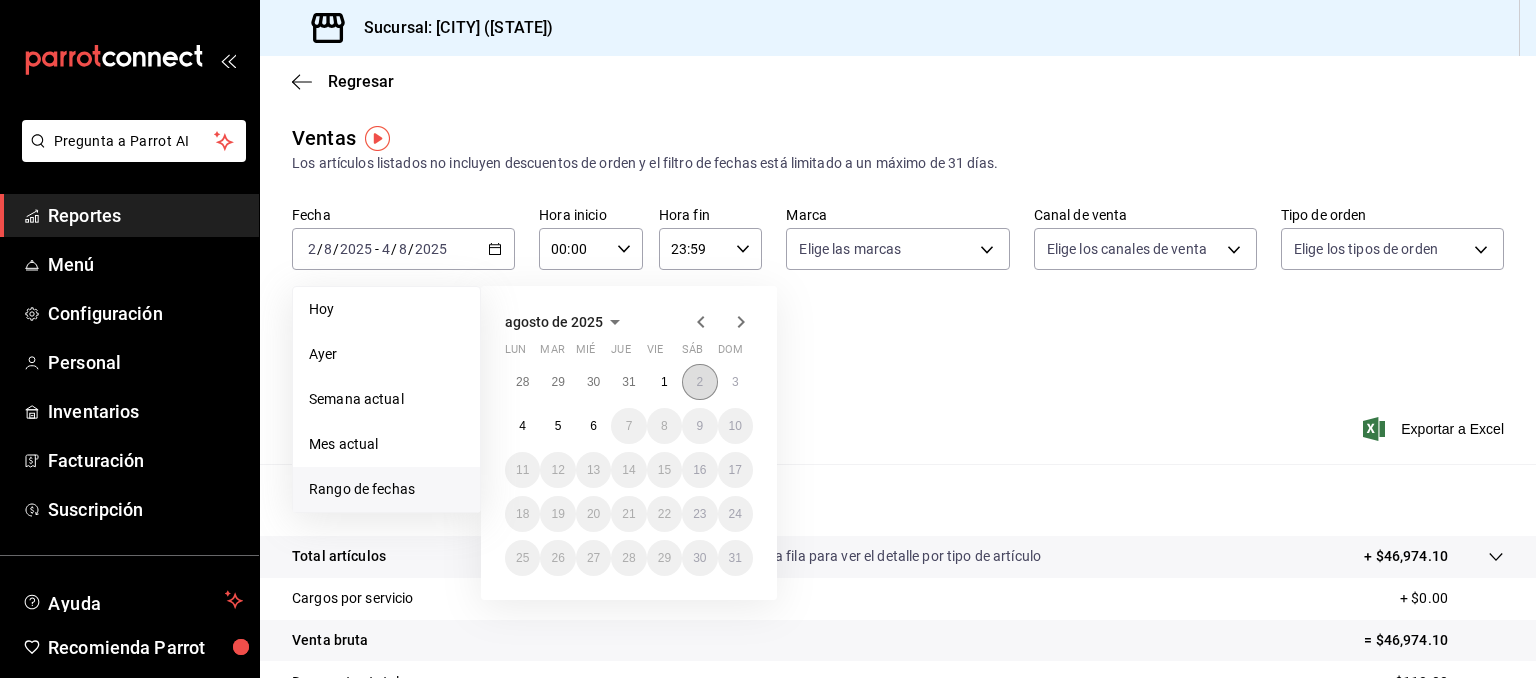 click on "2" at bounding box center [699, 382] 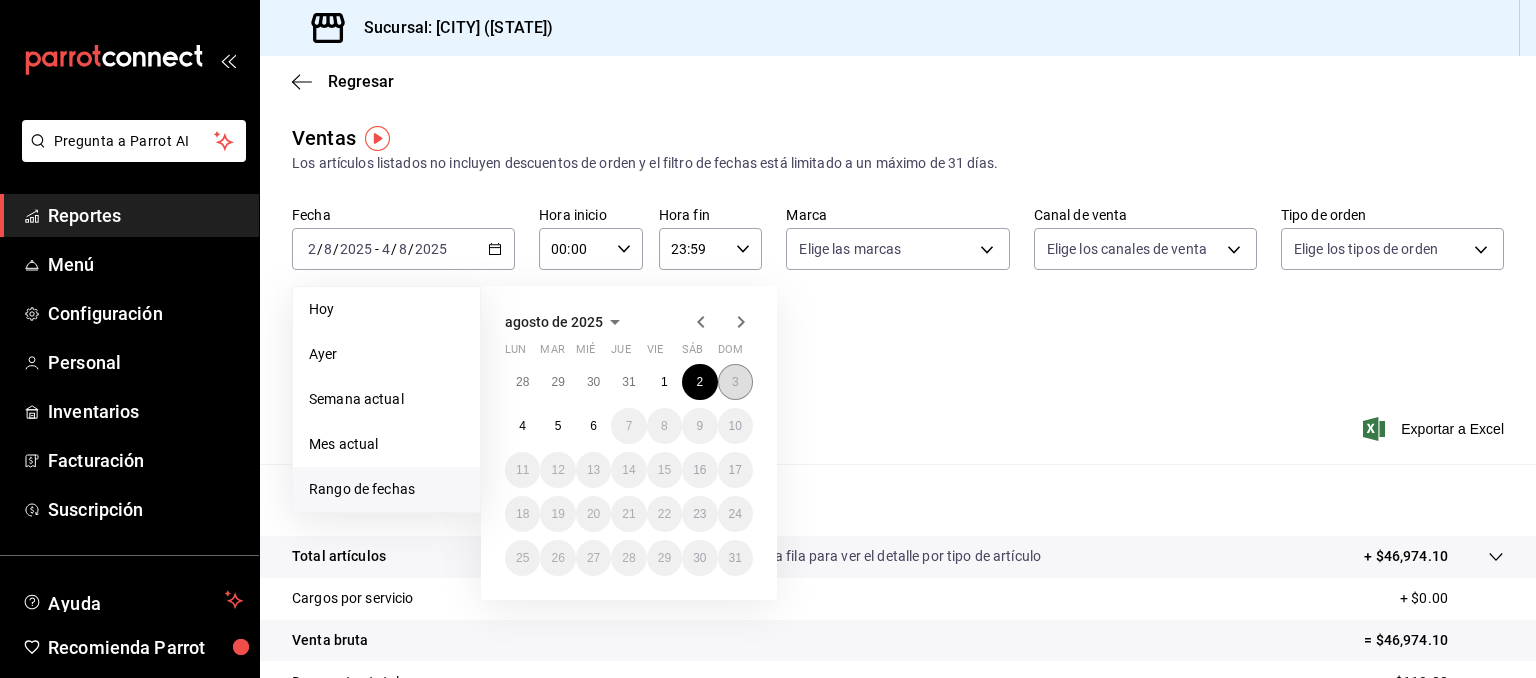 click on "3" at bounding box center [735, 382] 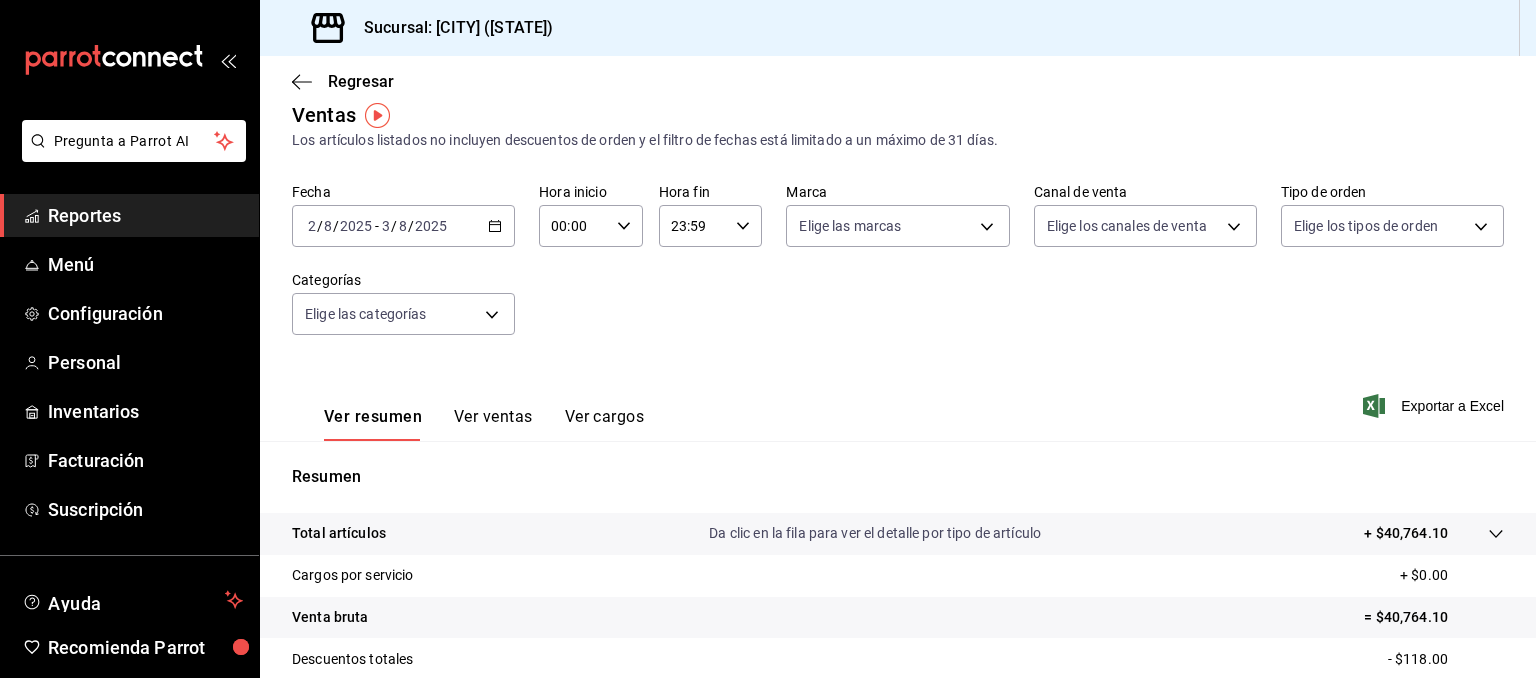 scroll, scrollTop: 20, scrollLeft: 0, axis: vertical 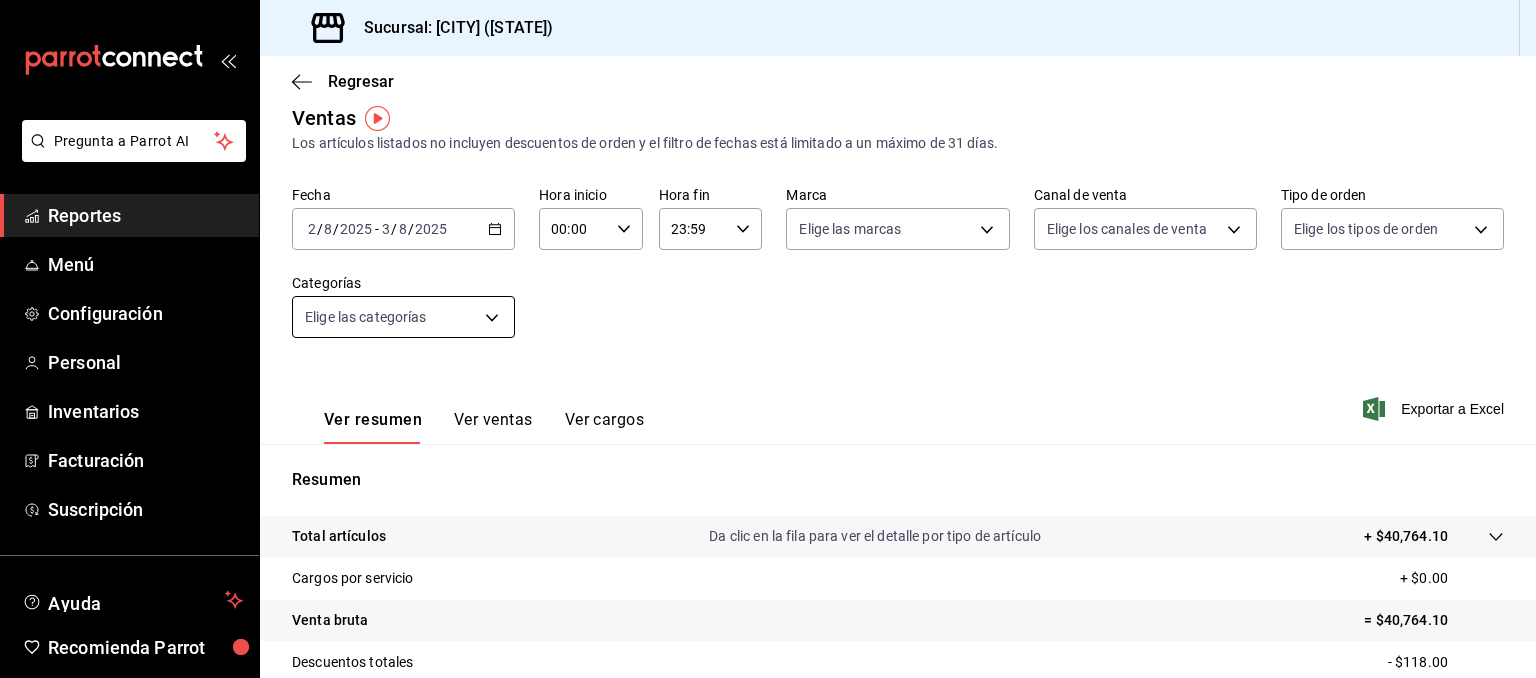 click on "Pregunta a Parrot AI Reportes   Menú   Configuración   Personal   Inventarios   Facturación   Suscripción   Ayuda Recomienda Parrot   Eduardo Marques   Sugerir nueva función   Sucursal: Rincón Ibérico (QRO) Regresar Ventas Los artículos listados no incluyen descuentos de orden y el filtro de fechas está limitado a un máximo de 31 días. Fecha 2025-08-02 2 / 8 / 2025 - 2025-08-03 3 / 8 / 2025 Hora inicio 00:00 Hora inicio Hora fin 23:59 Hora fin Marca Elige las marcas Canal de venta Elige los canales de venta Tipo de orden Elige los tipos de orden Categorías Elige las categorías Ver resumen Ver ventas Ver cargos Exportar a Excel Resumen Total artículos Da clic en la fila para ver el detalle por tipo de artículo + $40,764.10 Cargos por servicio + $0.00 Venta bruta = $40,764.10 Descuentos totales - $118.00 Certificados de regalo - $0.00 Venta total = $40,646.10 Impuestos - $5,606.36 Venta neta = $35,039.74 Pregunta a Parrot AI Reportes   Menú   Configuración   Personal   Inventarios       Ayuda" at bounding box center [768, 339] 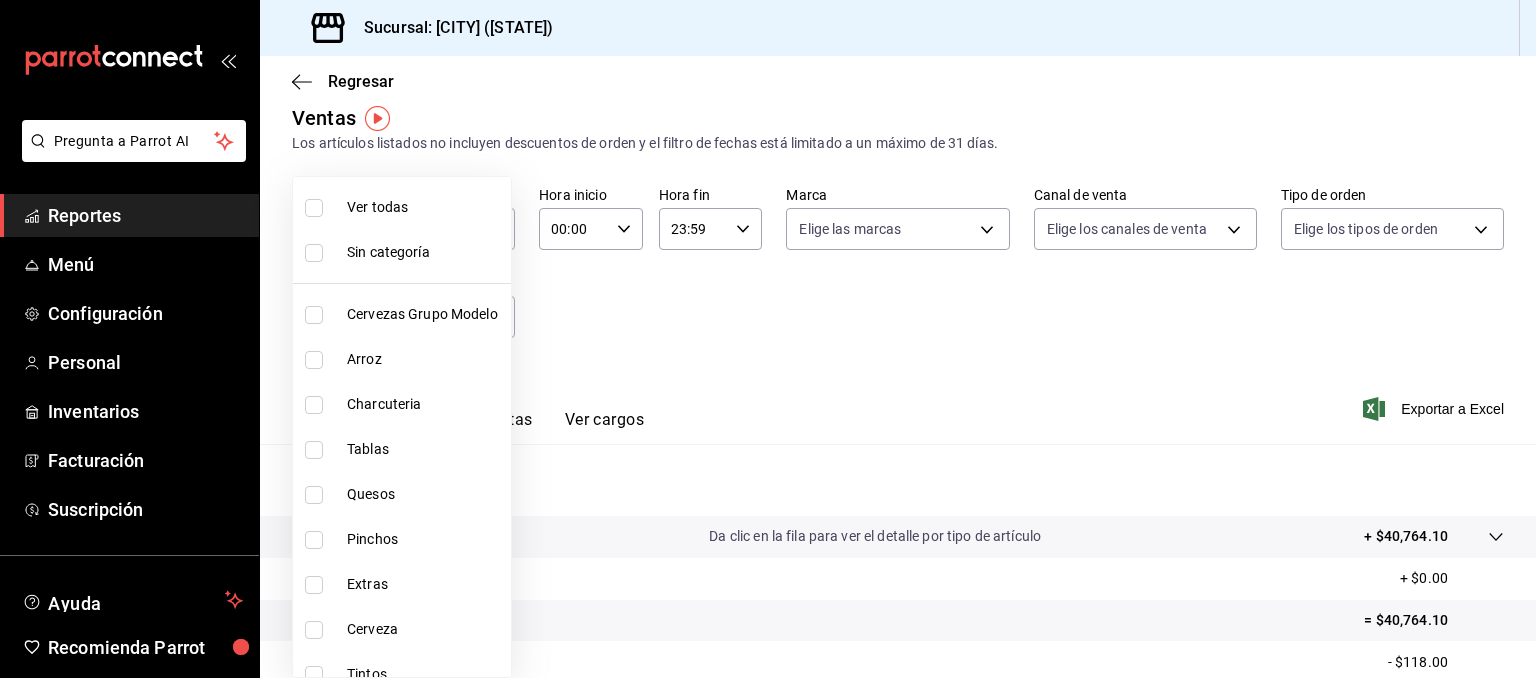 click on "Arroz" at bounding box center (402, 359) 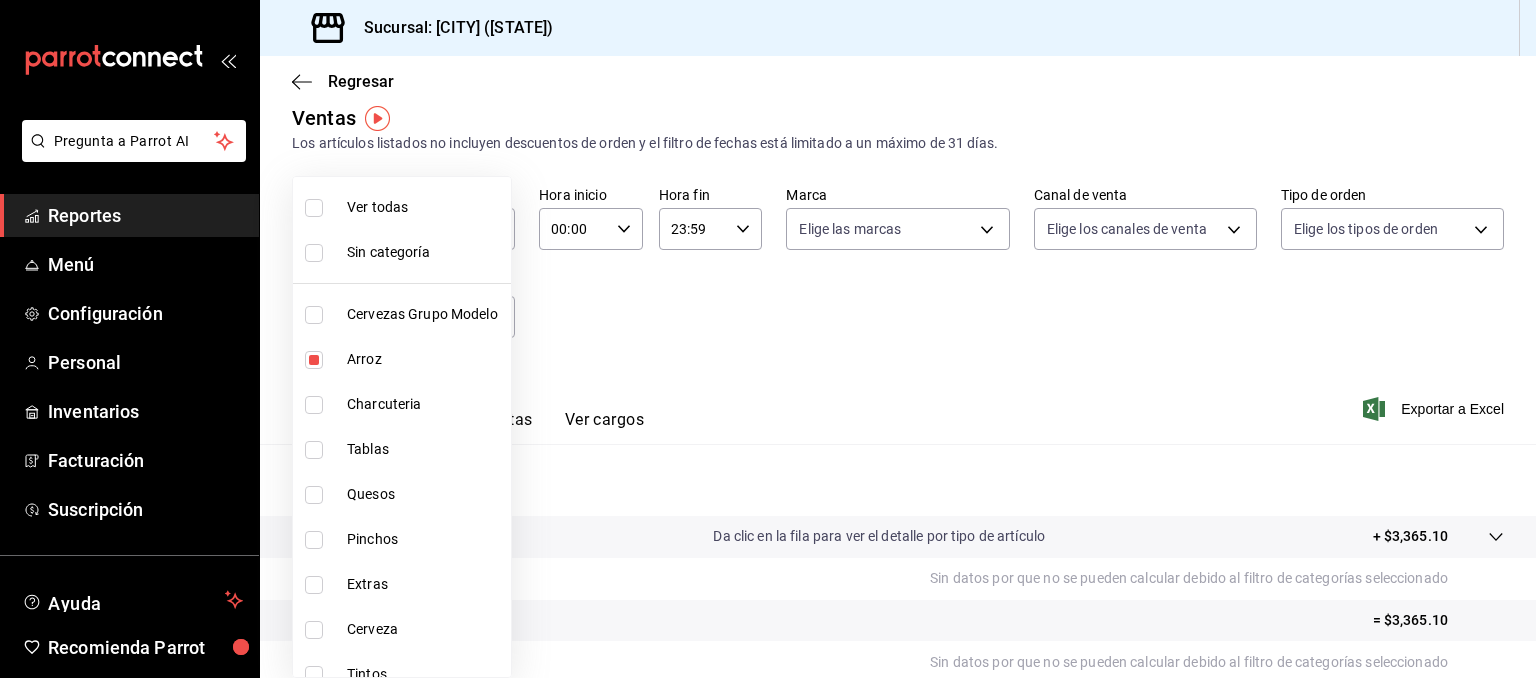 click at bounding box center [768, 339] 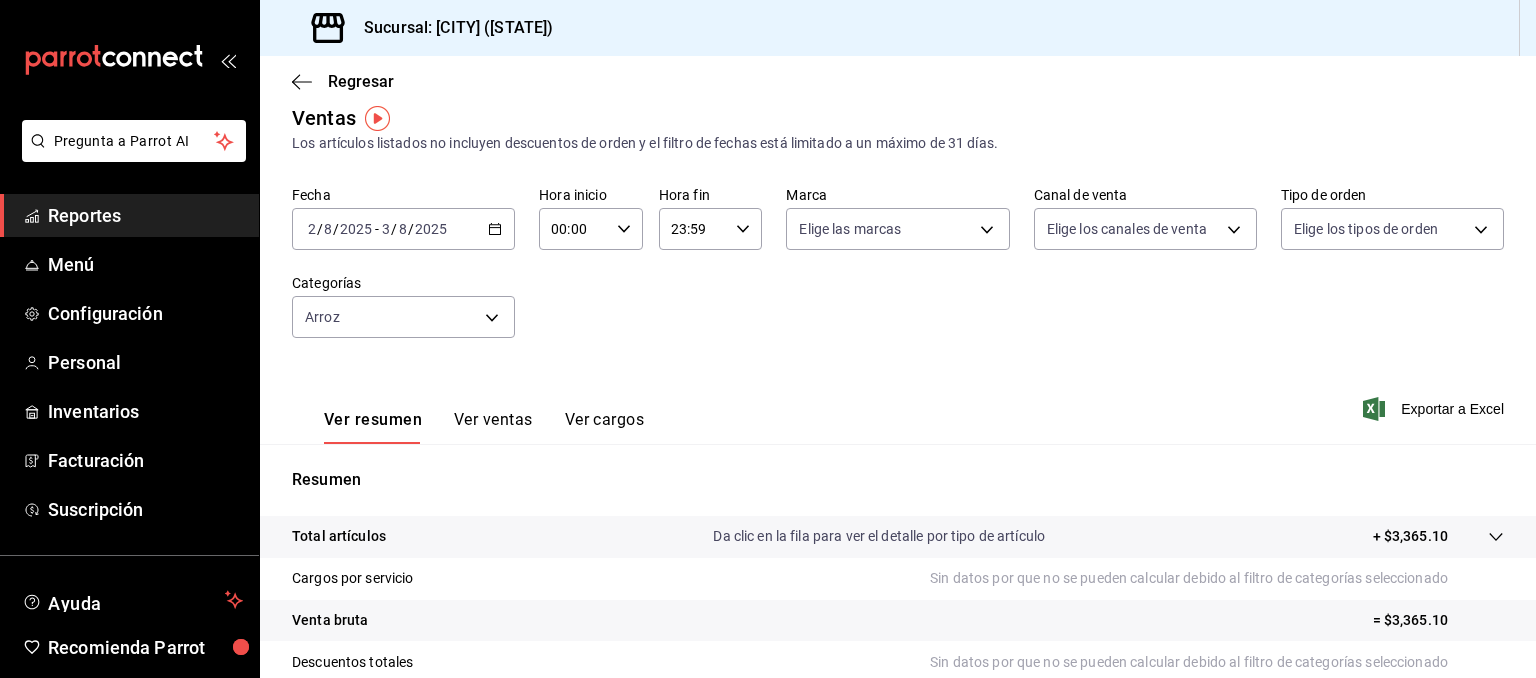 click on "Ver ventas" at bounding box center [493, 427] 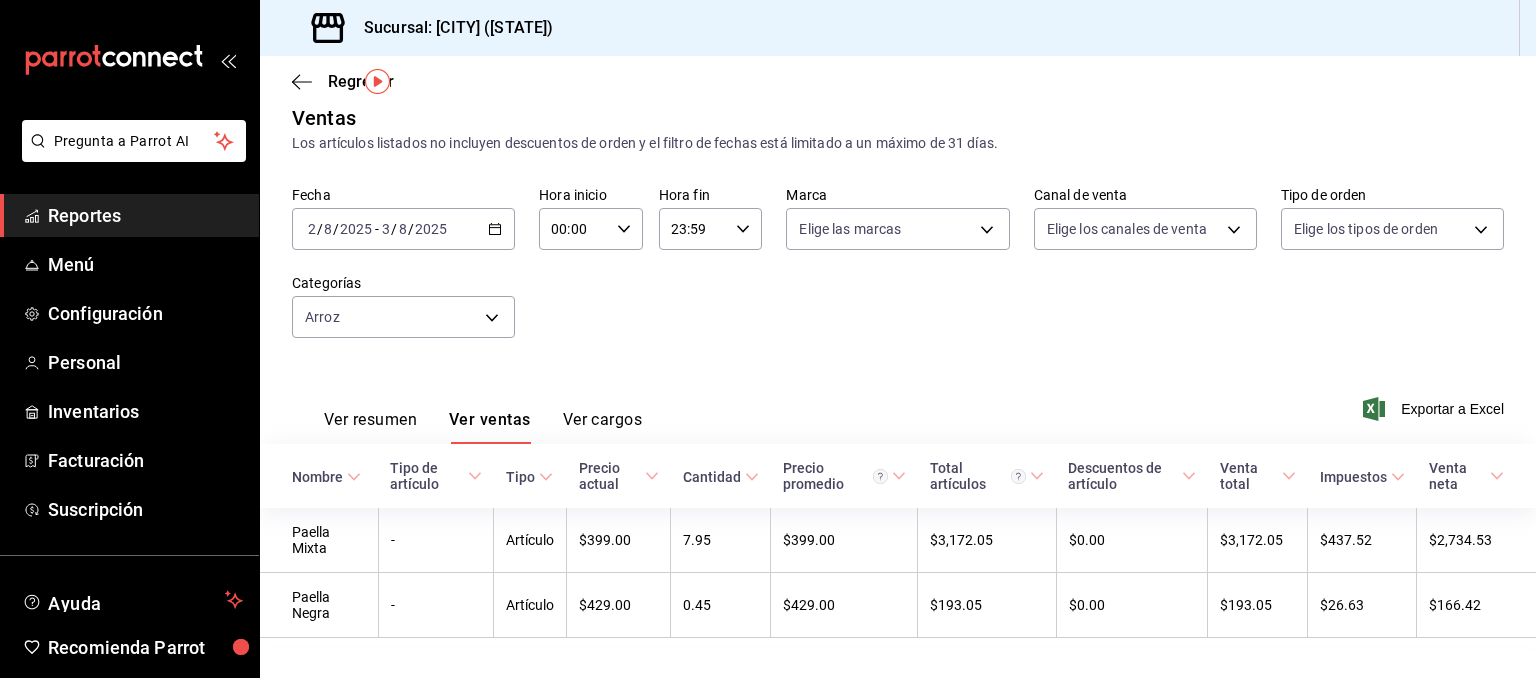 scroll, scrollTop: 56, scrollLeft: 0, axis: vertical 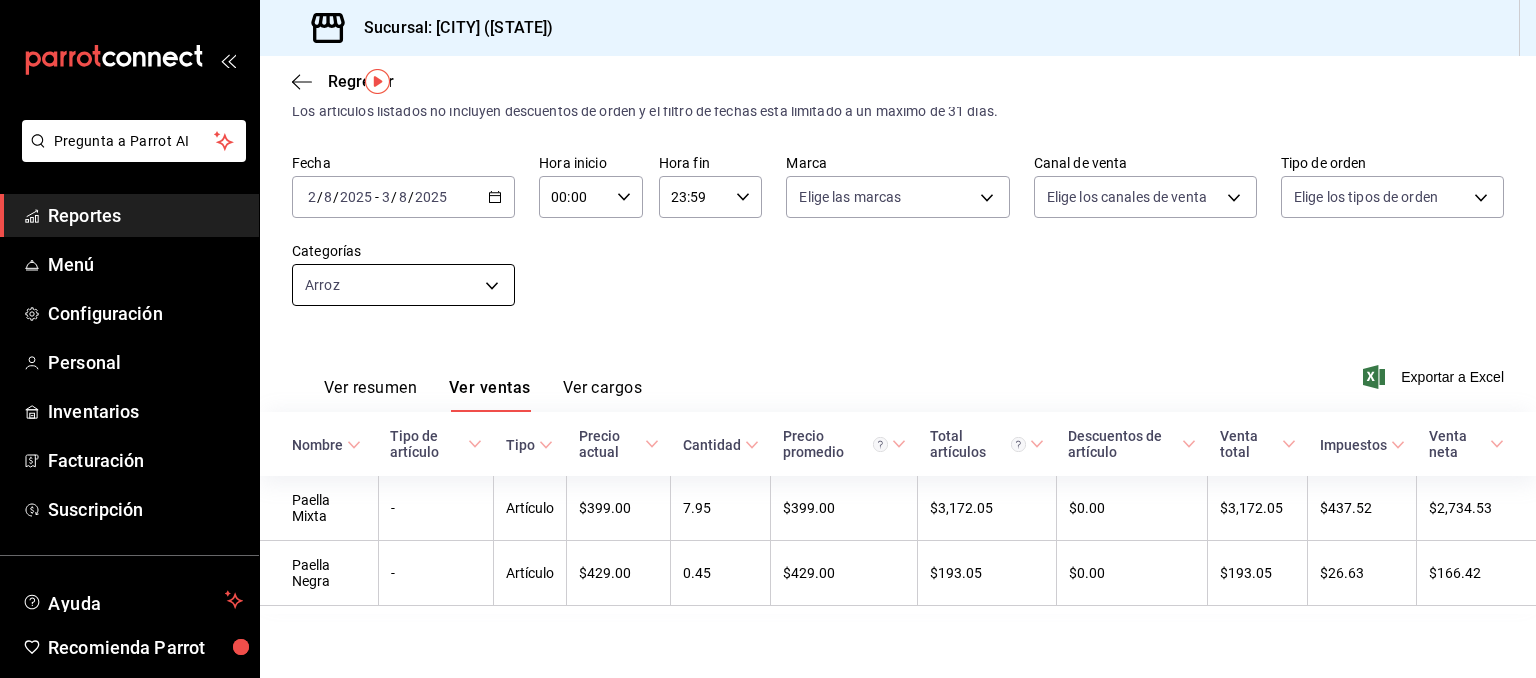 click on "Pregunta a Parrot AI Reportes   Menú   Configuración   Personal   Inventarios   Facturación   Suscripción   Ayuda Recomienda Parrot   Eduardo Marques   Sugerir nueva función   Sucursal: Rincón Ibérico (QRO) Regresar Ventas Los artículos listados no incluyen descuentos de orden y el filtro de fechas está limitado a un máximo de 31 días. Fecha 2025-08-02 2 / 8 / 2025 - 2025-08-03 3 / 8 / 2025 Hora inicio 00:00 Hora inicio Hora fin 23:59 Hora fin Marca Elige las marcas Canal de venta Elige los canales de venta Tipo de orden Elige los tipos de orden Categorías Arroz 5ccc142d-cde4-4f90-9db6-2348d905d189 Ver resumen Ver ventas Ver cargos Exportar a Excel Nombre Tipo de artículo Tipo Precio actual Cantidad Precio promedio   Total artículos   Descuentos de artículo Venta total Impuestos Venta neta Paella Mixta - Artículo $399.00 7.95 $399.00 $3,172.05 $0.00 $3,172.05 $437.52 $2,734.53 Paella Negra - Artículo $429.00 0.45 $429.00 $193.05 $0.00 $193.05 $26.63 $166.42 Pregunta a Parrot AI Reportes" at bounding box center (768, 339) 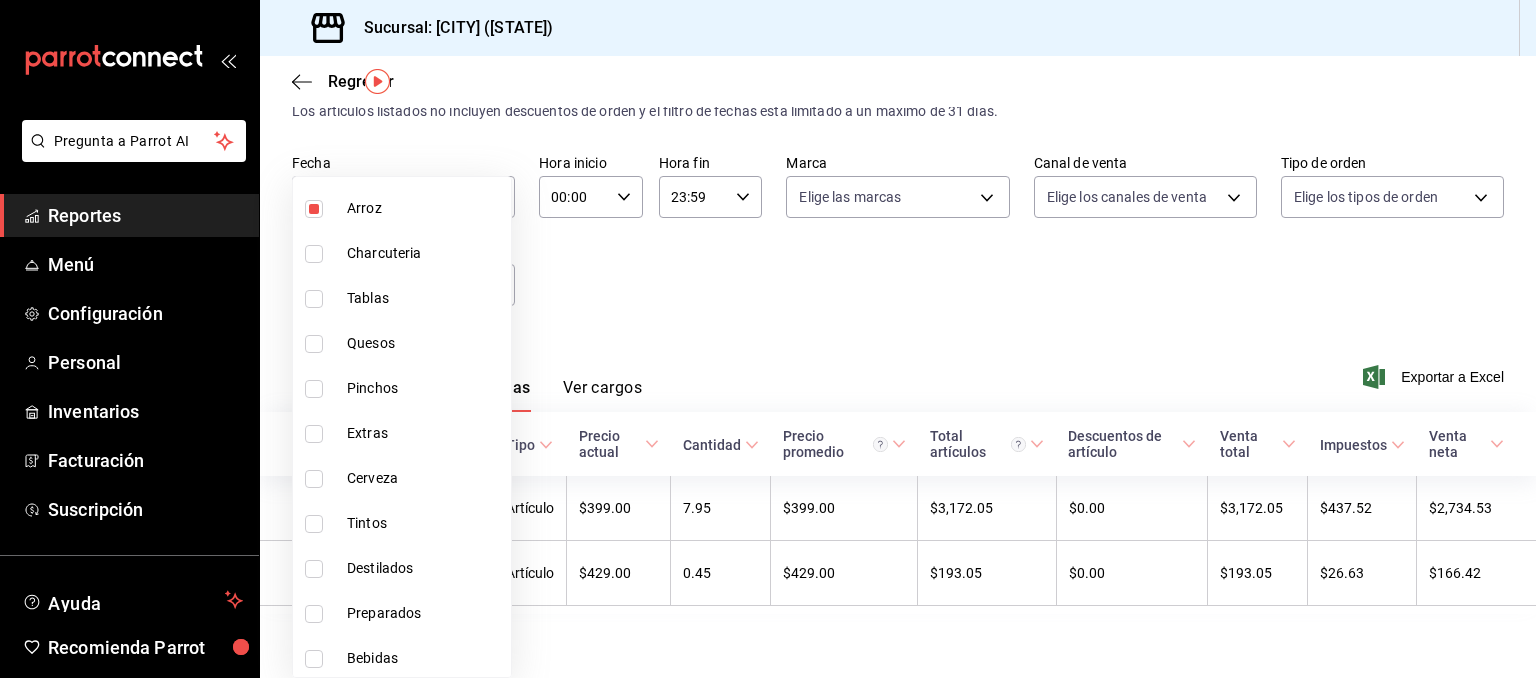 scroll, scrollTop: 304, scrollLeft: 0, axis: vertical 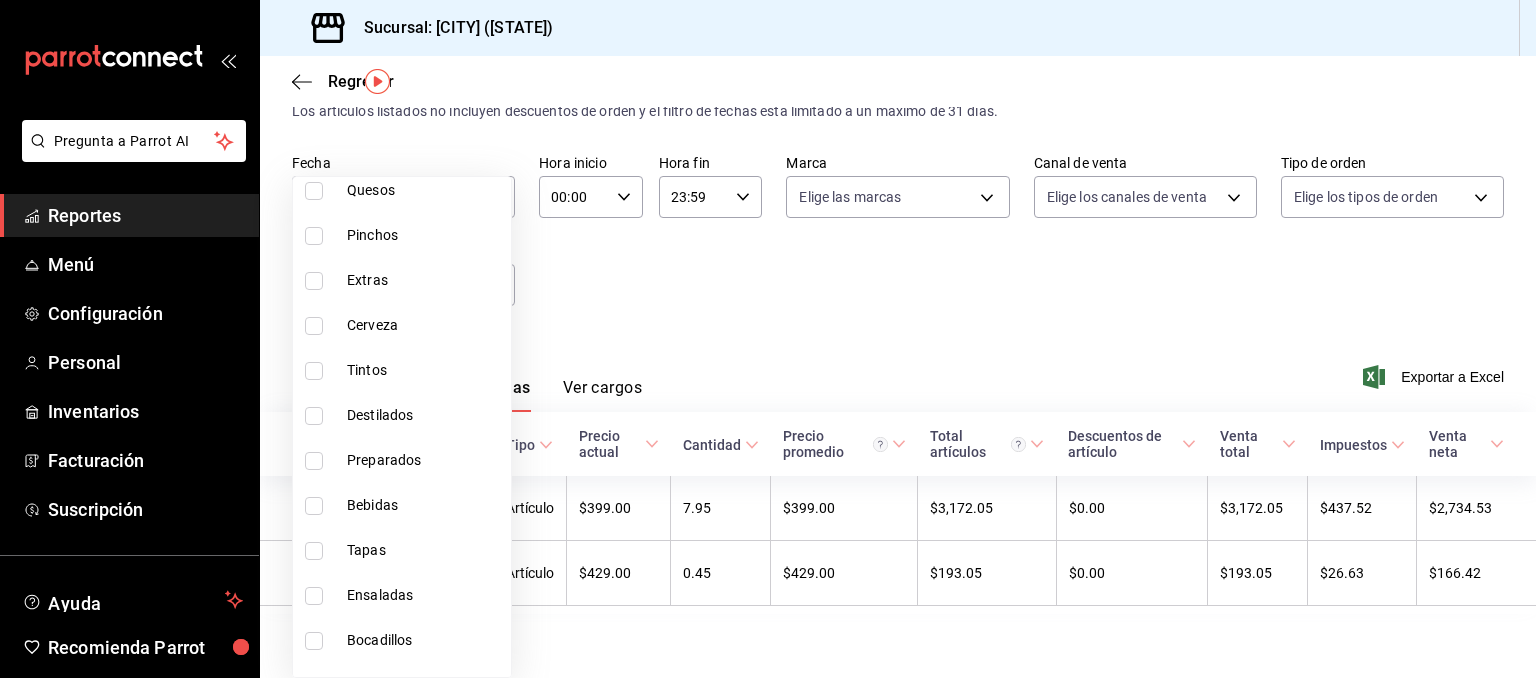 click at bounding box center (314, 461) 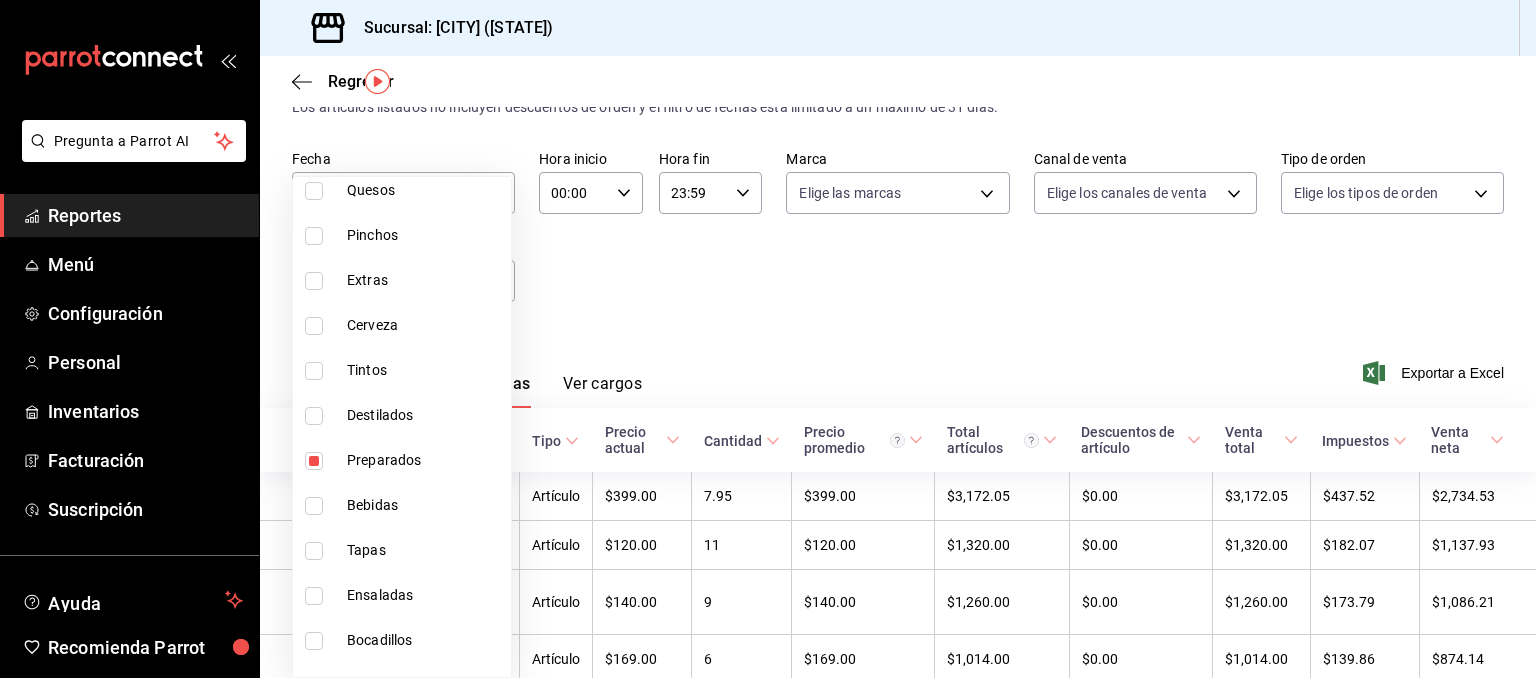 click at bounding box center (314, 506) 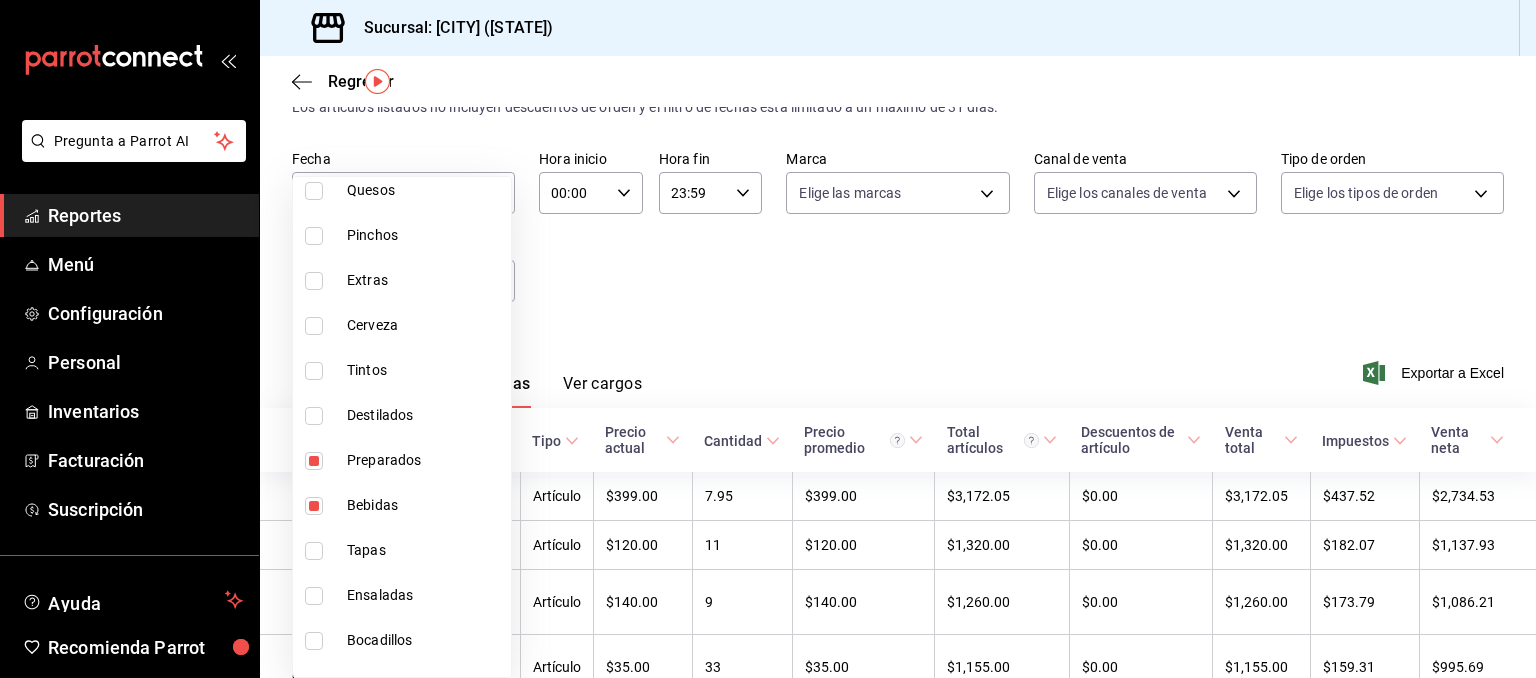 click at bounding box center [314, 461] 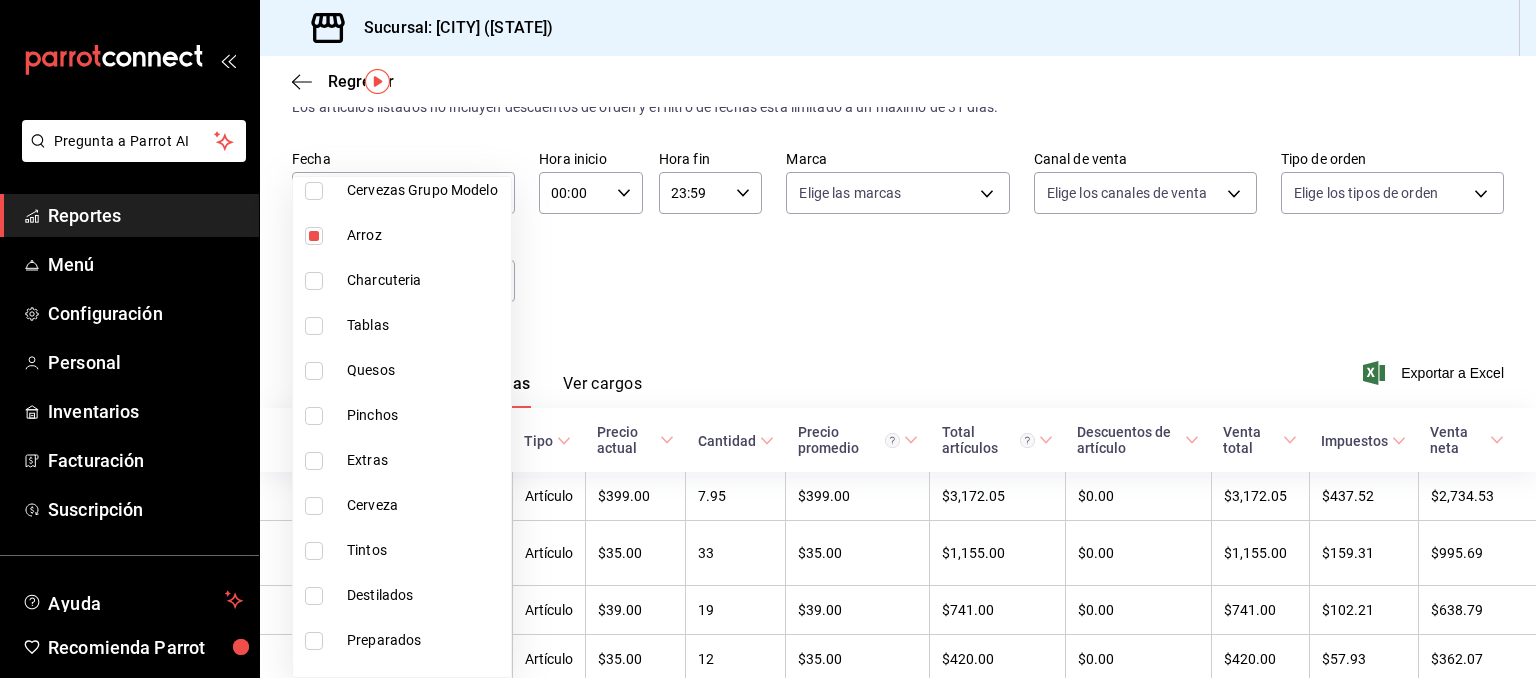 scroll, scrollTop: 120, scrollLeft: 0, axis: vertical 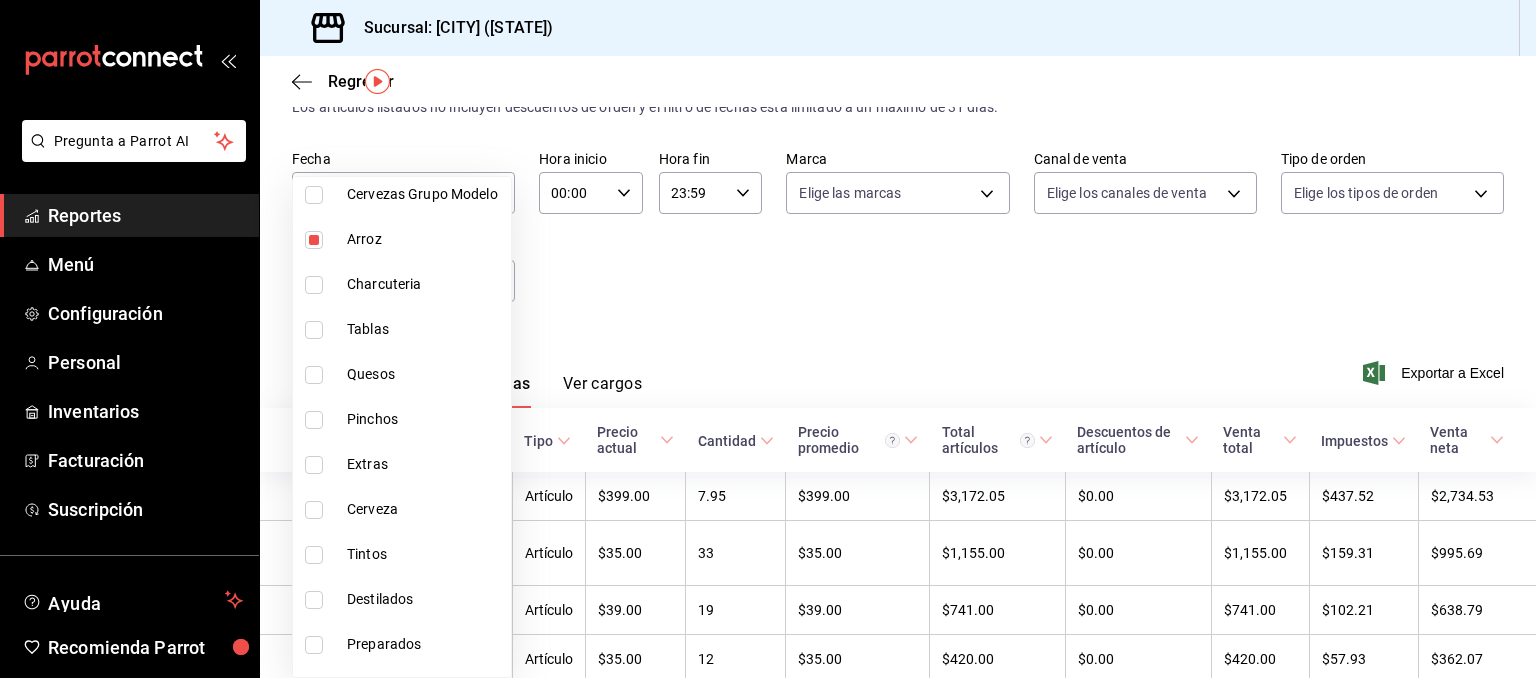 click at bounding box center (314, 240) 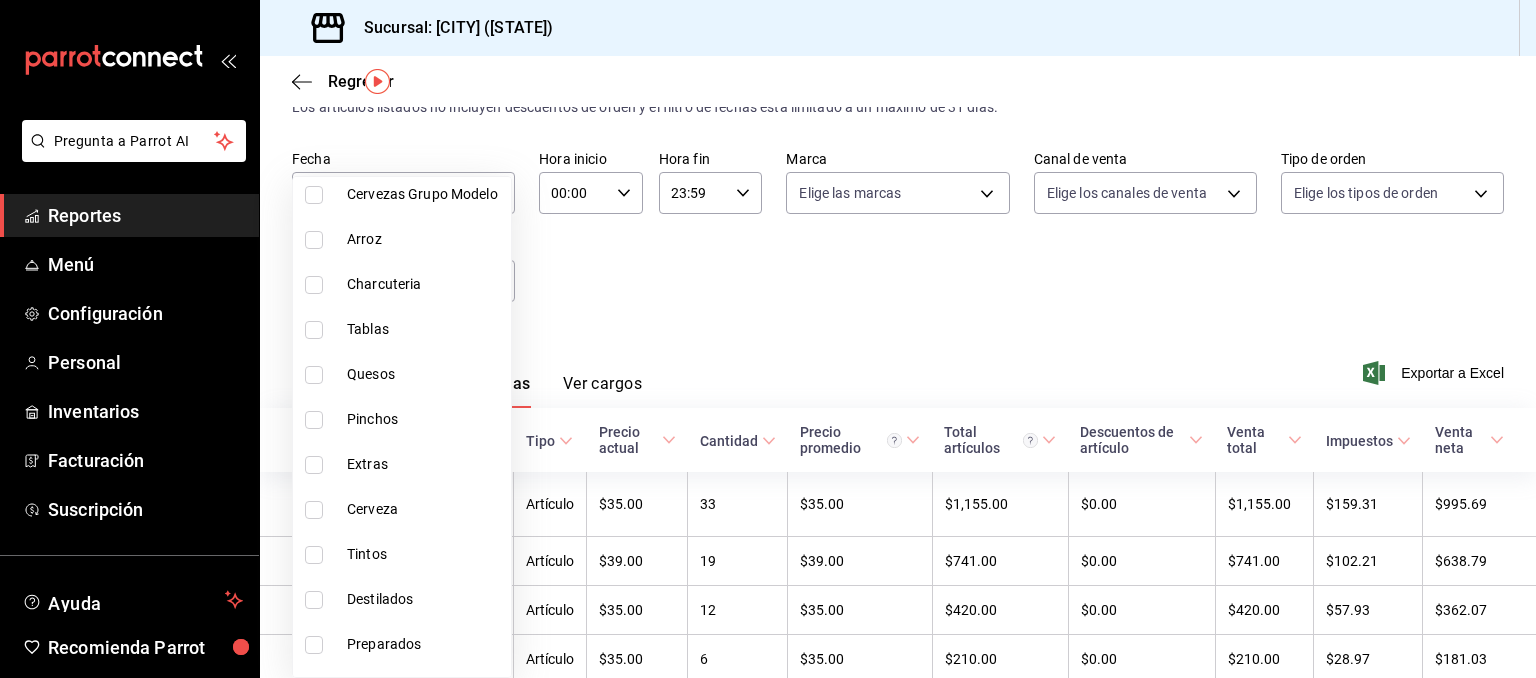 click at bounding box center (768, 339) 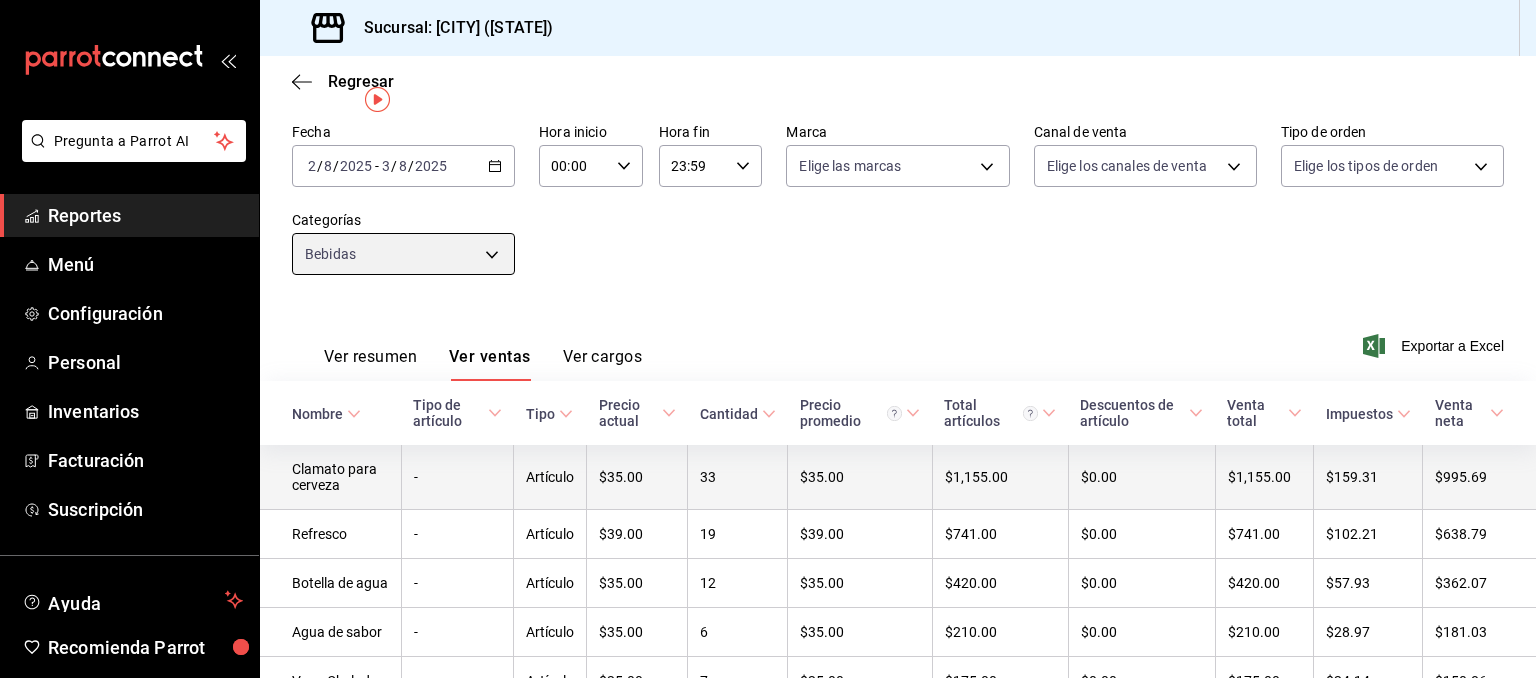 scroll, scrollTop: 96, scrollLeft: 0, axis: vertical 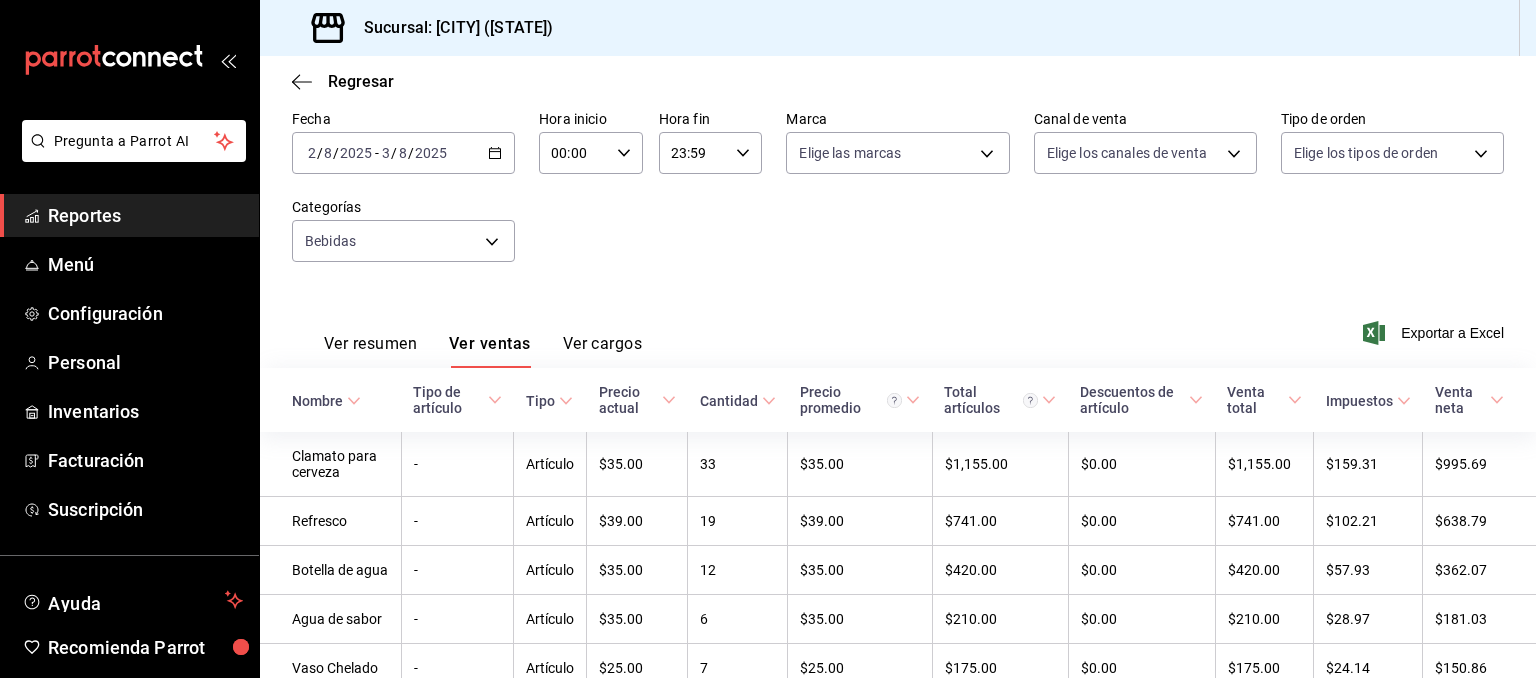 click 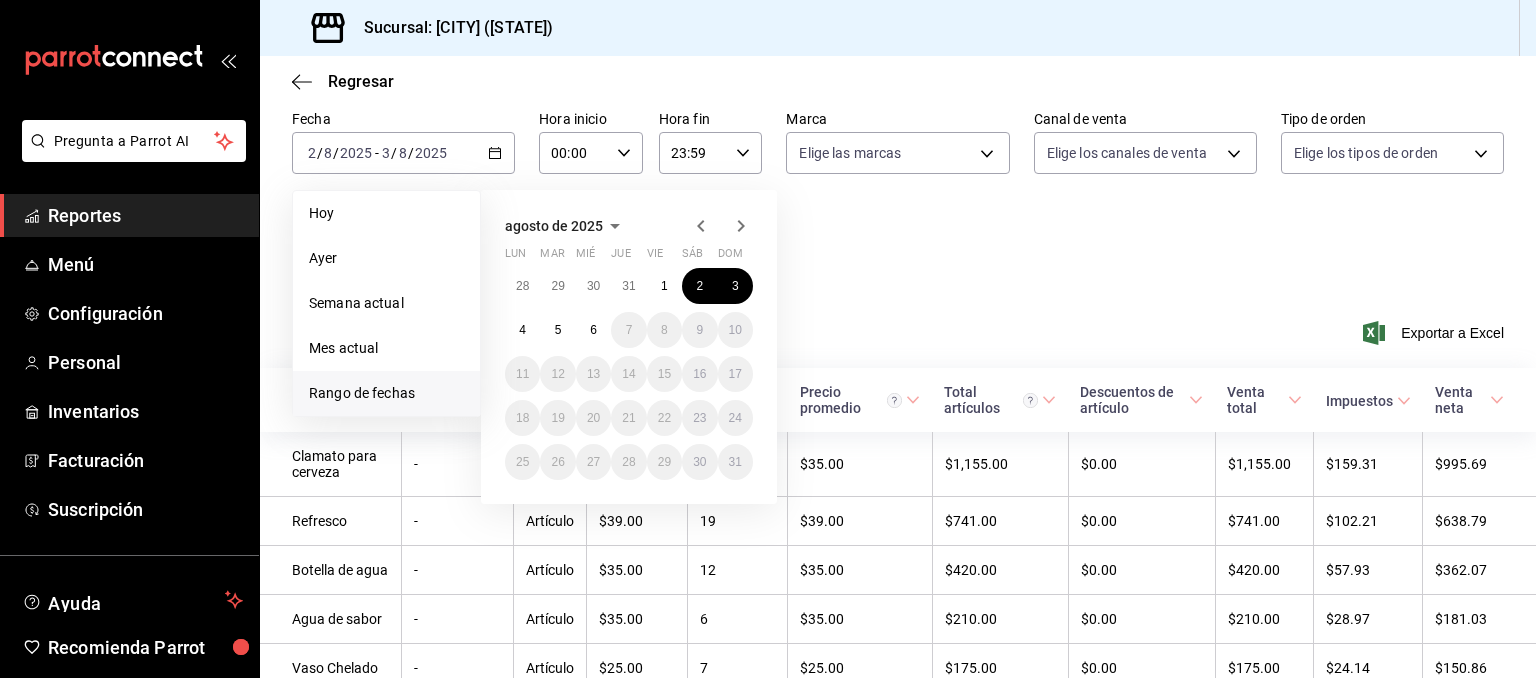 click 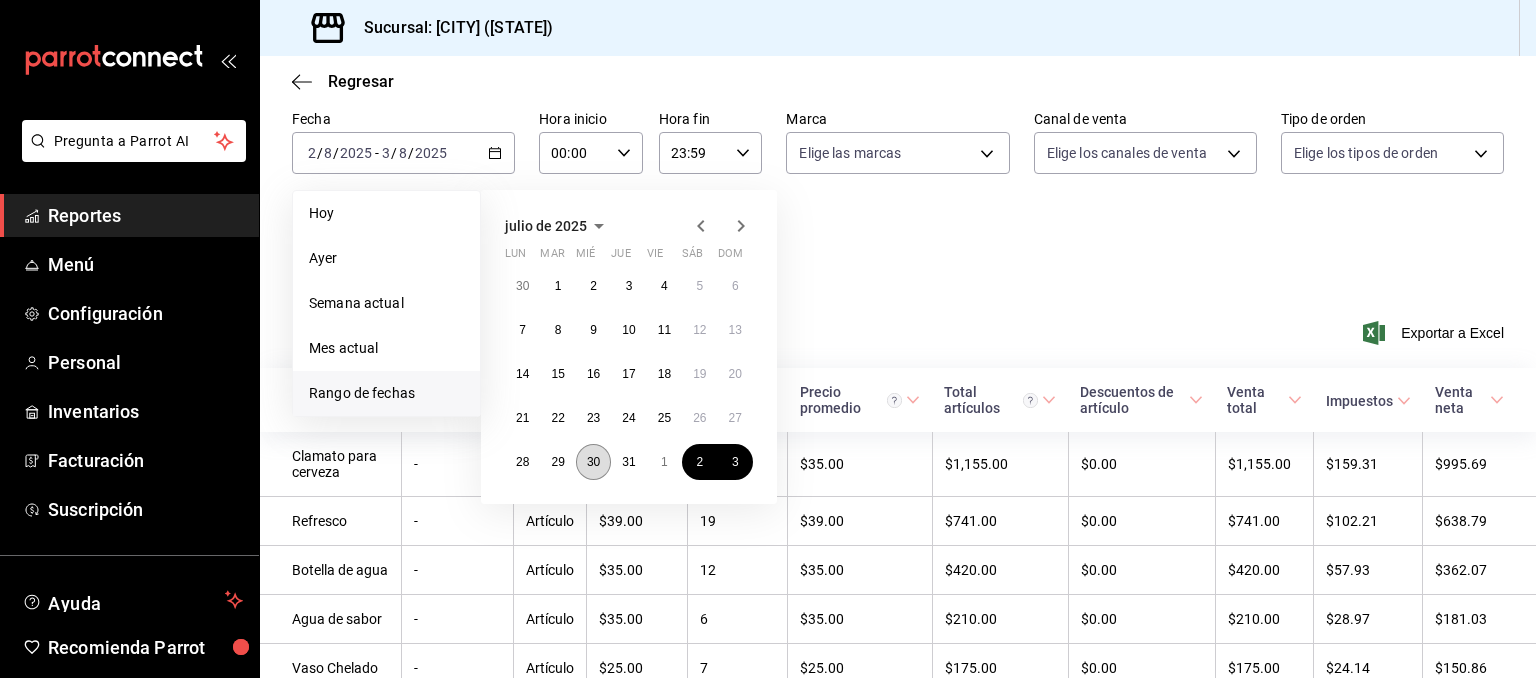 click on "30" at bounding box center [593, 462] 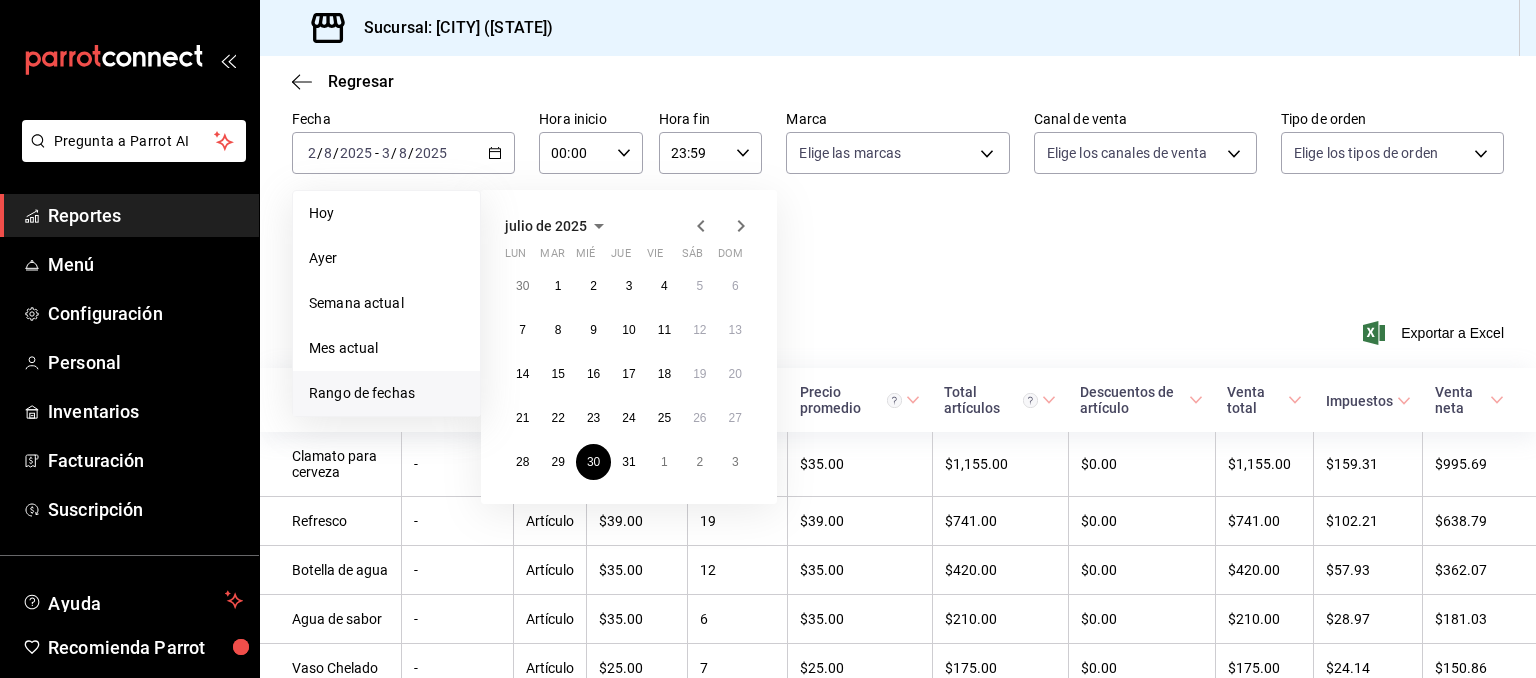 click 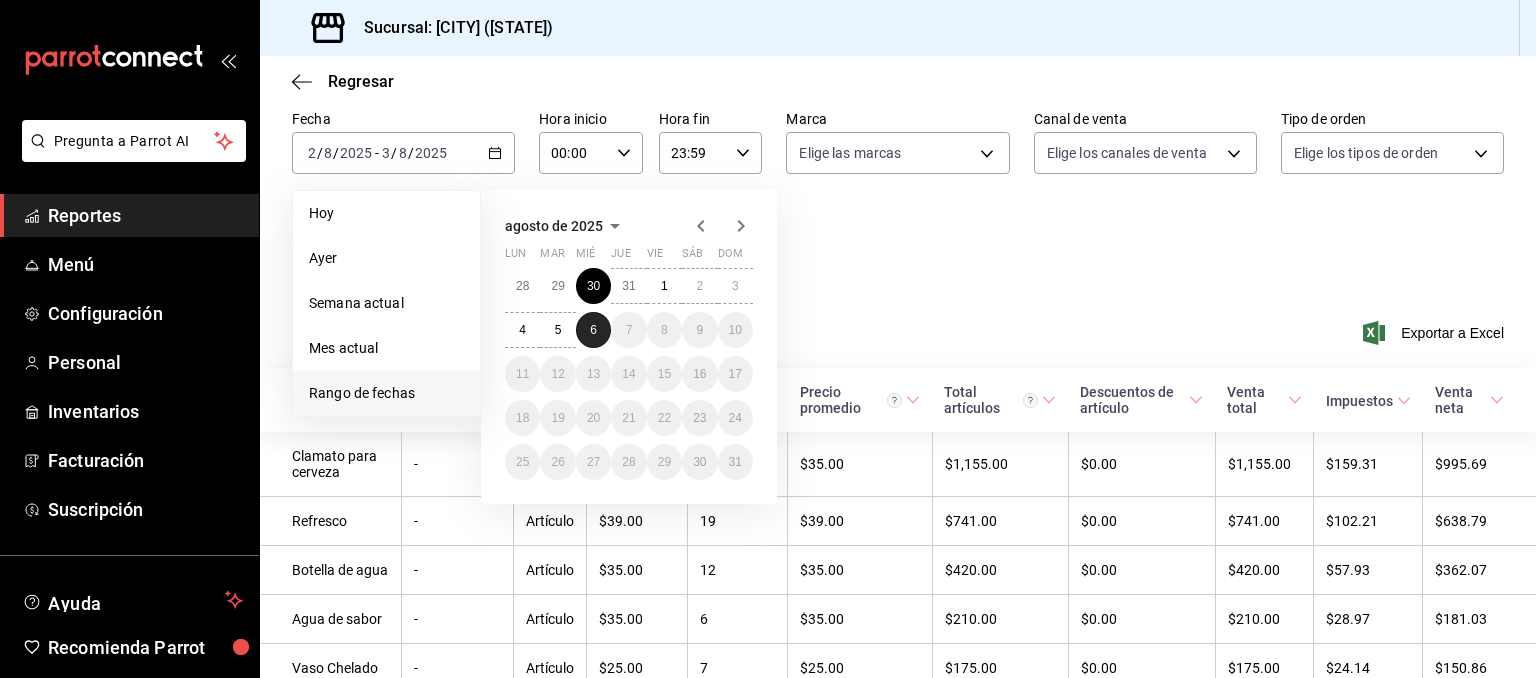 click on "6" at bounding box center (593, 330) 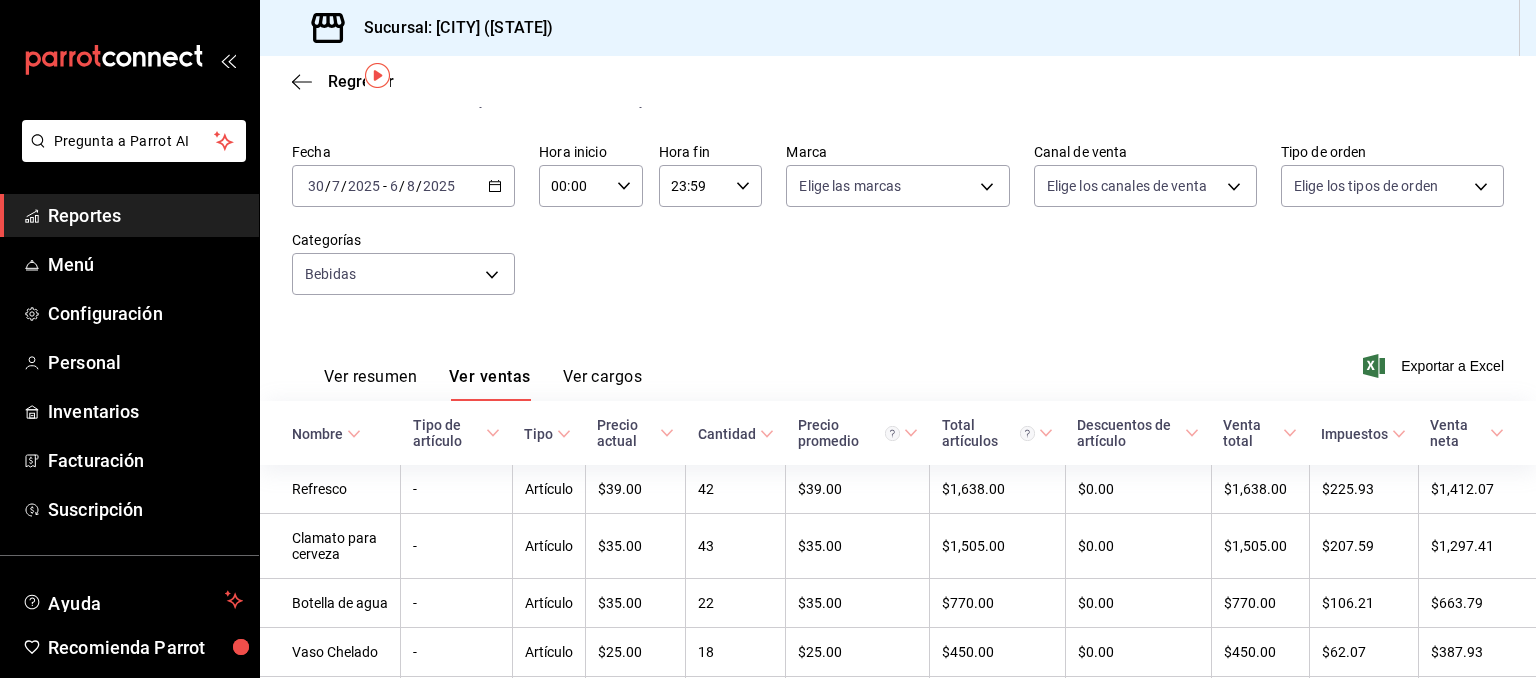 scroll, scrollTop: 60, scrollLeft: 0, axis: vertical 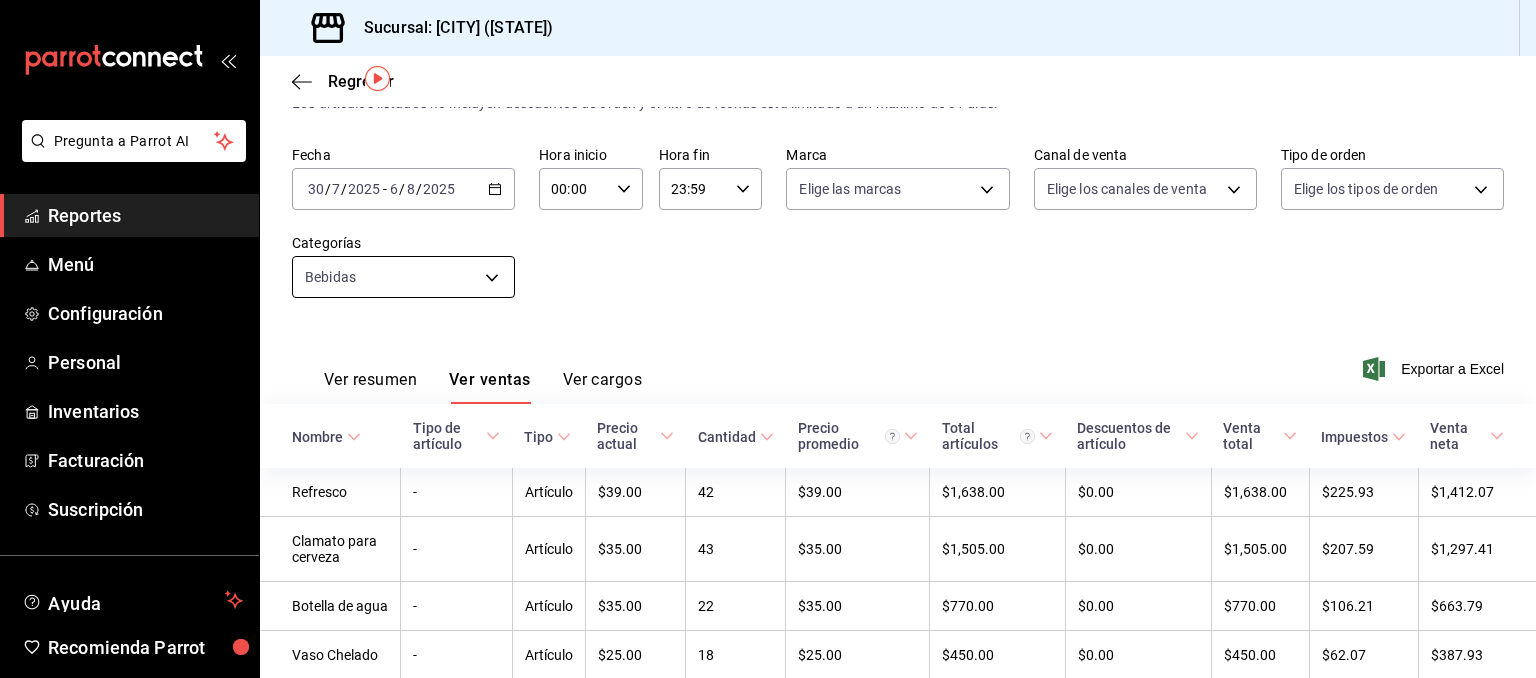 click on "Pregunta a Parrot AI Reportes   Menú   Configuración   Personal   Inventarios   Facturación   Suscripción   Ayuda Recomienda Parrot   Eduardo Marques   Sugerir nueva función   Sucursal: Rincón Ibérico (QRO) Regresar Ventas Los artículos listados no incluyen descuentos de orden y el filtro de fechas está limitado a un máximo de 31 días. Fecha 2025-07-30 30 / 7 / 2025 - 2025-08-06 6 / 8 / 2025 Hora inicio 00:00 Hora inicio Hora fin 23:59 Hora fin Marca Elige las marcas Canal de venta Elige los canales de venta Tipo de orden Elige los tipos de orden Categorías Bebidas eb734c3d-4e69-4b4e-b587-83b24694ec60 Ver resumen Ver ventas Ver cargos Exportar a Excel Nombre Tipo de artículo Tipo Precio actual Cantidad Precio promedio   Total artículos   Descuentos de artículo Venta total Impuestos Venta neta Refresco - Artículo $39.00 42 $39.00 $1,638.00 $0.00 $1,638.00 $225.93 $1,412.07 Clamato para cerveza - Artículo $35.00 43 $35.00 $1,505.00 $0.00 $1,505.00 $207.59 $1,297.41 Botella de agua - Artículo -" at bounding box center (768, 339) 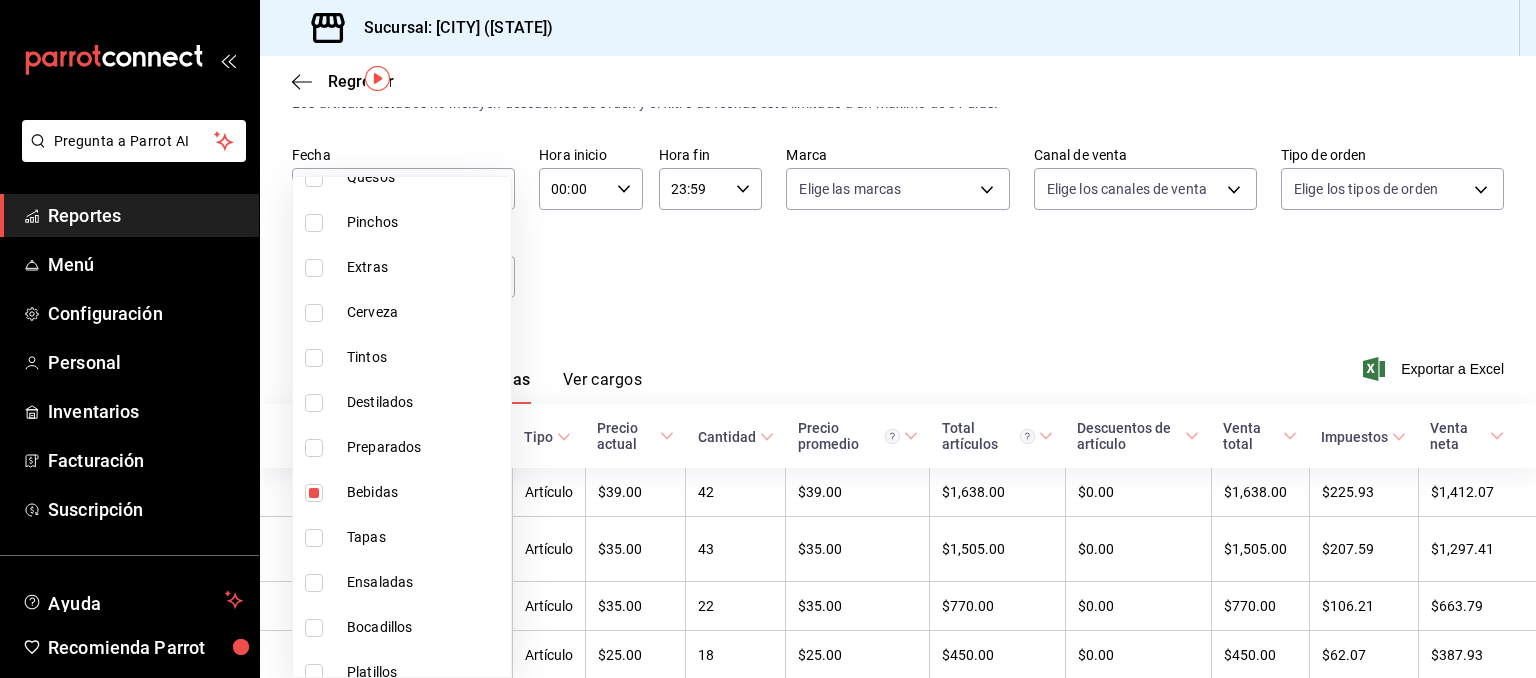 scroll, scrollTop: 284, scrollLeft: 0, axis: vertical 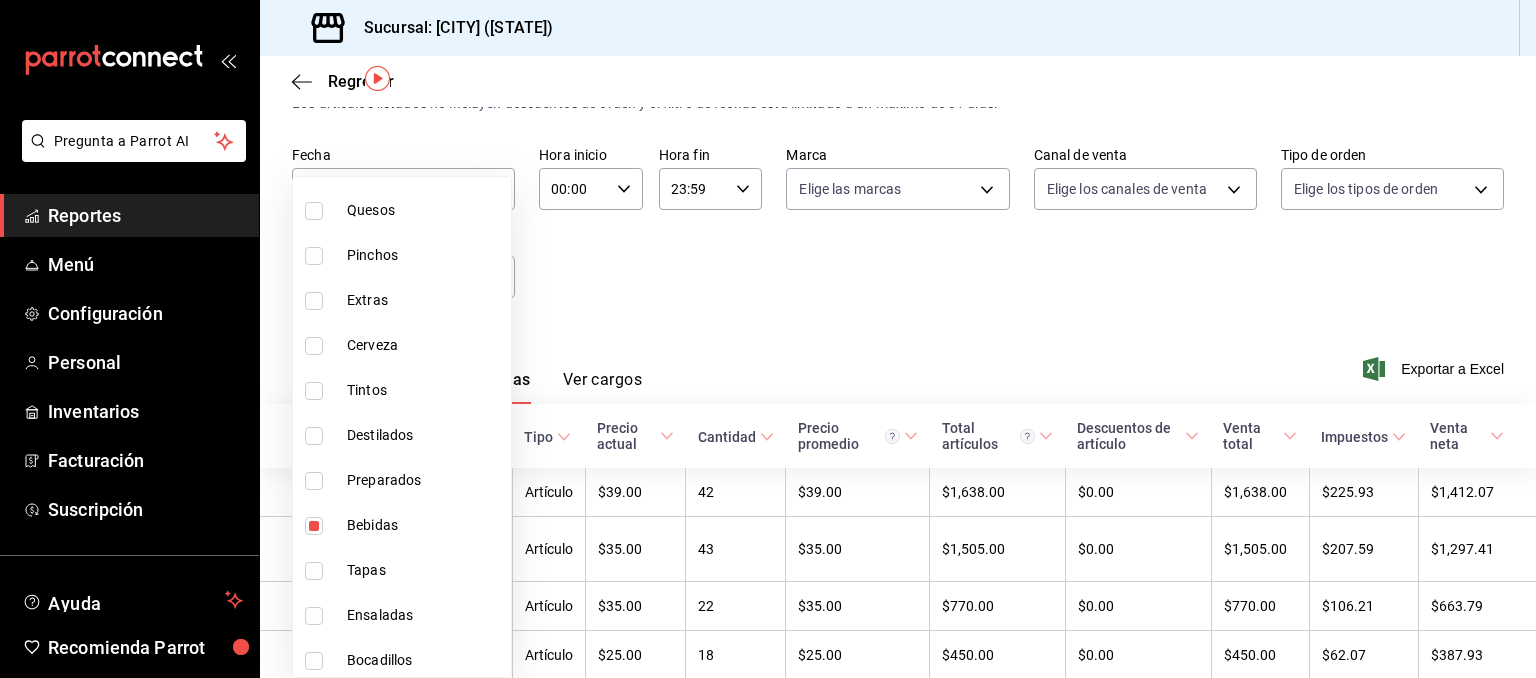 click at bounding box center (314, 481) 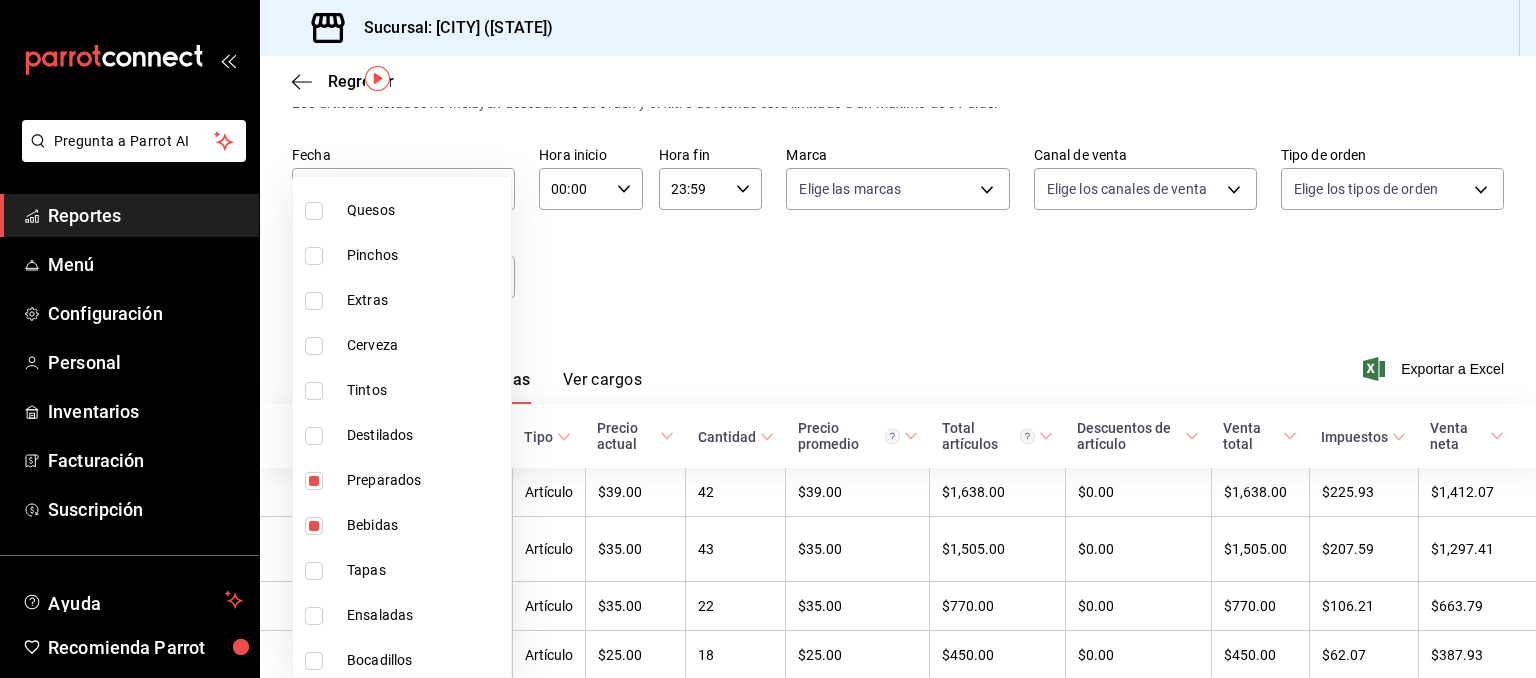 type on "eb734c3d-4e69-4b4e-b587-83b24694ec60,3c68034d-15c6-4990-87f4-8dd4cf6a1ce7" 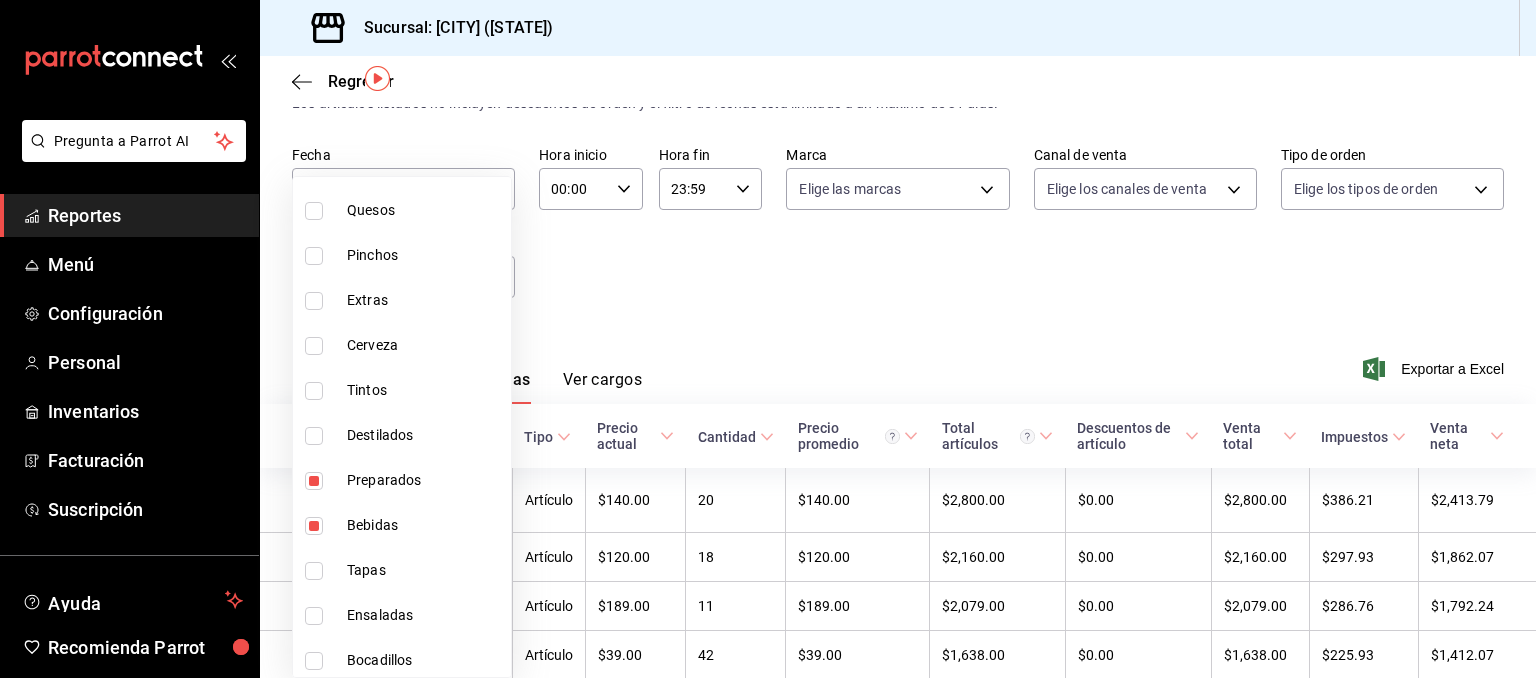 click at bounding box center [314, 526] 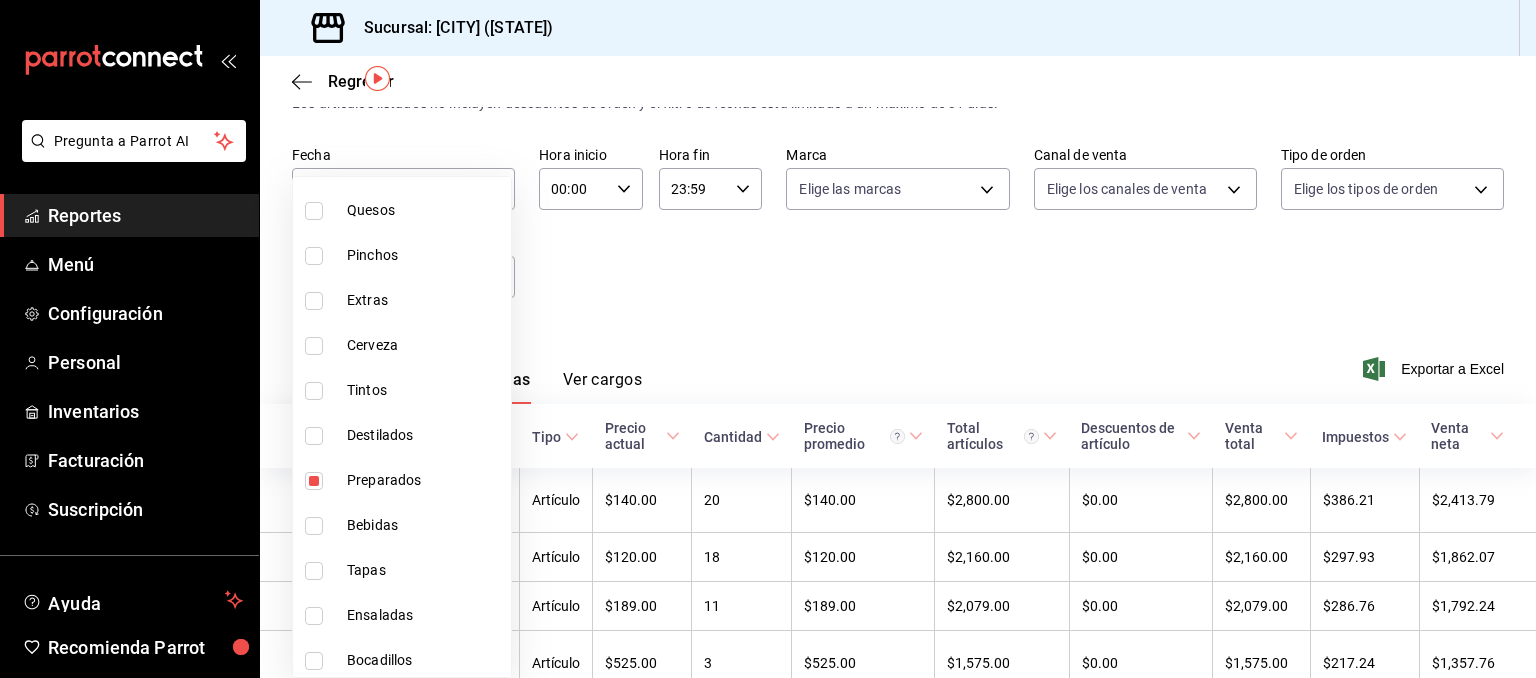 click at bounding box center [768, 339] 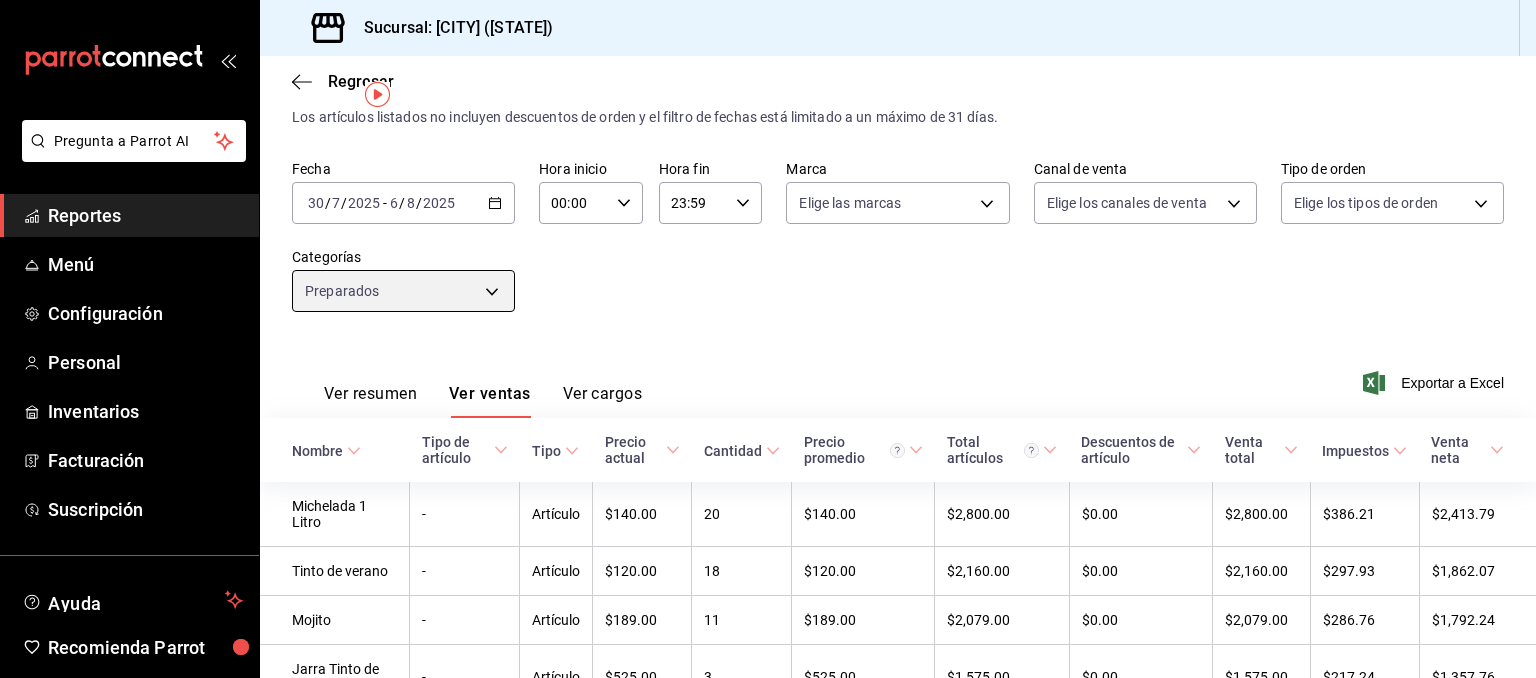 scroll, scrollTop: 0, scrollLeft: 0, axis: both 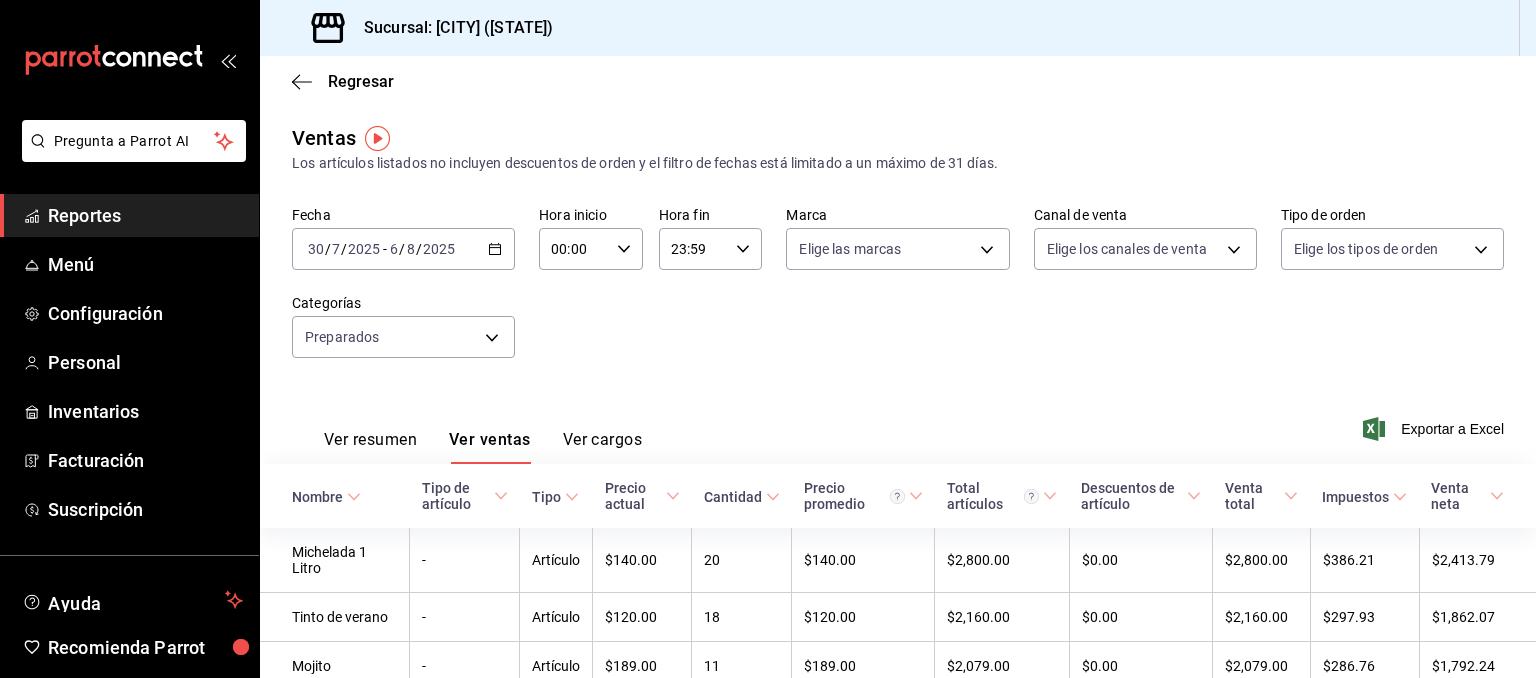 click on "Fecha 2025-07-30 30 / 7 / 2025 - 2025-08-06 6 / 8 / 2025 Hora inicio 00:00 Hora inicio Hora fin 23:59 Hora fin Marca Elige las marcas Canal de venta Elige los canales de venta Tipo de orden Elige los tipos de orden Categorías Preparados 3c68034d-15c6-4990-87f4-8dd4cf6a1ce7" at bounding box center [898, 294] 